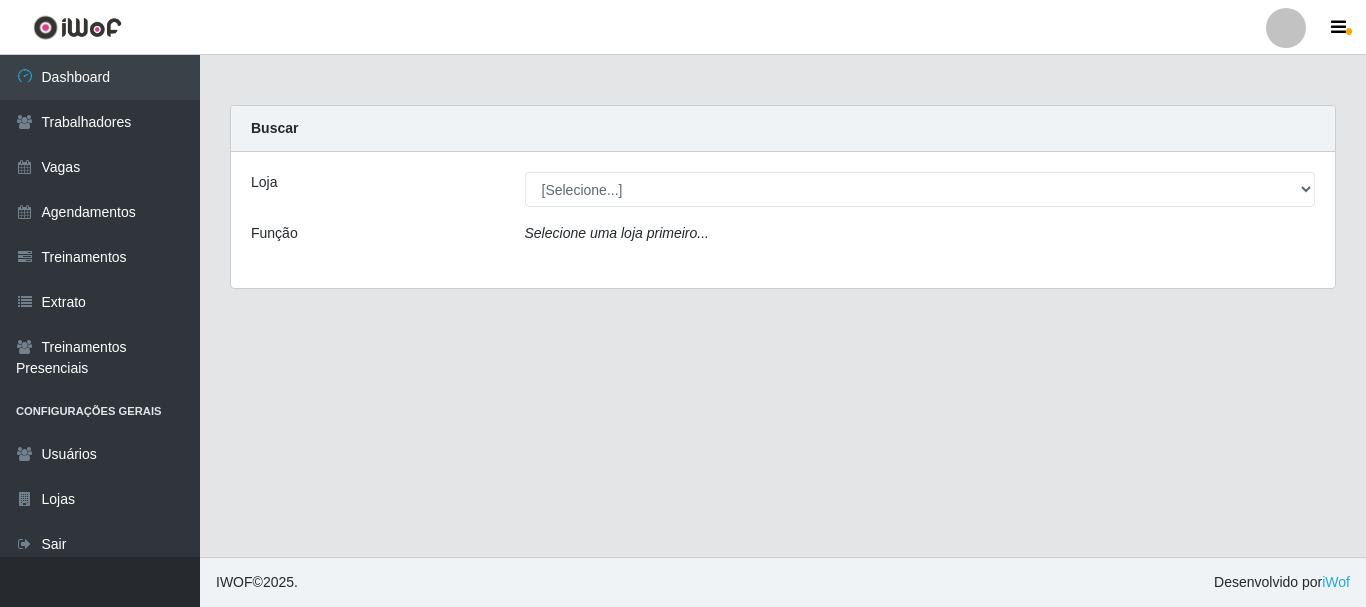 scroll, scrollTop: 0, scrollLeft: 0, axis: both 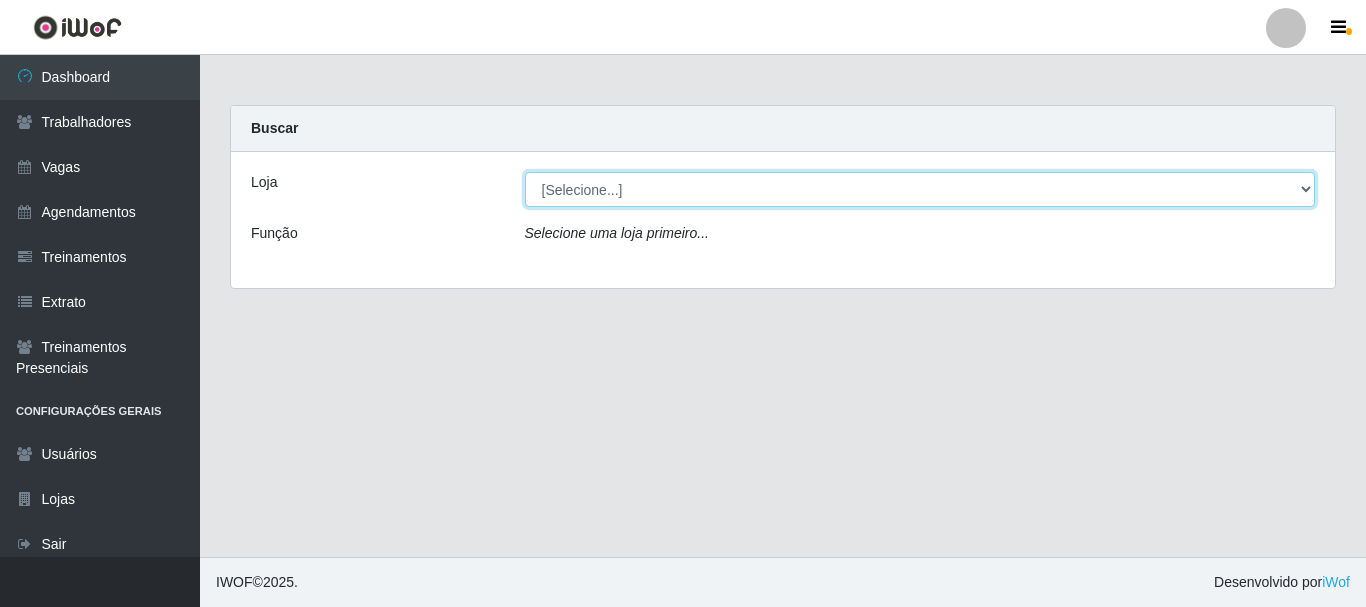 click on "[Selecione...] SuperFácil Atacado - [PERSON_NAME]" at bounding box center (920, 189) 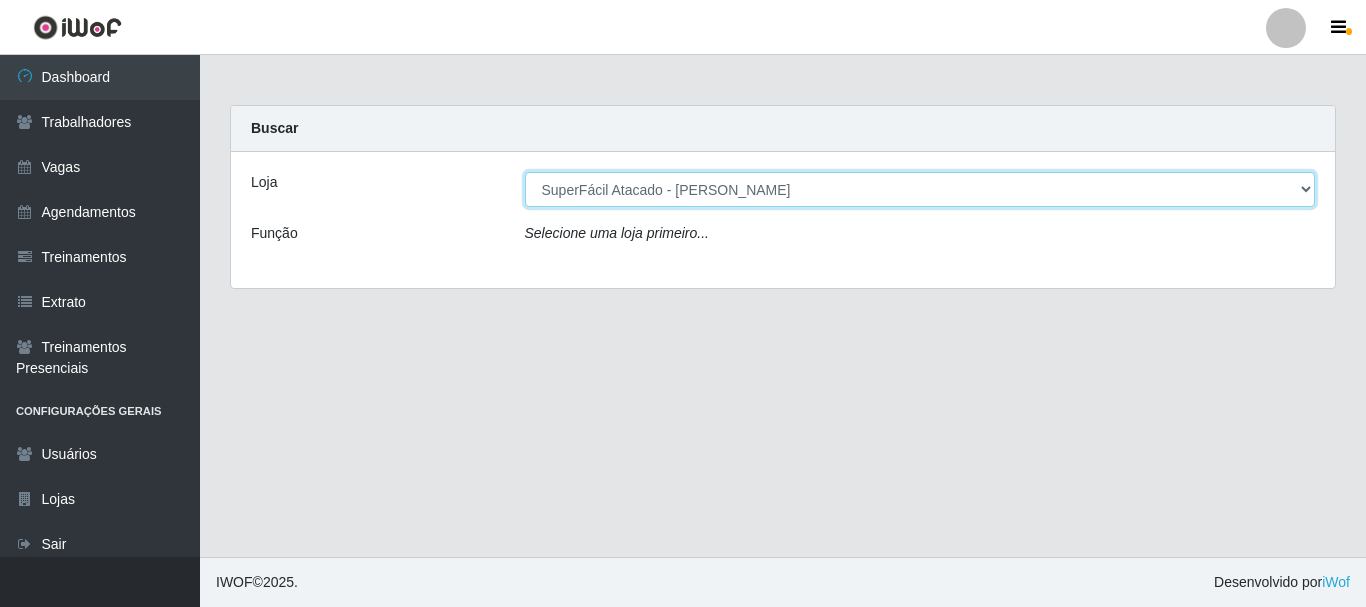 click on "[Selecione...] SuperFácil Atacado - [PERSON_NAME]" at bounding box center (920, 189) 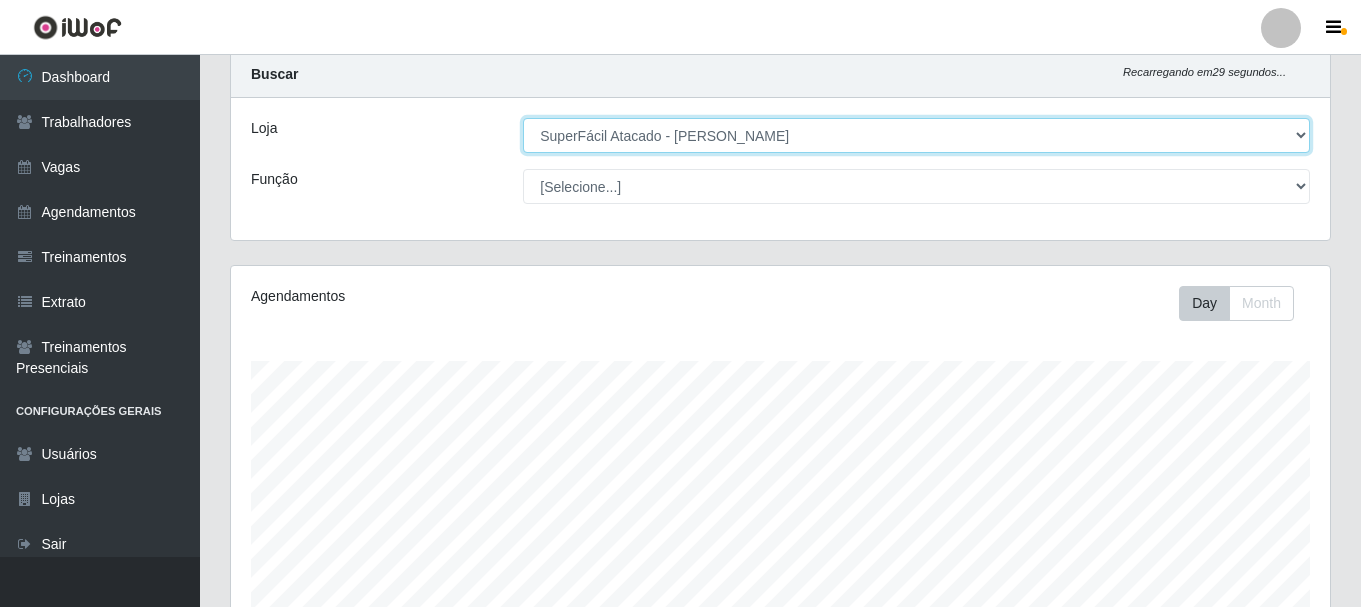 scroll, scrollTop: 100, scrollLeft: 0, axis: vertical 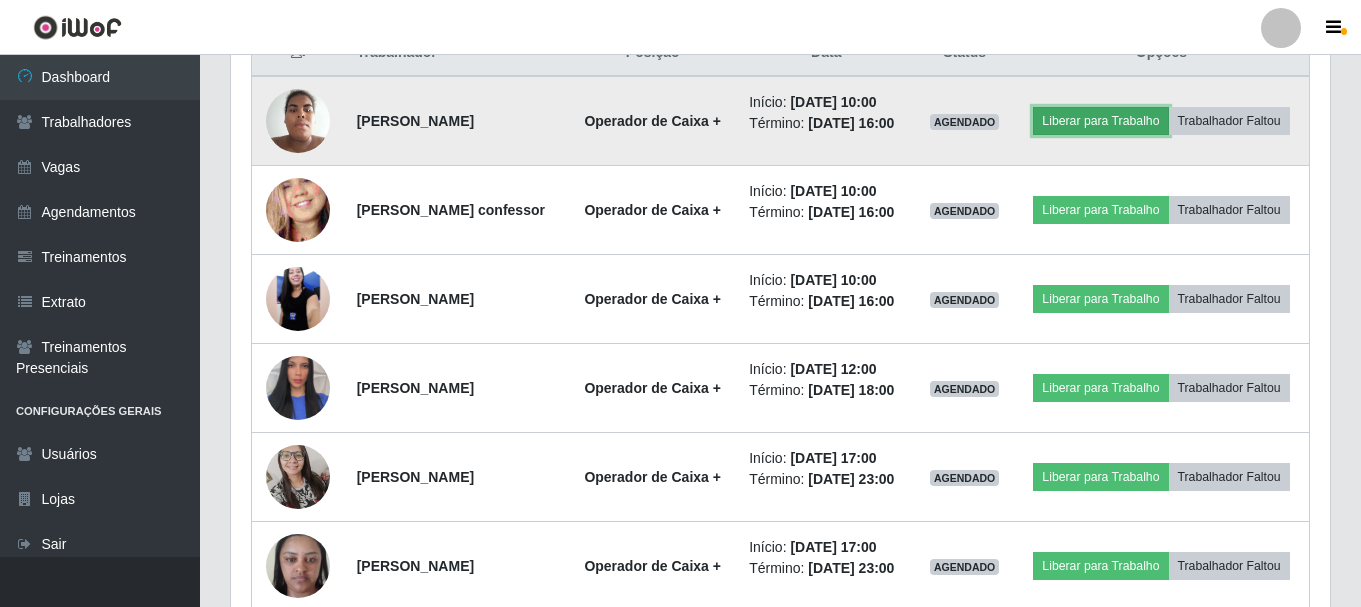 click on "Liberar para Trabalho" at bounding box center [1100, 121] 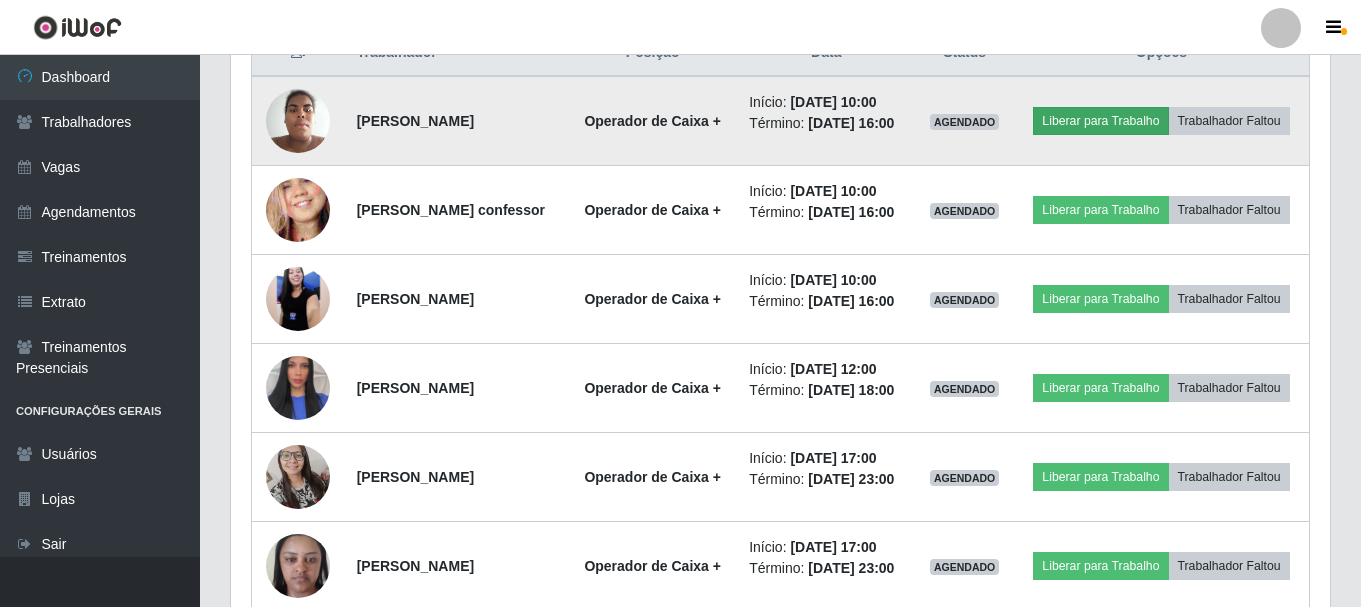scroll, scrollTop: 999585, scrollLeft: 998911, axis: both 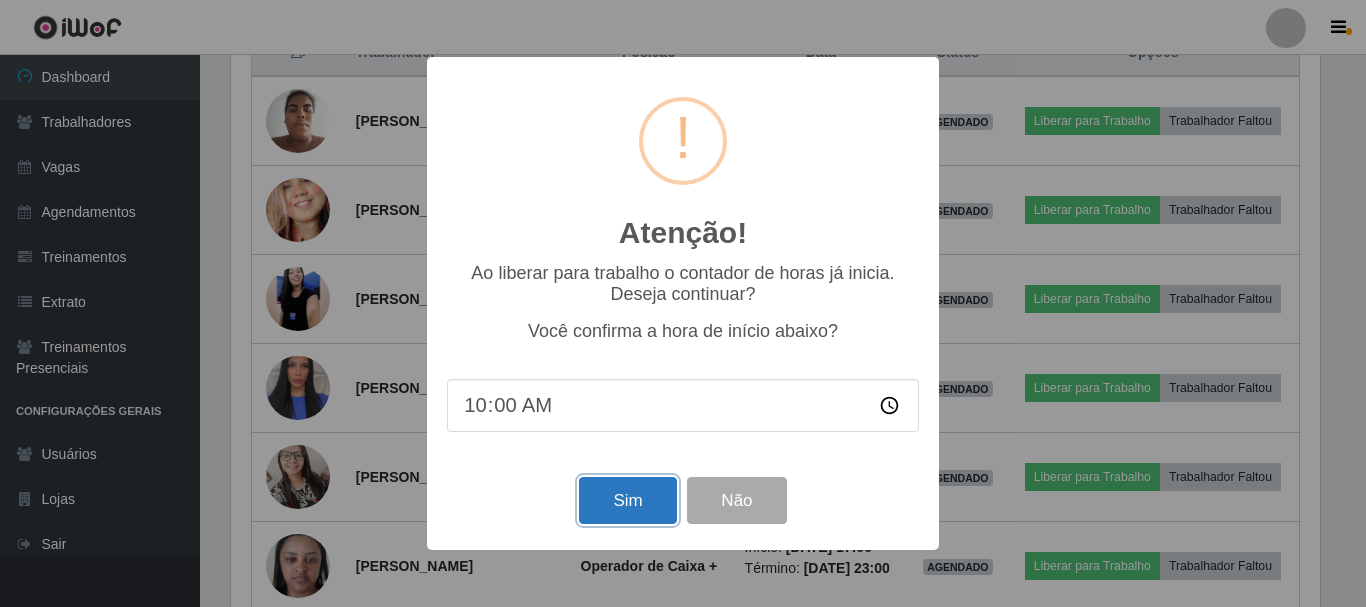 click on "Sim" at bounding box center [627, 500] 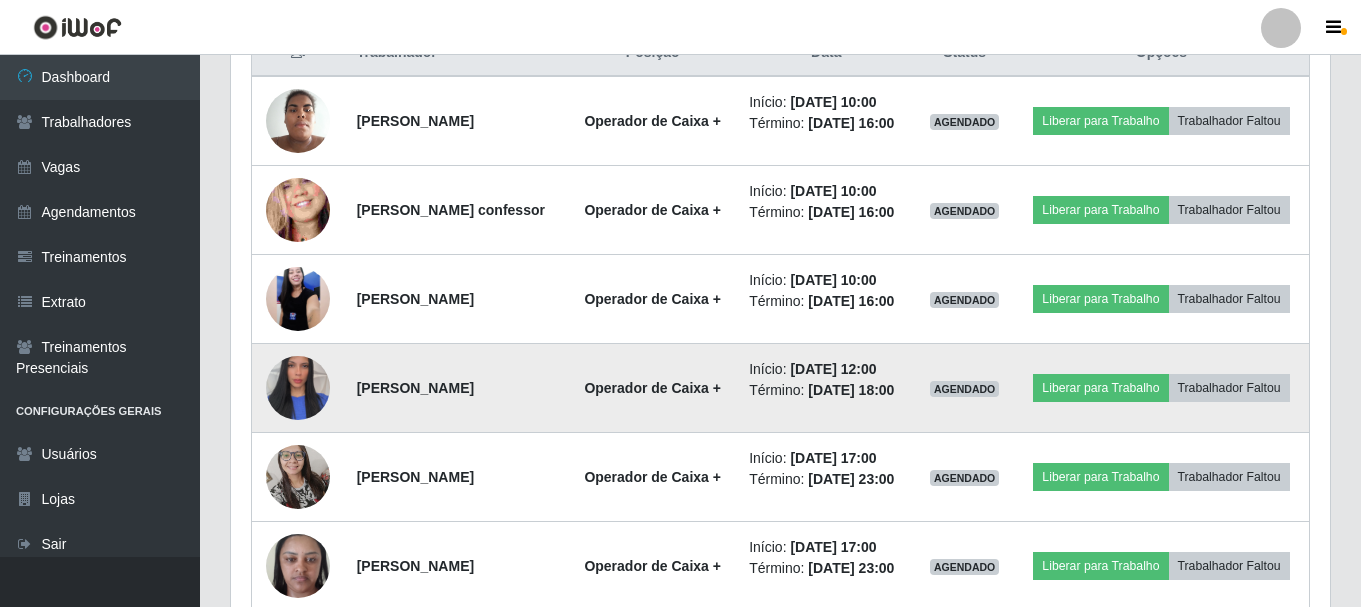 scroll, scrollTop: 999585, scrollLeft: 998901, axis: both 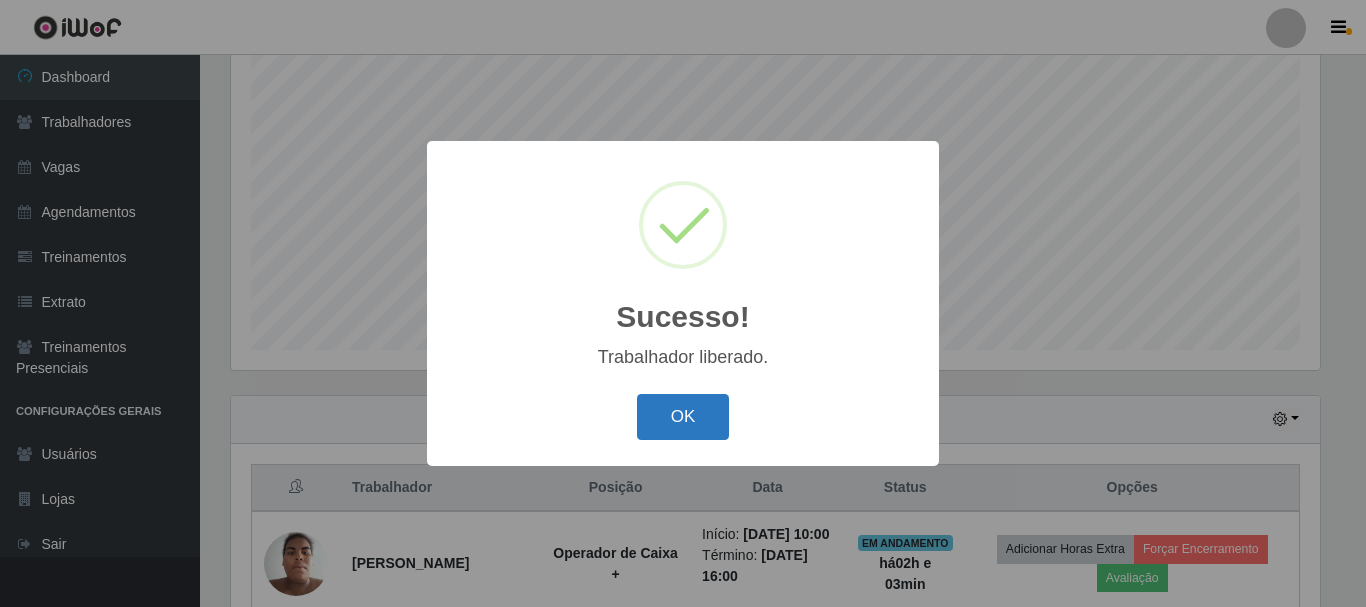 drag, startPoint x: 657, startPoint y: 433, endPoint x: 728, endPoint y: 366, distance: 97.62172 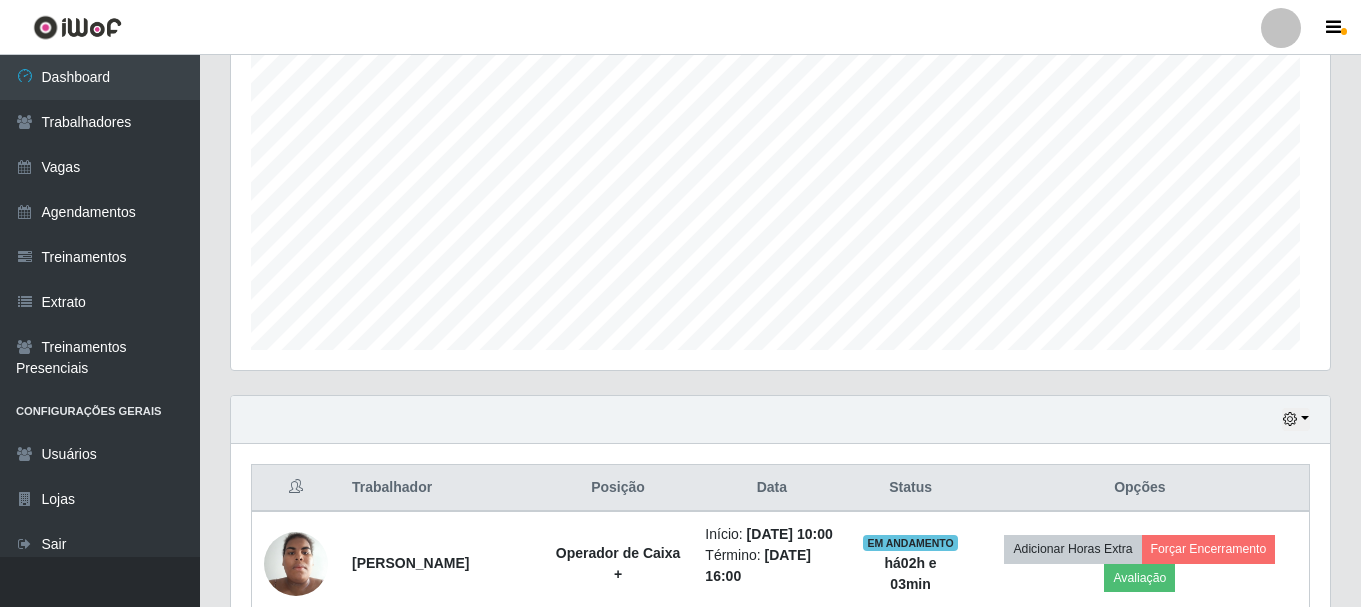 scroll, scrollTop: 379, scrollLeft: 0, axis: vertical 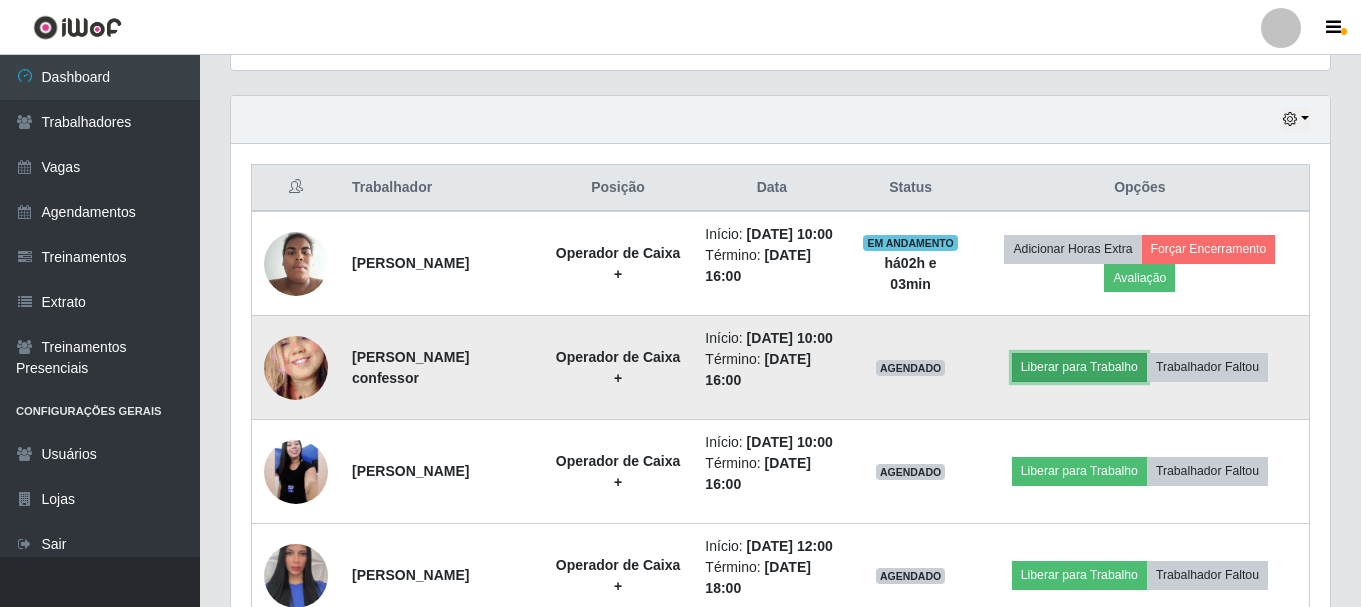 click on "Liberar para Trabalho" at bounding box center [1079, 367] 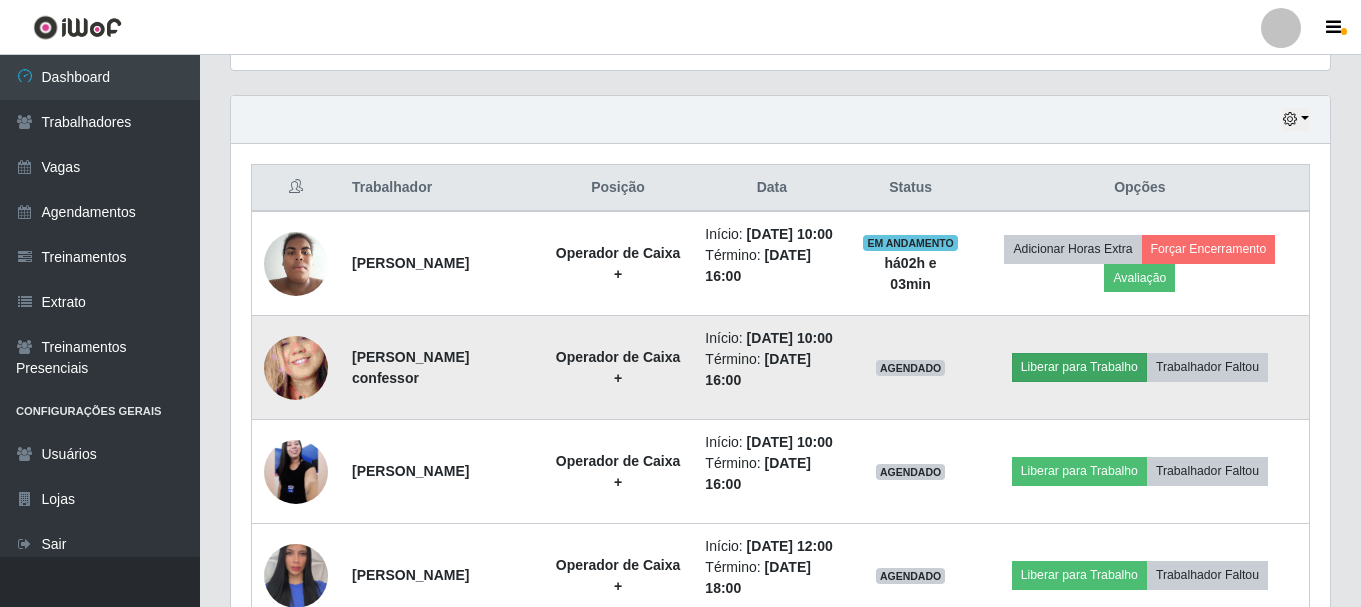 scroll, scrollTop: 999585, scrollLeft: 998911, axis: both 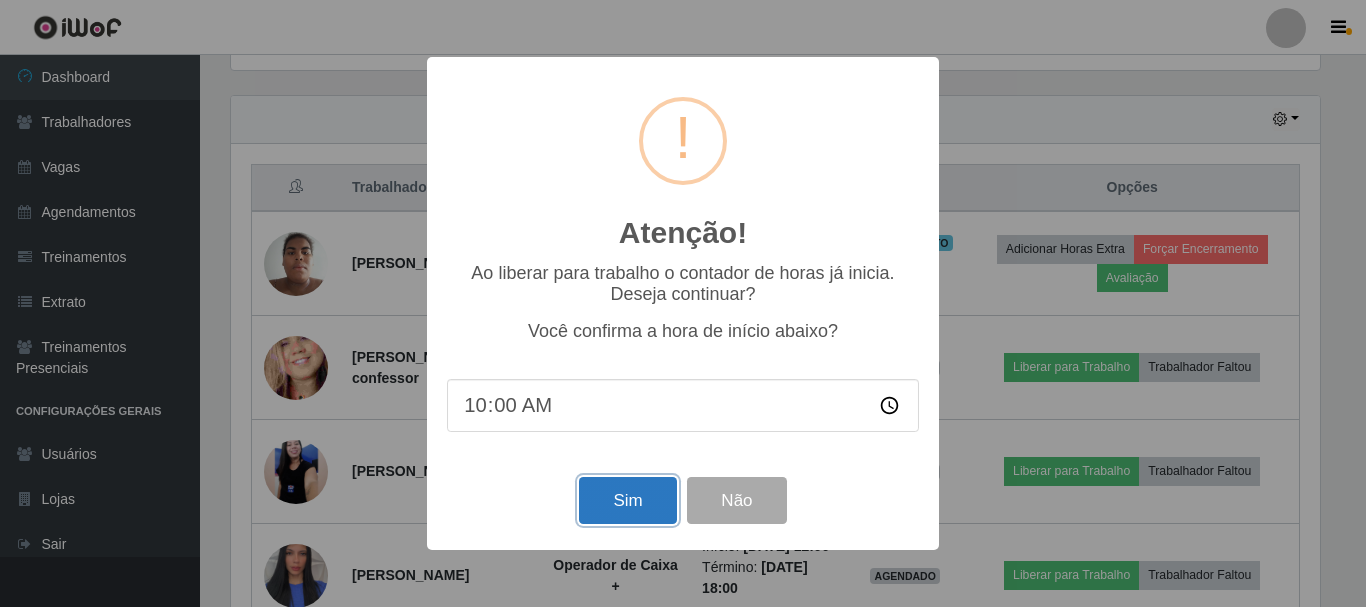 click on "Sim" at bounding box center (627, 500) 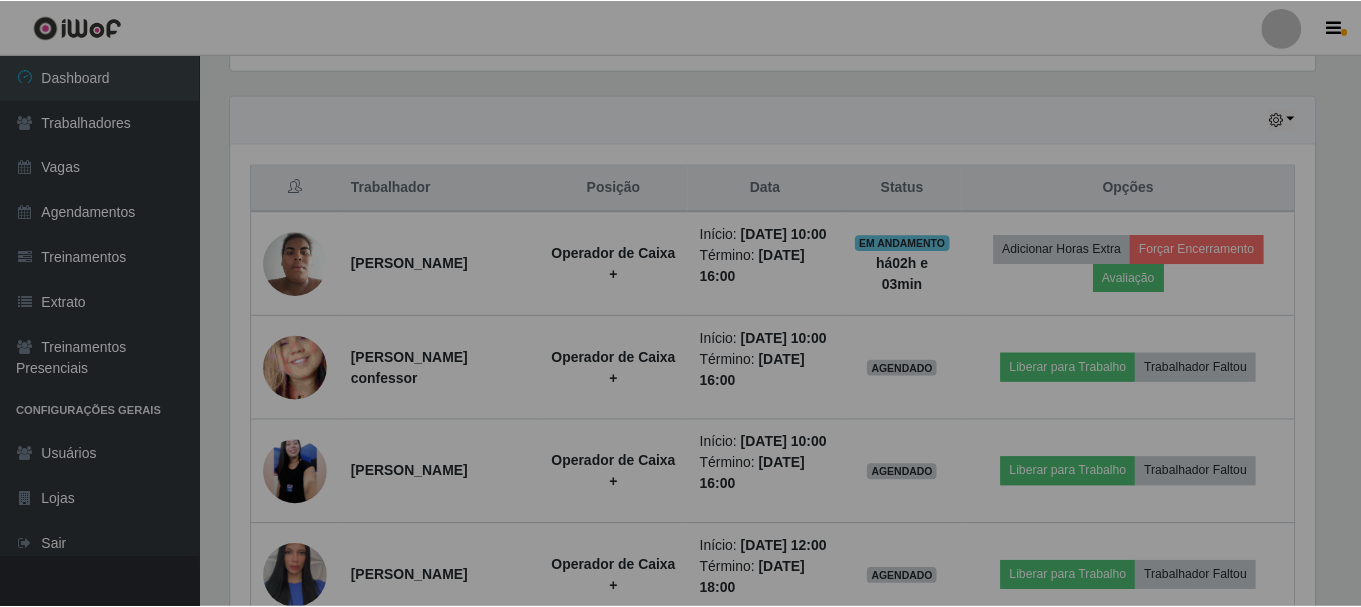 scroll, scrollTop: 999585, scrollLeft: 998901, axis: both 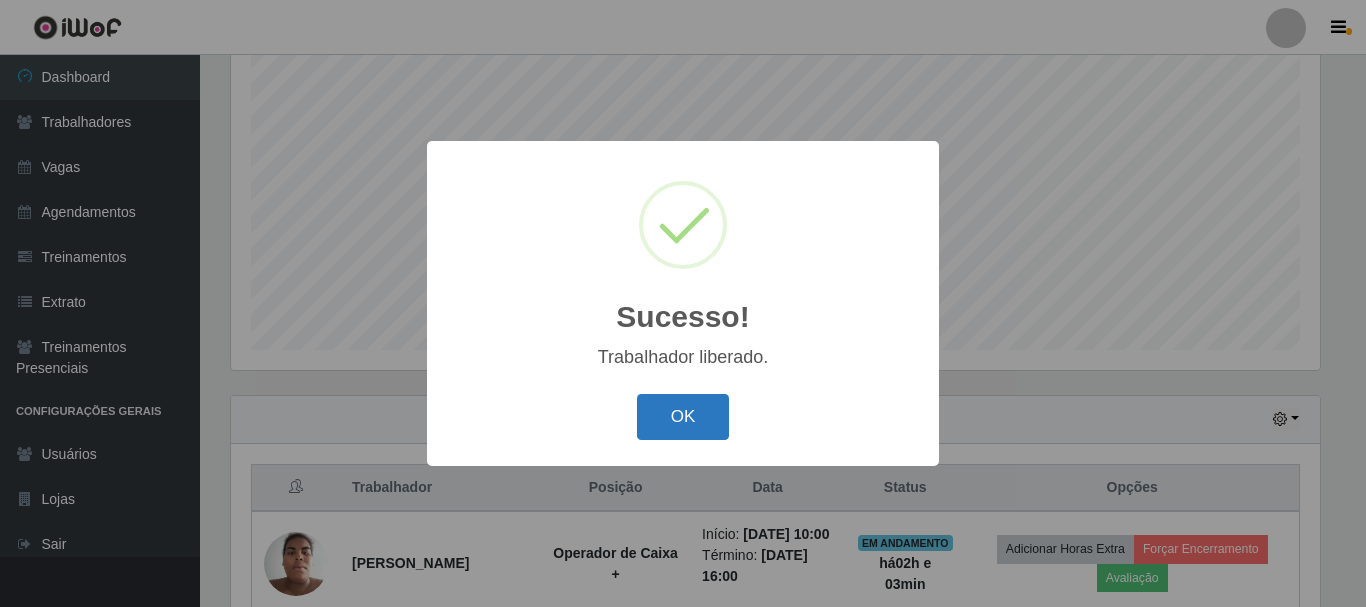 click on "OK" at bounding box center (683, 417) 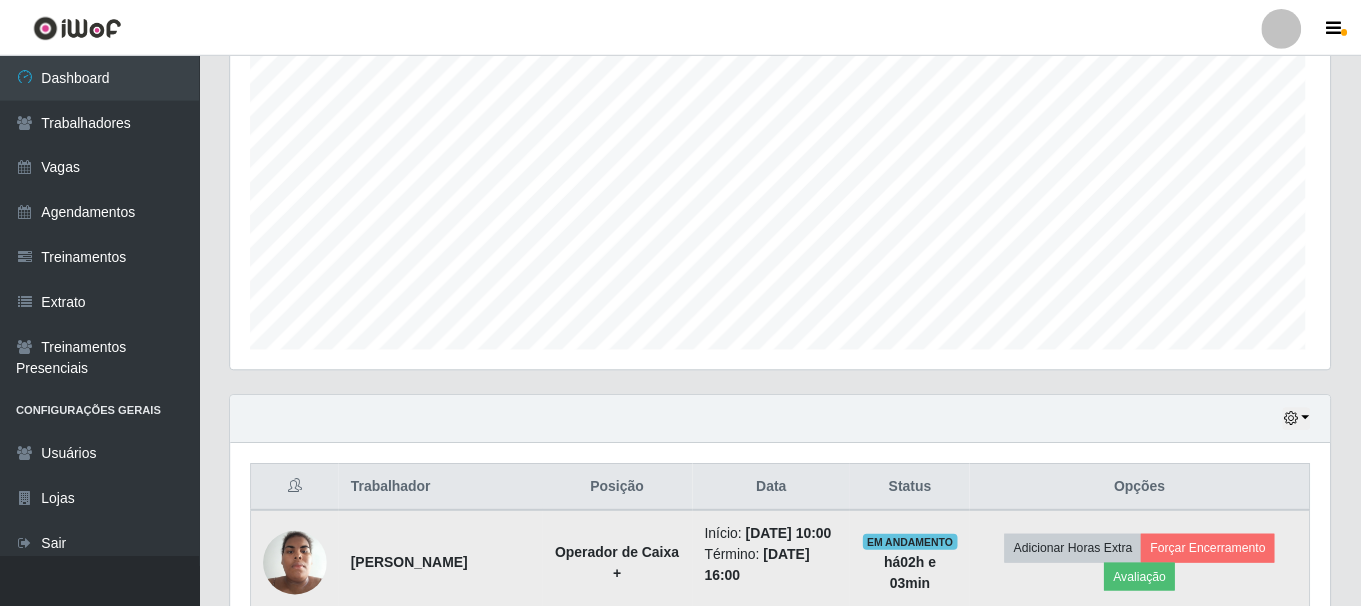 scroll, scrollTop: 999585, scrollLeft: 998901, axis: both 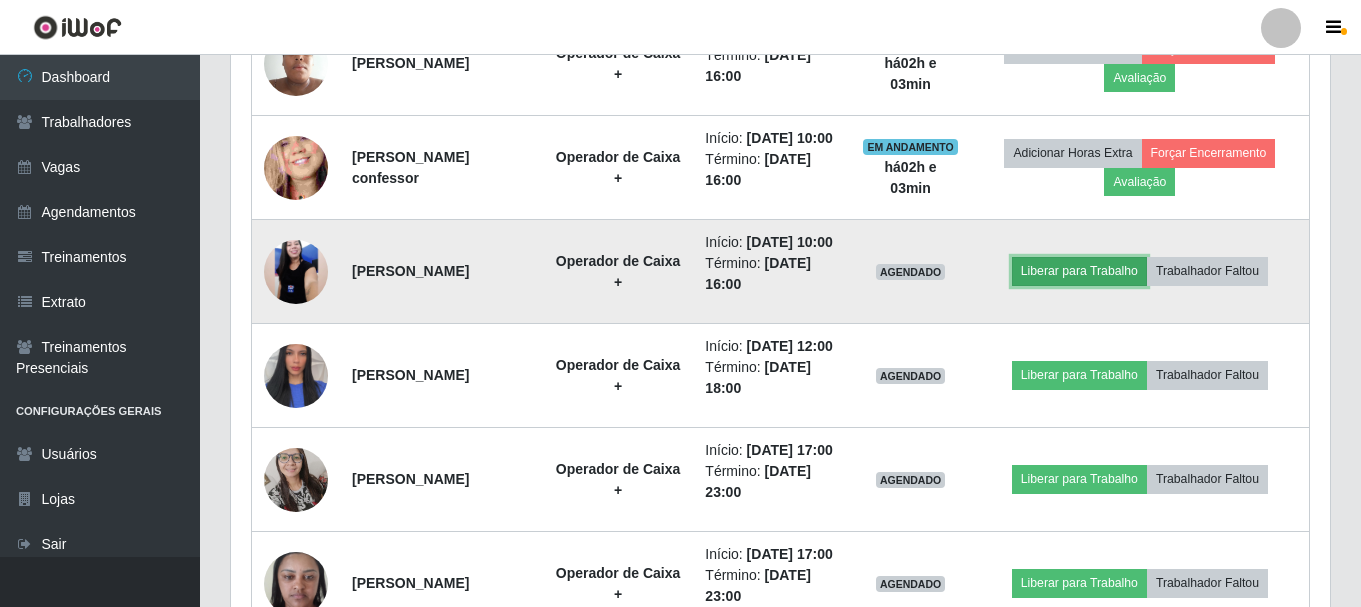 click on "Liberar para Trabalho" at bounding box center (1079, 271) 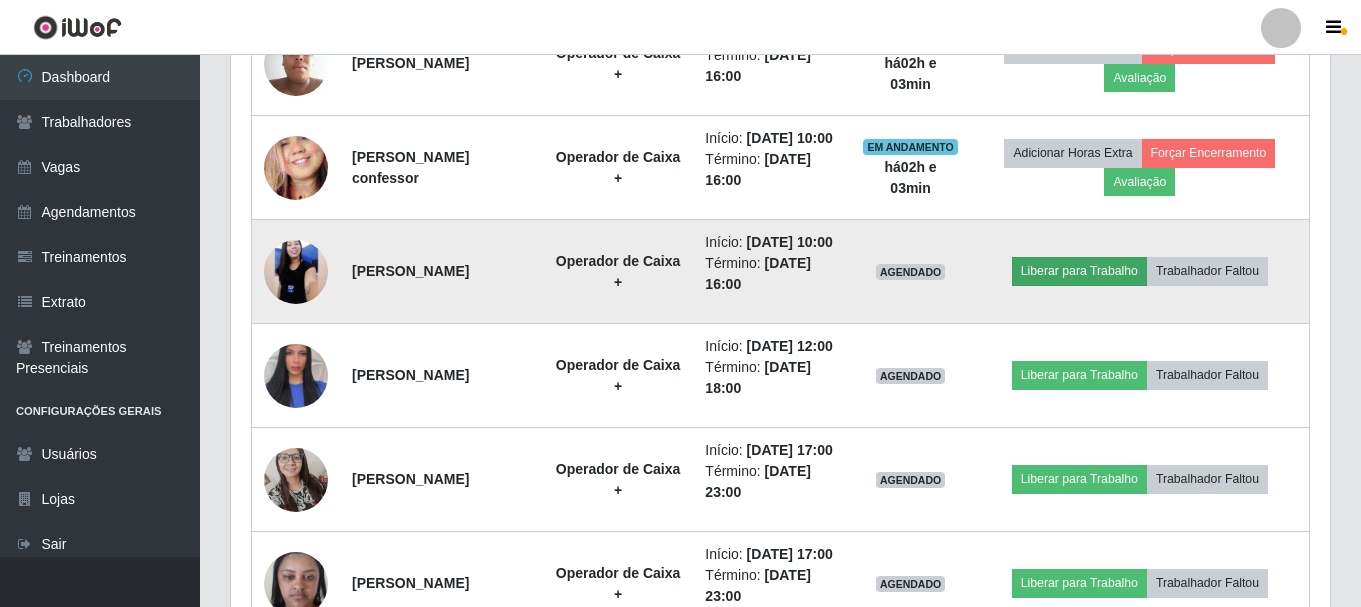 scroll, scrollTop: 999585, scrollLeft: 998911, axis: both 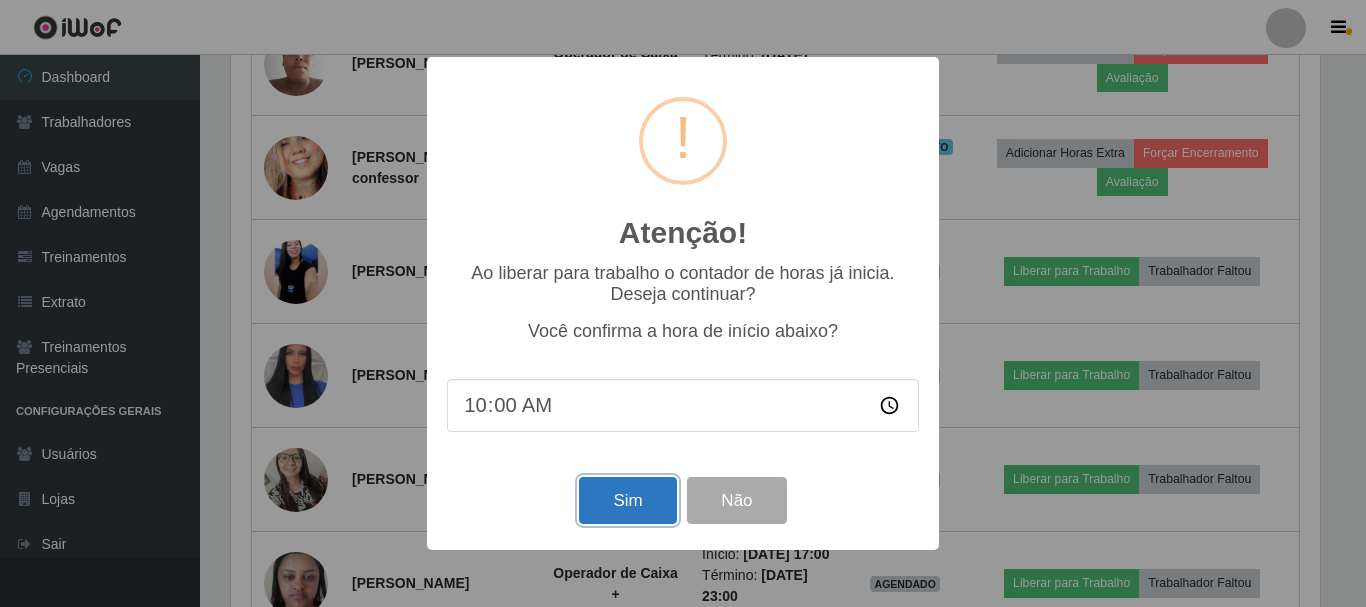 click on "Sim" at bounding box center [627, 500] 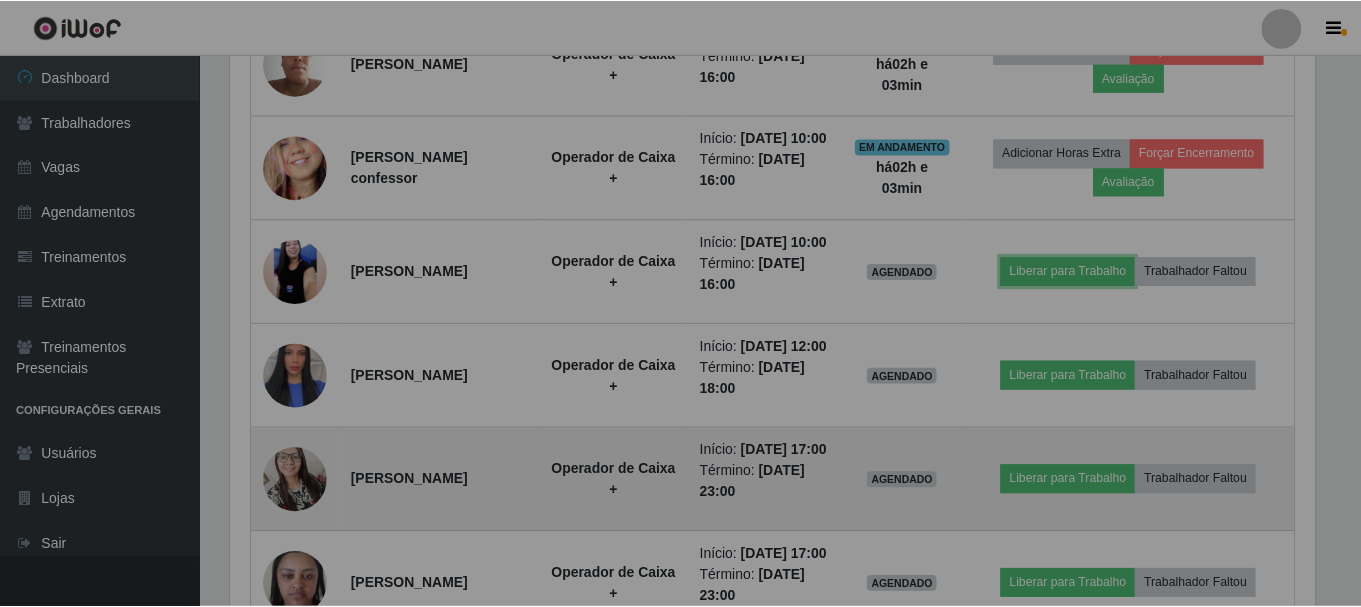 scroll, scrollTop: 999585, scrollLeft: 998901, axis: both 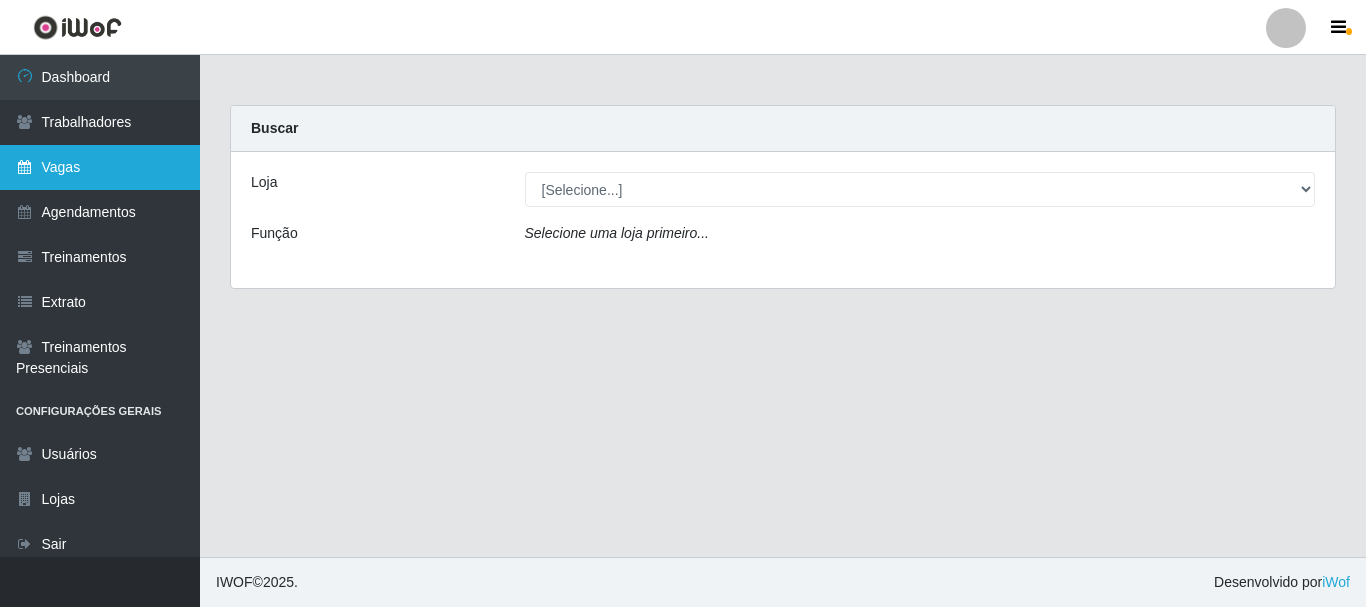 click on "Vagas" at bounding box center [100, 167] 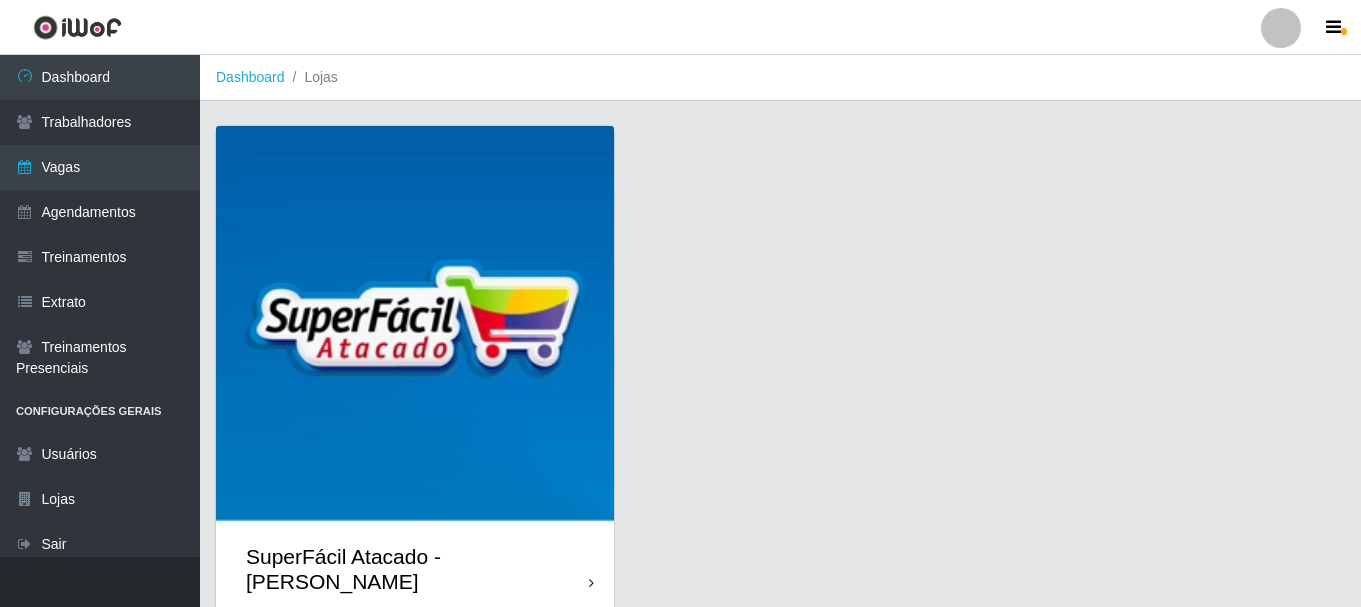 click on "SuperFácil Atacado - [PERSON_NAME]" at bounding box center (415, 569) 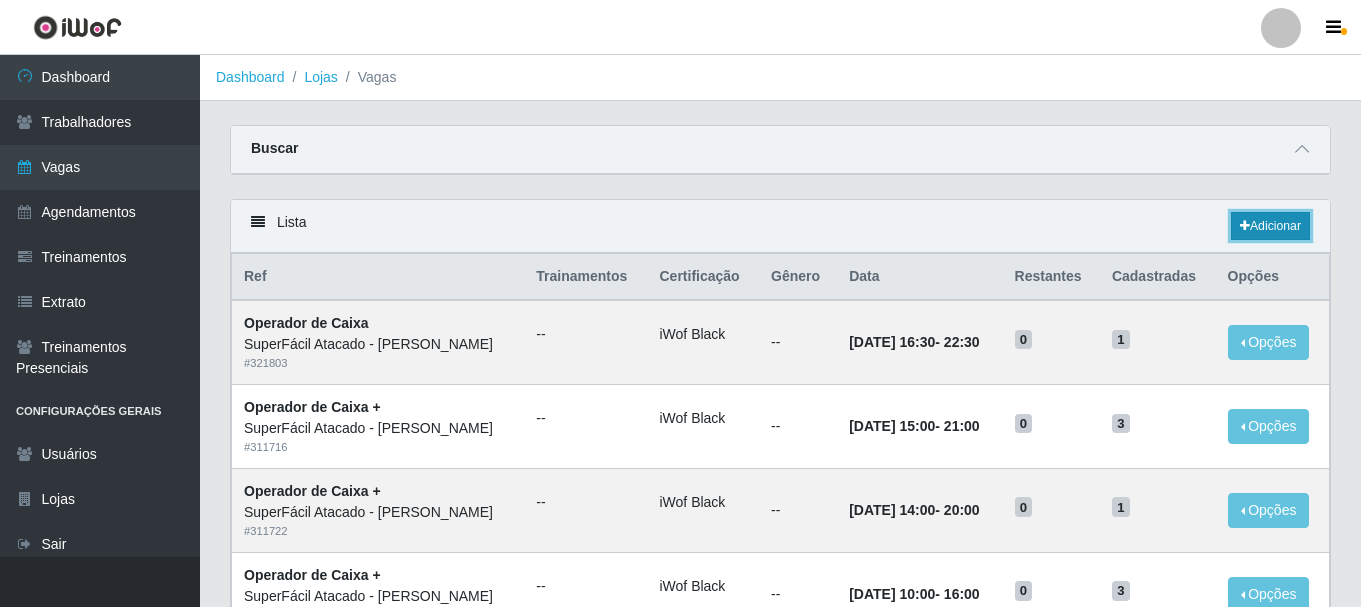 click on "Adicionar" at bounding box center [1270, 226] 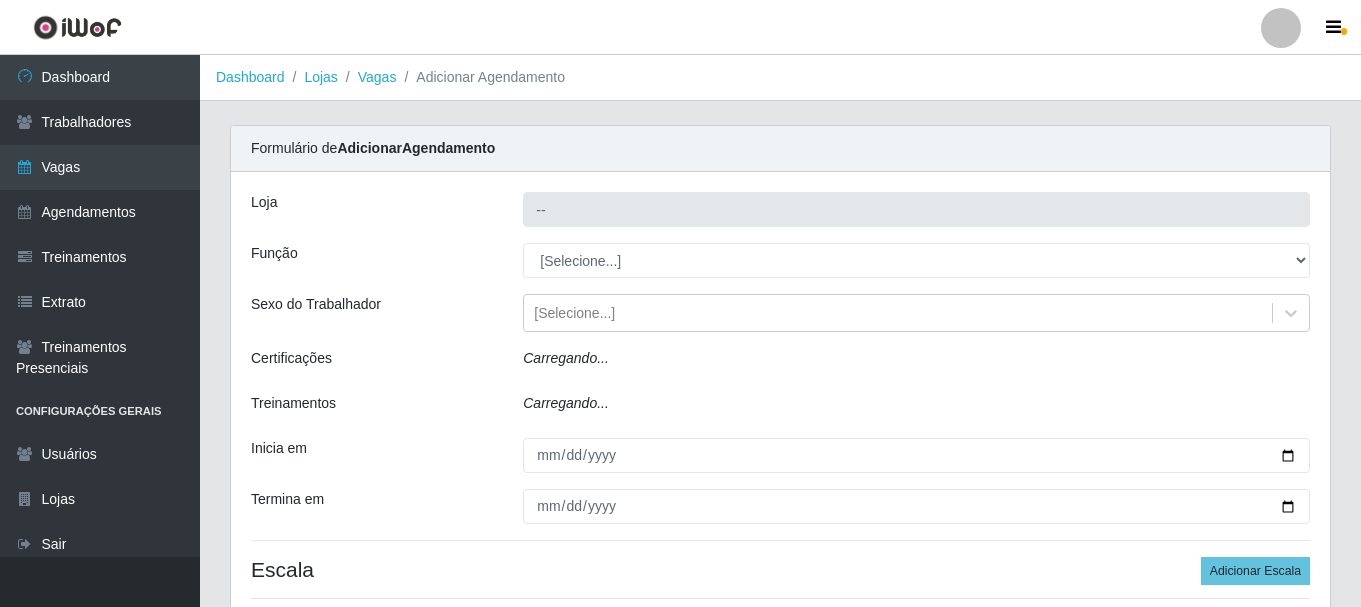 type on "SuperFácil Atacado - [PERSON_NAME]" 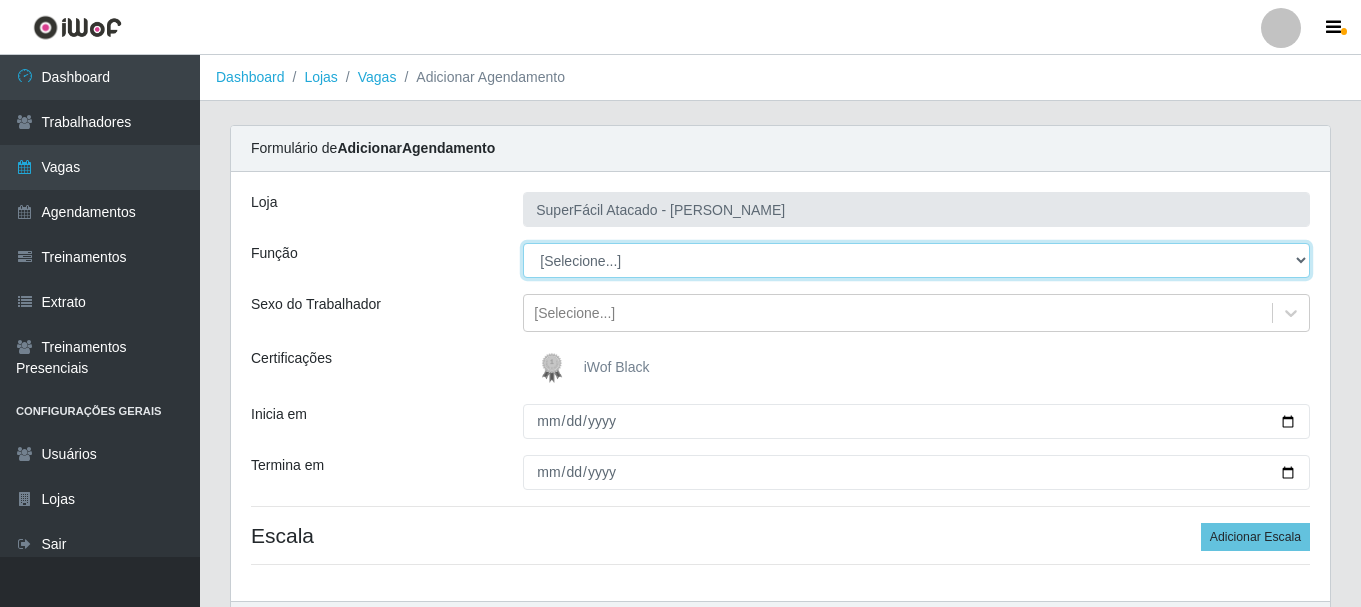 click on "[Selecione...] Embalador Embalador + Embalador ++ Operador de Caixa Operador de Caixa + Operador de Caixa ++ Repositor  Repositor + Repositor ++ Repositor de Frios Repositor de Frios + Repositor de Frios ++ Repositor de Hortifruti Repositor de Hortifruti + Repositor de Hortifruti ++" at bounding box center (916, 260) 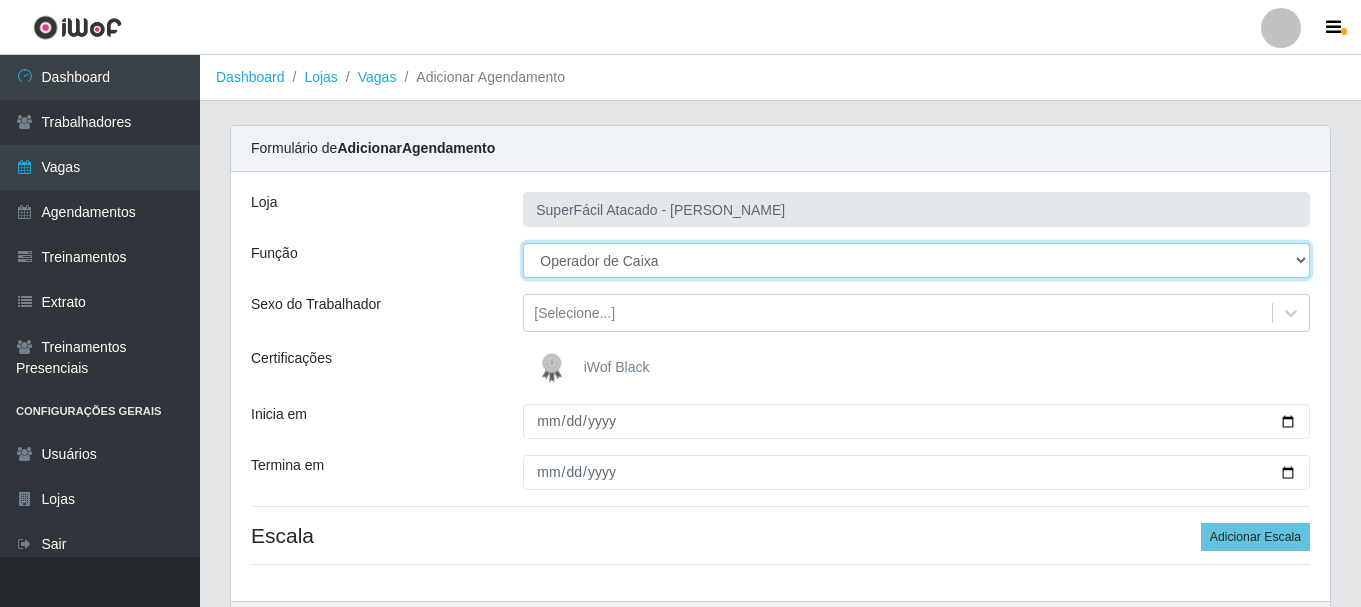 click on "[Selecione...] Embalador Embalador + Embalador ++ Operador de Caixa Operador de Caixa + Operador de Caixa ++ Repositor  Repositor + Repositor ++ Repositor de Frios Repositor de Frios + Repositor de Frios ++ Repositor de Hortifruti Repositor de Hortifruti + Repositor de Hortifruti ++" at bounding box center (916, 260) 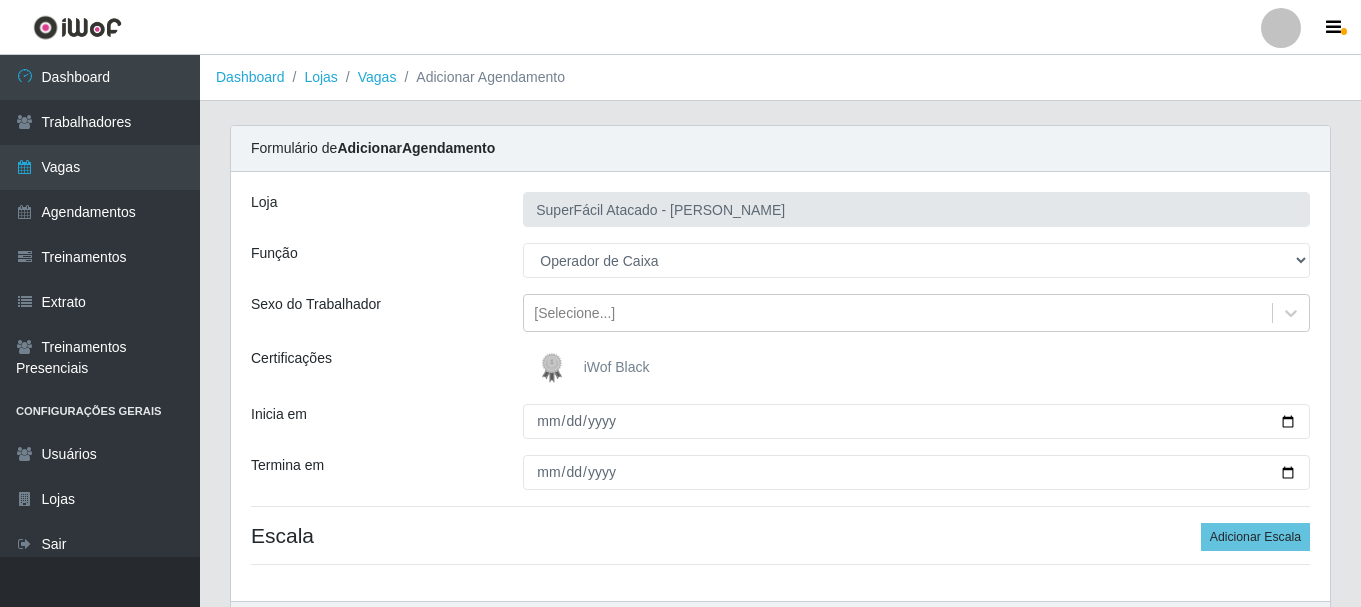 click on "iWof Black" at bounding box center [617, 367] 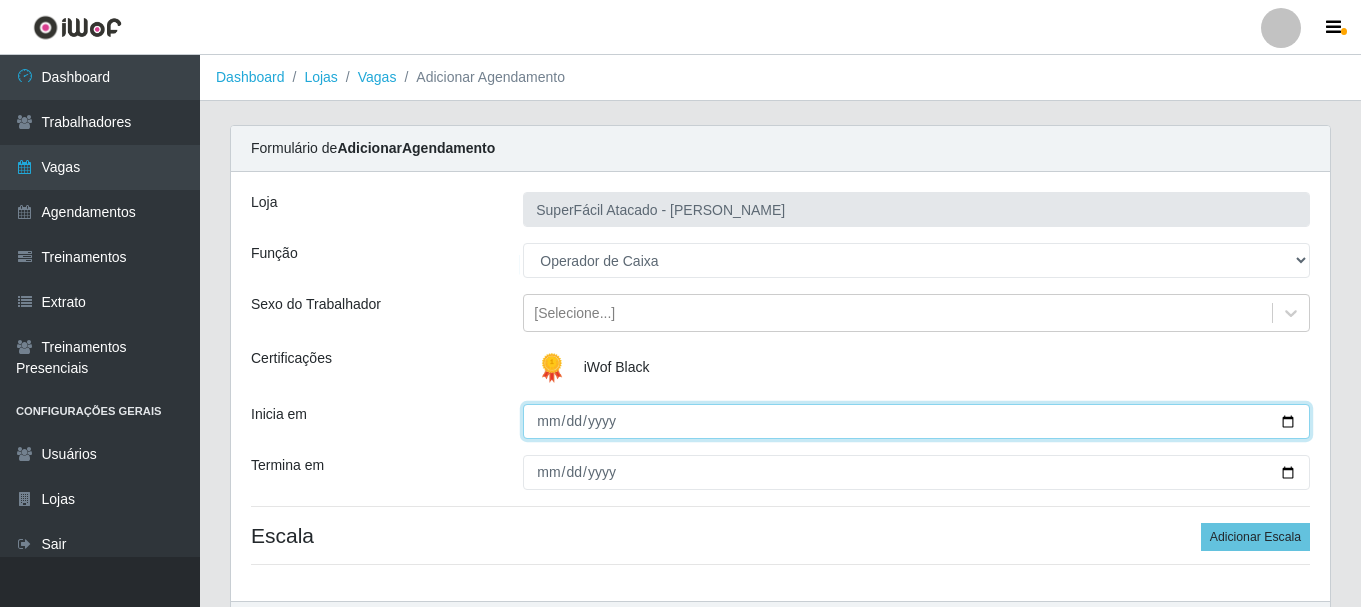 click on "Inicia em" at bounding box center (916, 421) 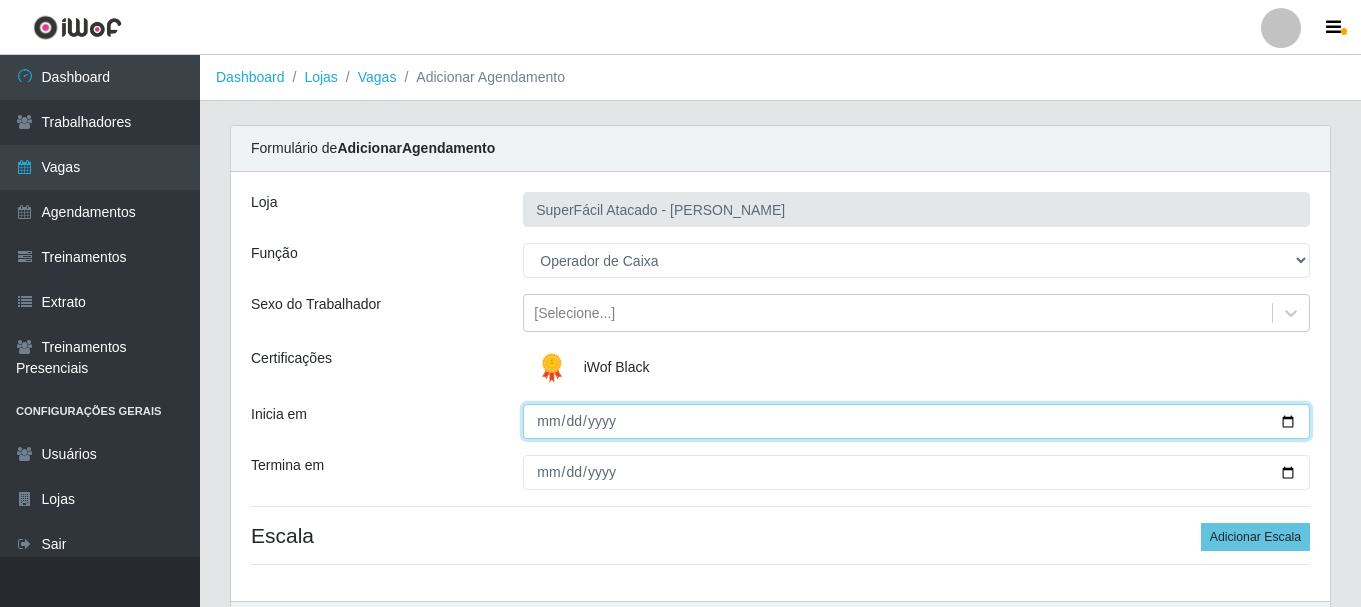 type on "[DATE]" 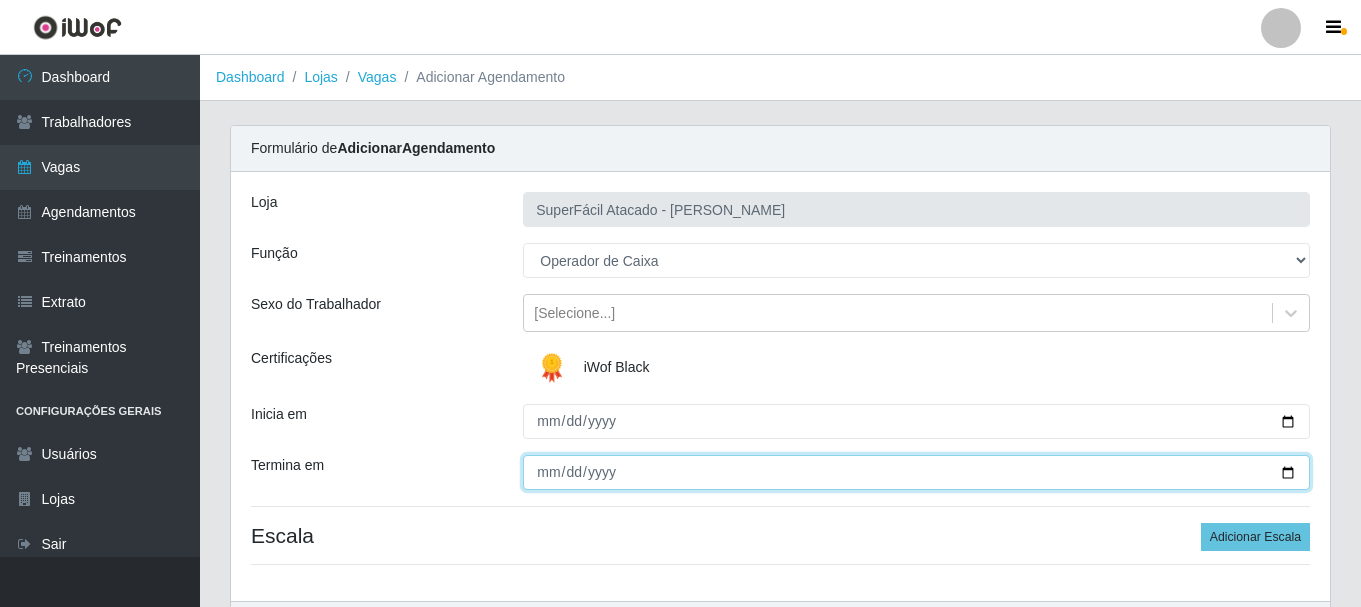 click on "Termina em" at bounding box center (916, 472) 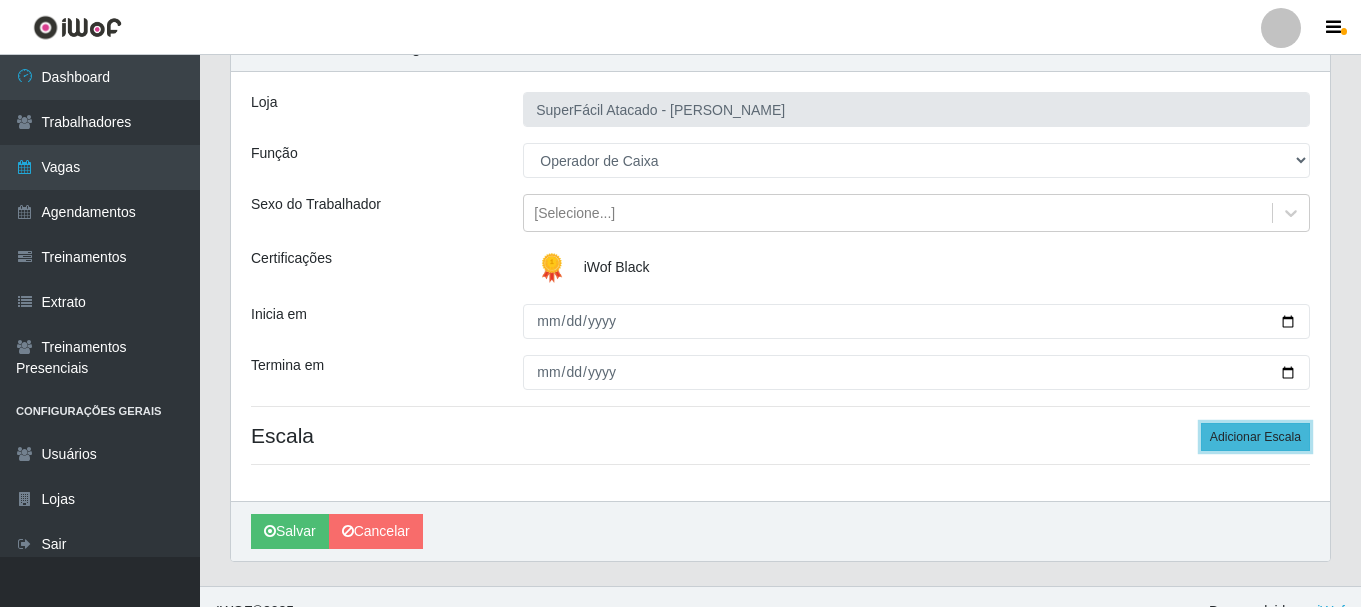 click on "Adicionar Escala" at bounding box center [1255, 437] 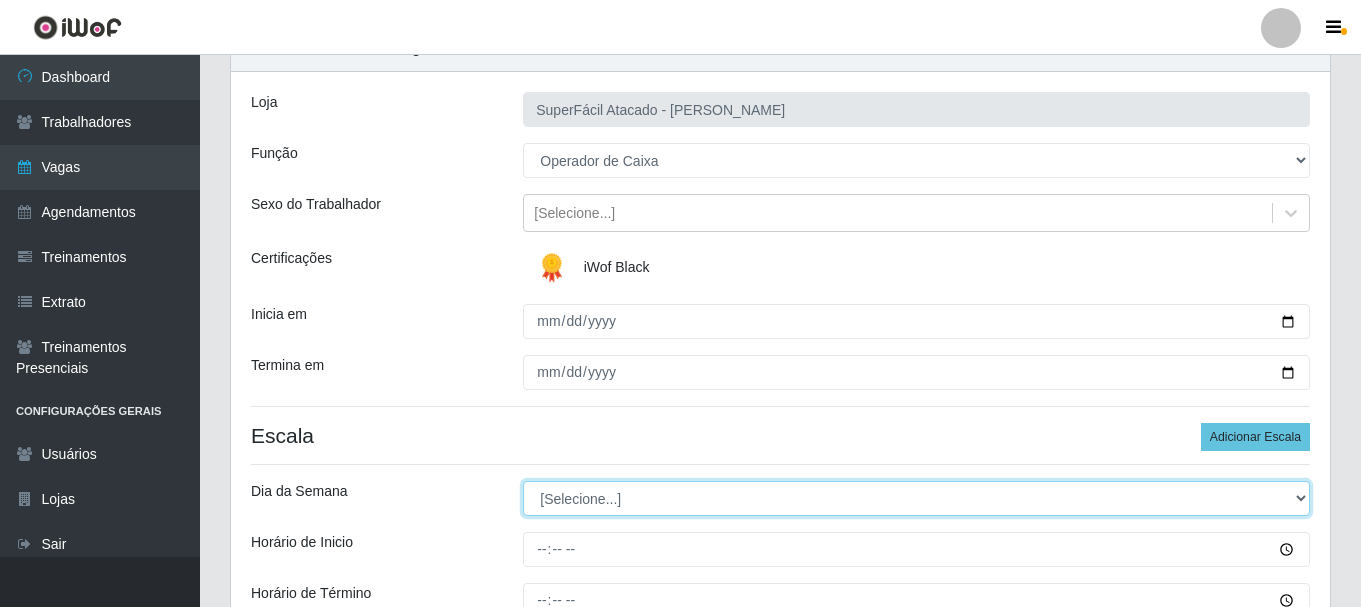 click on "[Selecione...] Segunda Terça Quarta Quinta Sexta Sábado Domingo" at bounding box center [916, 498] 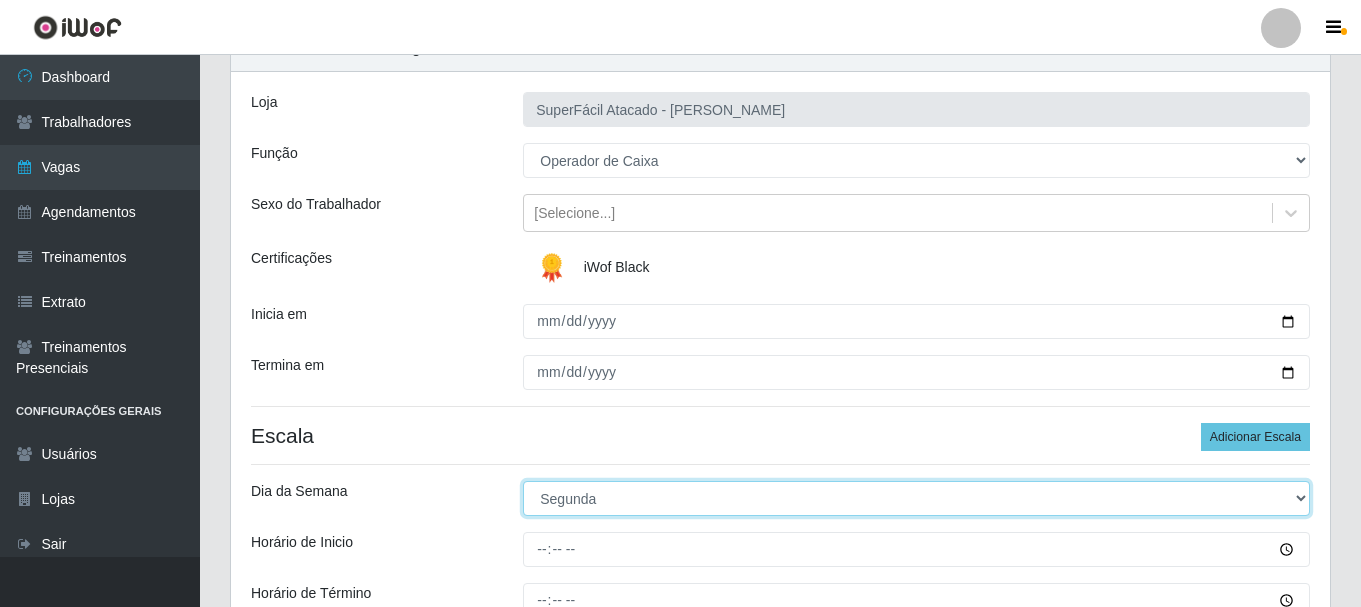 click on "[Selecione...] Segunda Terça Quarta Quinta Sexta Sábado Domingo" at bounding box center [916, 498] 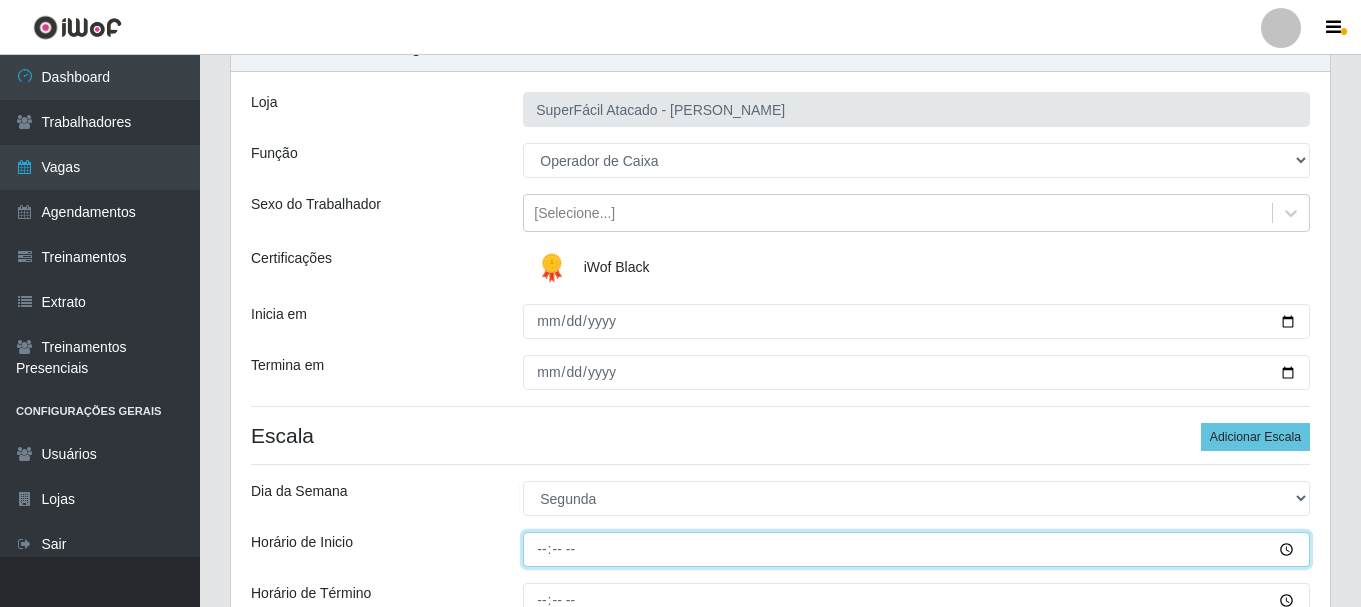 click on "Horário de Inicio" at bounding box center (916, 549) 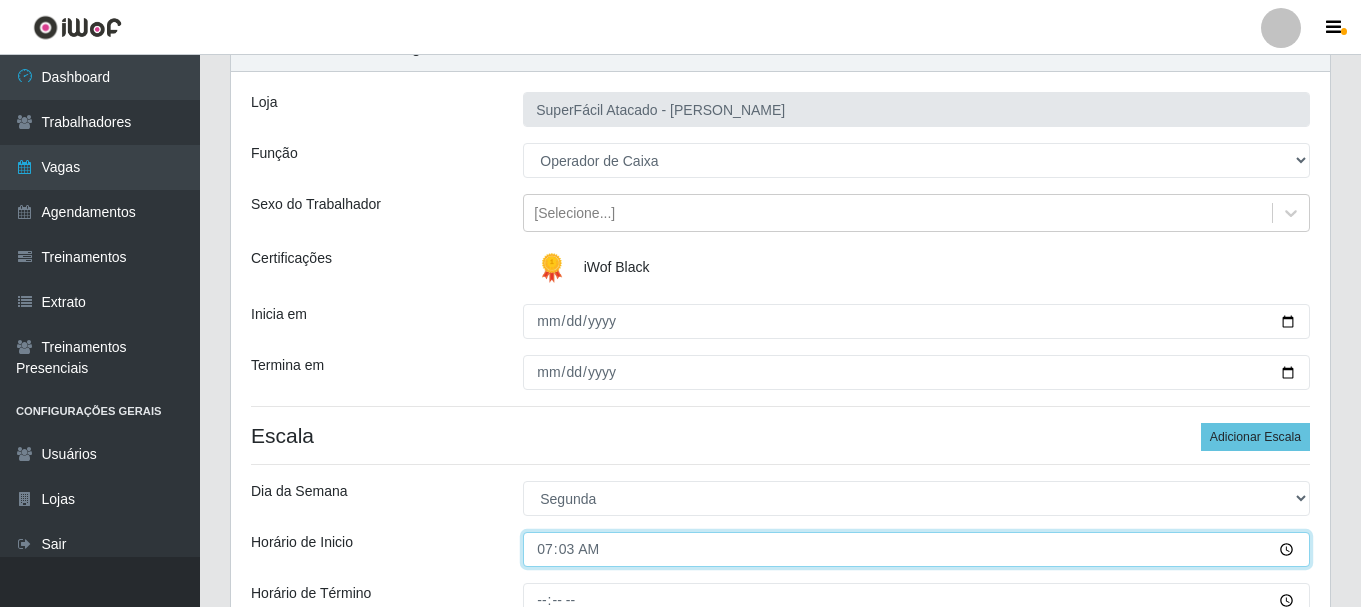 type on "07:30" 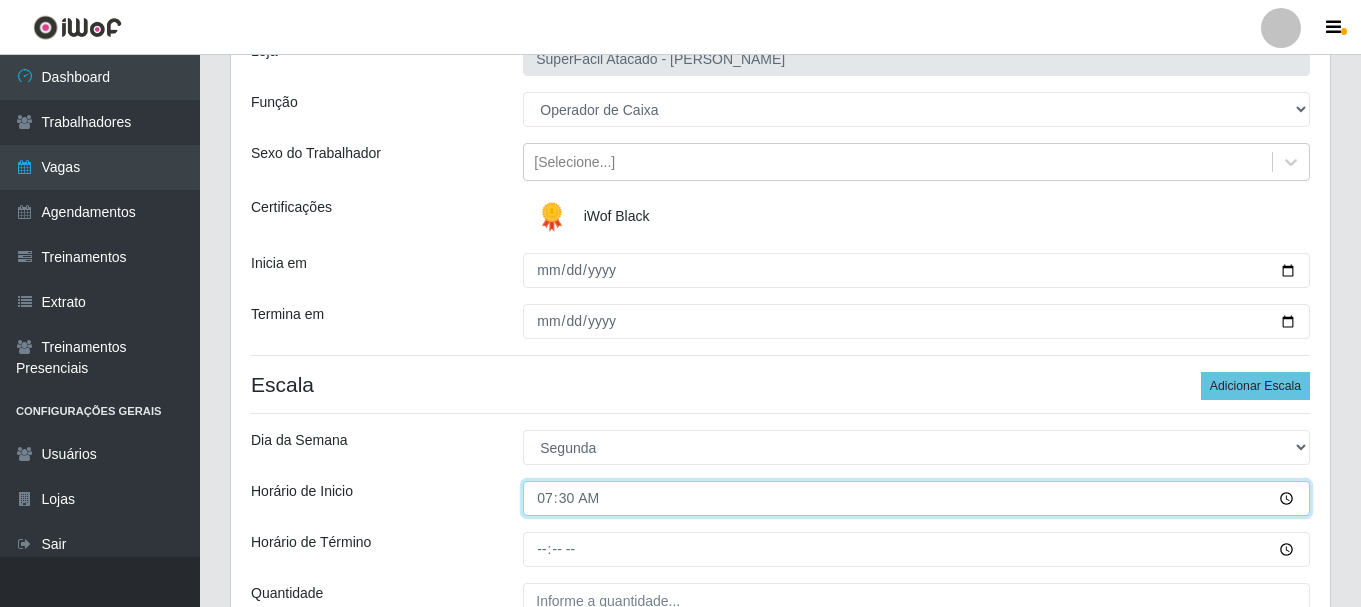 scroll, scrollTop: 200, scrollLeft: 0, axis: vertical 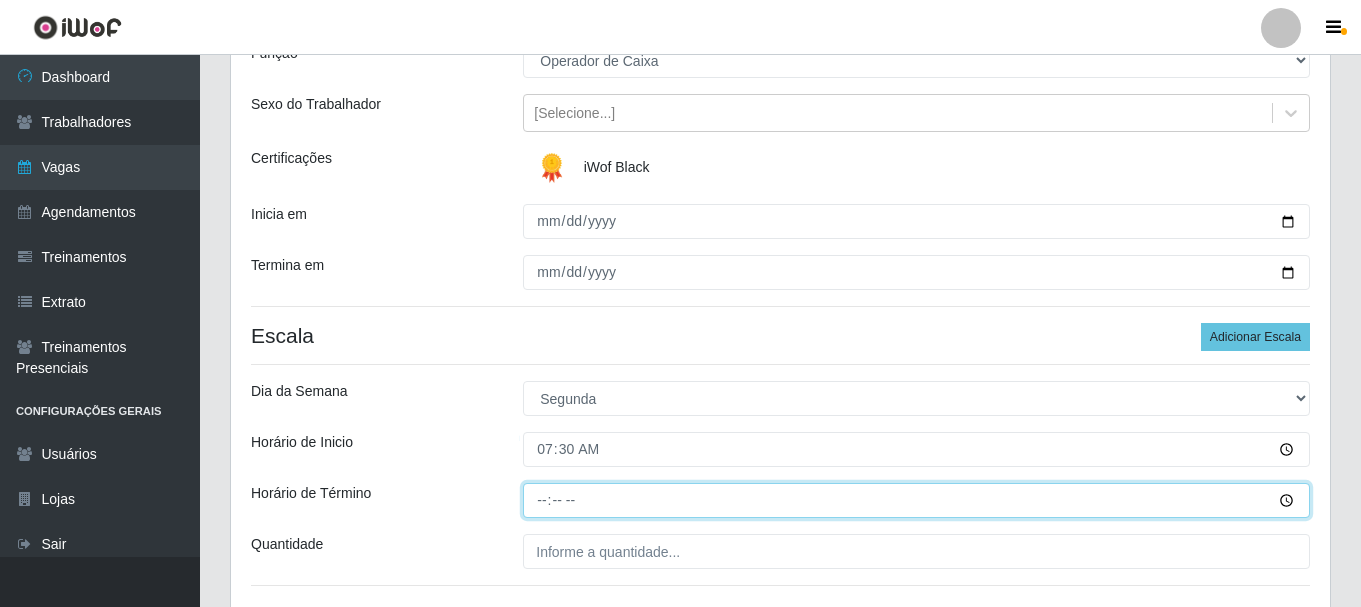 click on "Horário de Término" at bounding box center [916, 500] 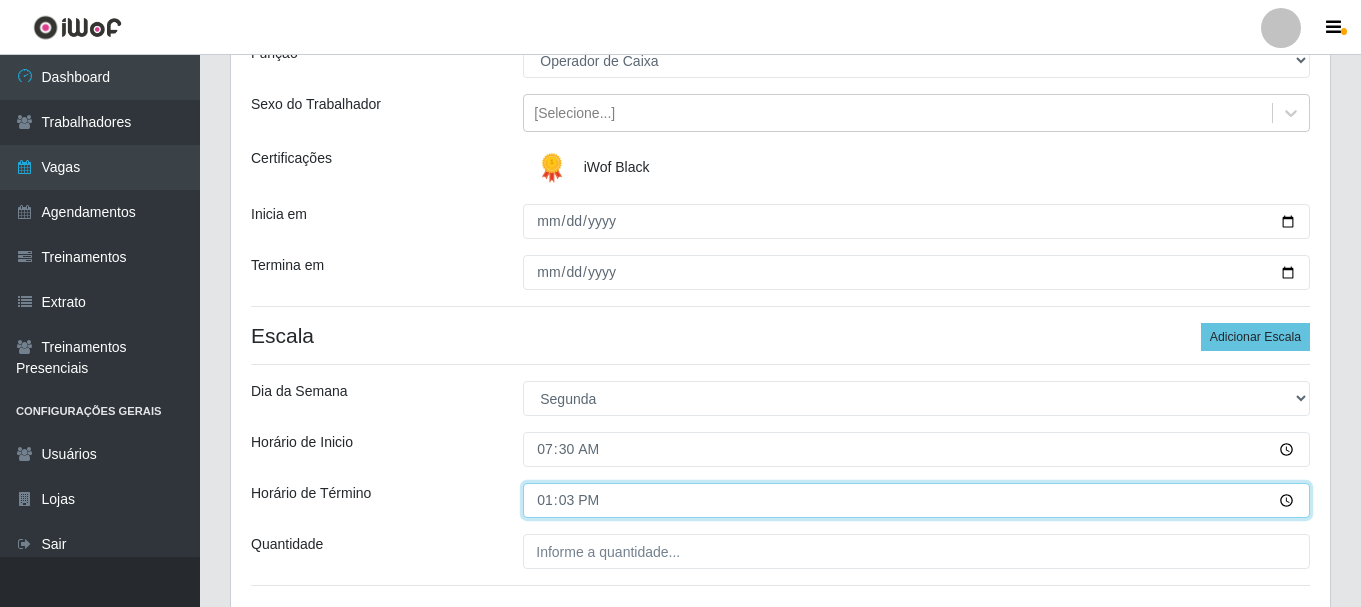 type on "13:30" 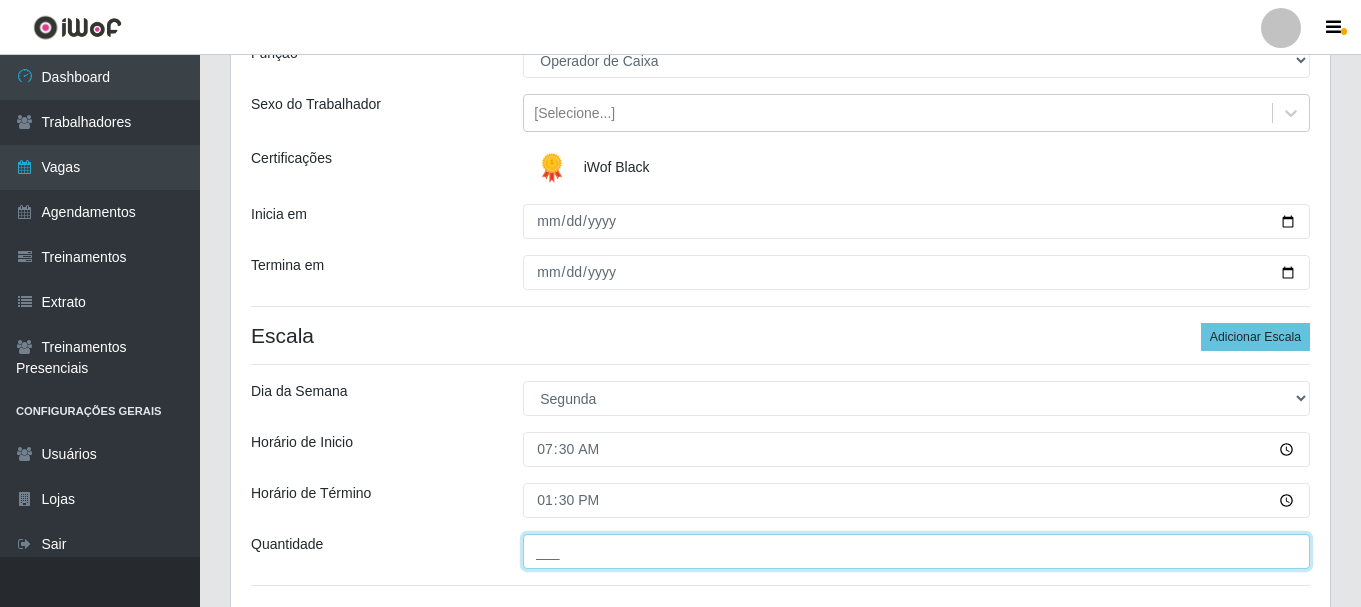 click on "___" at bounding box center (916, 551) 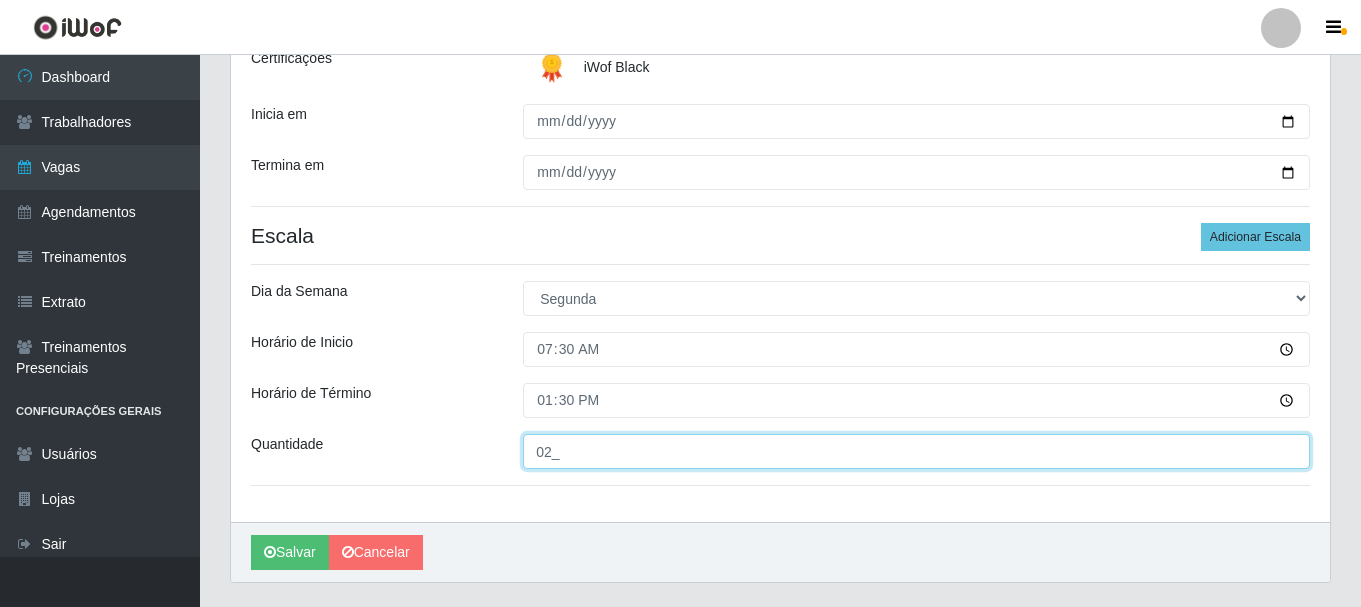 scroll, scrollTop: 350, scrollLeft: 0, axis: vertical 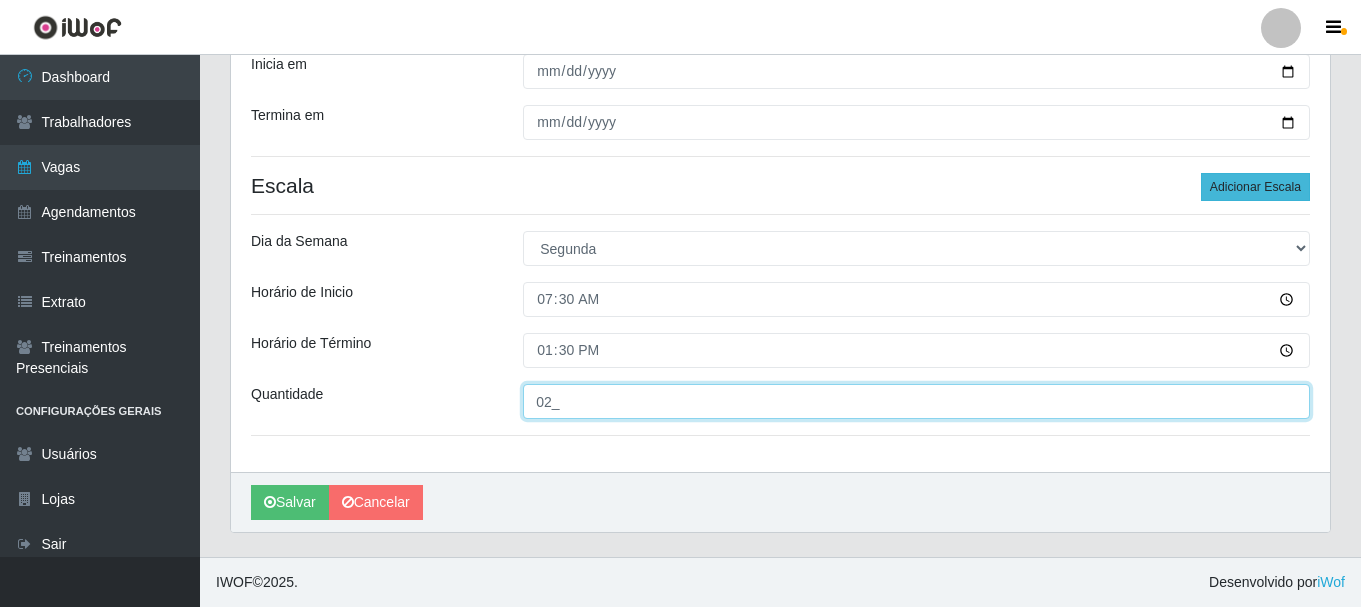 type on "02_" 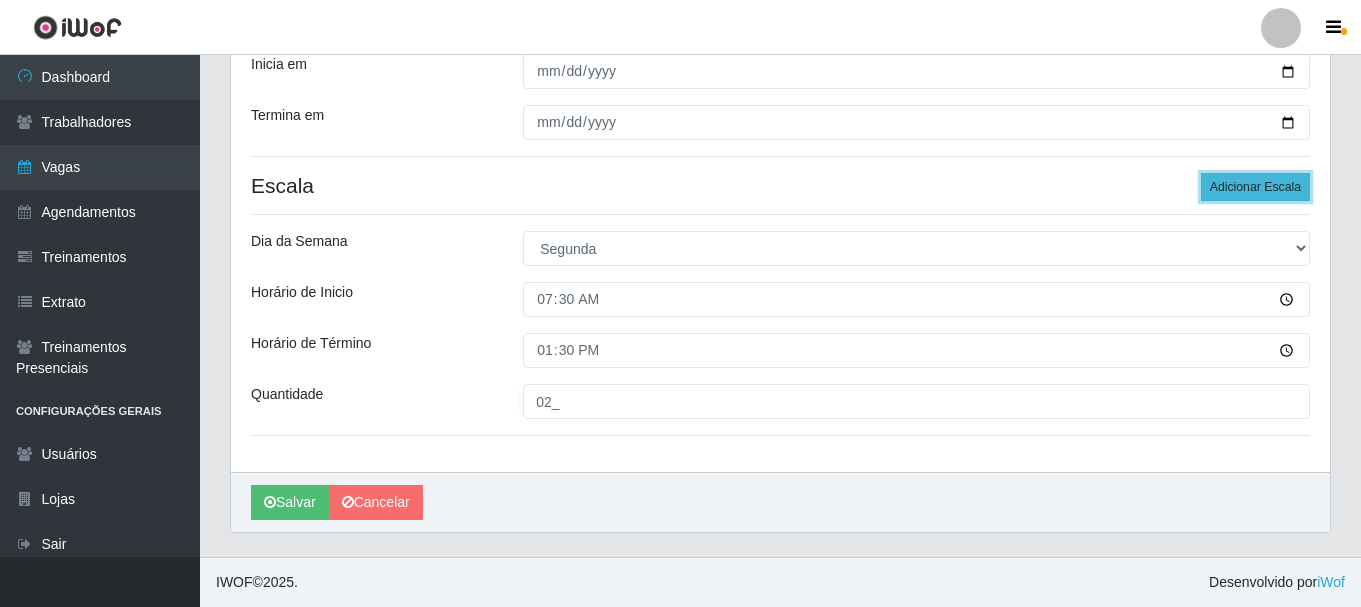click on "Adicionar Escala" at bounding box center [1255, 187] 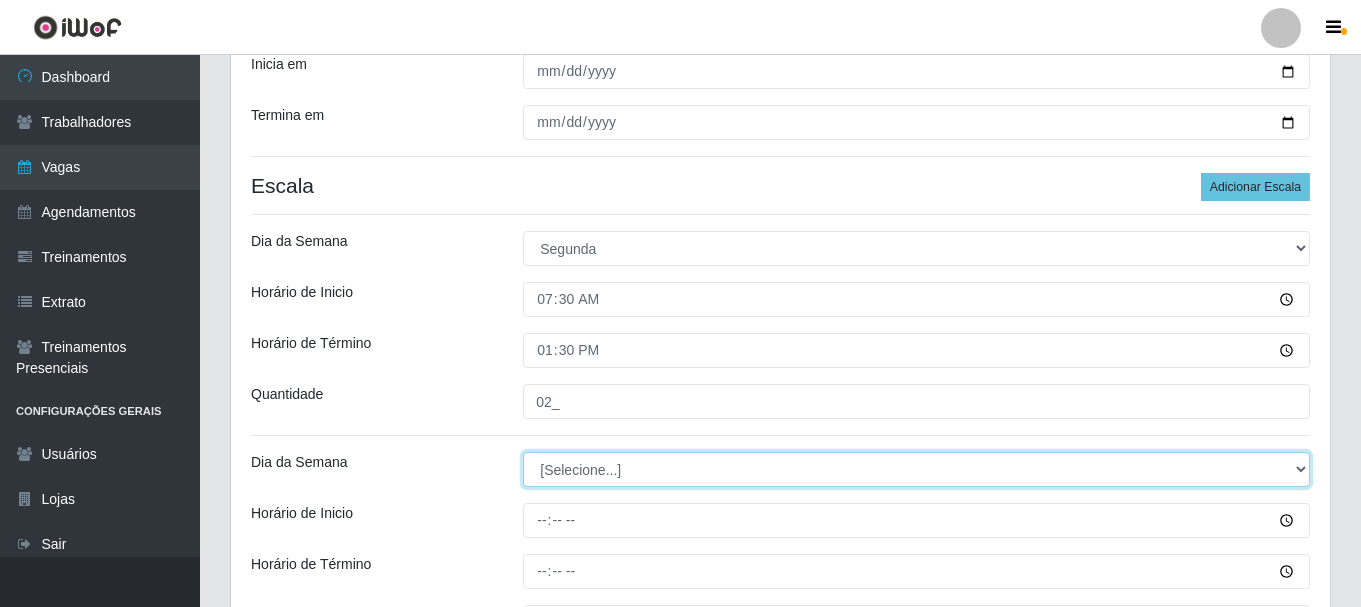 click on "[Selecione...] Segunda Terça Quarta Quinta Sexta Sábado Domingo" at bounding box center (916, 469) 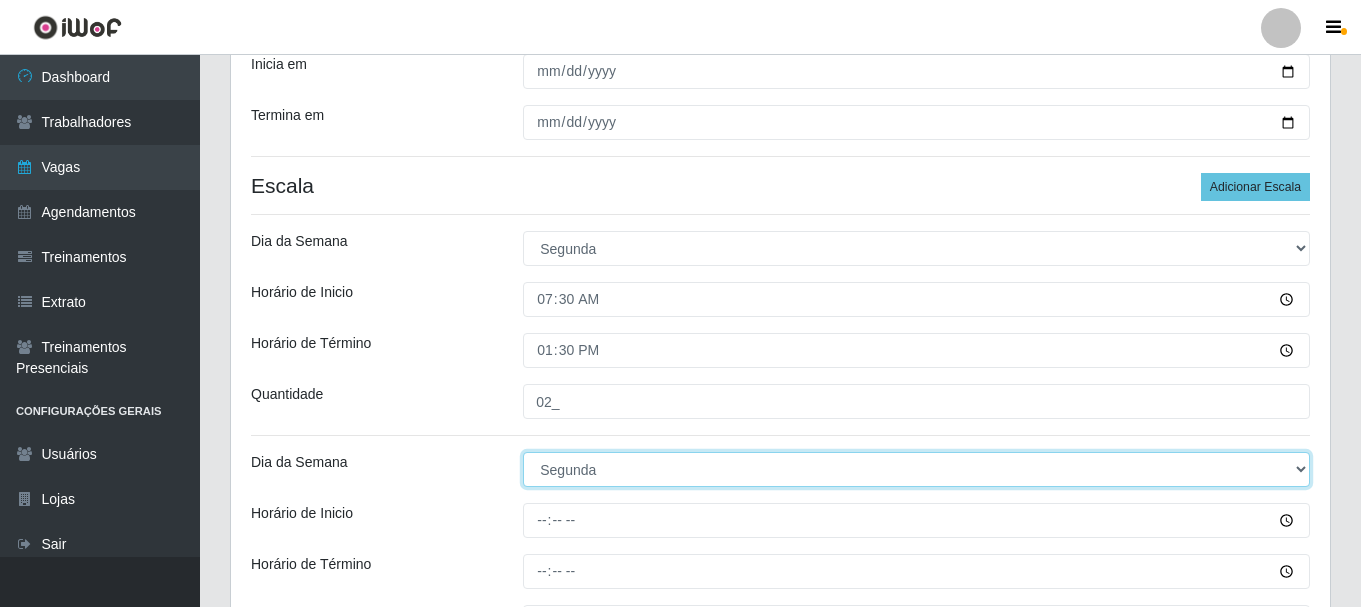 click on "[Selecione...] Segunda Terça Quarta Quinta Sexta Sábado Domingo" at bounding box center [916, 469] 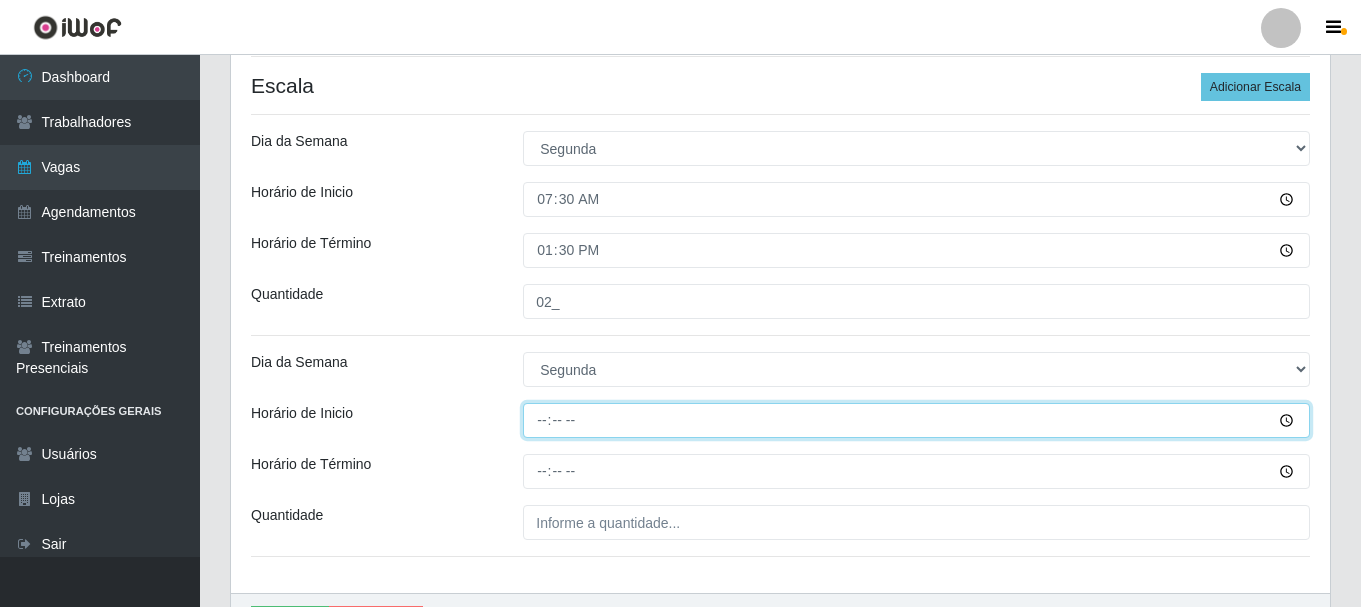 click on "Horário de Inicio" at bounding box center (916, 420) 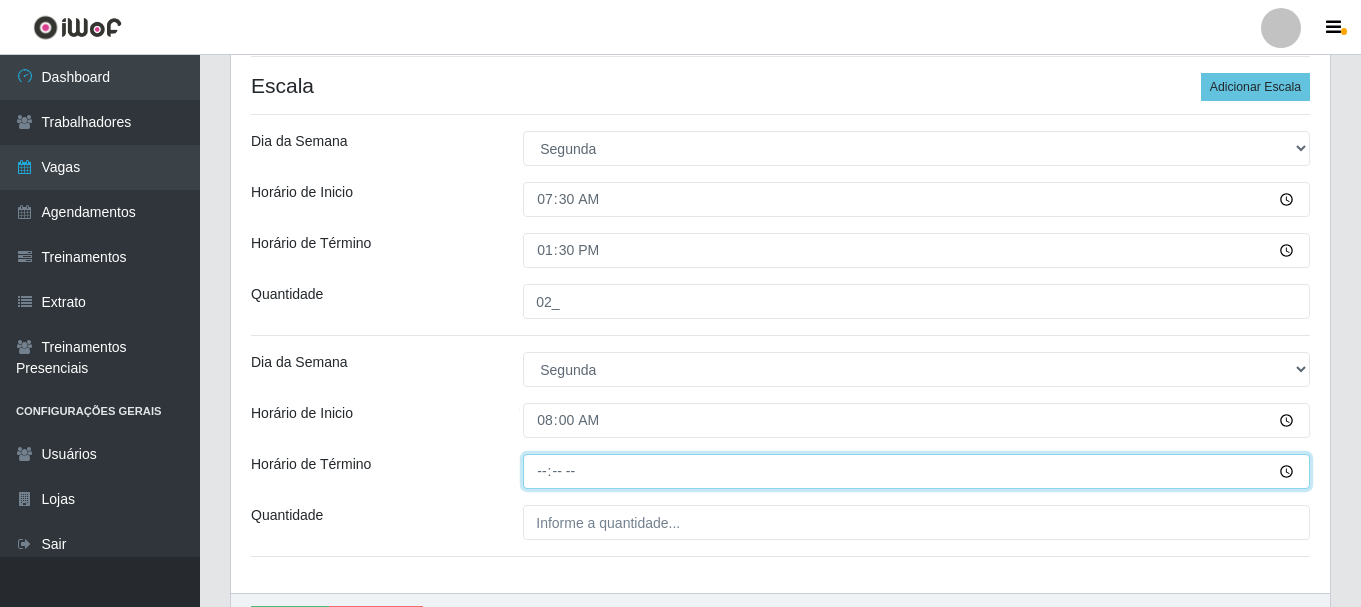 click on "Horário de Término" at bounding box center [916, 471] 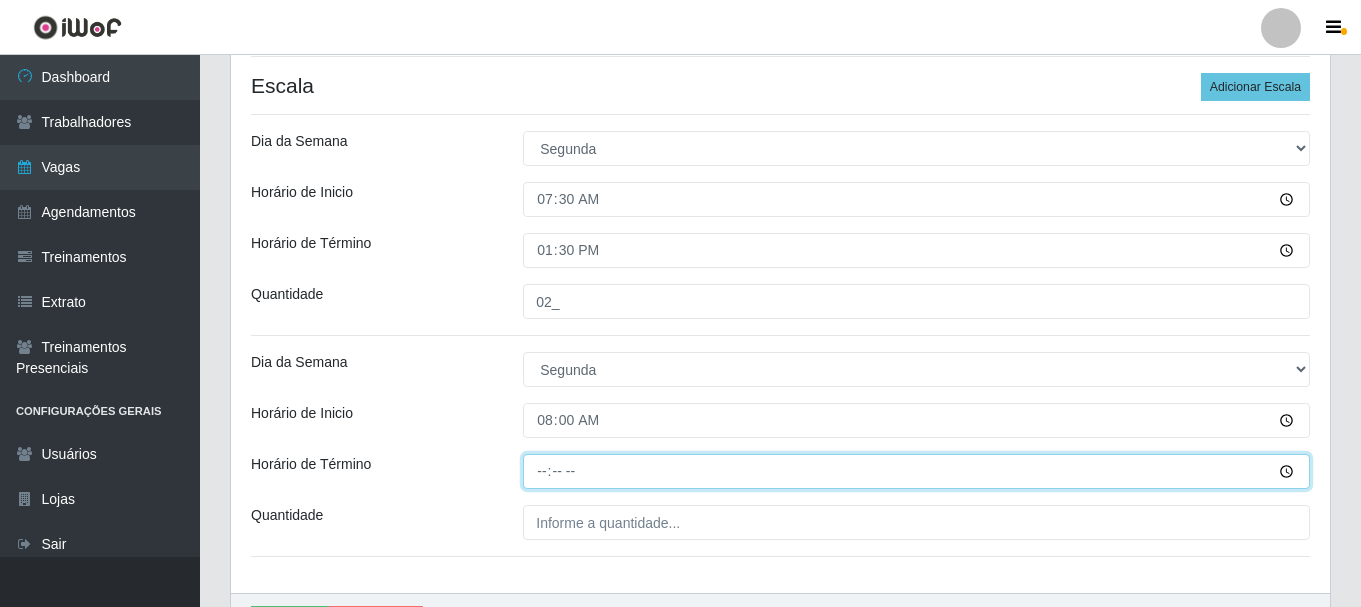 type on "14:00" 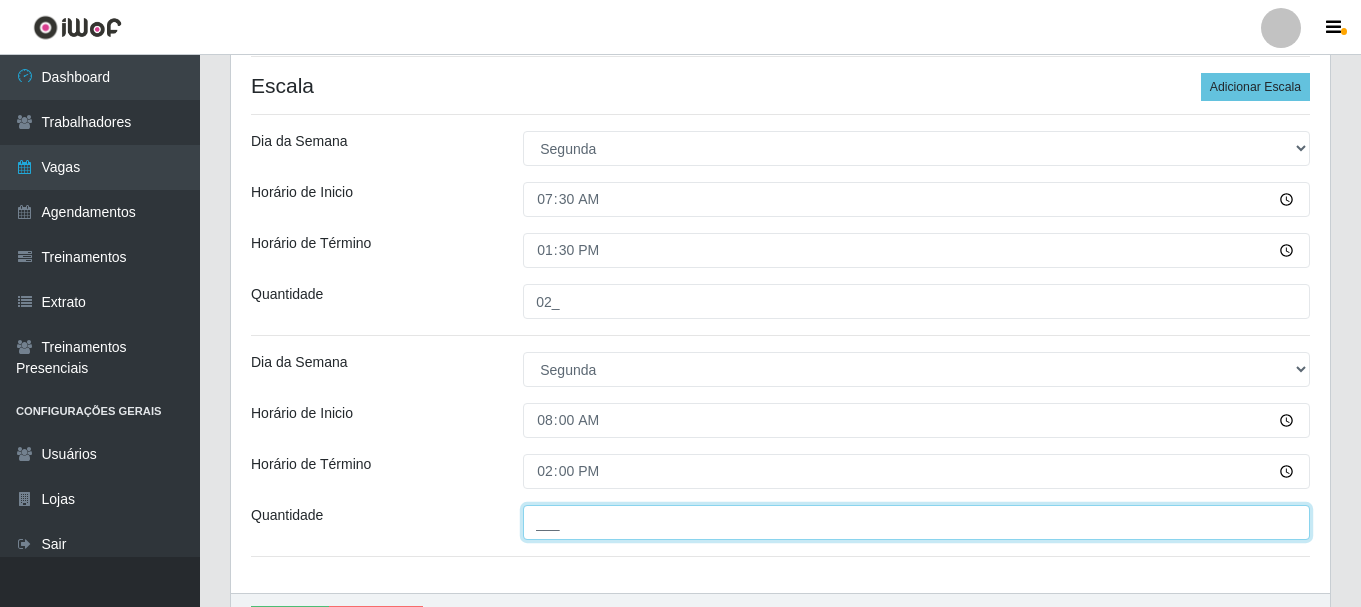 click on "___" at bounding box center (916, 522) 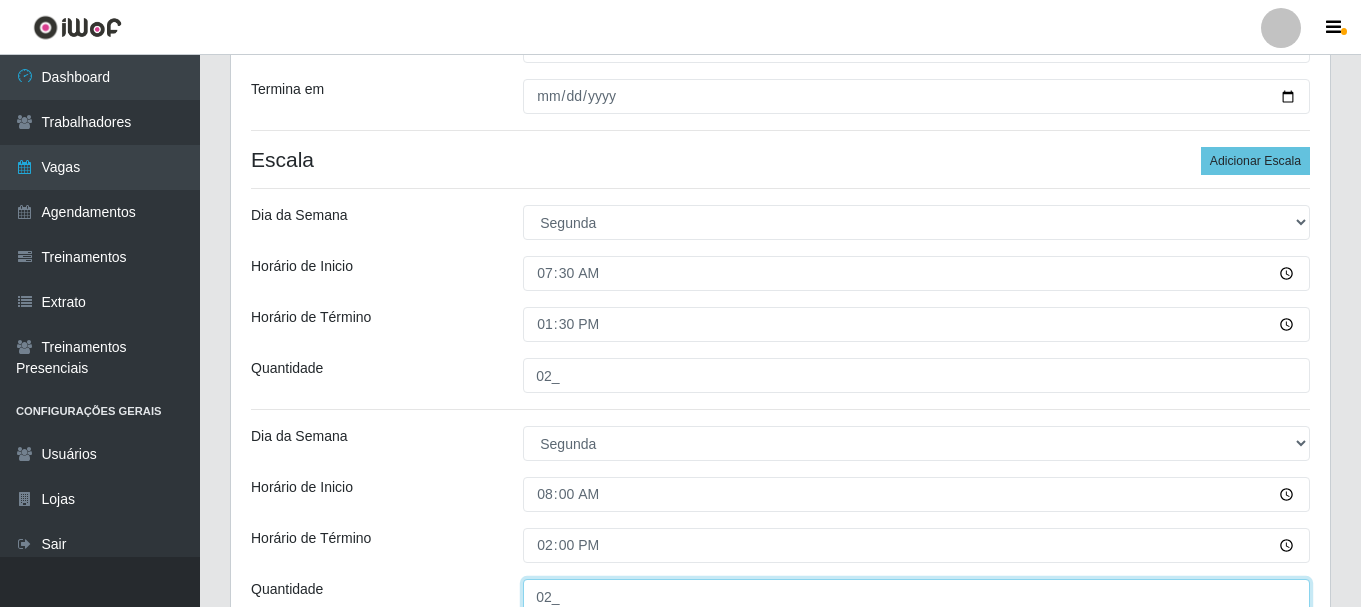 scroll, scrollTop: 371, scrollLeft: 0, axis: vertical 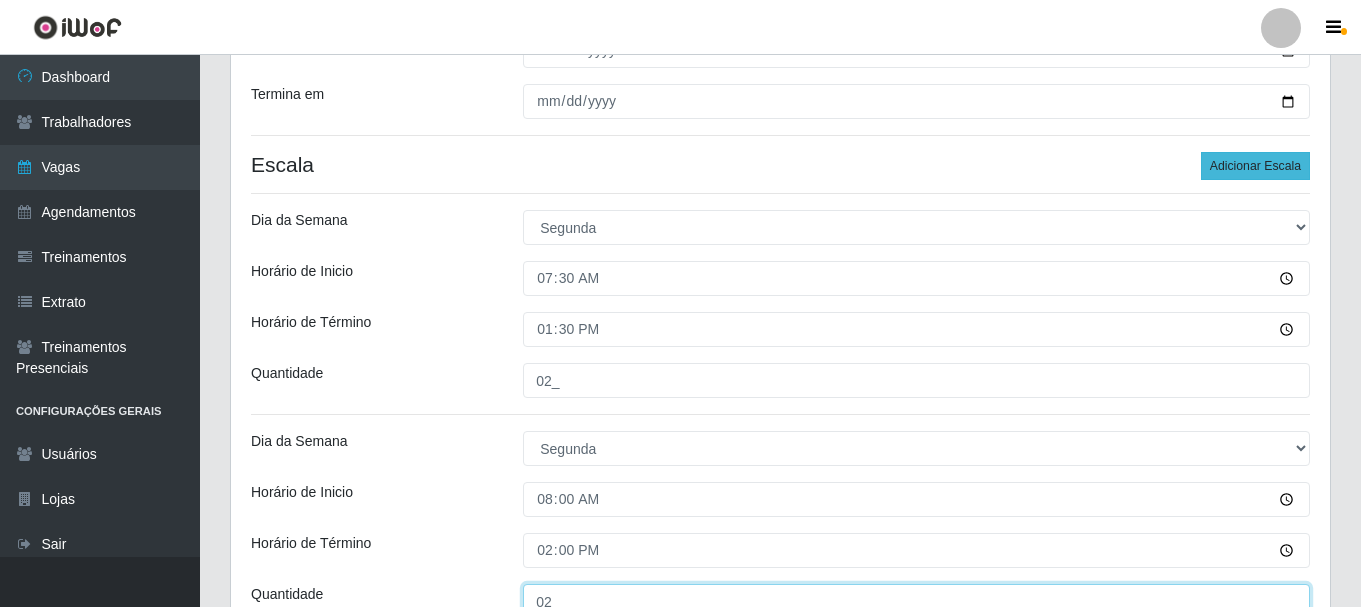 type on "02_" 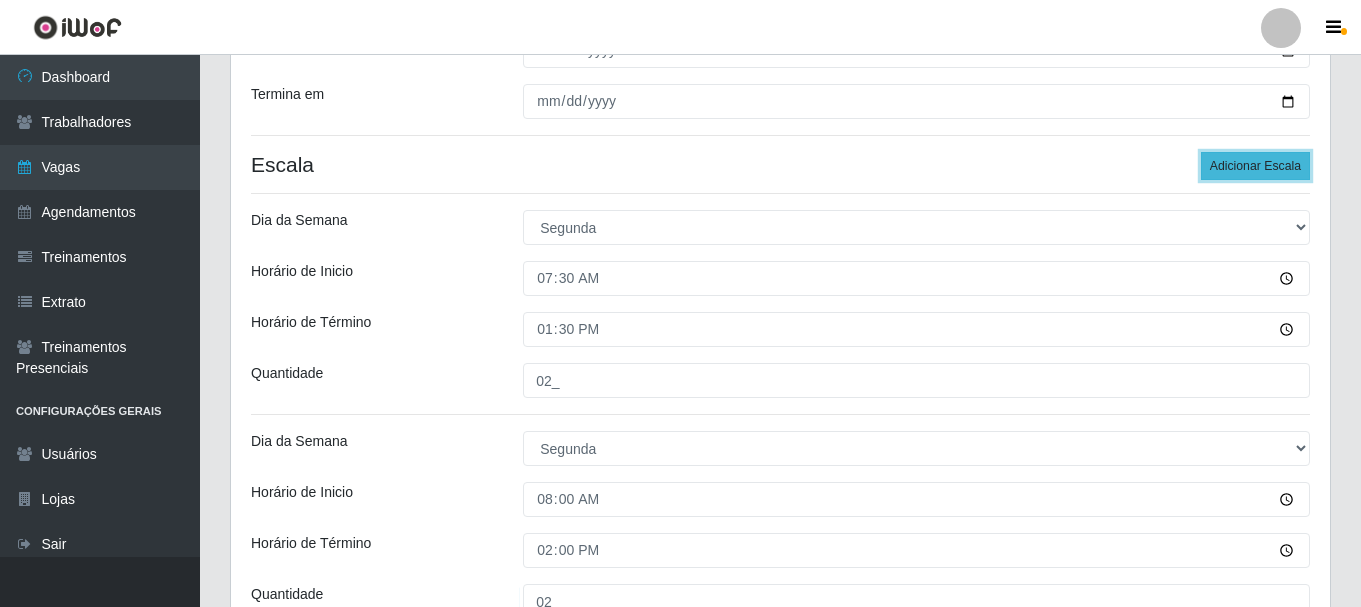 click on "Adicionar Escala" at bounding box center (1255, 166) 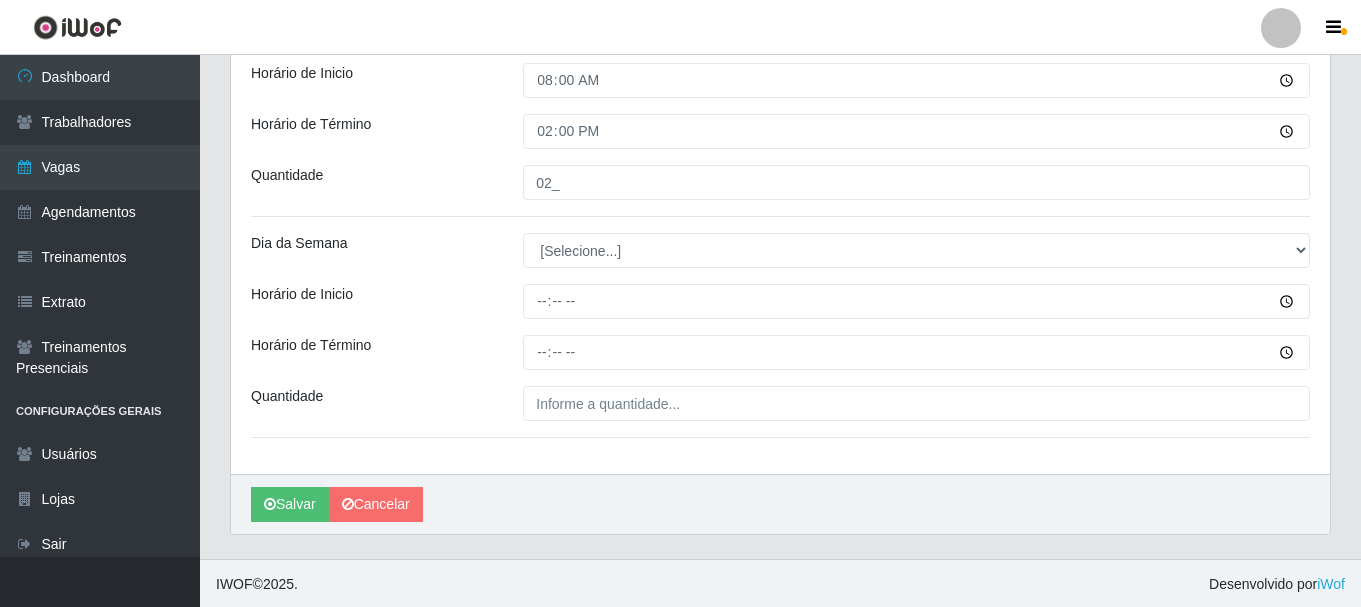scroll, scrollTop: 792, scrollLeft: 0, axis: vertical 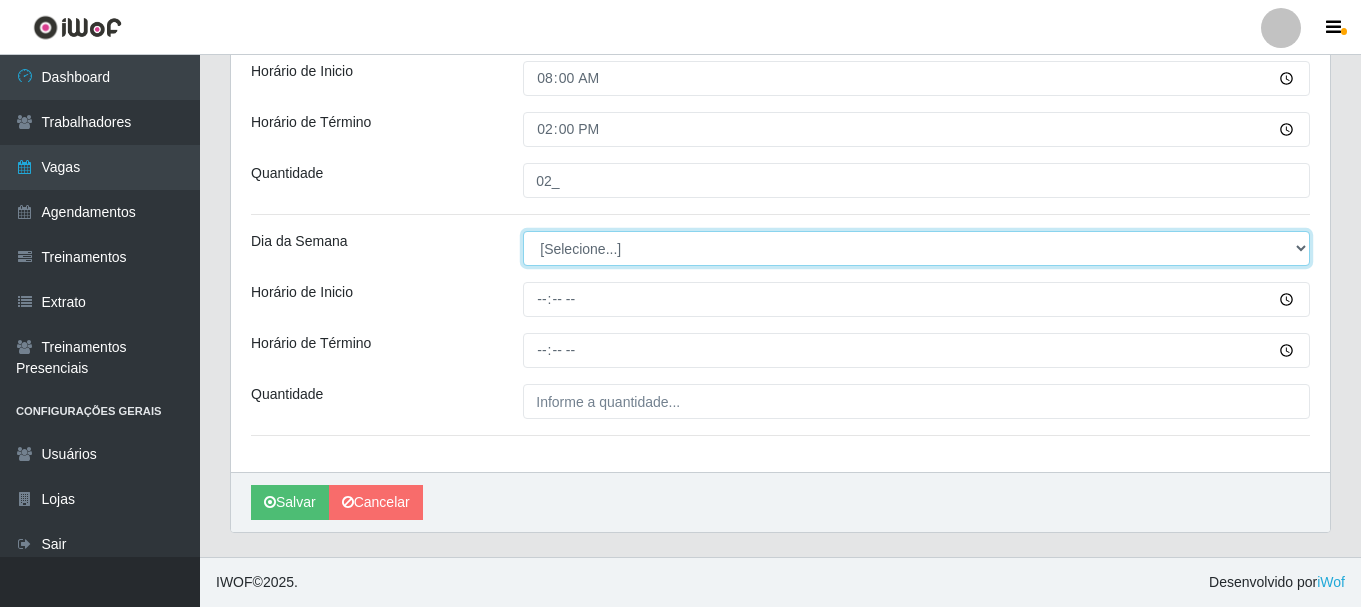 click on "[Selecione...] Segunda Terça Quarta Quinta Sexta Sábado Domingo" at bounding box center [916, 248] 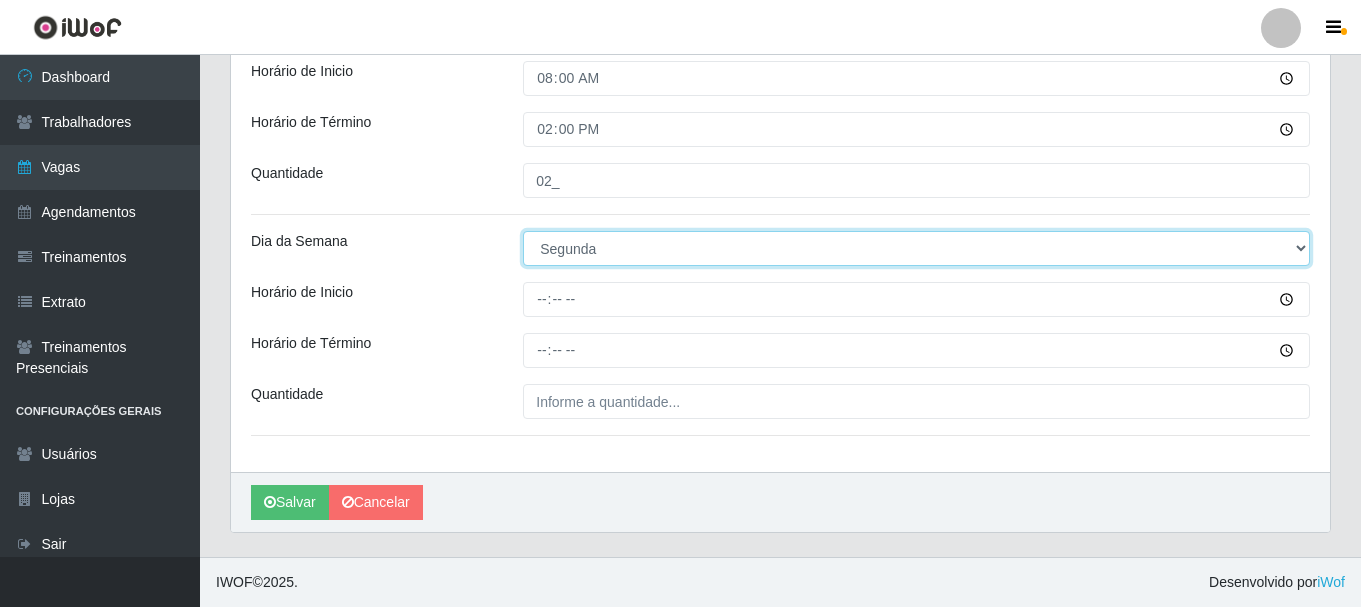 click on "[Selecione...] Segunda Terça Quarta Quinta Sexta Sábado Domingo" at bounding box center (916, 248) 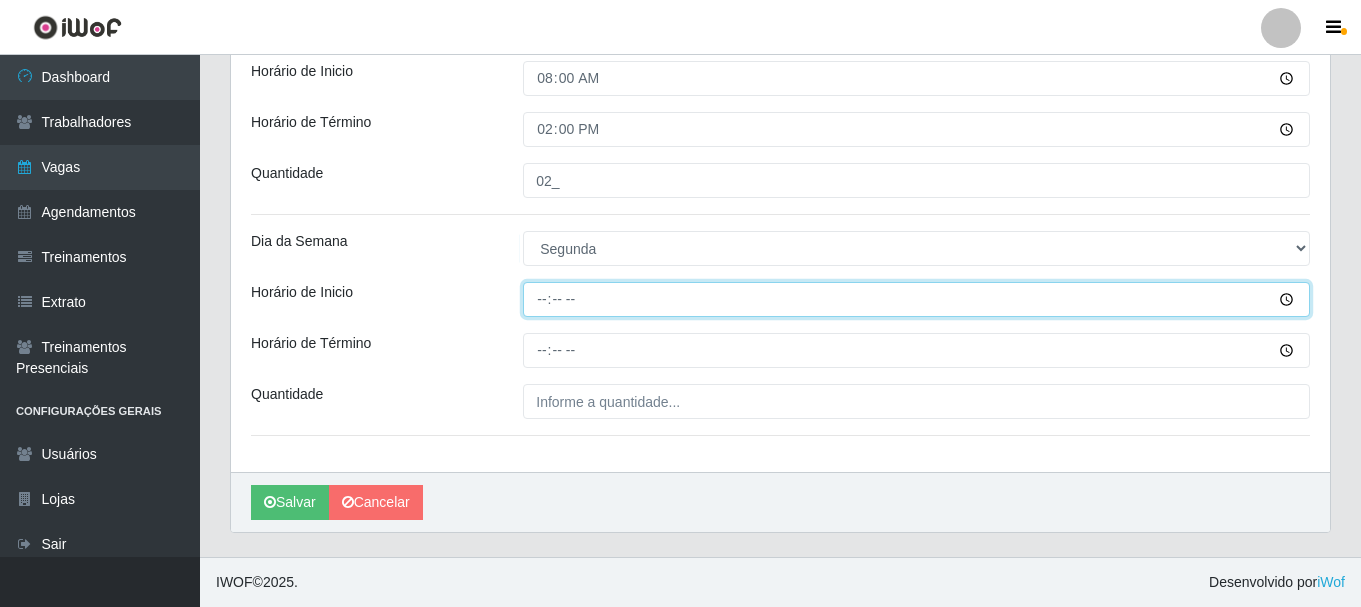 click on "Horário de Inicio" at bounding box center (916, 299) 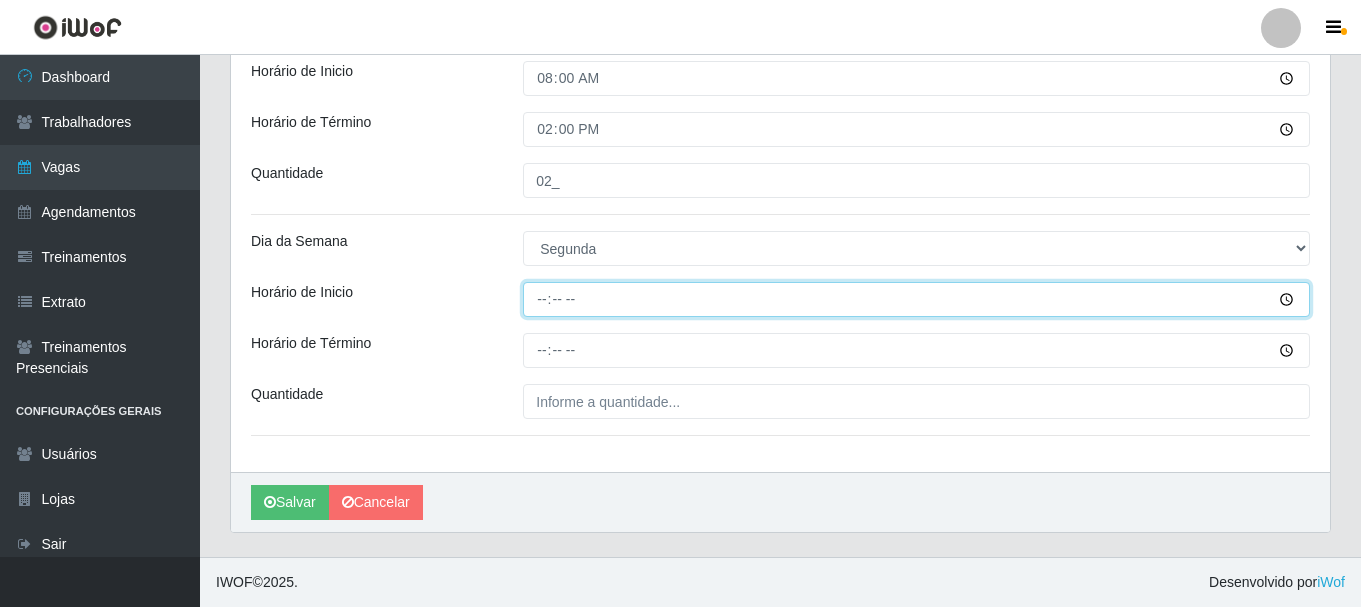 type on "10:00" 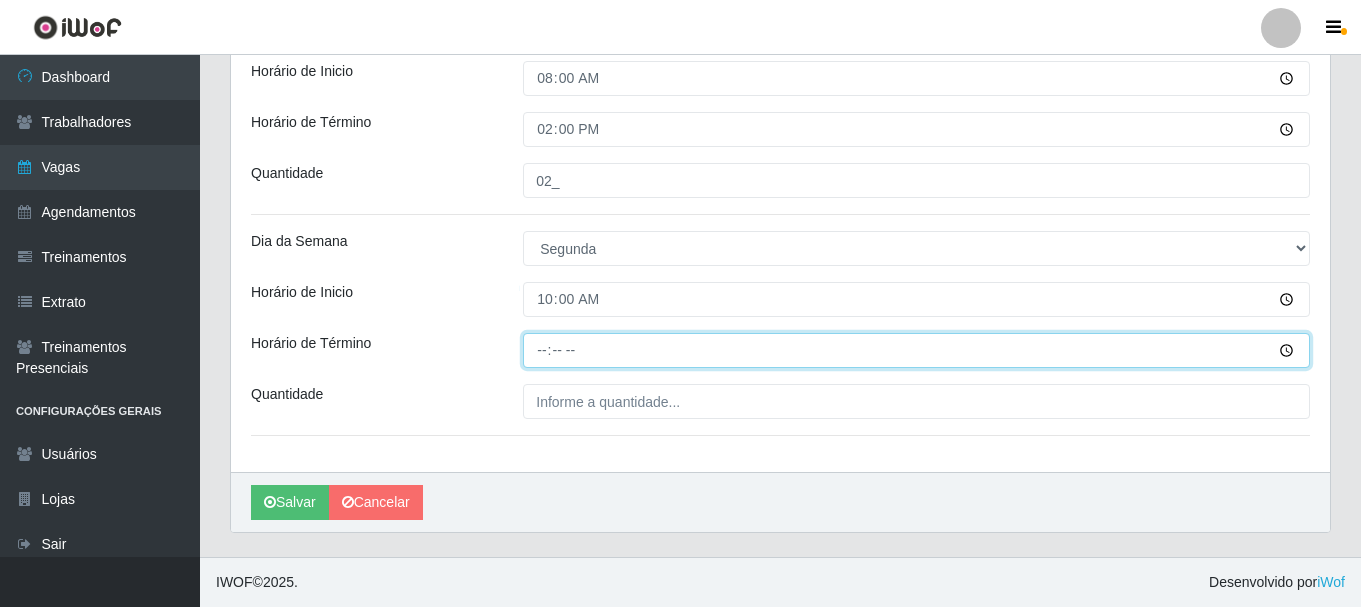click on "Horário de Término" at bounding box center (916, 350) 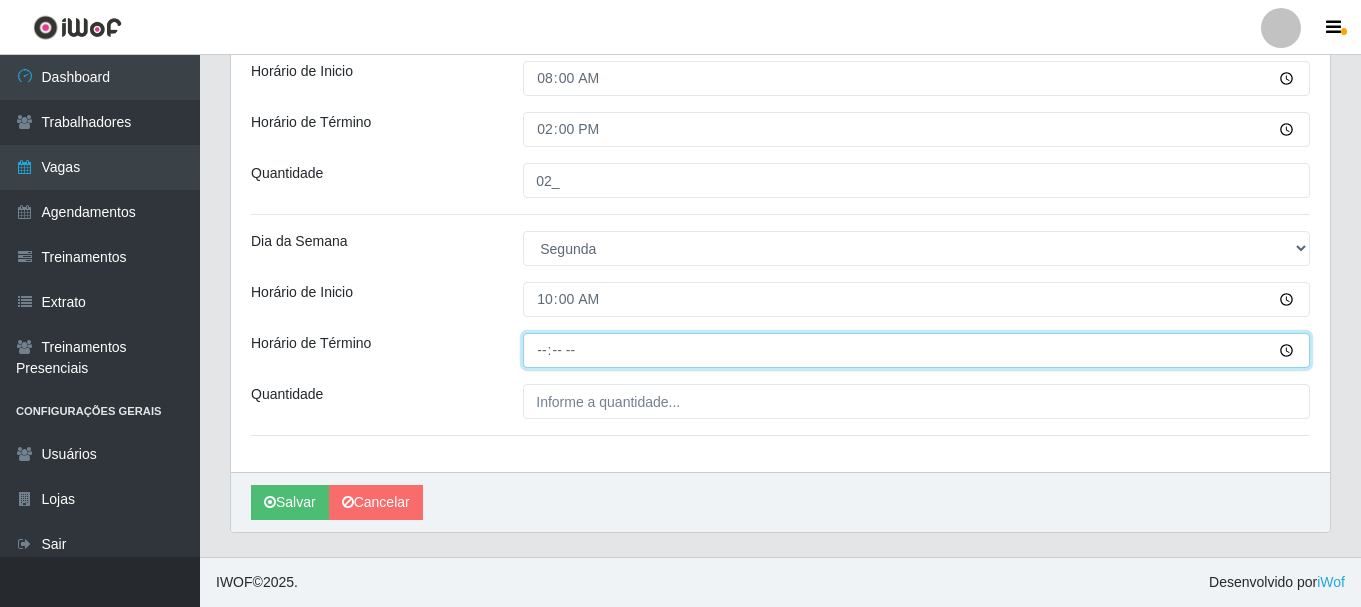 type on "16:00" 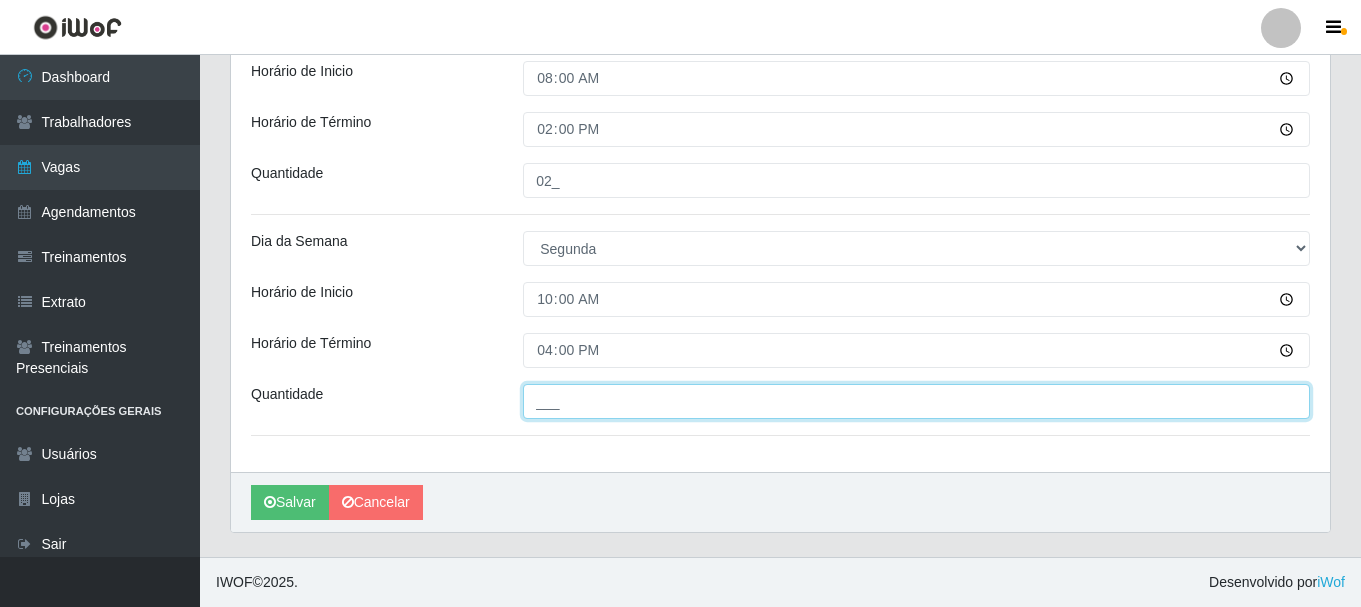 click on "___" at bounding box center (916, 401) 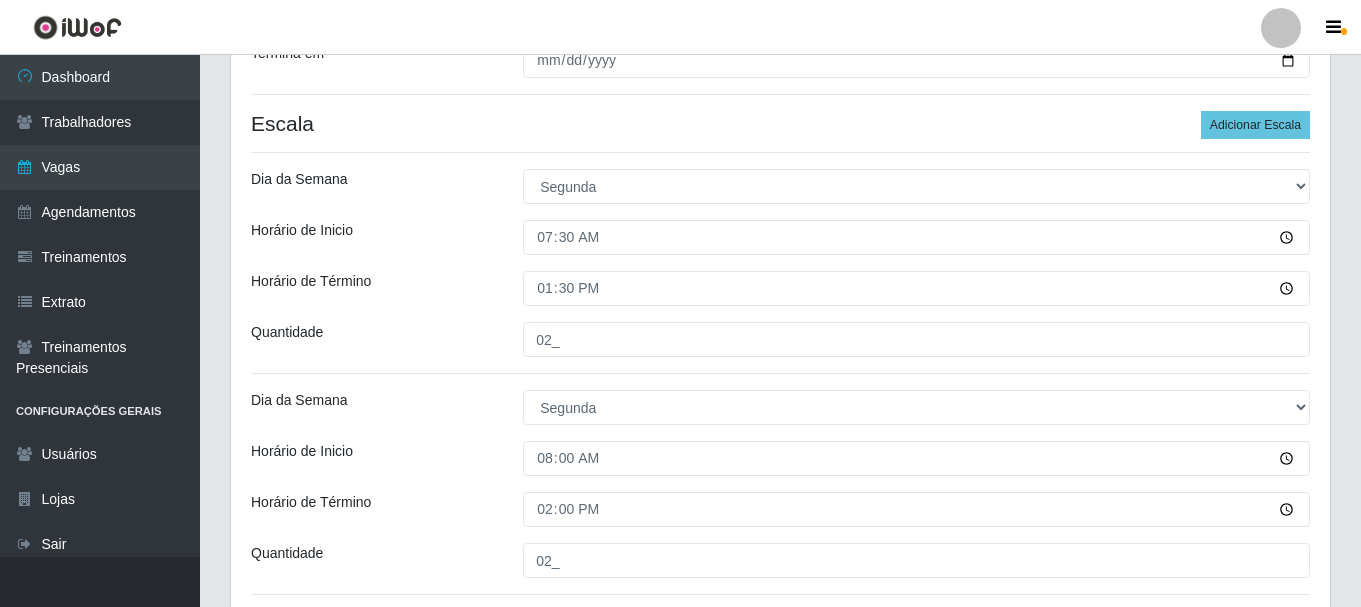 scroll, scrollTop: 392, scrollLeft: 0, axis: vertical 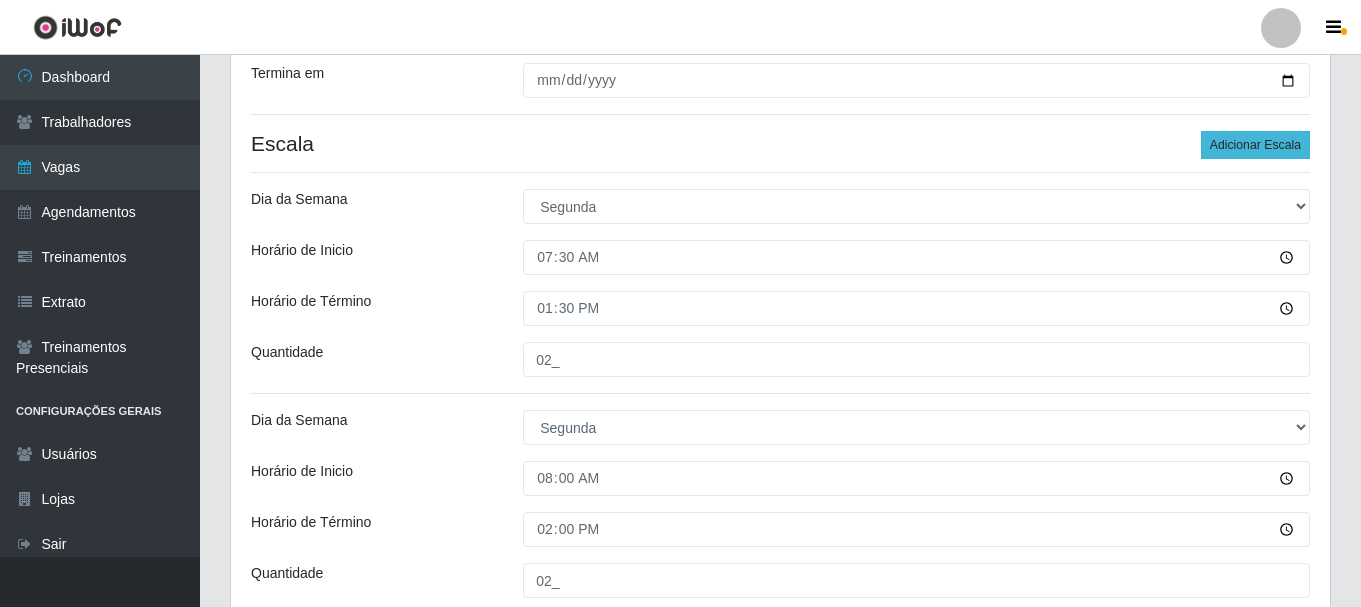 type on "03_" 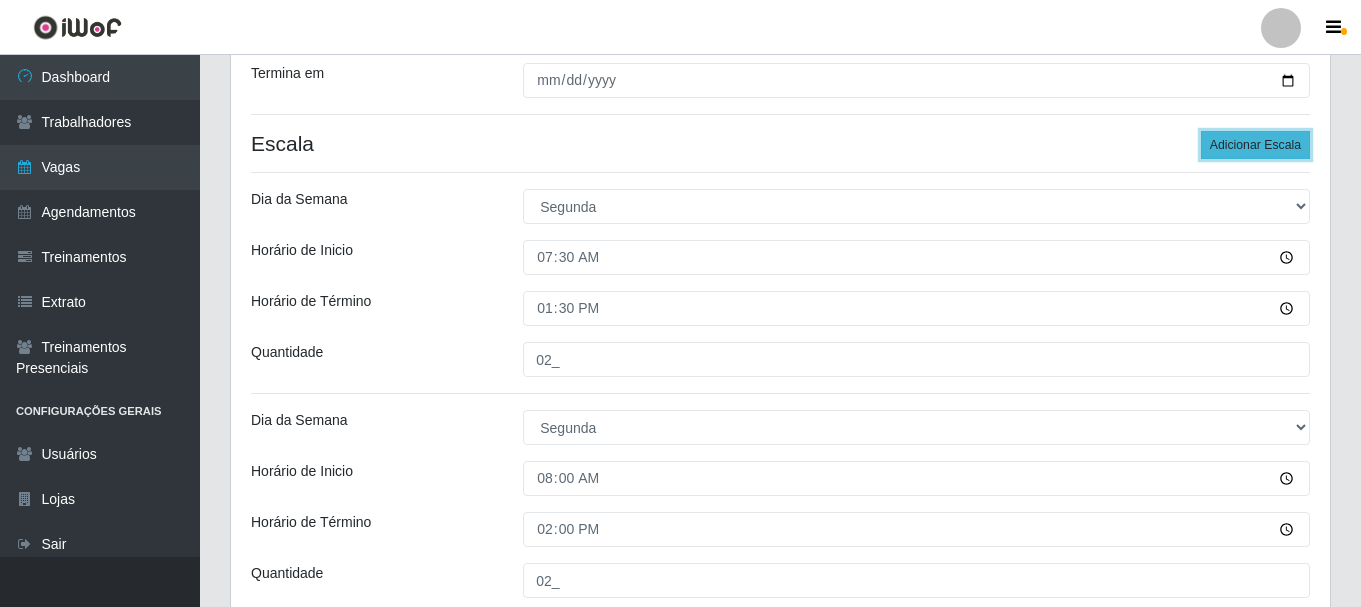 click on "Adicionar Escala" at bounding box center [1255, 145] 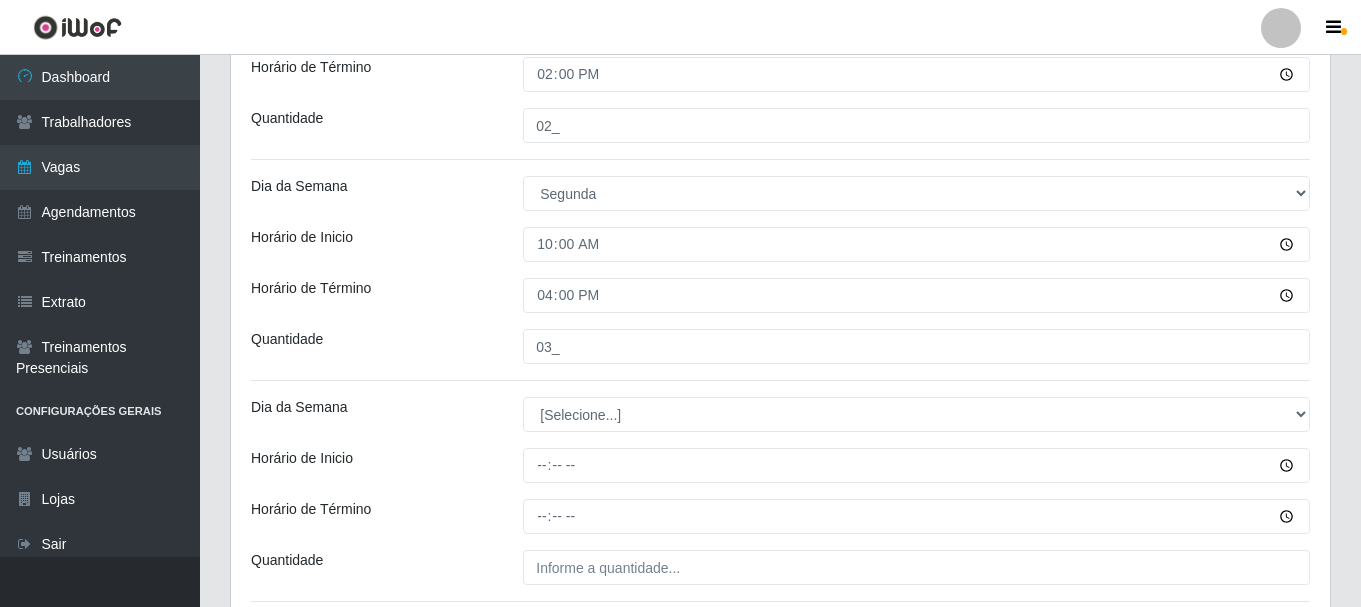 scroll, scrollTop: 892, scrollLeft: 0, axis: vertical 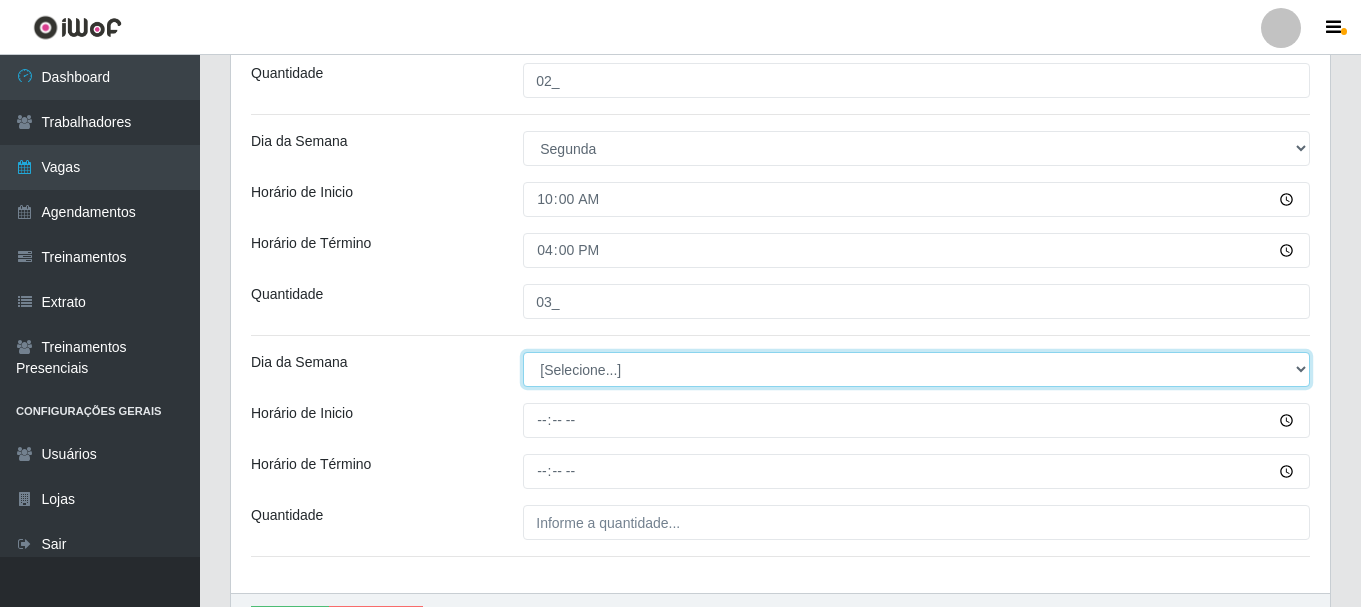 click on "[Selecione...] Segunda Terça Quarta Quinta Sexta Sábado Domingo" at bounding box center (916, 369) 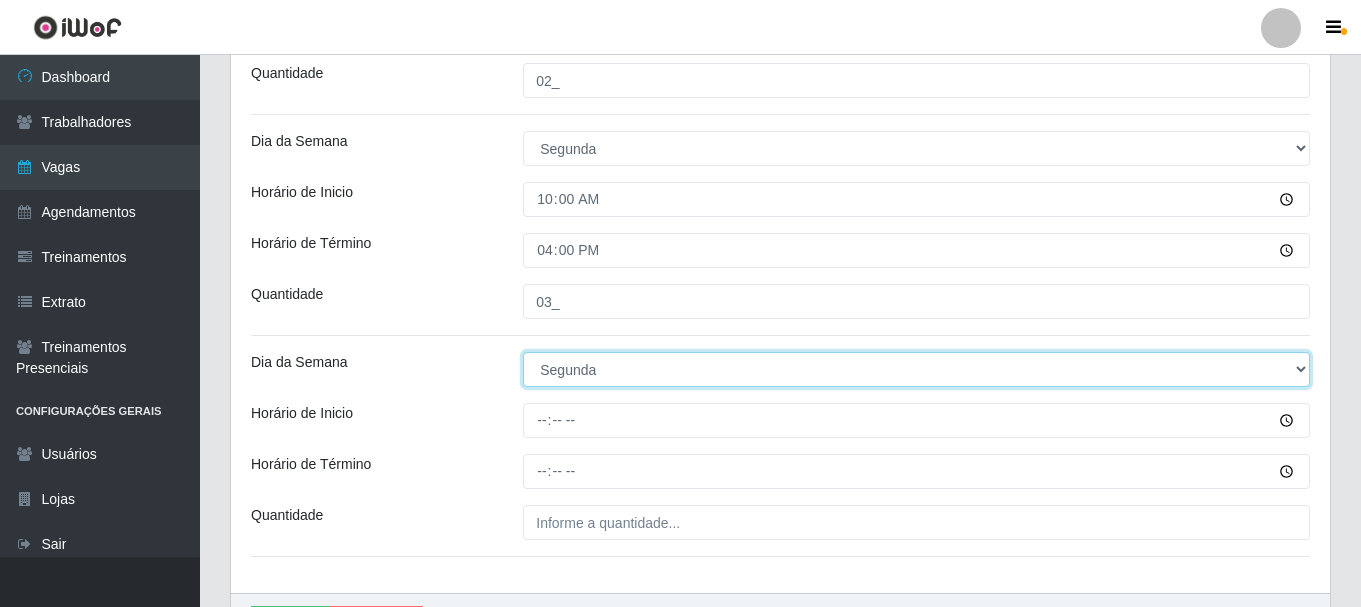 click on "[Selecione...] Segunda Terça Quarta Quinta Sexta Sábado Domingo" at bounding box center [916, 369] 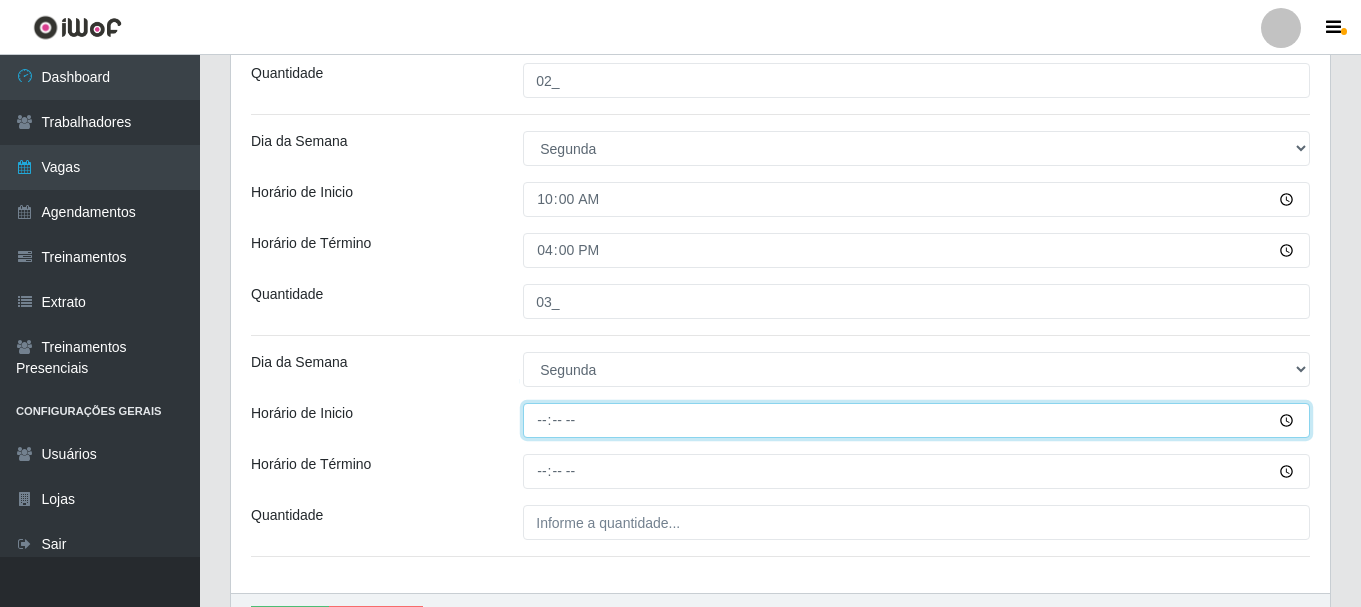 click on "Horário de Inicio" at bounding box center [916, 420] 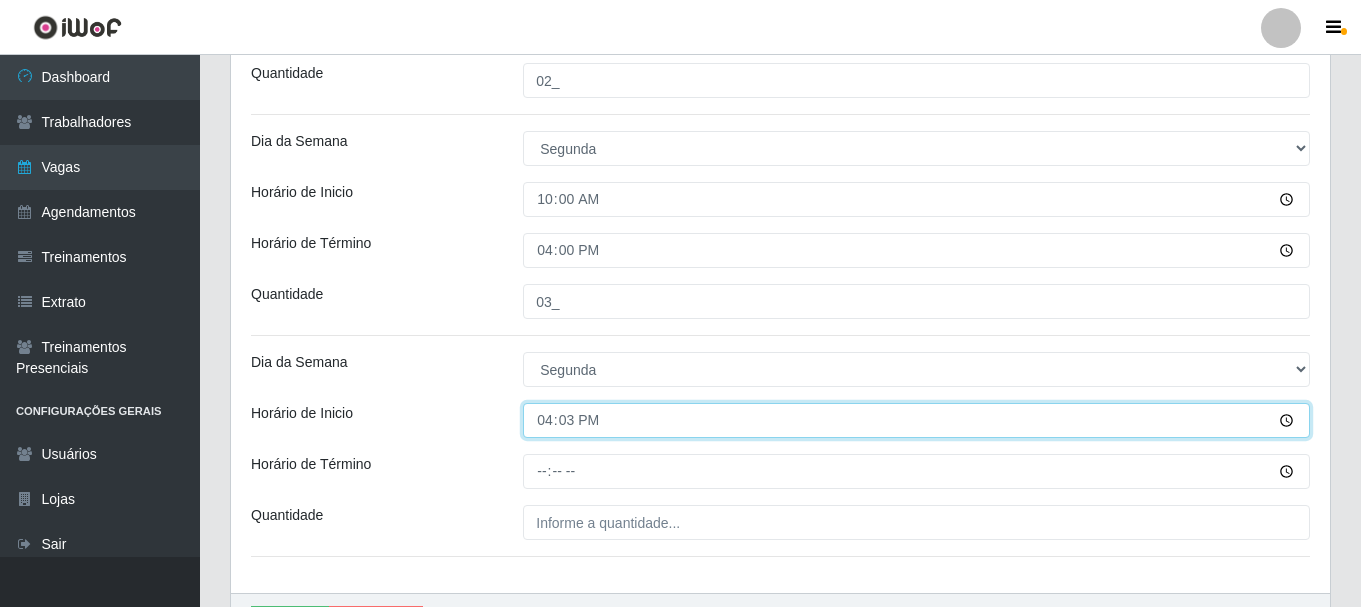 type on "16:30" 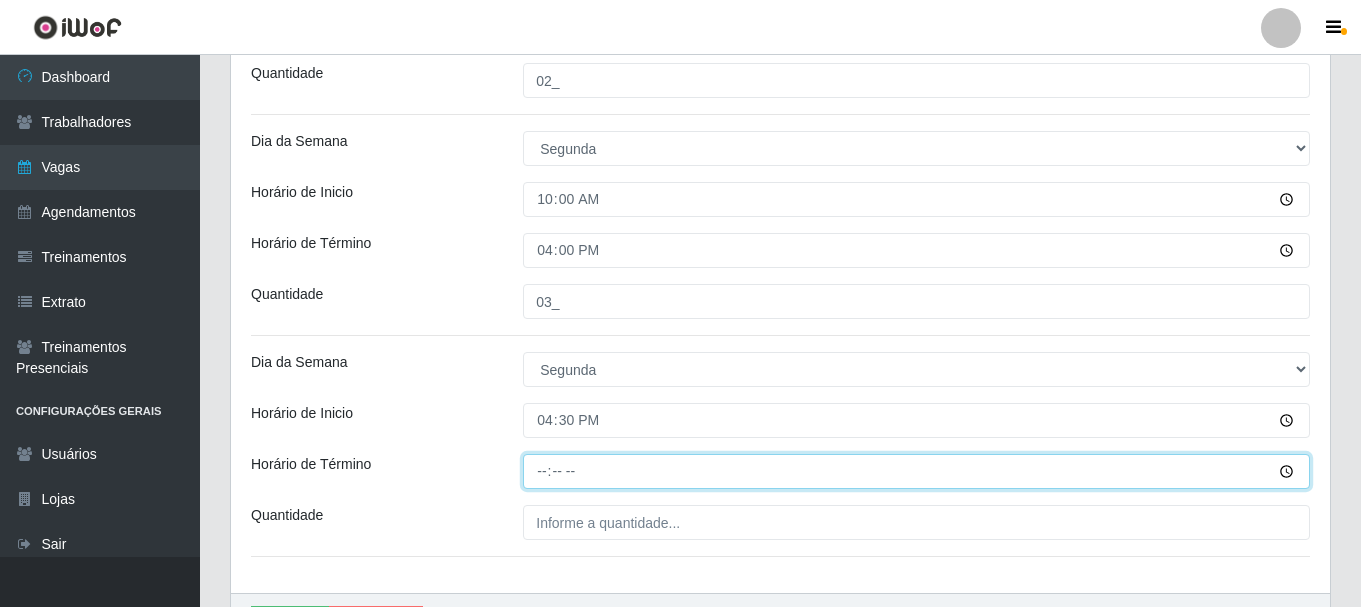 click on "Horário de Término" at bounding box center (916, 471) 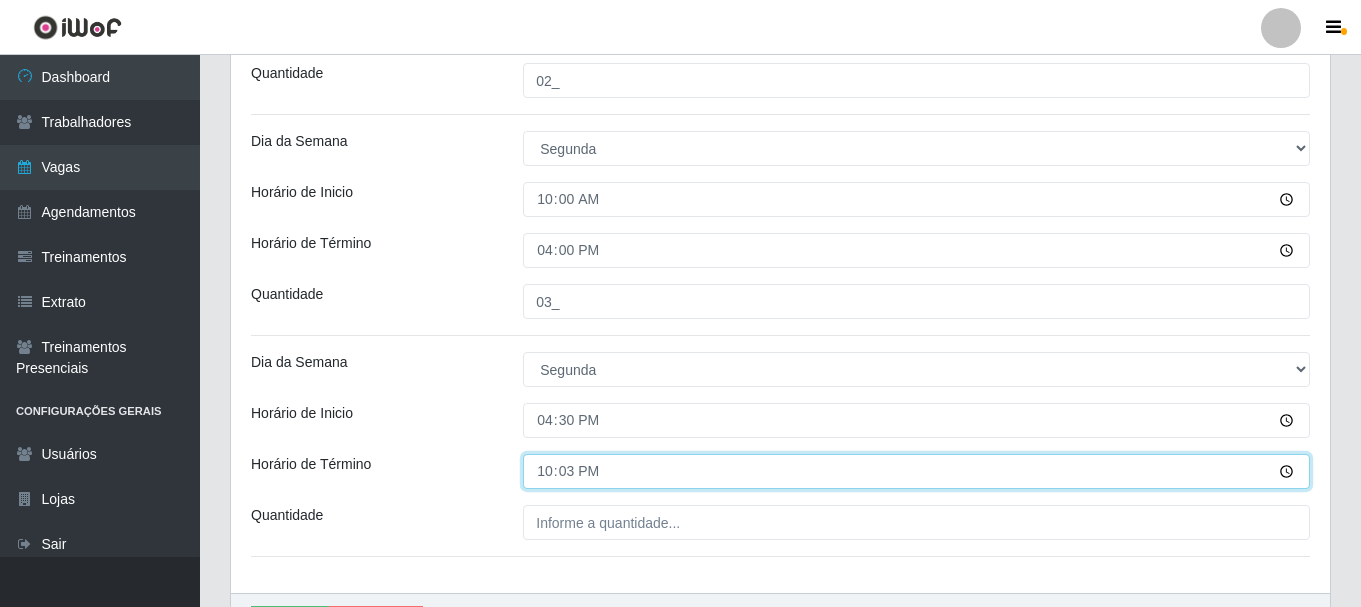 type on "22:30" 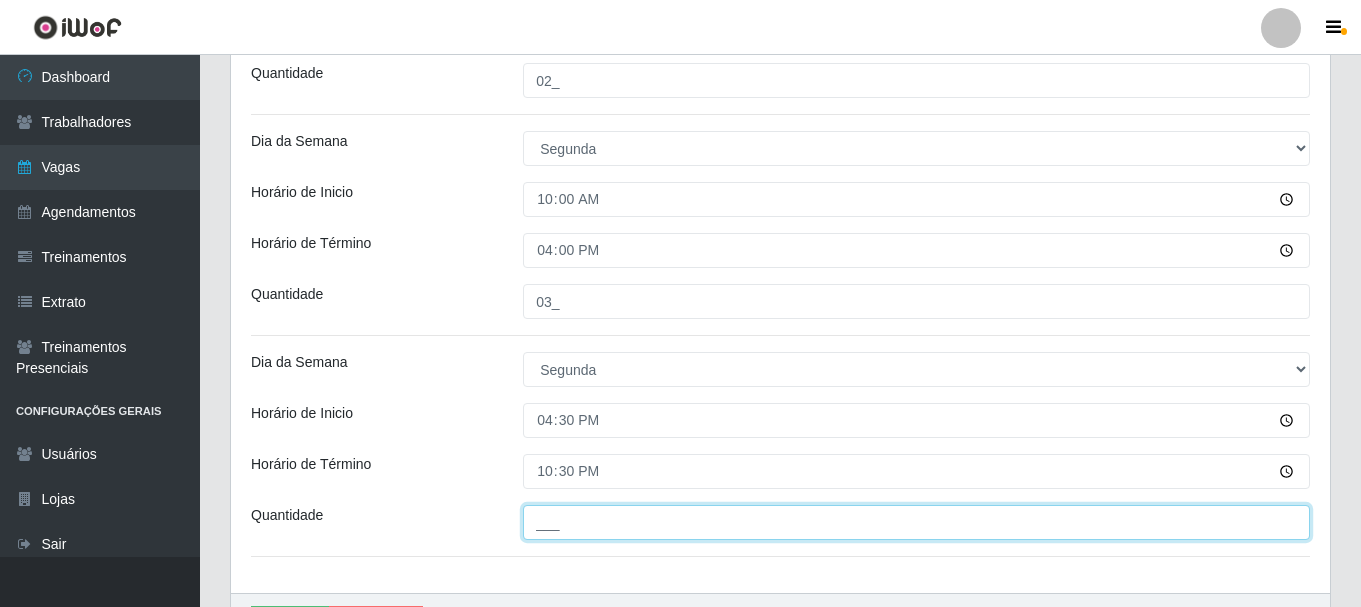 click on "___" at bounding box center [916, 522] 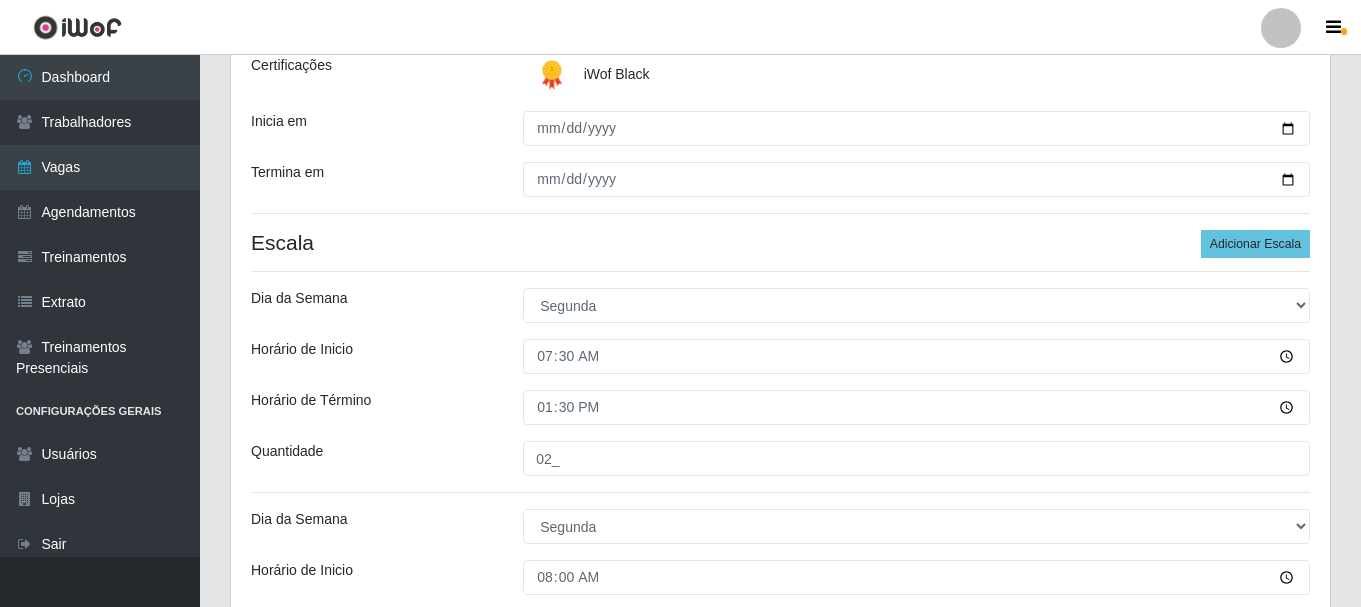 scroll, scrollTop: 292, scrollLeft: 0, axis: vertical 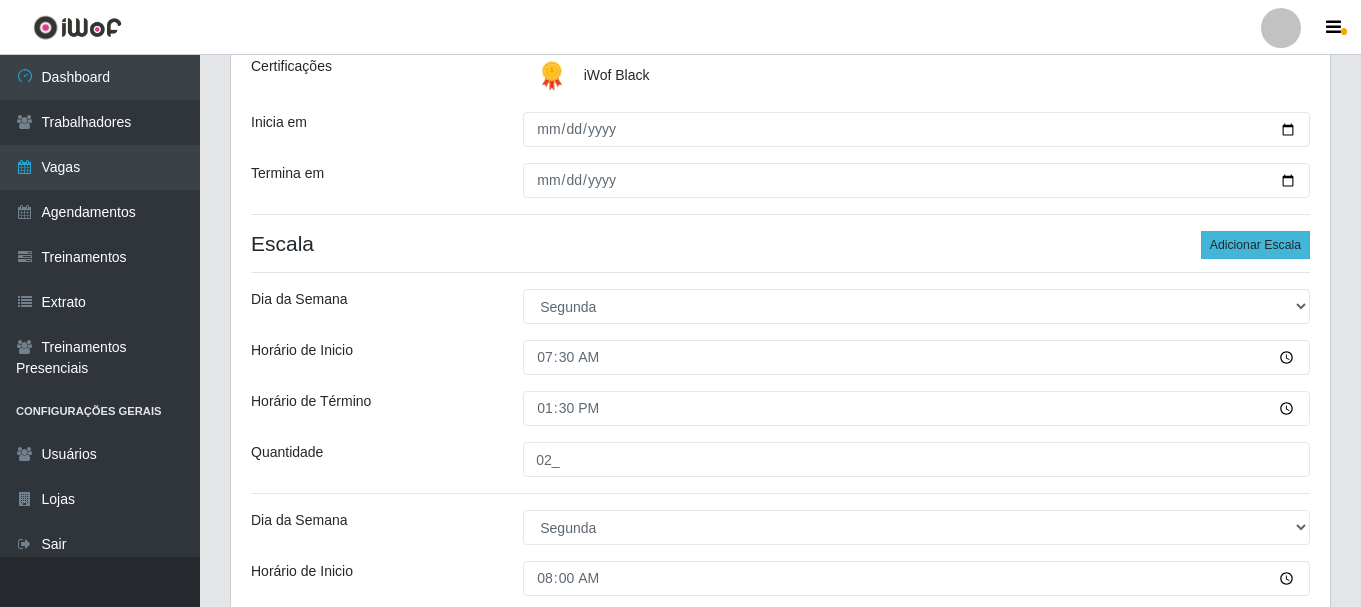 type on "03_" 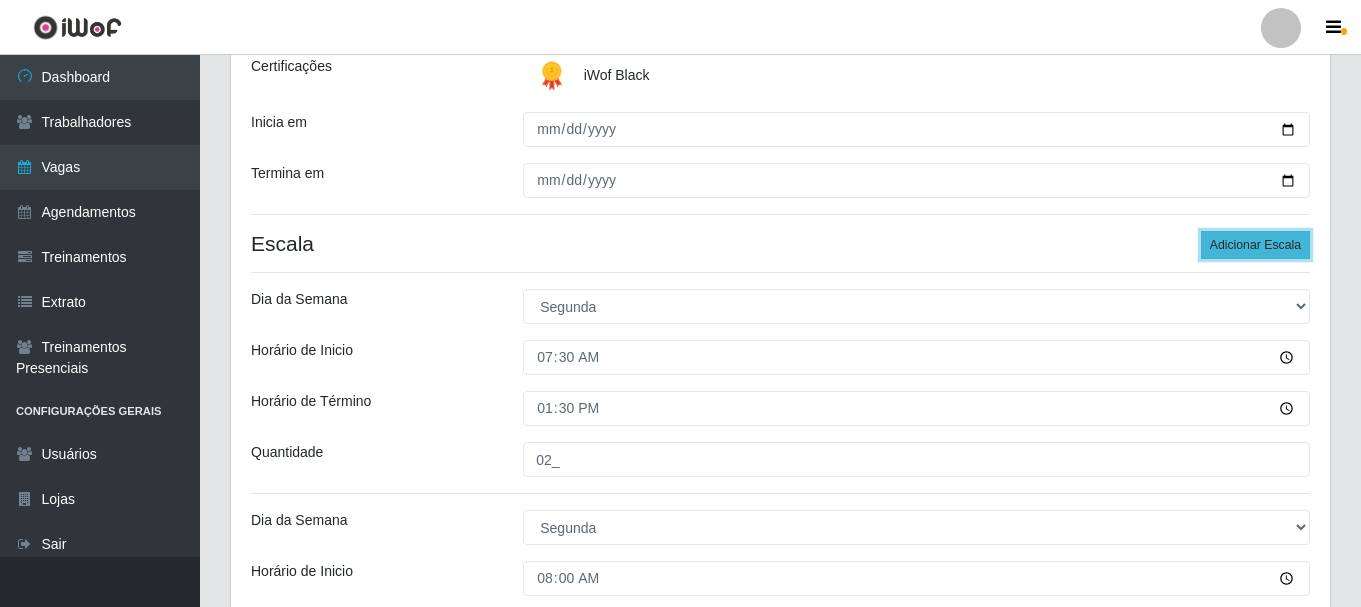 click on "Adicionar Escala" at bounding box center (1255, 245) 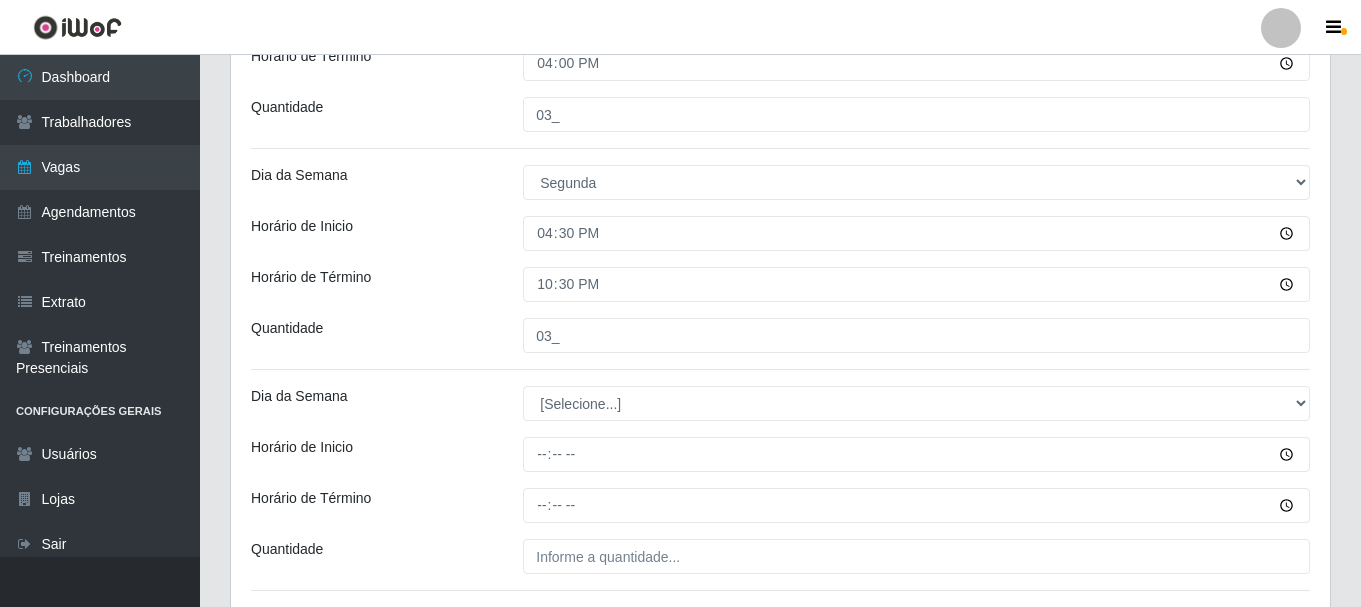 scroll, scrollTop: 1092, scrollLeft: 0, axis: vertical 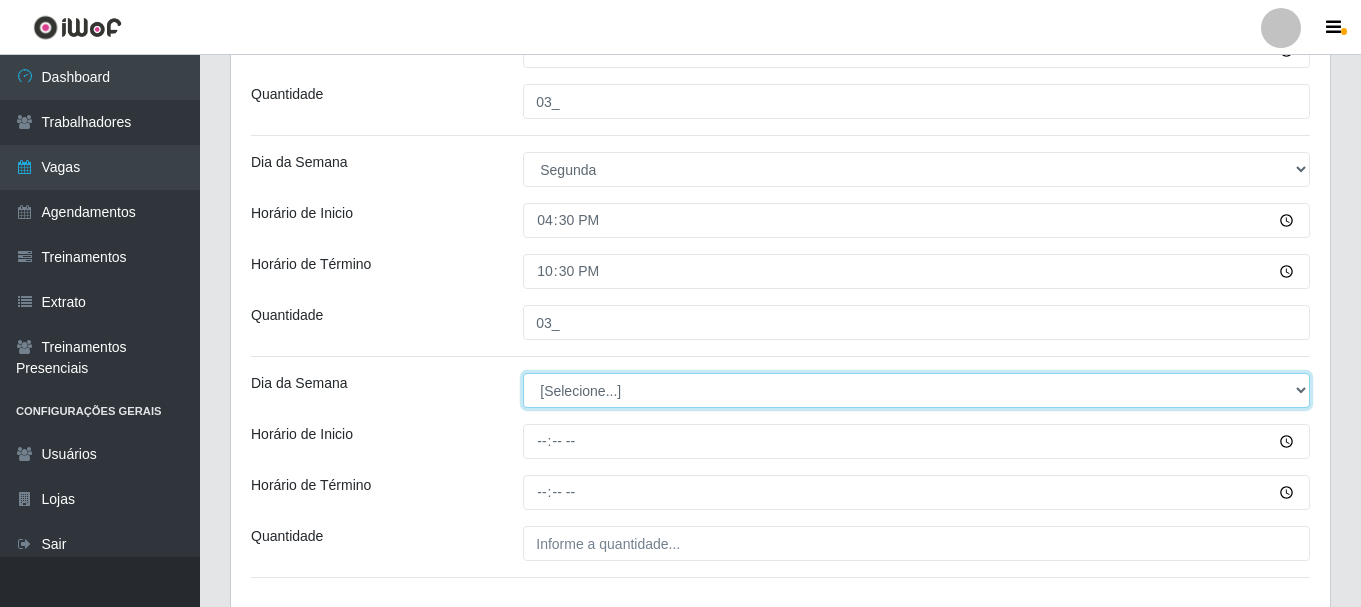 click on "[Selecione...] Segunda Terça Quarta Quinta Sexta Sábado Domingo" at bounding box center (916, 390) 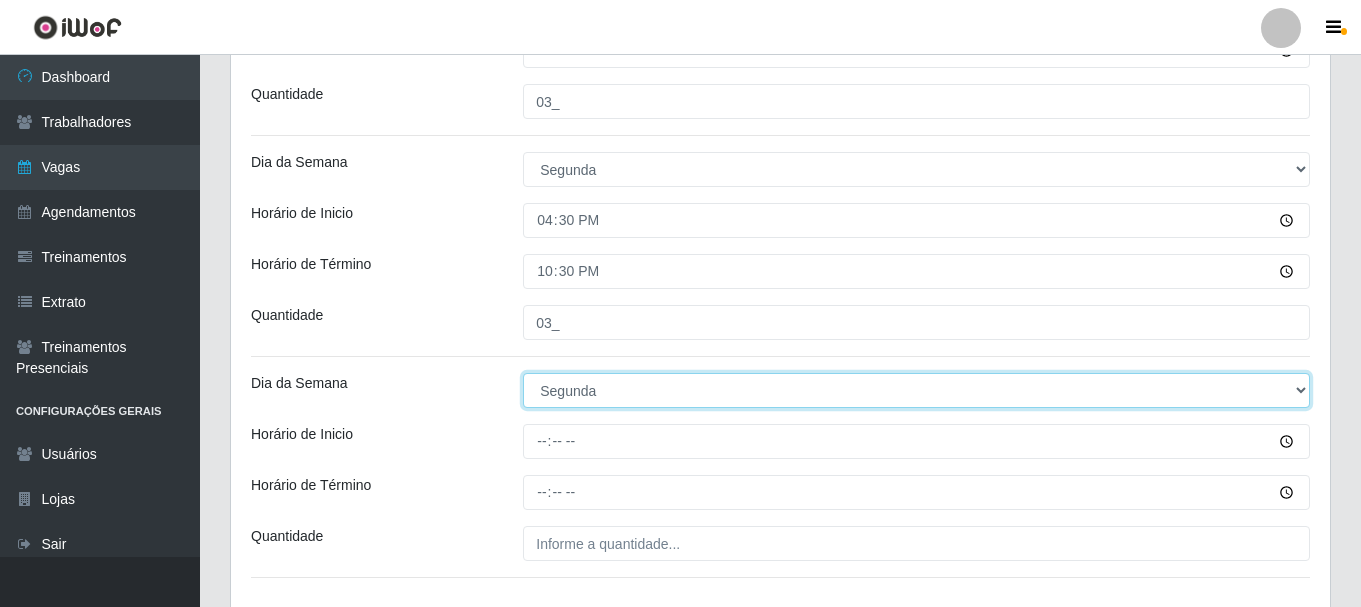 click on "[Selecione...] Segunda Terça Quarta Quinta Sexta Sábado Domingo" at bounding box center (916, 390) 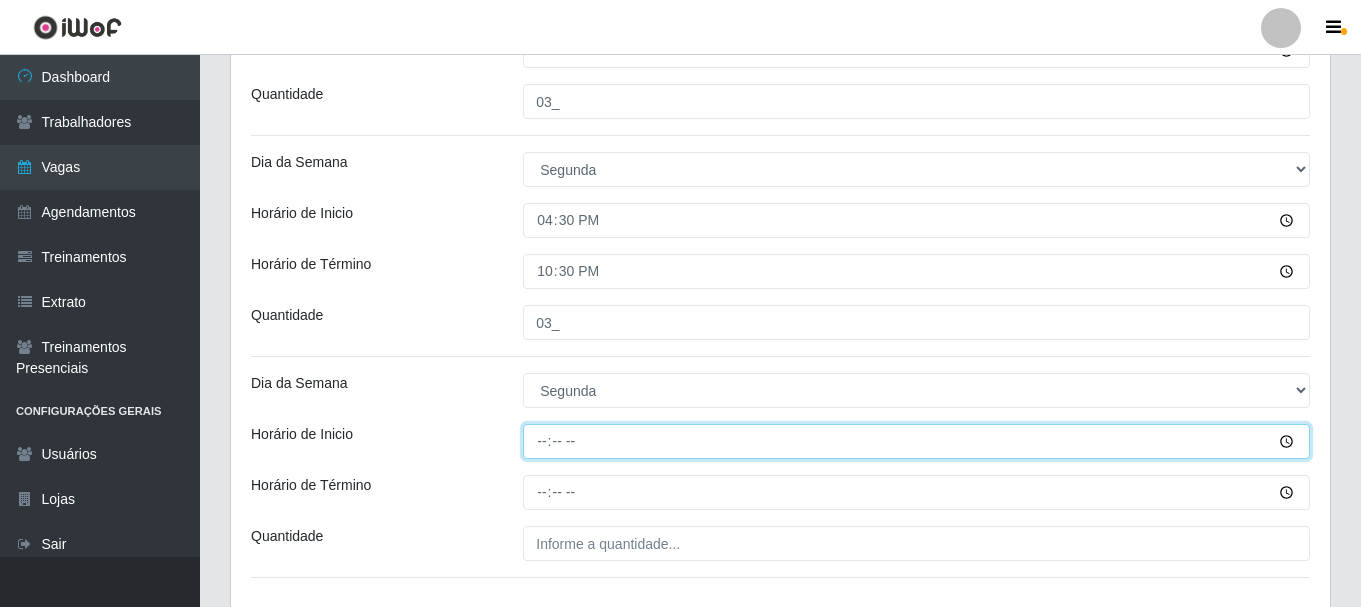 click on "Horário de Inicio" at bounding box center (916, 441) 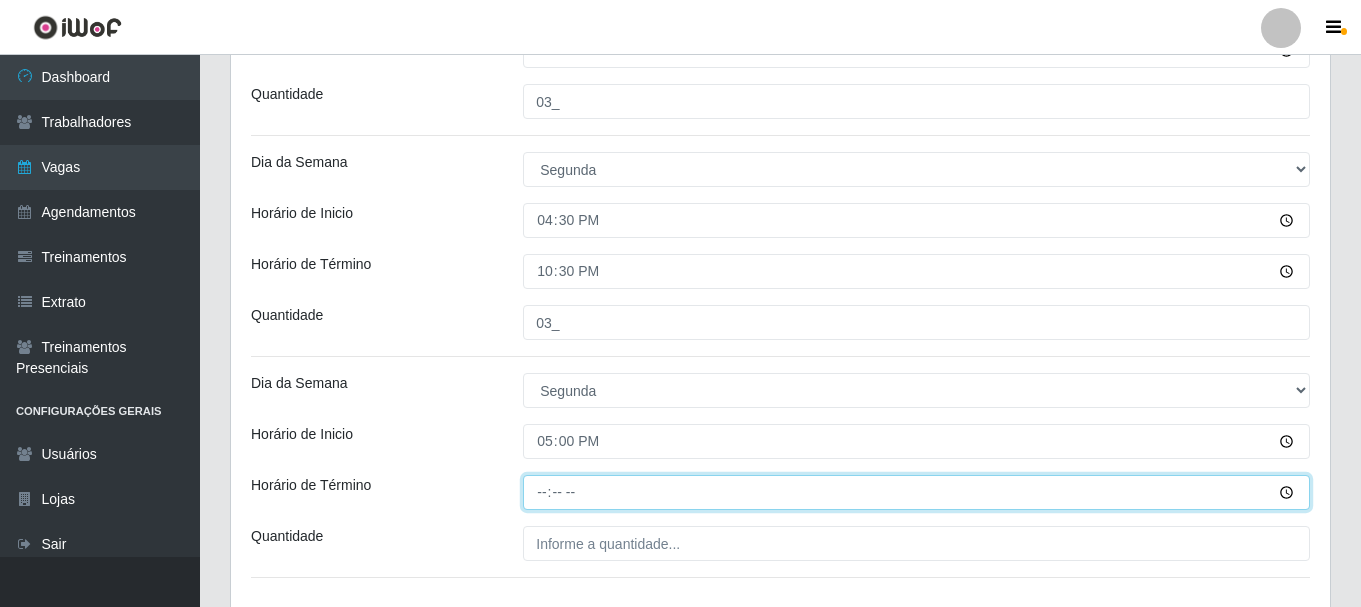 click on "Horário de Término" at bounding box center (916, 492) 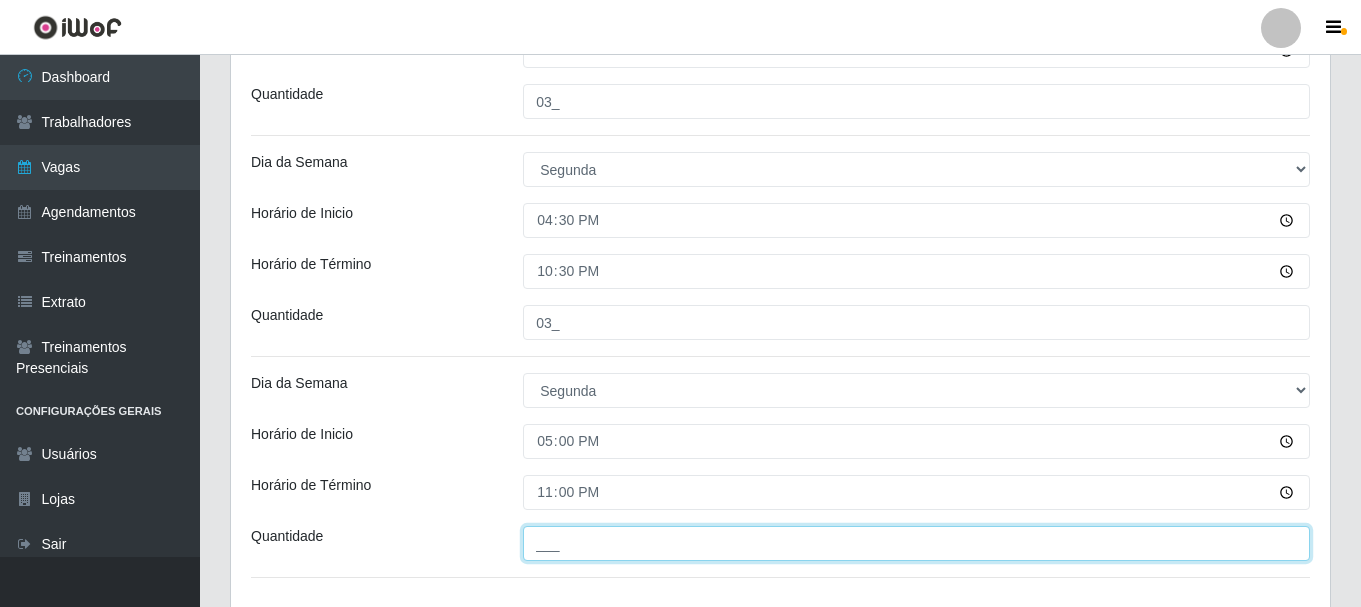 click on "___" at bounding box center (916, 543) 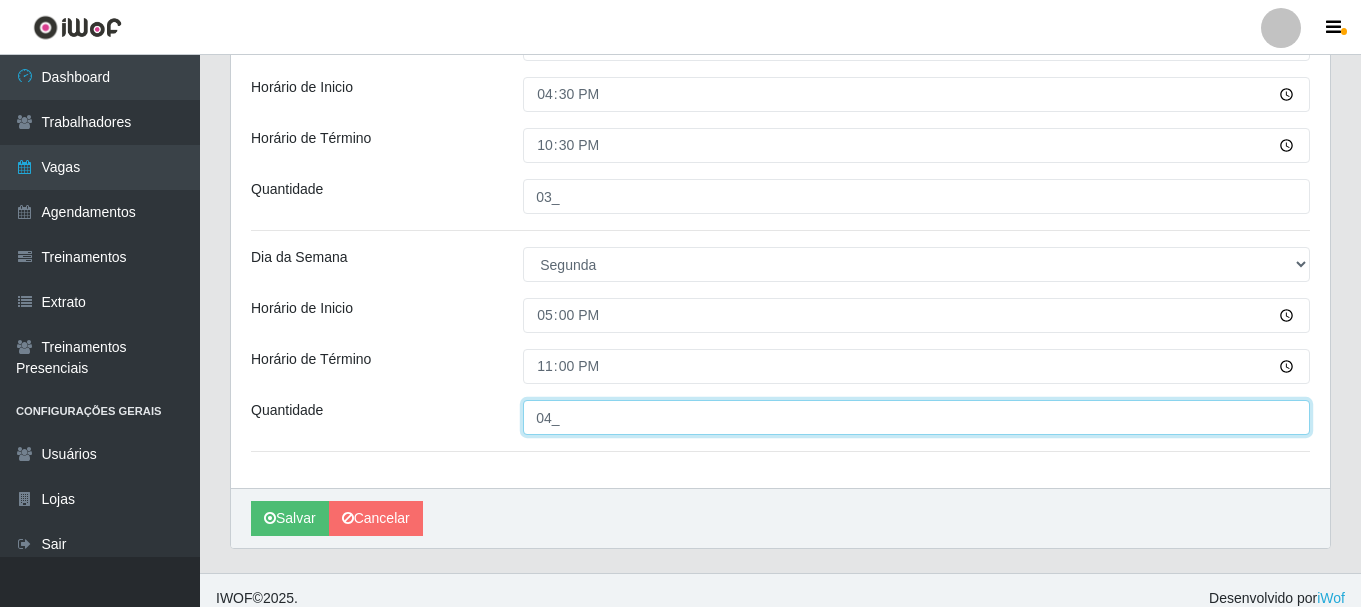 scroll, scrollTop: 1234, scrollLeft: 0, axis: vertical 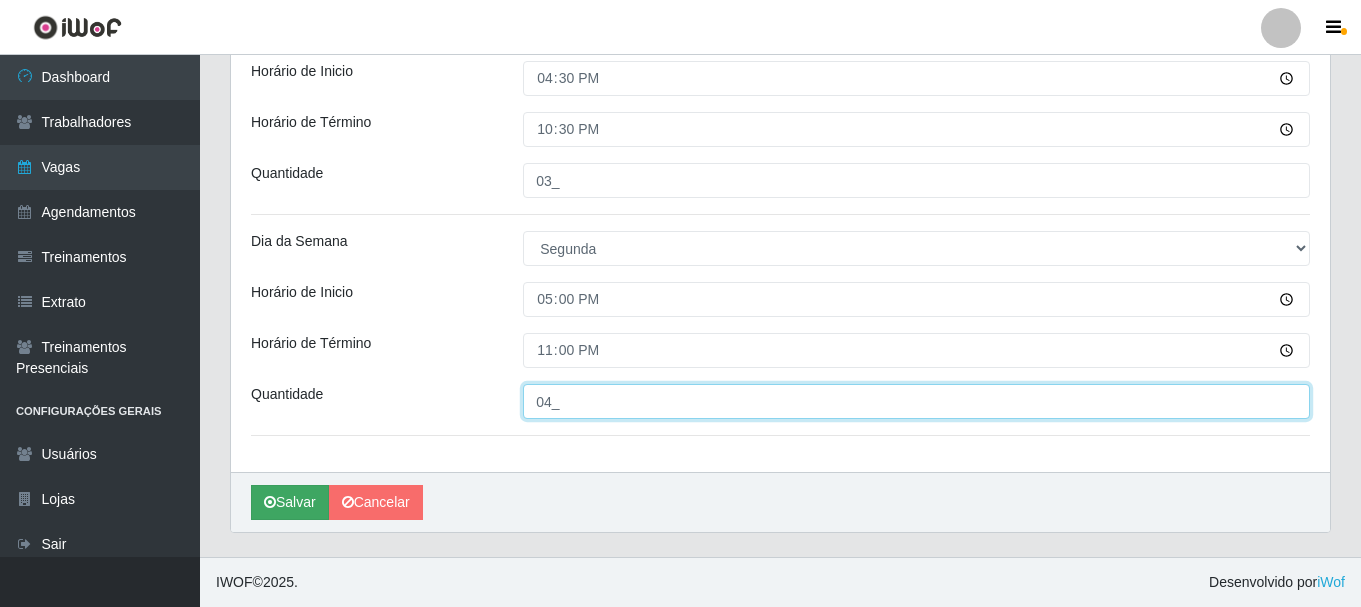 type on "04_" 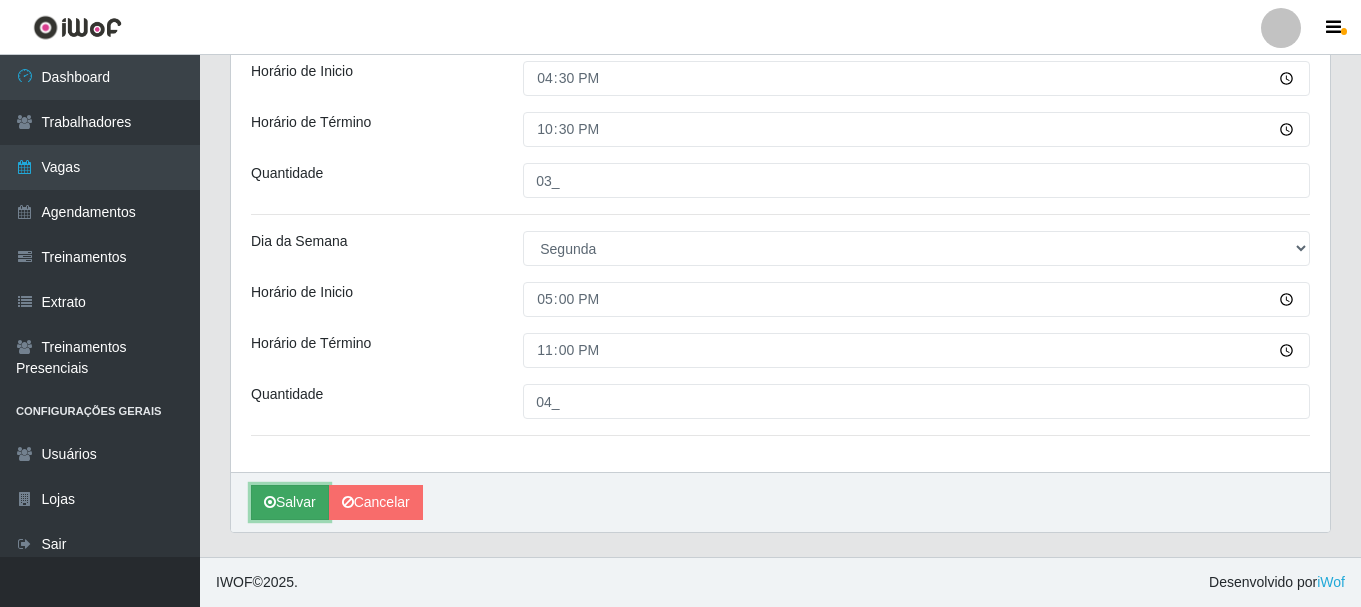 click on "Salvar" at bounding box center [290, 502] 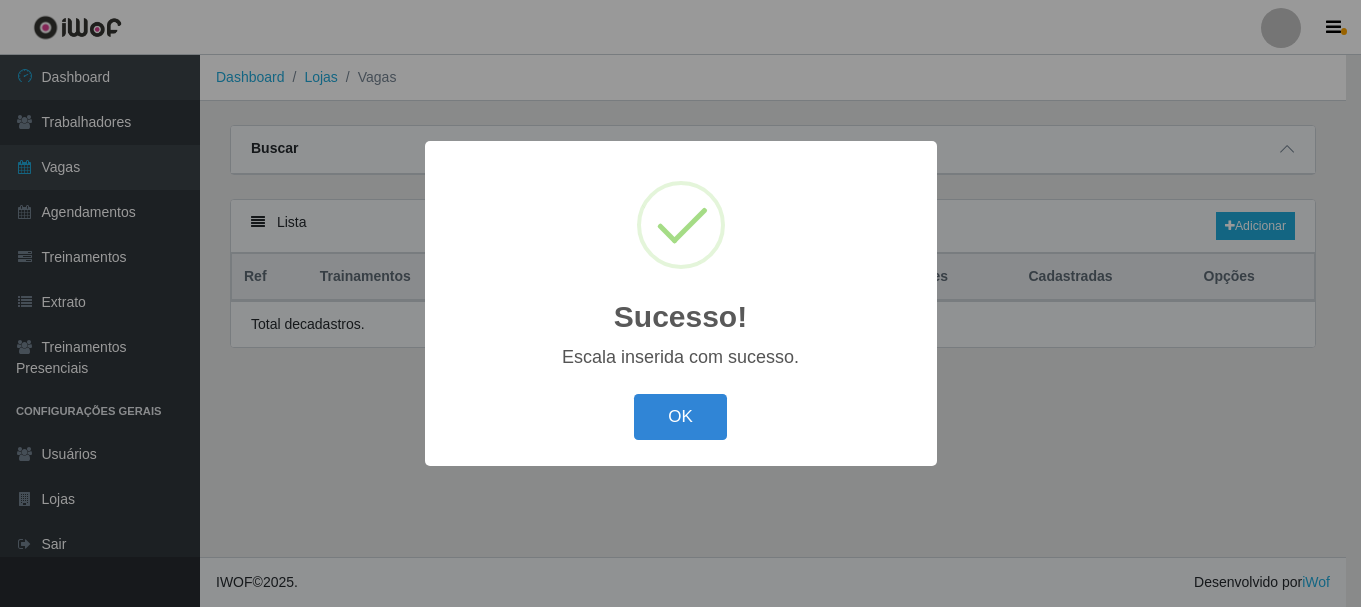 scroll, scrollTop: 0, scrollLeft: 0, axis: both 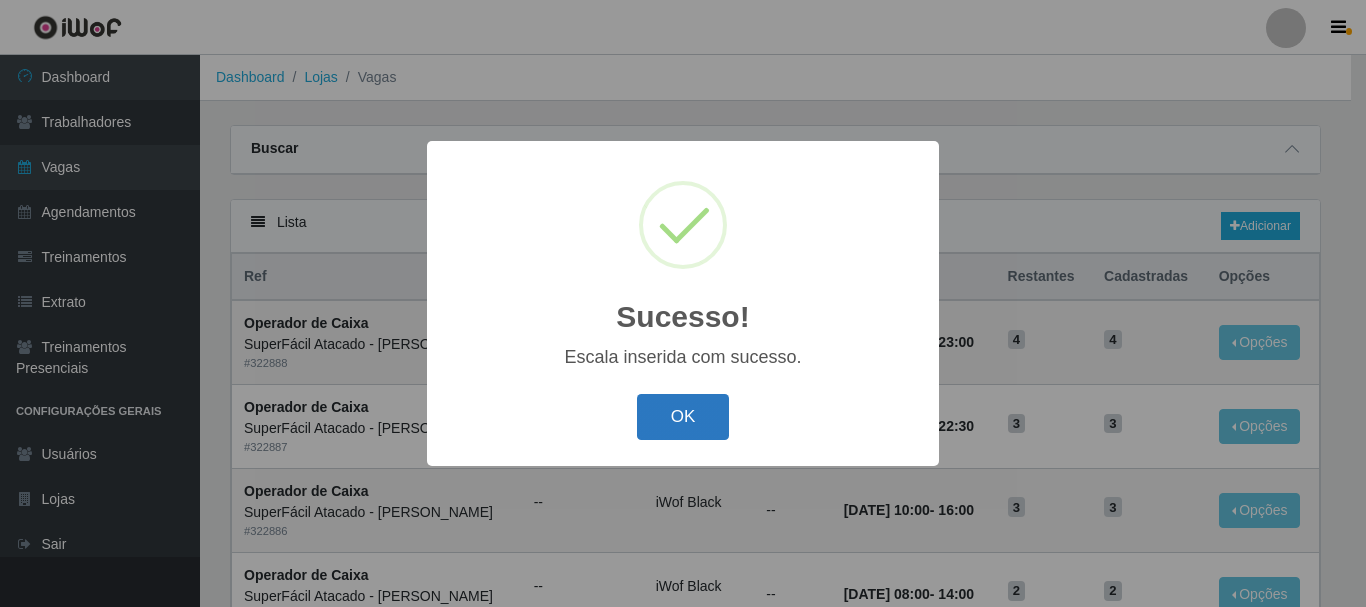 click on "OK" at bounding box center [683, 417] 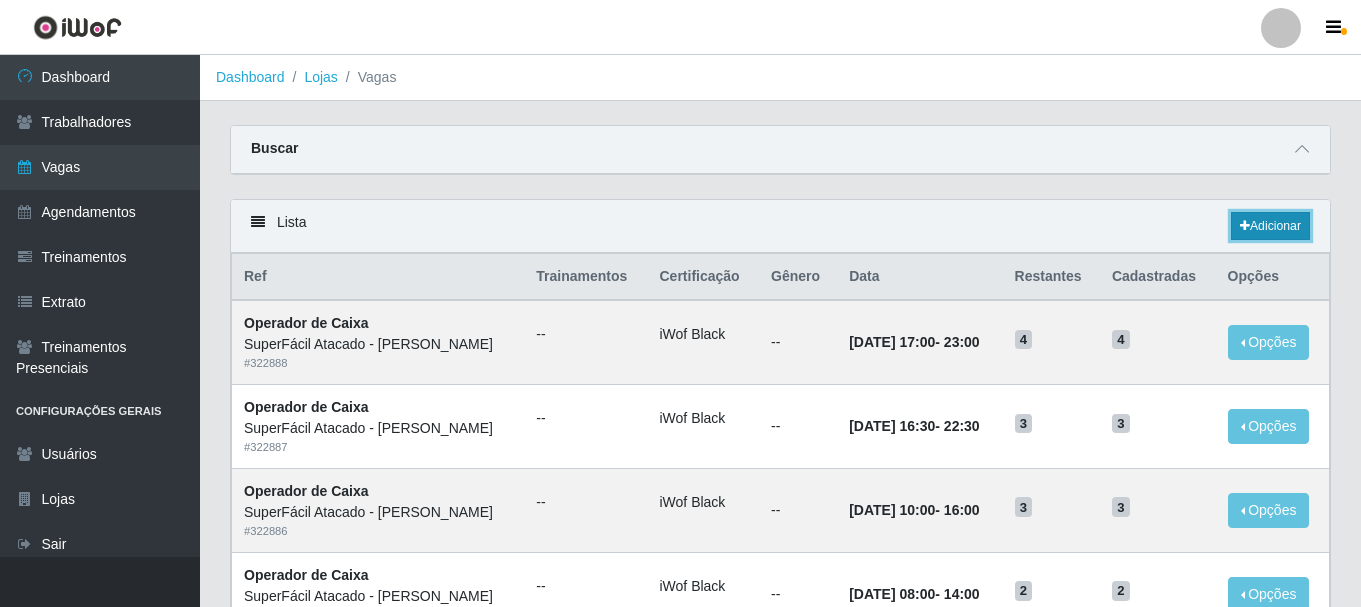 click on "Adicionar" at bounding box center [1270, 226] 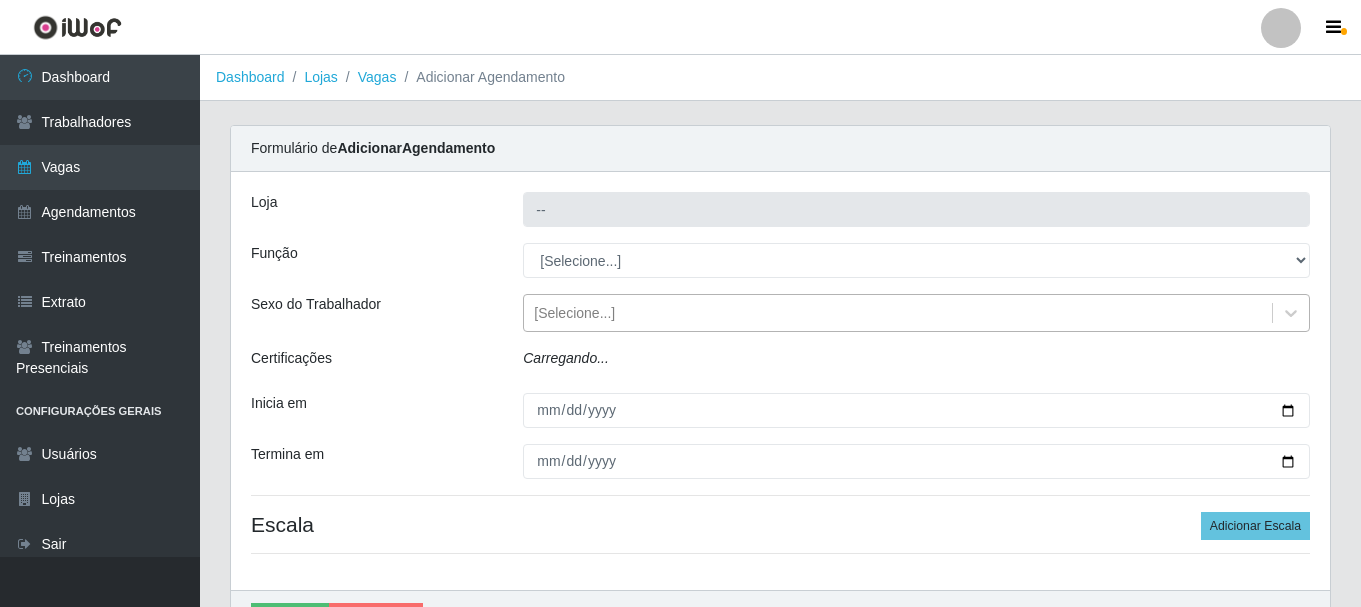 type on "SuperFácil Atacado - [PERSON_NAME]" 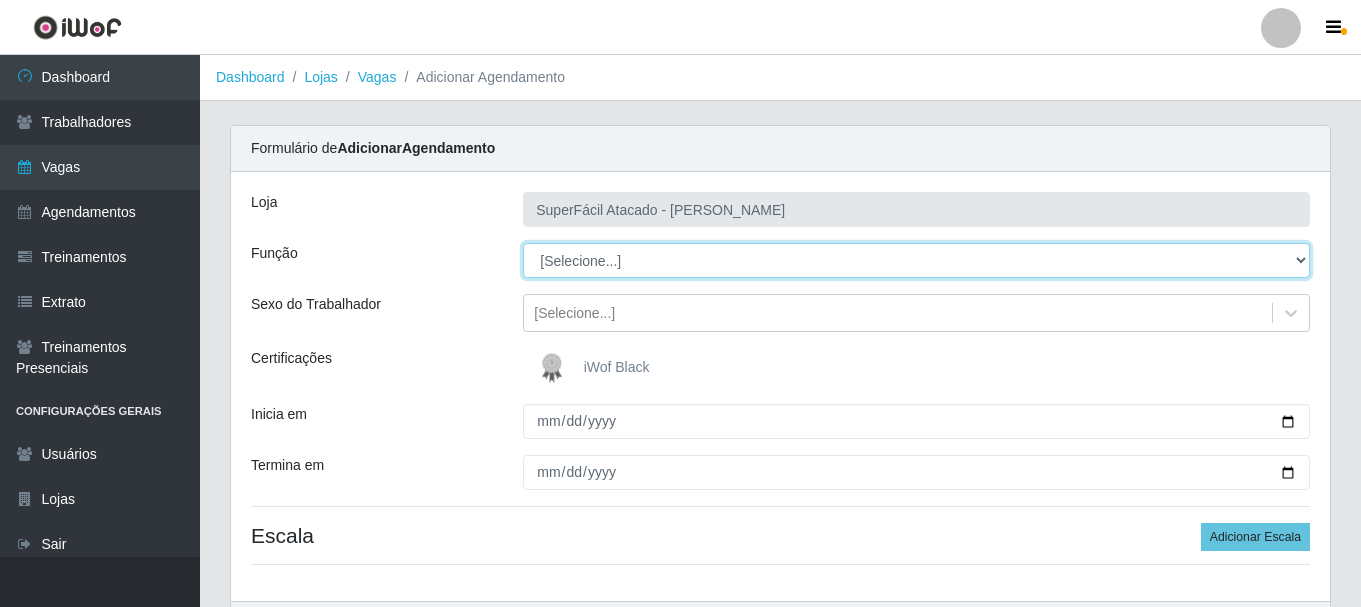 click on "[Selecione...] Embalador Embalador + Embalador ++ Operador de Caixa Operador de Caixa + Operador de Caixa ++ Repositor  Repositor + Repositor ++ Repositor de Frios Repositor de Frios + Repositor de Frios ++ Repositor de Hortifruti Repositor de Hortifruti + Repositor de Hortifruti ++" at bounding box center (916, 260) 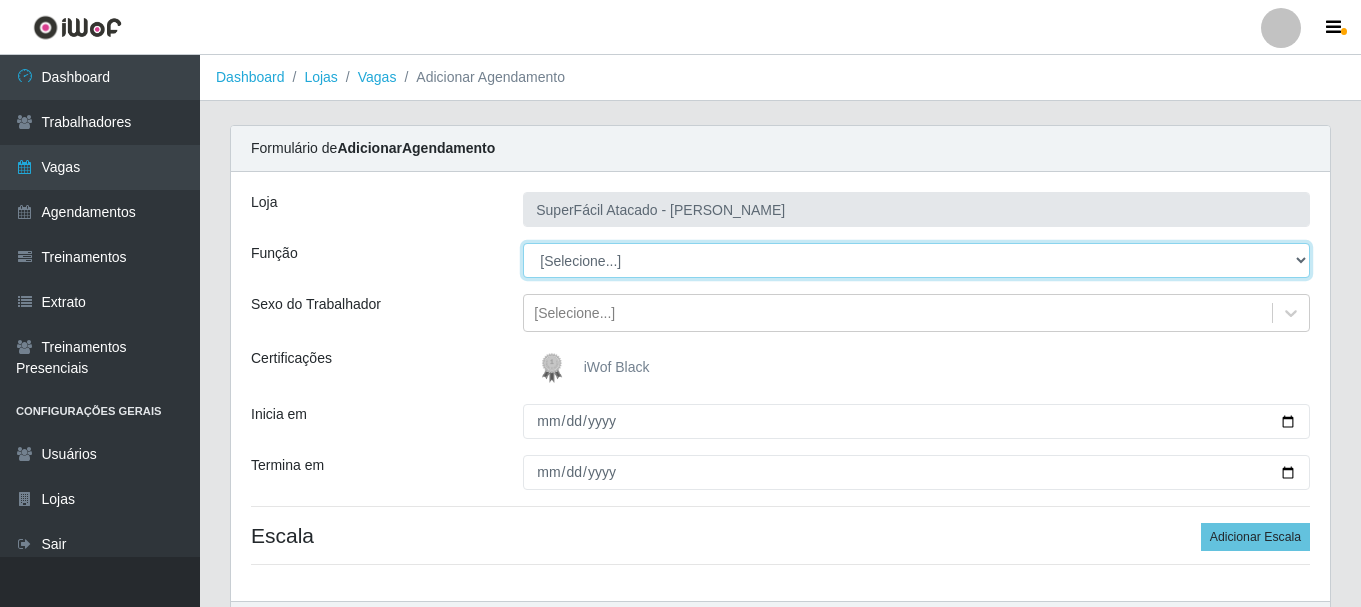 select on "22" 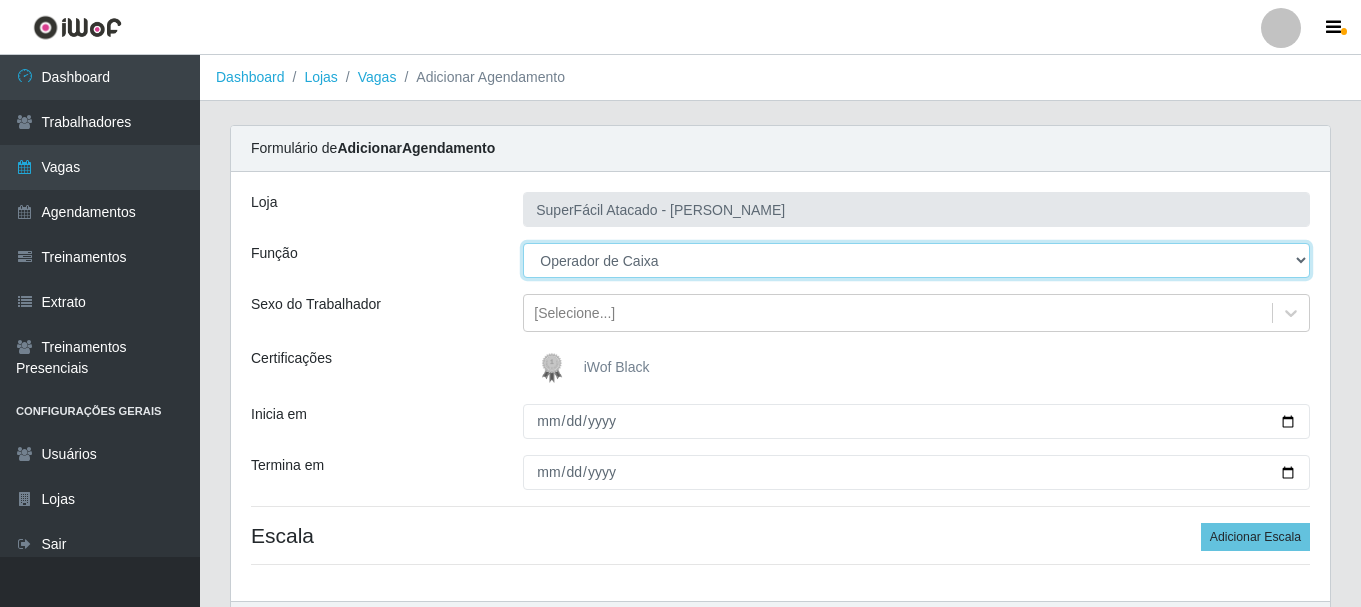 click on "[Selecione...] Embalador Embalador + Embalador ++ Operador de Caixa Operador de Caixa + Operador de Caixa ++ Repositor  Repositor + Repositor ++ Repositor de Frios Repositor de Frios + Repositor de Frios ++ Repositor de Hortifruti Repositor de Hortifruti + Repositor de Hortifruti ++" at bounding box center (916, 260) 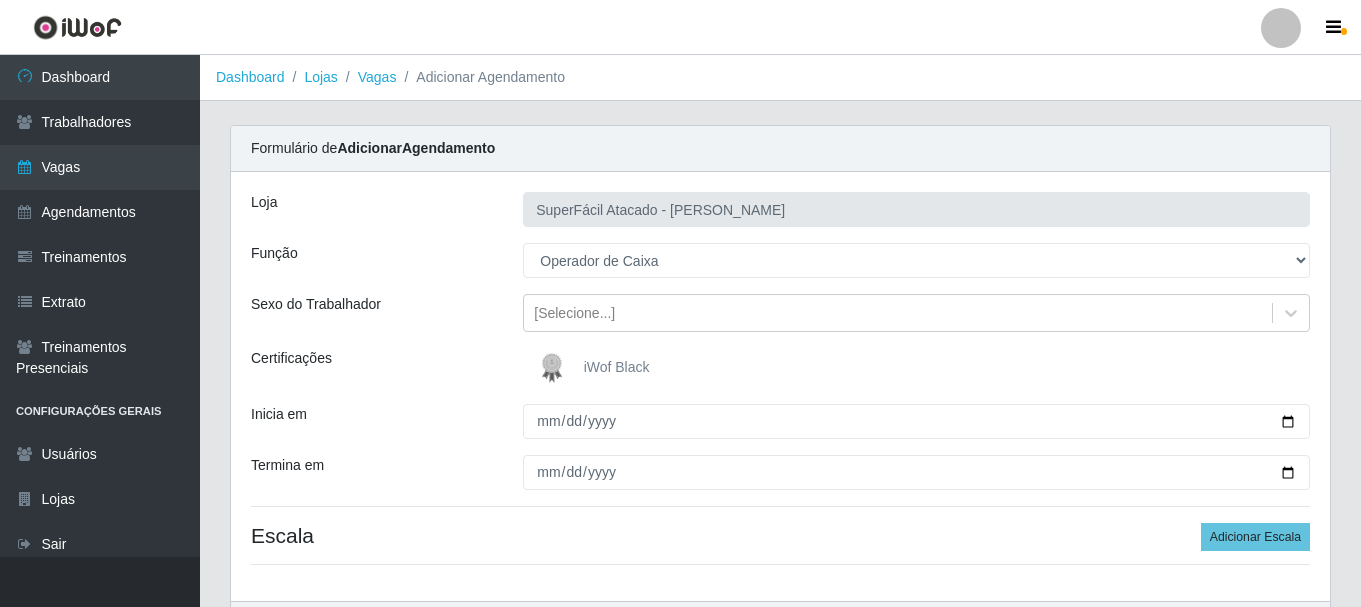 click on "iWof Black" at bounding box center [617, 367] 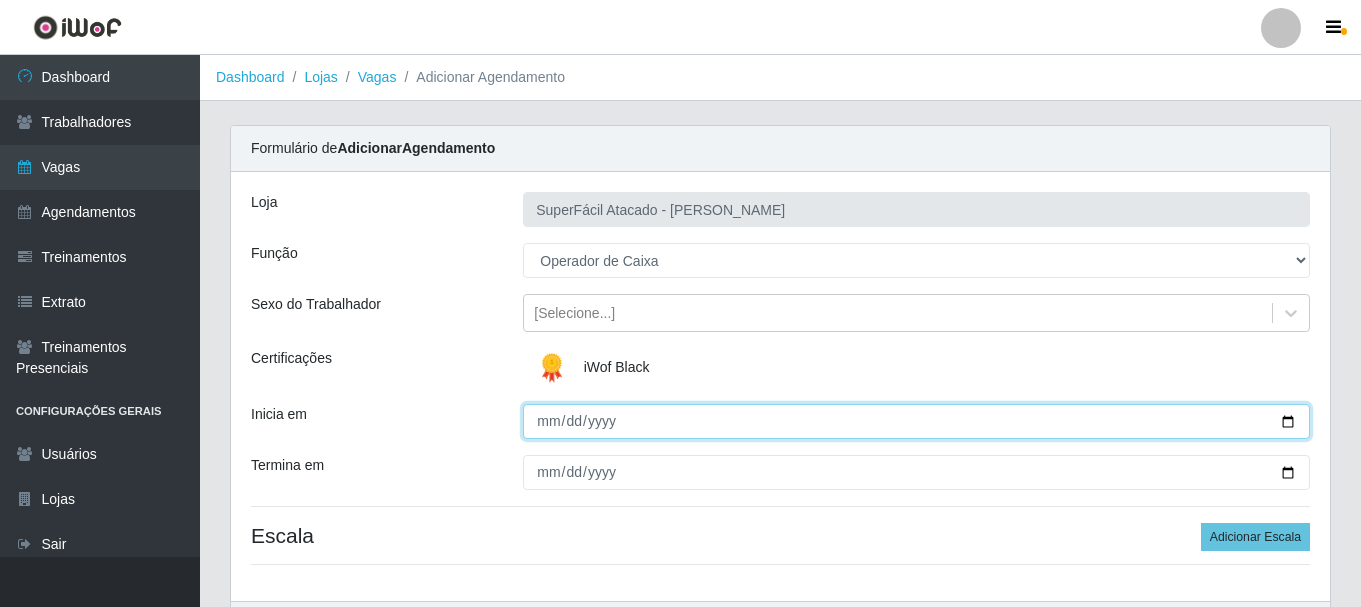 click on "Inicia em" at bounding box center [916, 421] 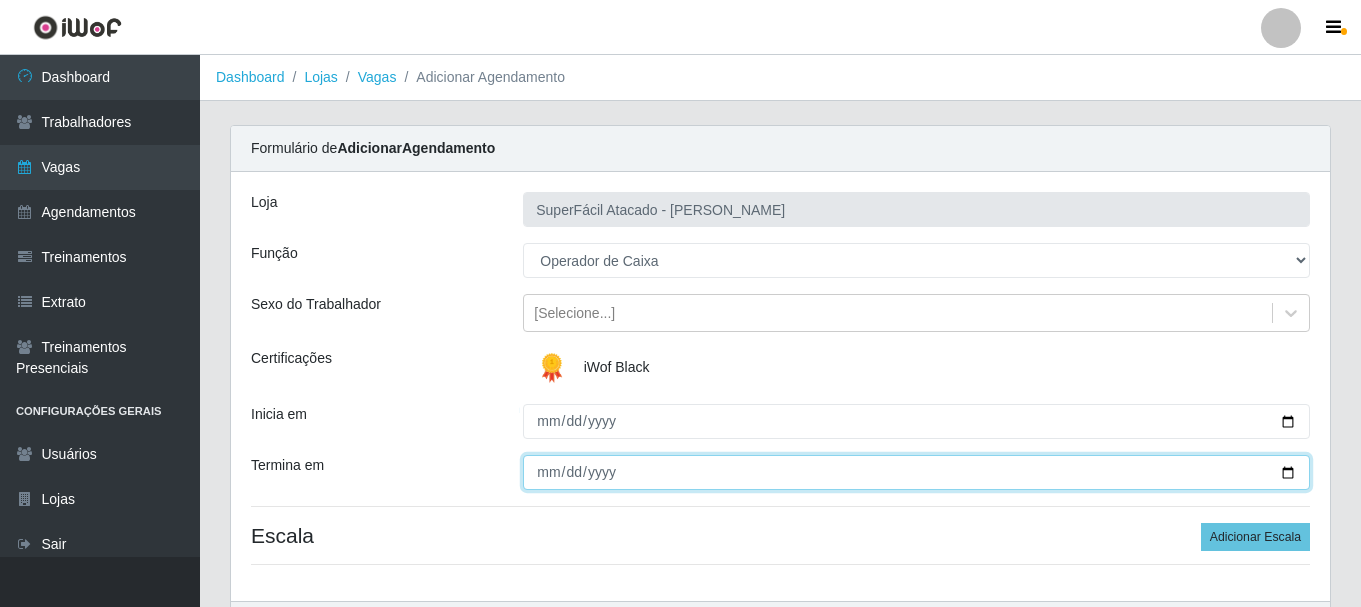 click on "Termina em" at bounding box center (916, 472) 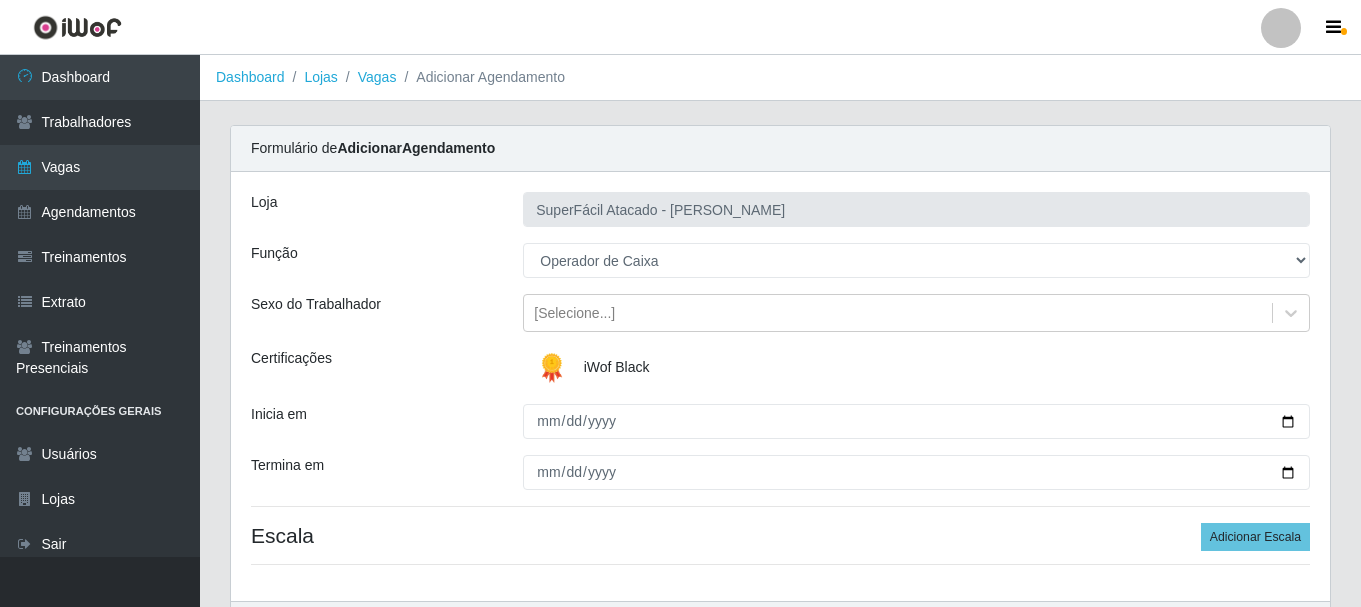 click on "iWof Black" at bounding box center (916, 368) 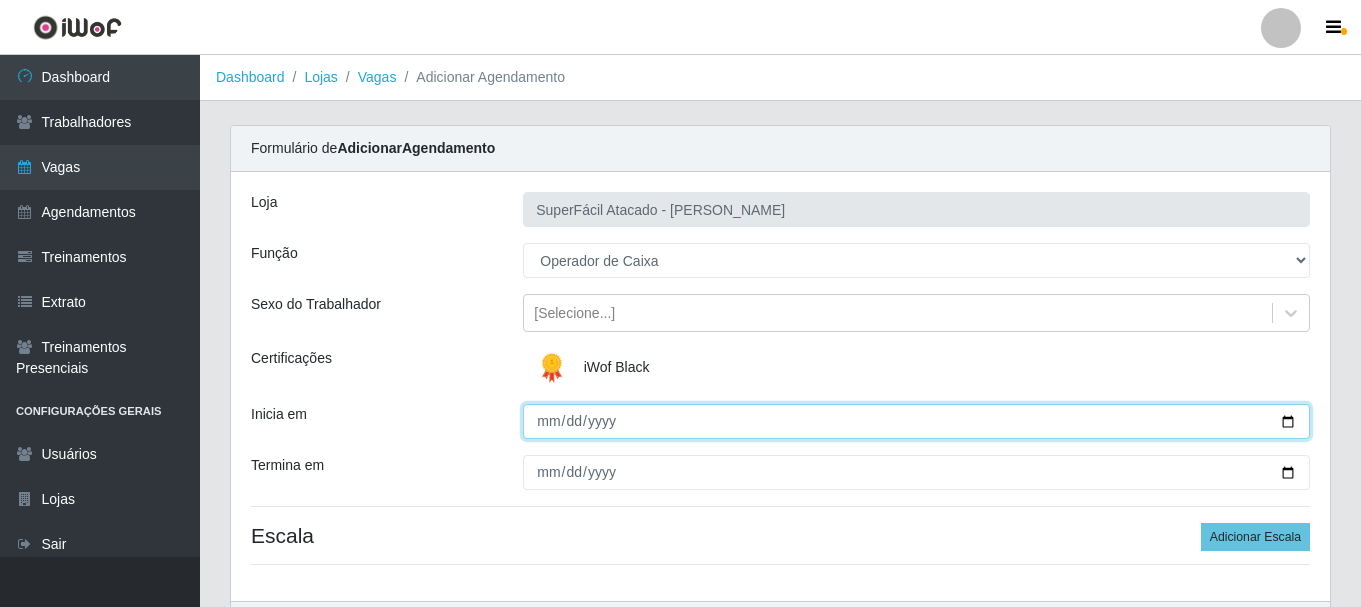 click on "2025-08-05" at bounding box center [916, 421] 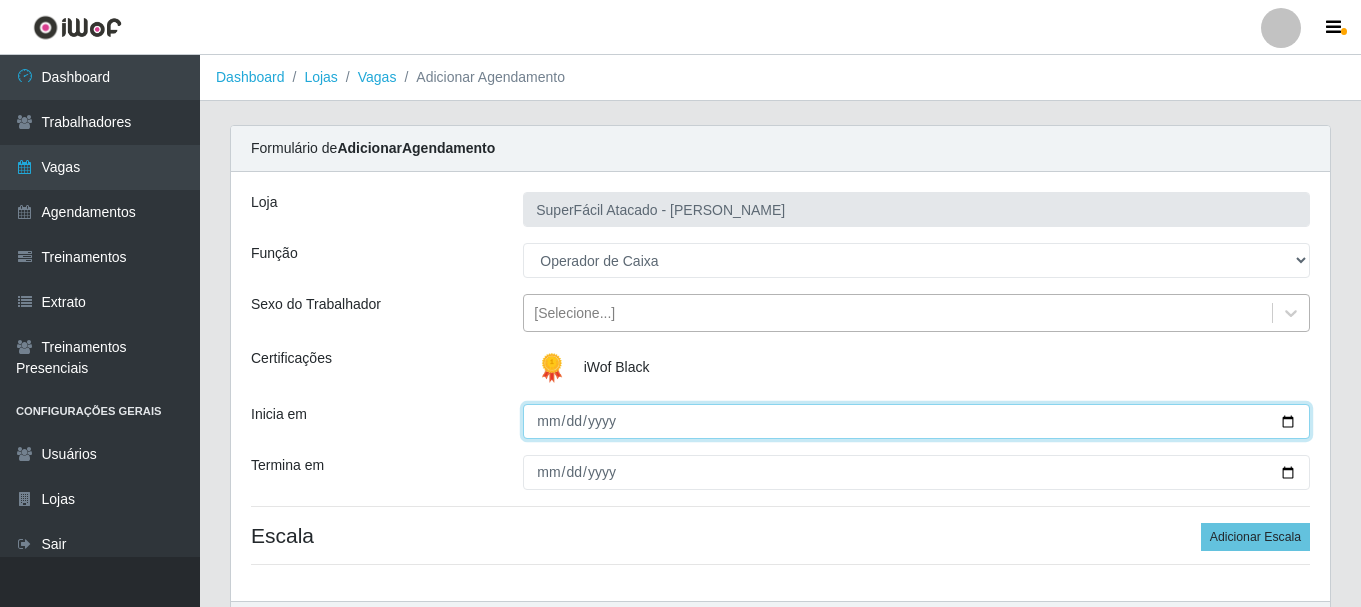 type on "2025-08-01" 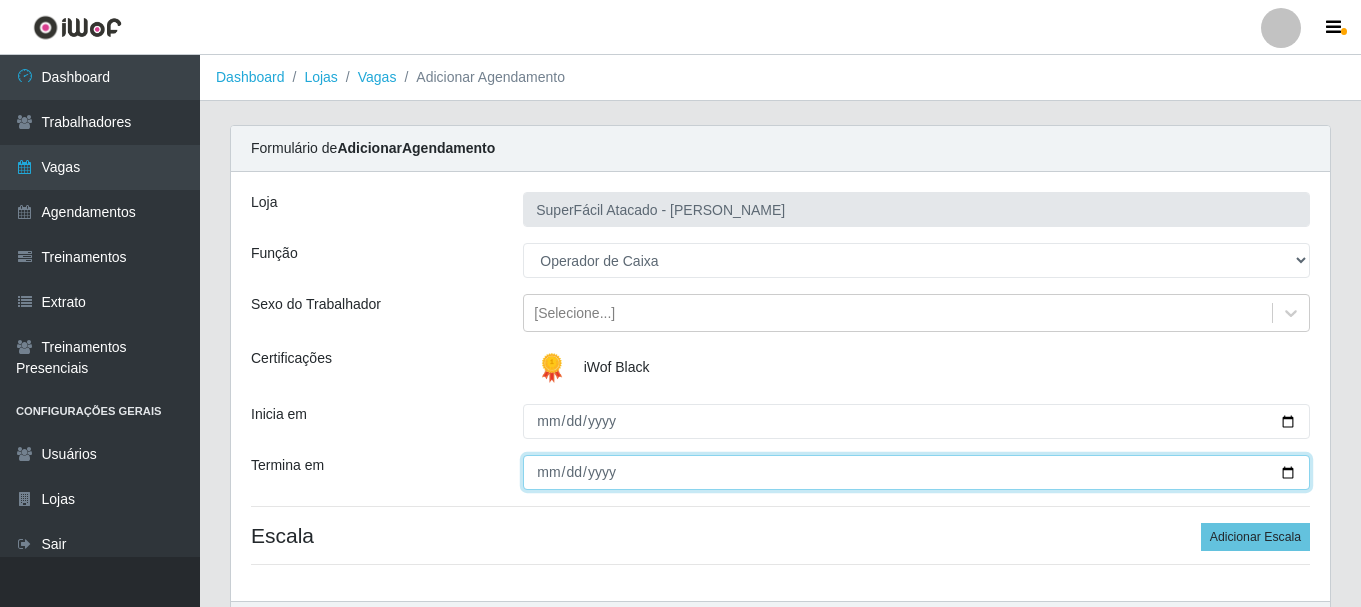click on "Termina em" at bounding box center [916, 472] 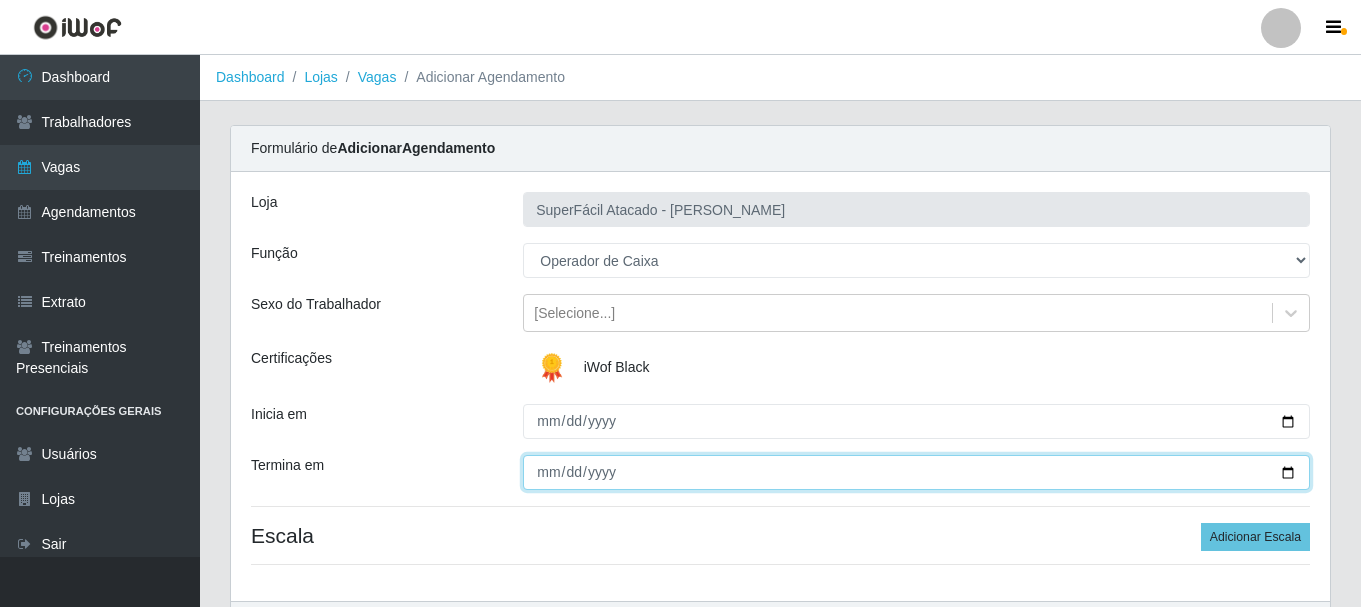 type on "2025-08-08" 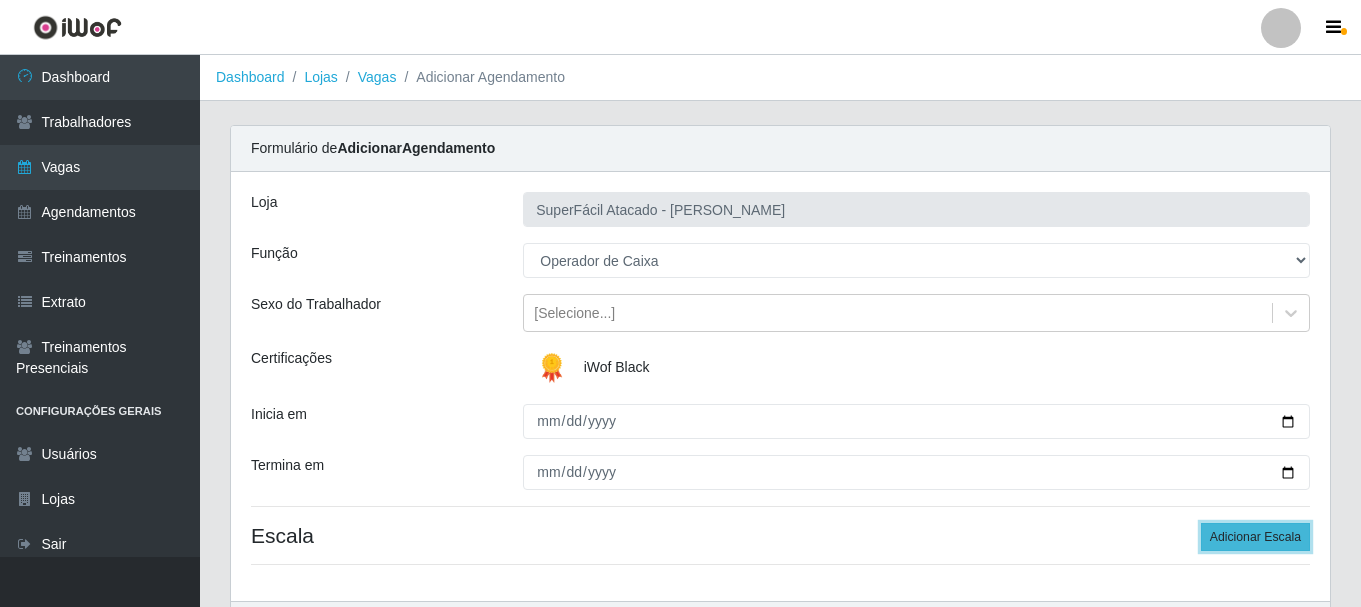 click on "Adicionar Escala" at bounding box center (1255, 537) 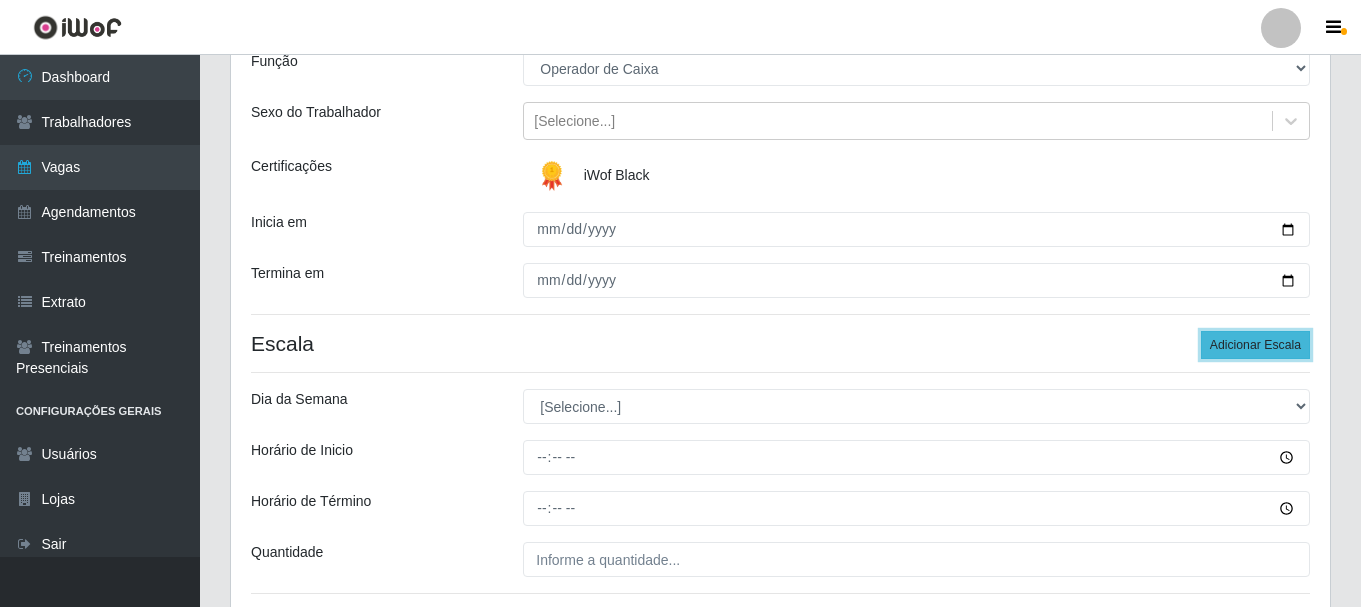 scroll, scrollTop: 200, scrollLeft: 0, axis: vertical 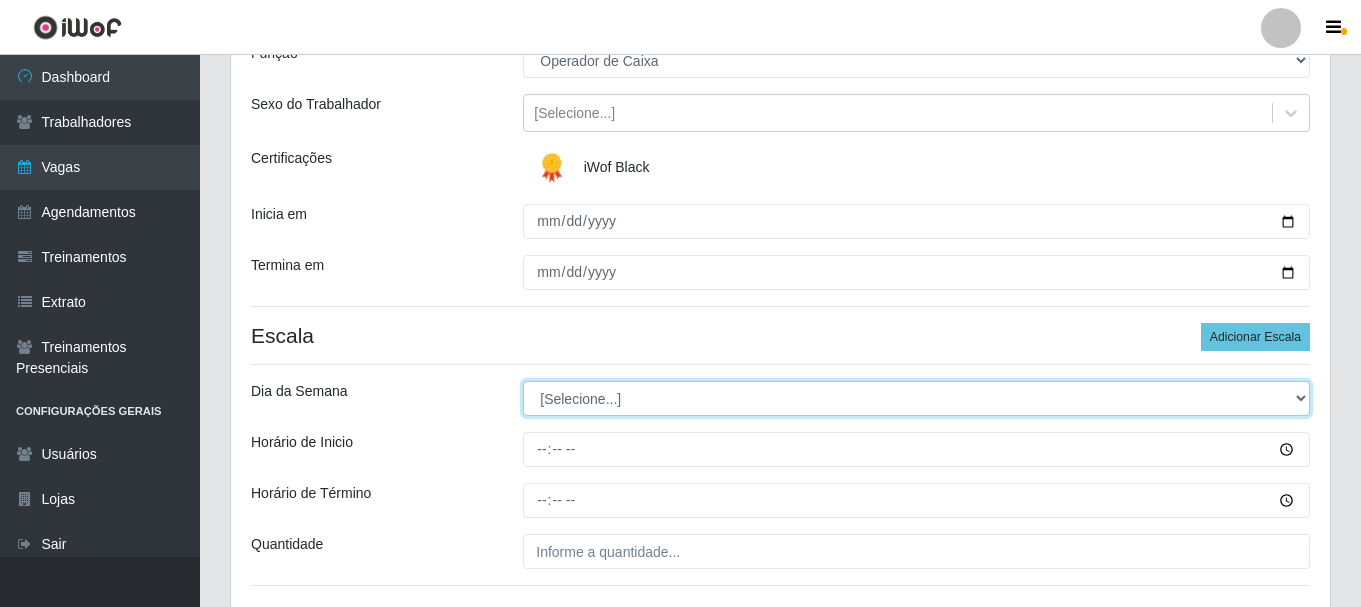 click on "[Selecione...] Segunda Terça Quarta Quinta Sexta Sábado Domingo" at bounding box center (916, 398) 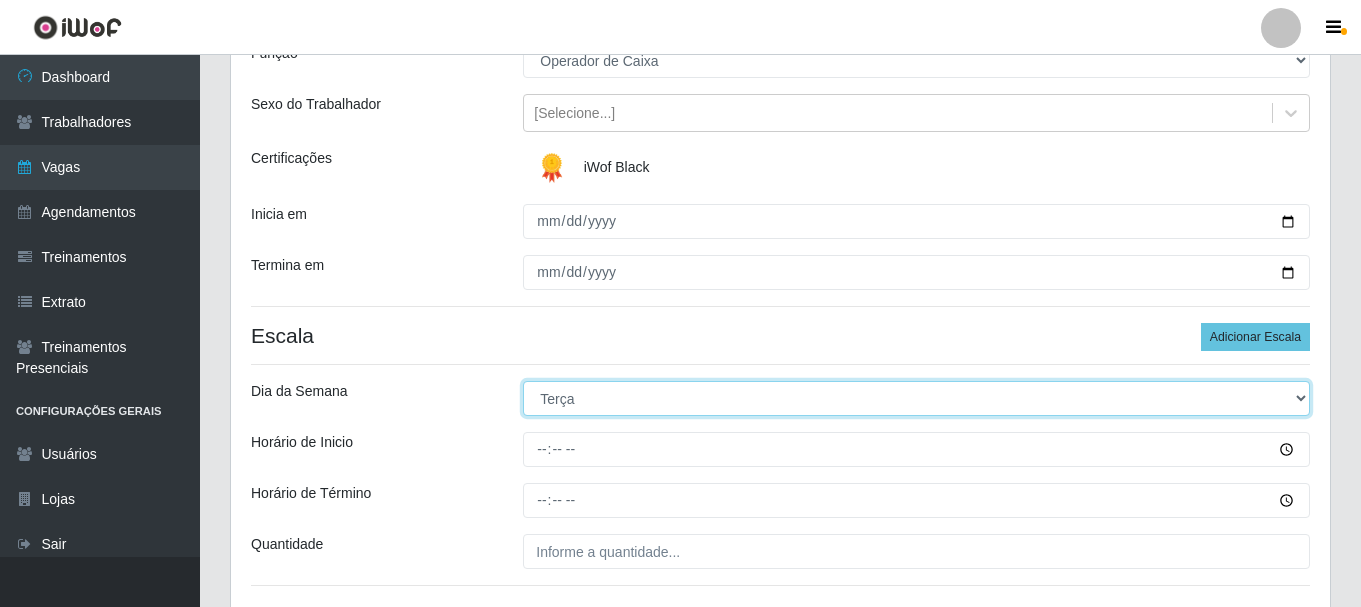click on "[Selecione...] Segunda Terça Quarta Quinta Sexta Sábado Domingo" at bounding box center [916, 398] 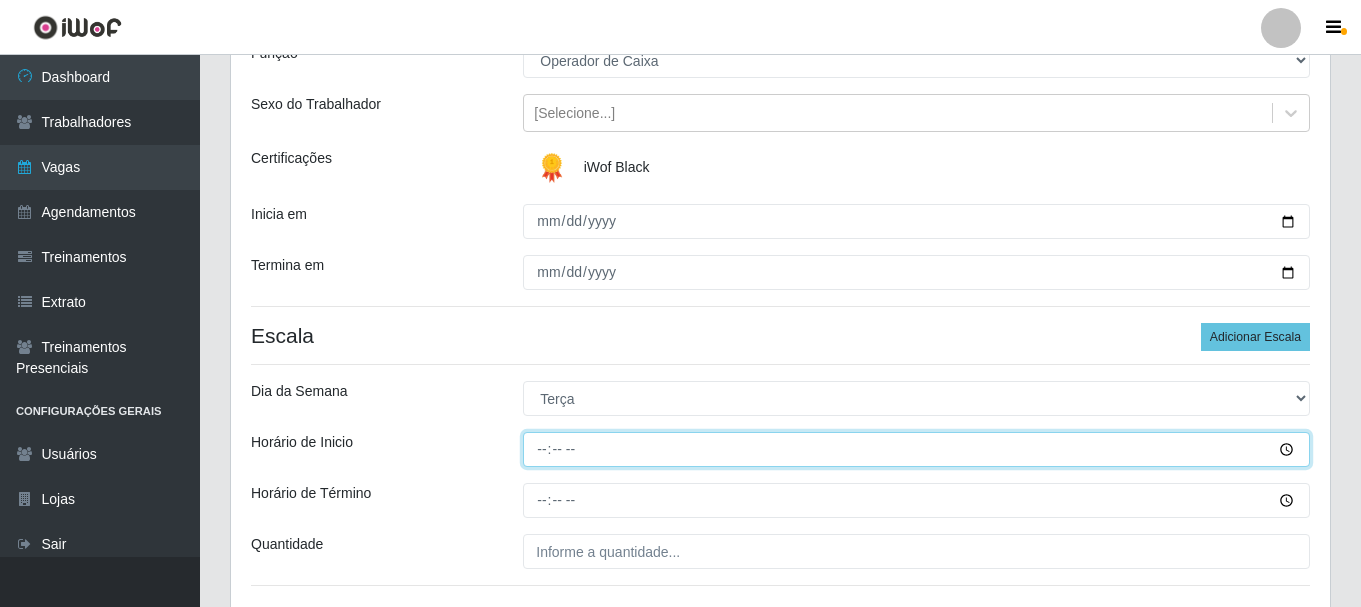 click on "Horário de Inicio" at bounding box center [916, 449] 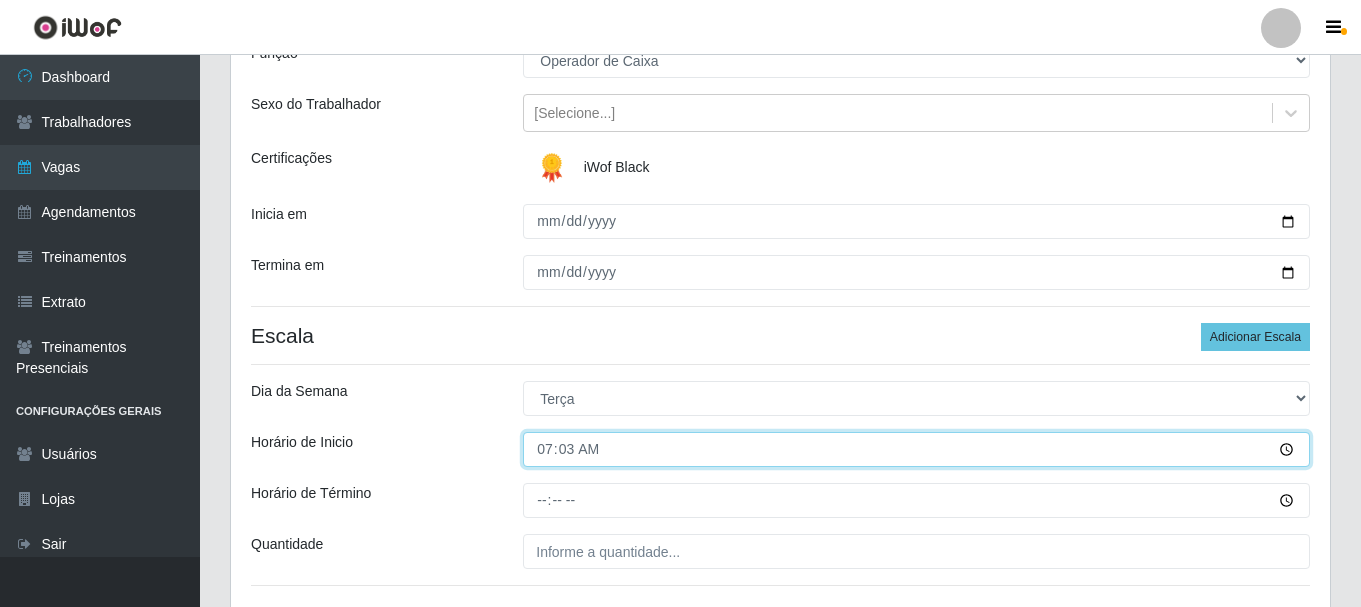 type on "07:30" 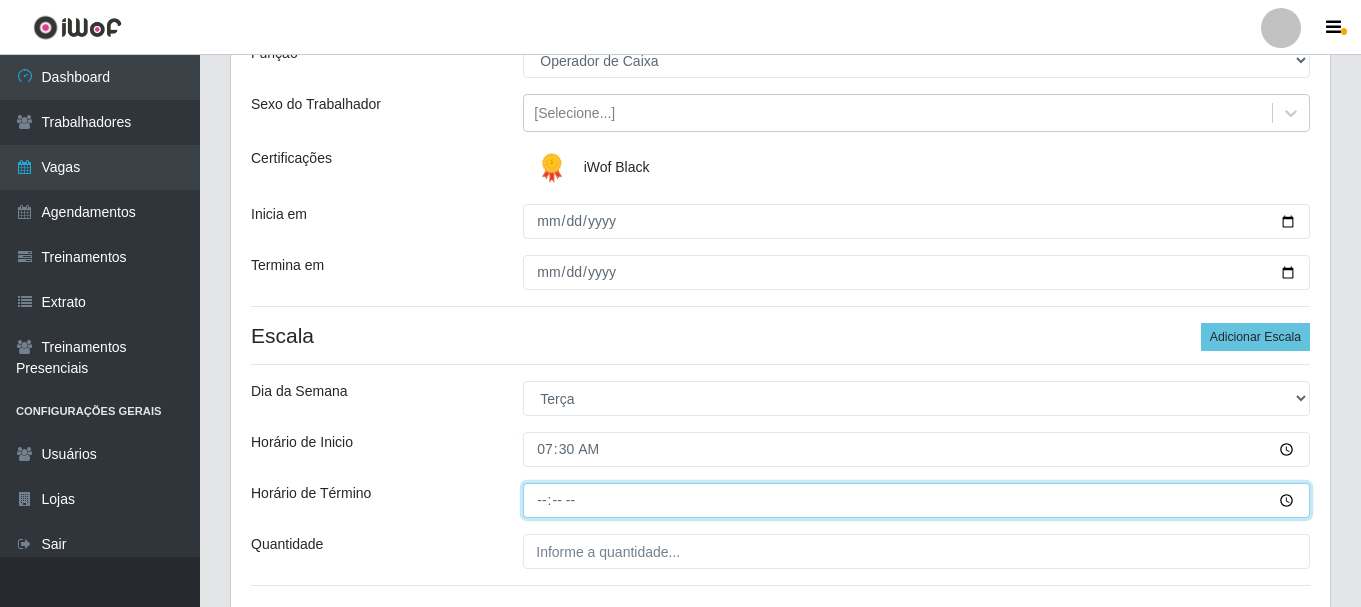 click on "Horário de Término" at bounding box center (916, 500) 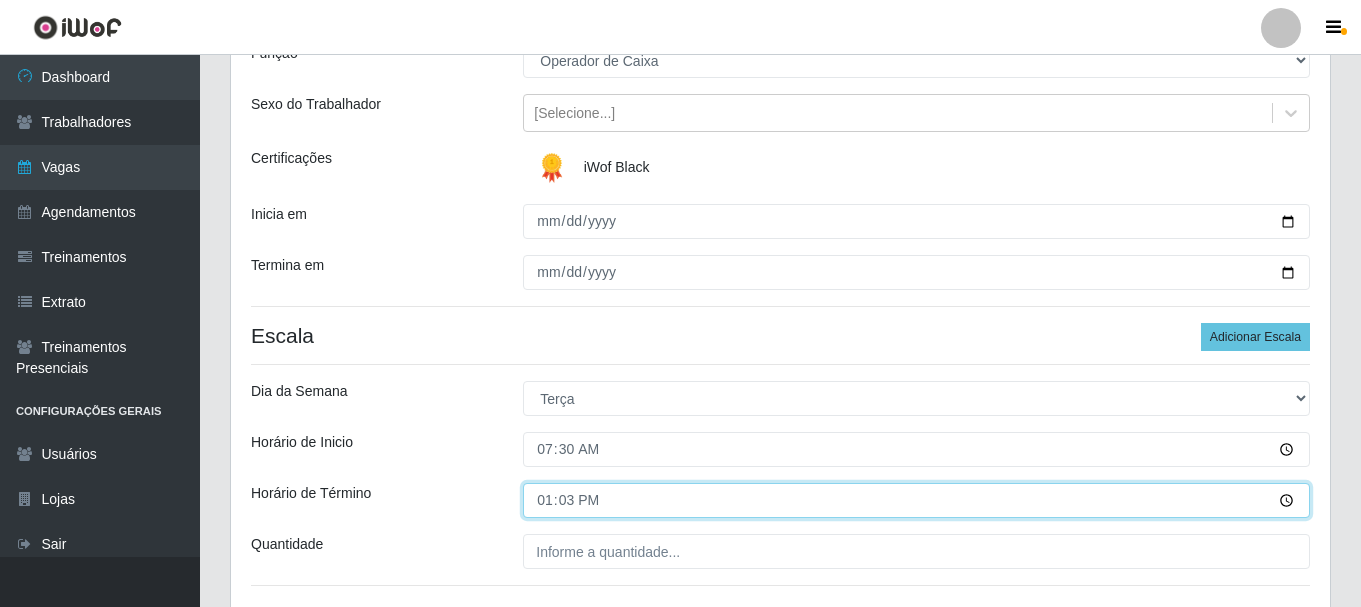 type on "13:30" 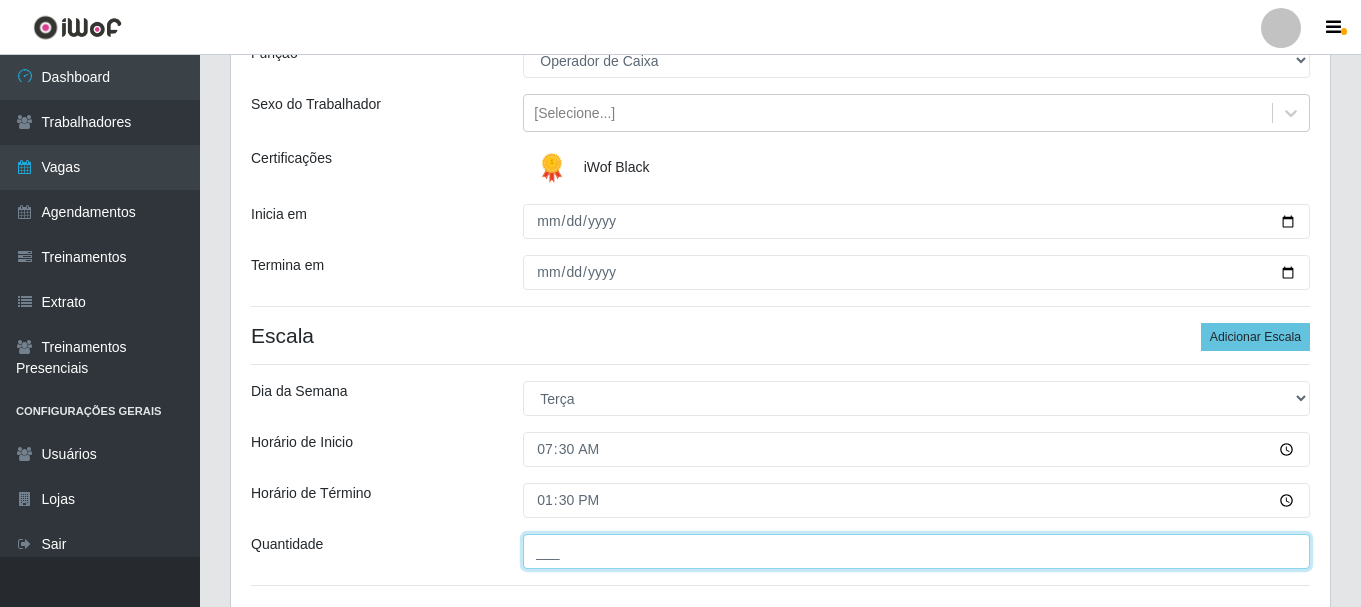 click on "___" at bounding box center [916, 551] 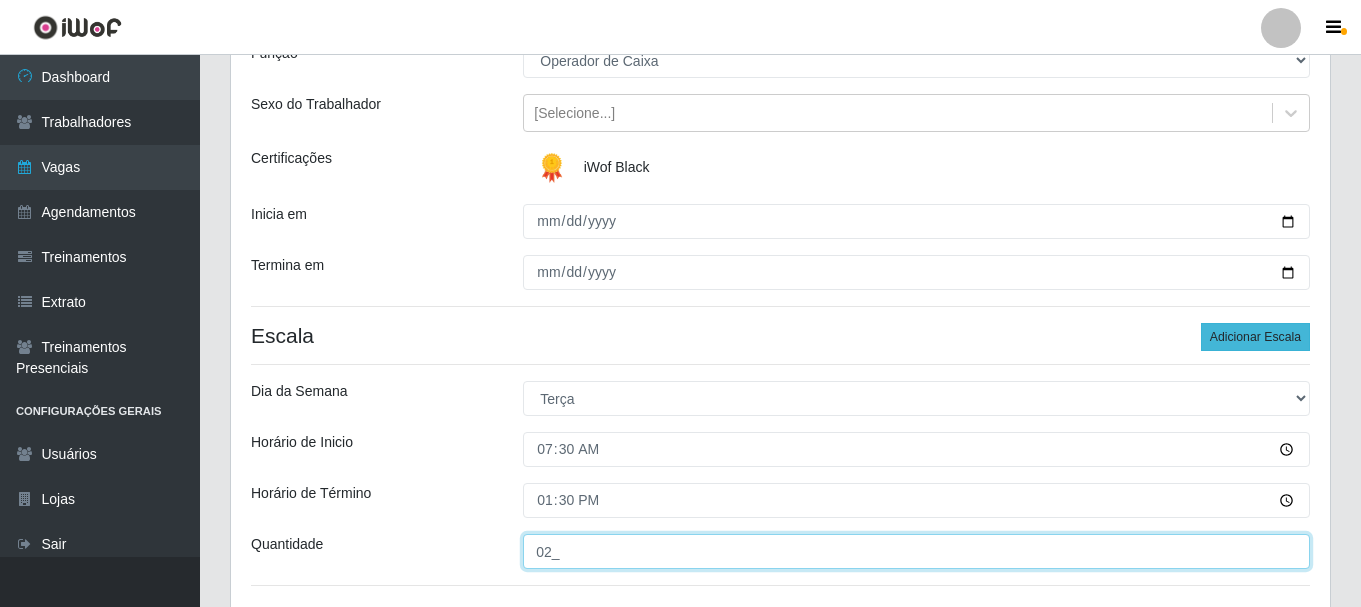 type on "02_" 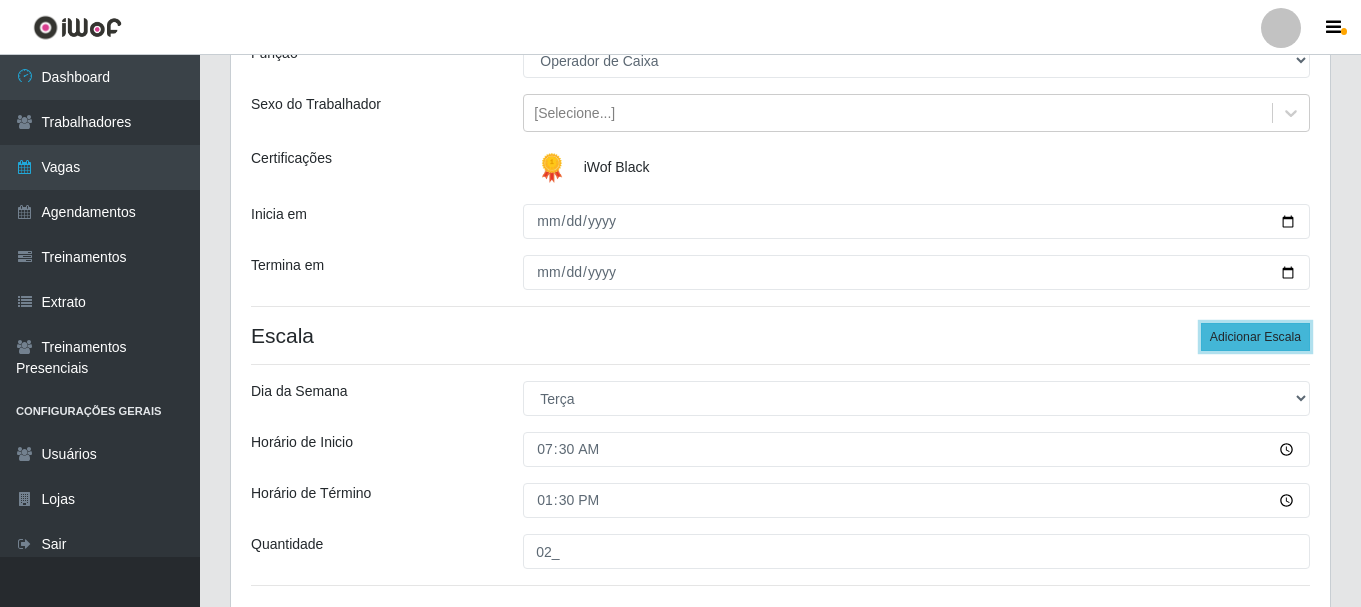 click on "Adicionar Escala" at bounding box center (1255, 337) 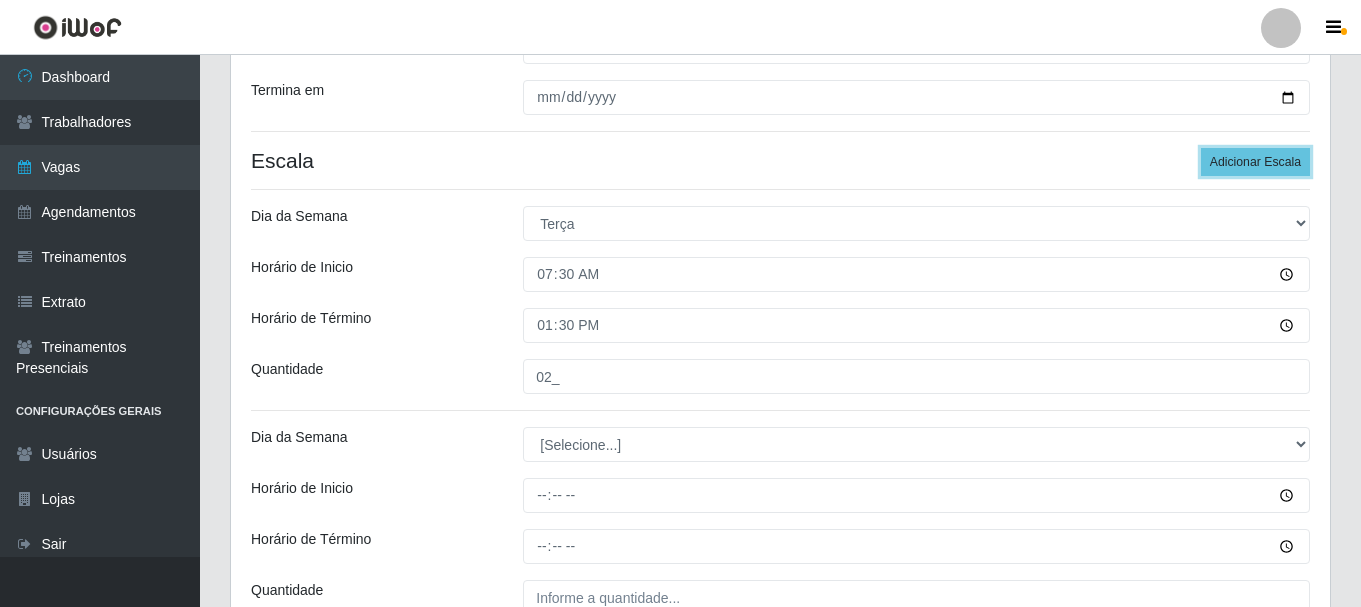 scroll, scrollTop: 500, scrollLeft: 0, axis: vertical 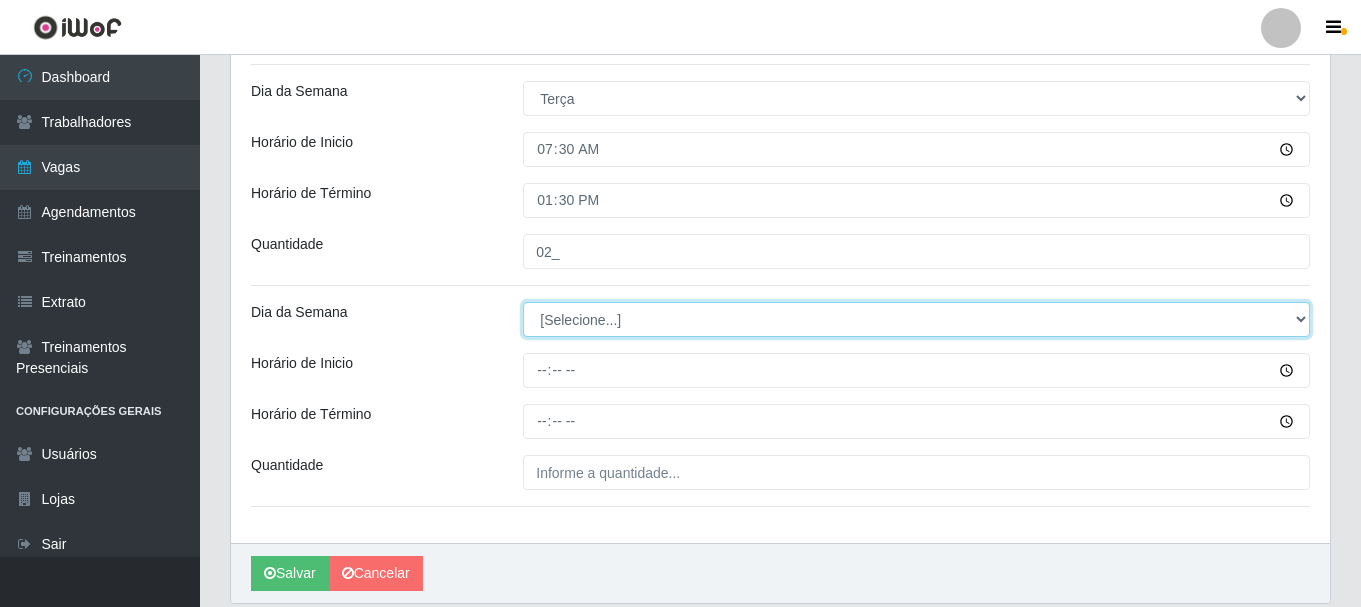 click on "[Selecione...] Segunda Terça Quarta Quinta Sexta Sábado Domingo" at bounding box center [916, 319] 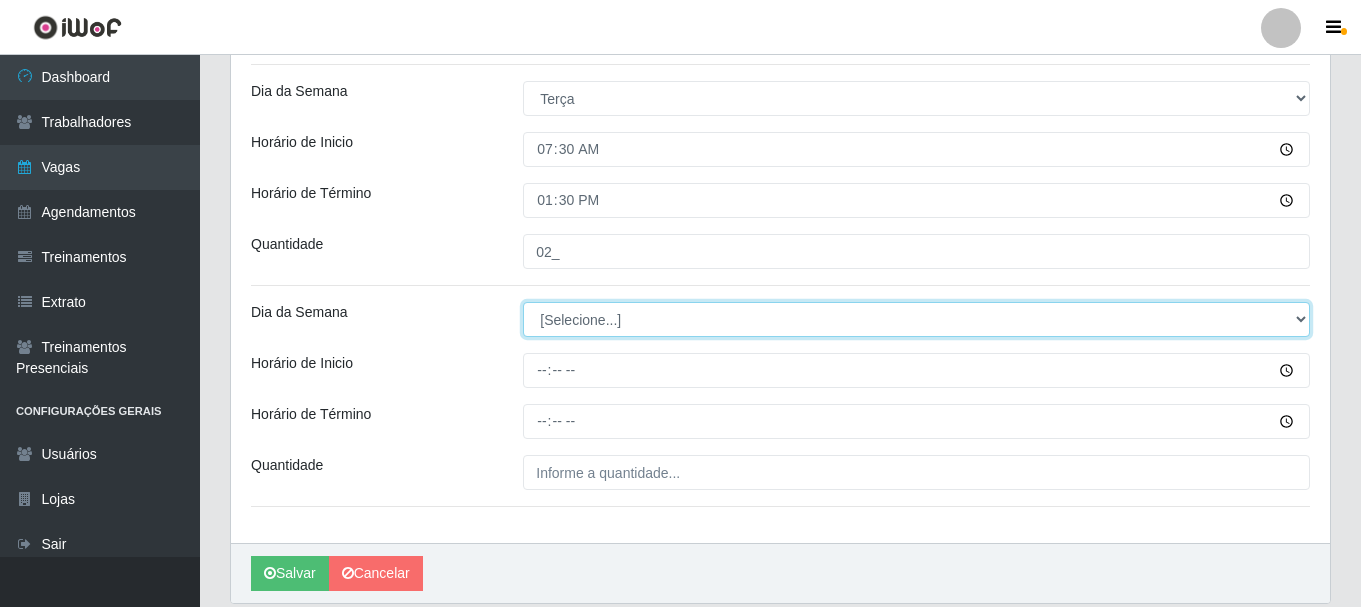 select on "2" 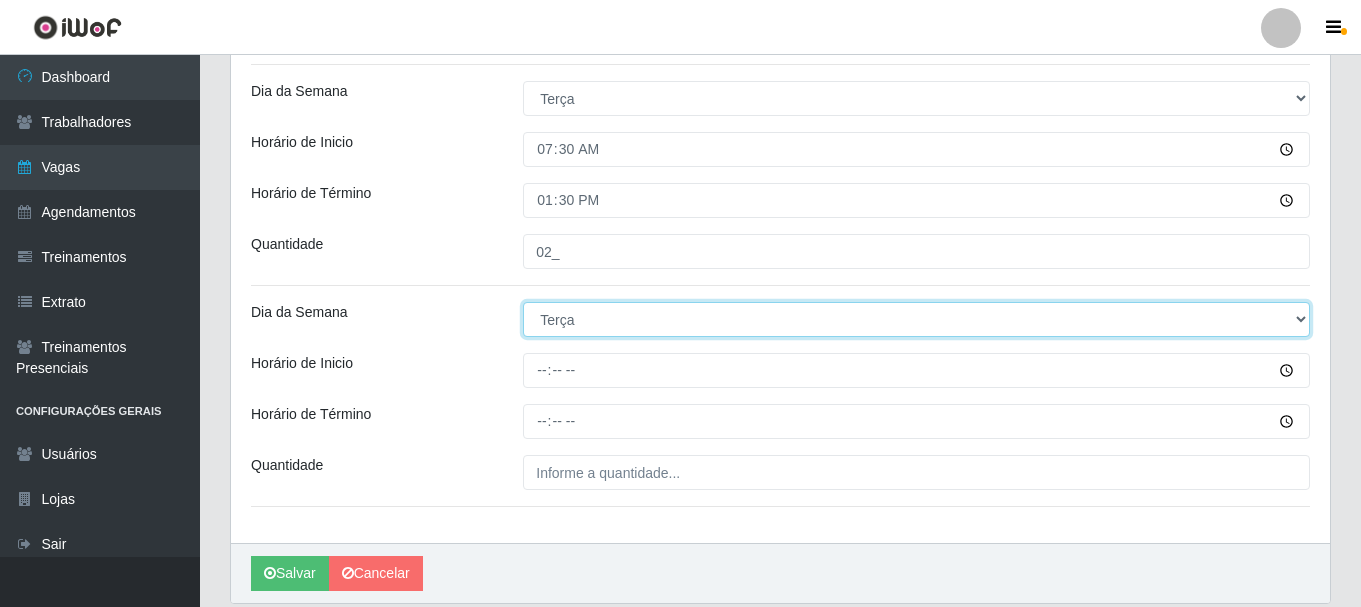 click on "[Selecione...] Segunda Terça Quarta Quinta Sexta Sábado Domingo" at bounding box center [916, 319] 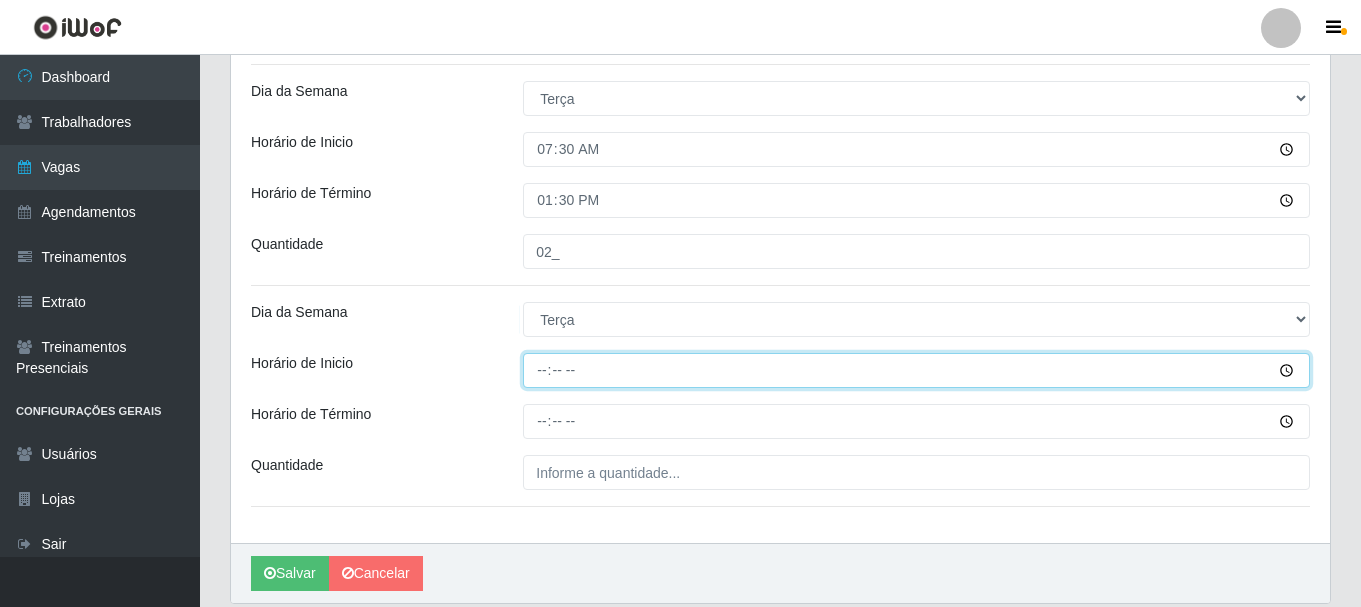 click on "Horário de Inicio" at bounding box center [916, 370] 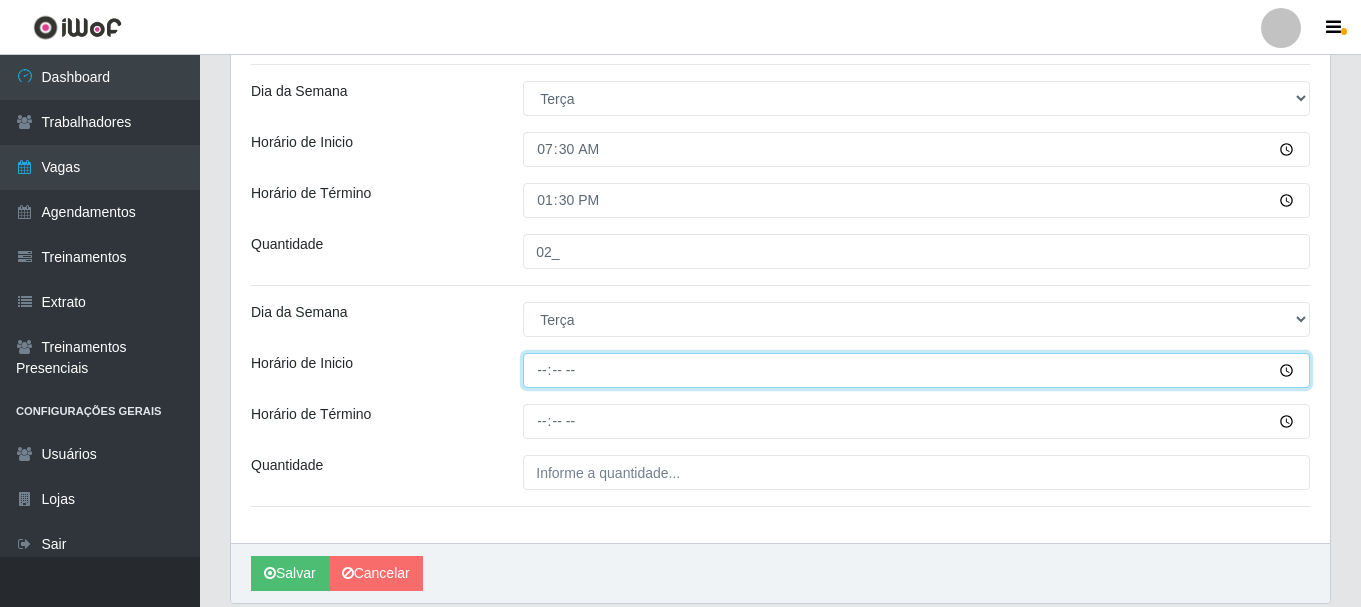 type on "08:00" 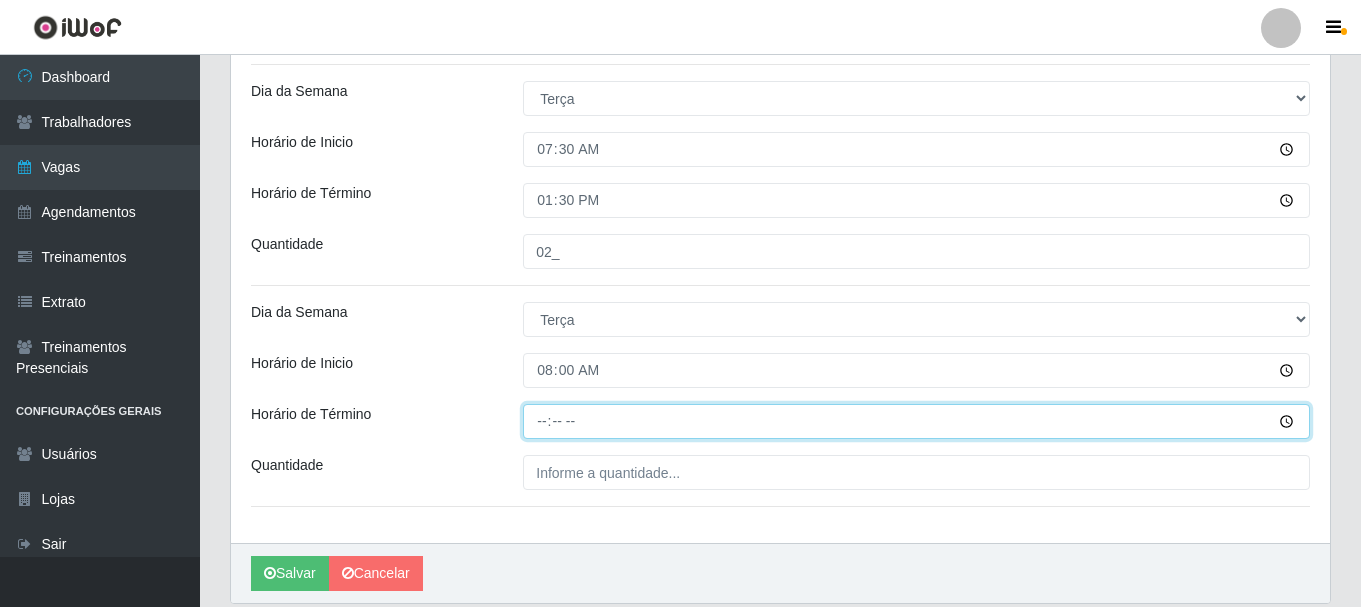 click on "Horário de Término" at bounding box center [916, 421] 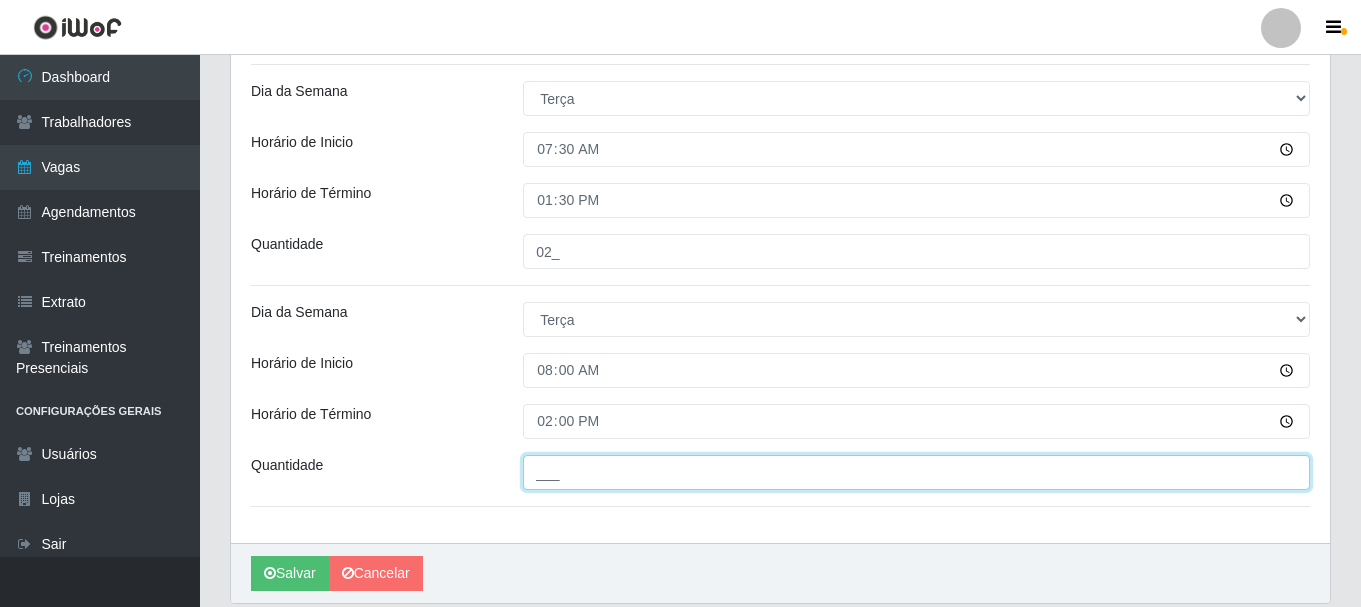 click on "___" at bounding box center (916, 472) 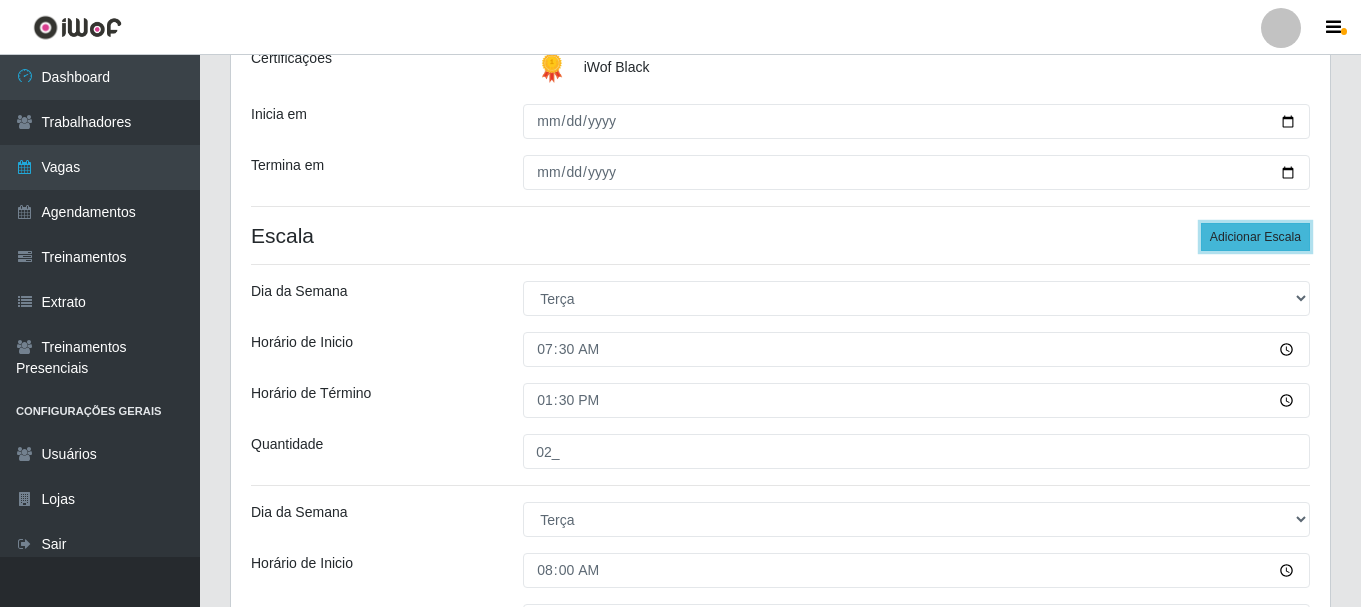 click on "Adicionar Escala" at bounding box center (1255, 237) 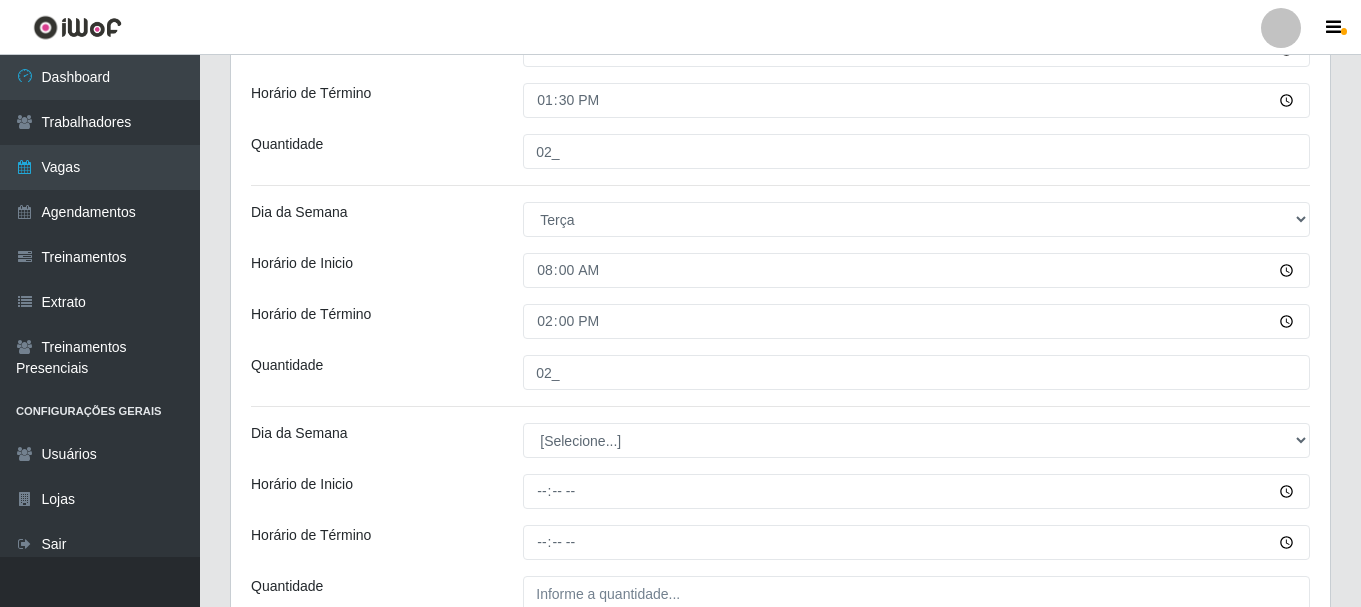 scroll, scrollTop: 700, scrollLeft: 0, axis: vertical 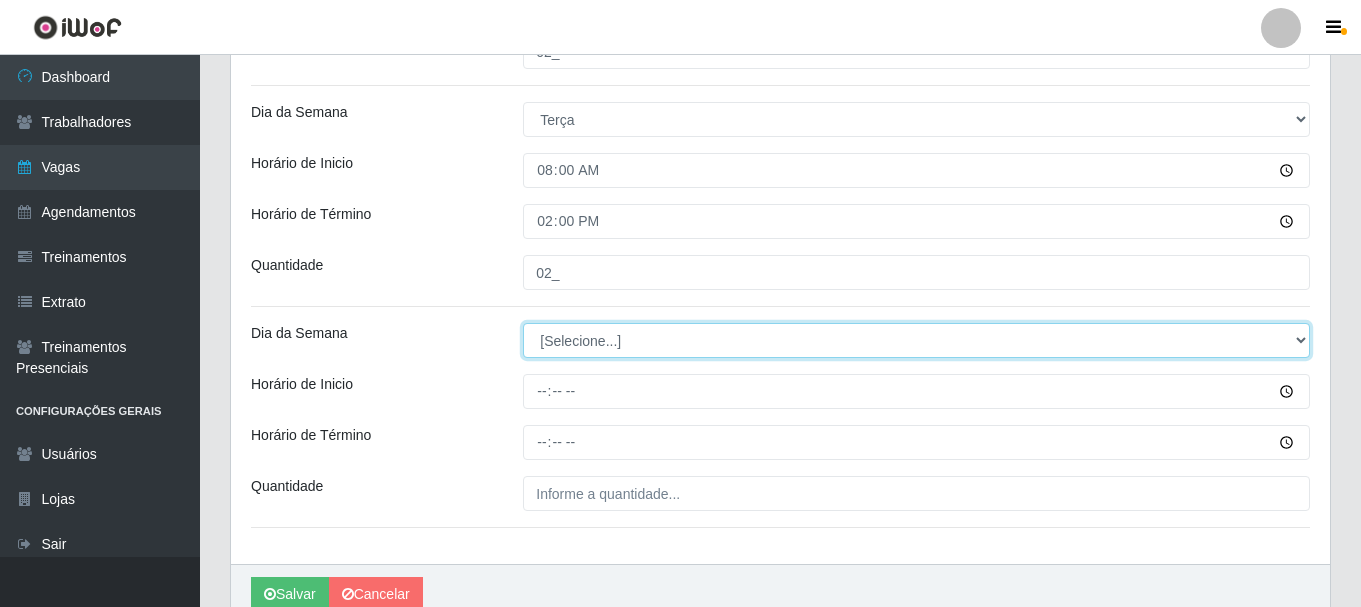 click on "[Selecione...] Segunda Terça Quarta Quinta Sexta Sábado Domingo" at bounding box center (916, 340) 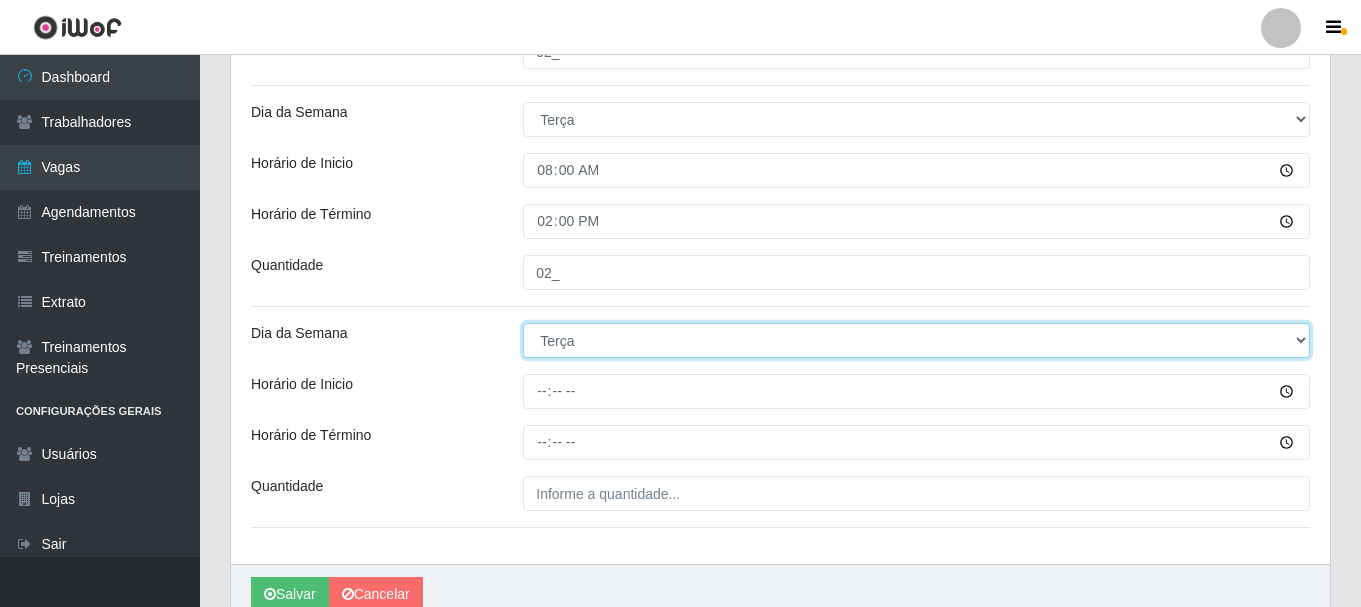 click on "[Selecione...] Segunda Terça Quarta Quinta Sexta Sábado Domingo" at bounding box center (916, 340) 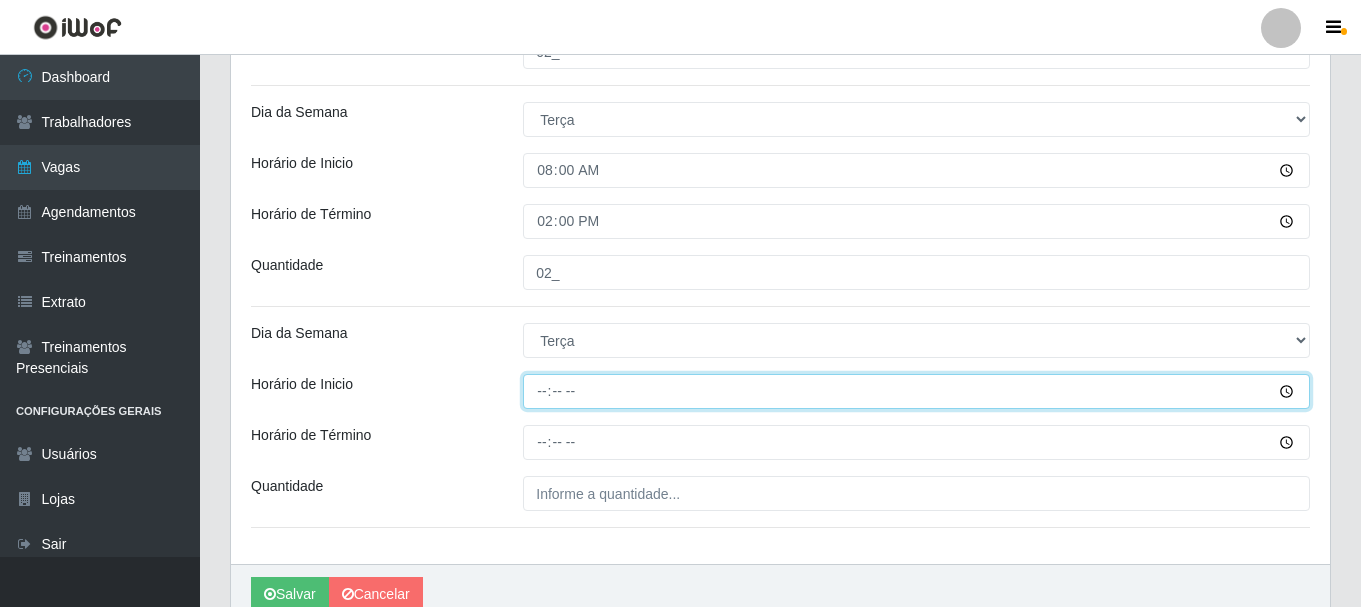 click on "Horário de Inicio" at bounding box center [916, 391] 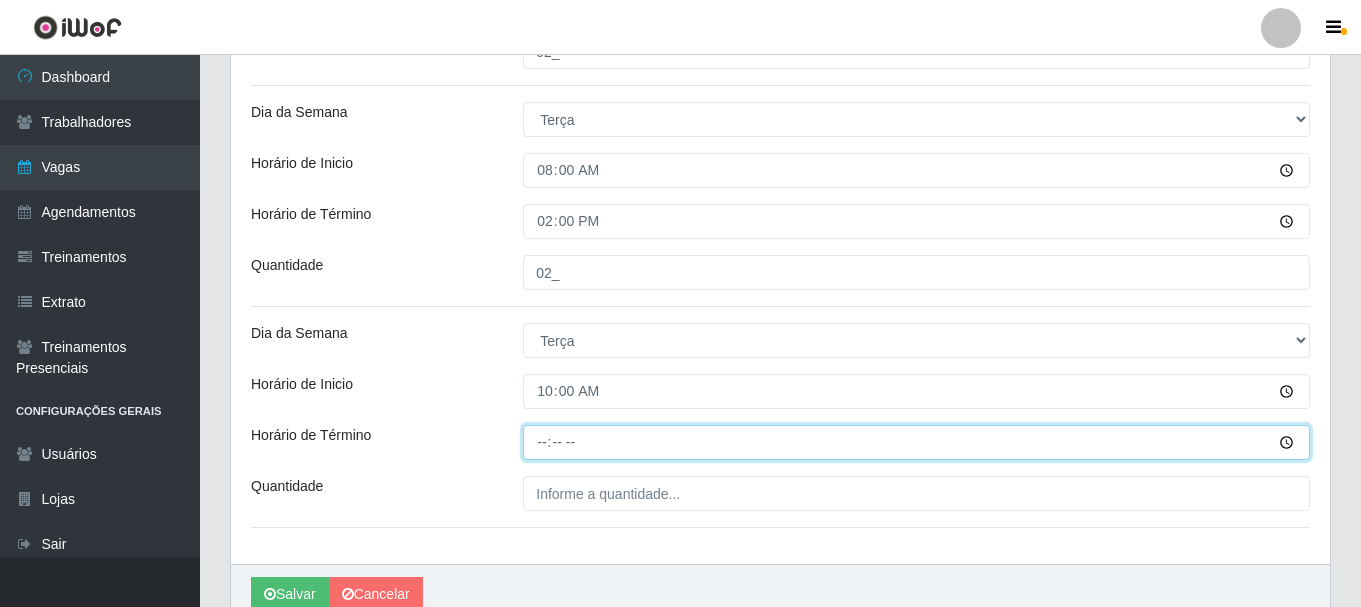 click on "Horário de Término" at bounding box center [916, 442] 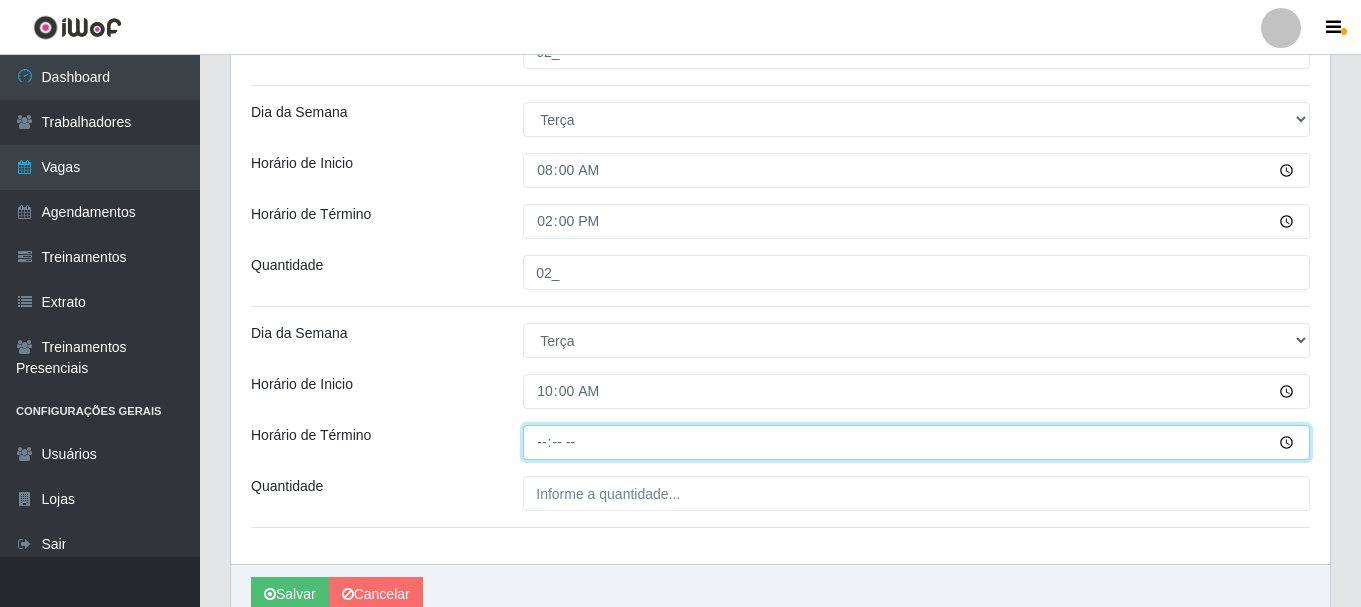 type on "16:00" 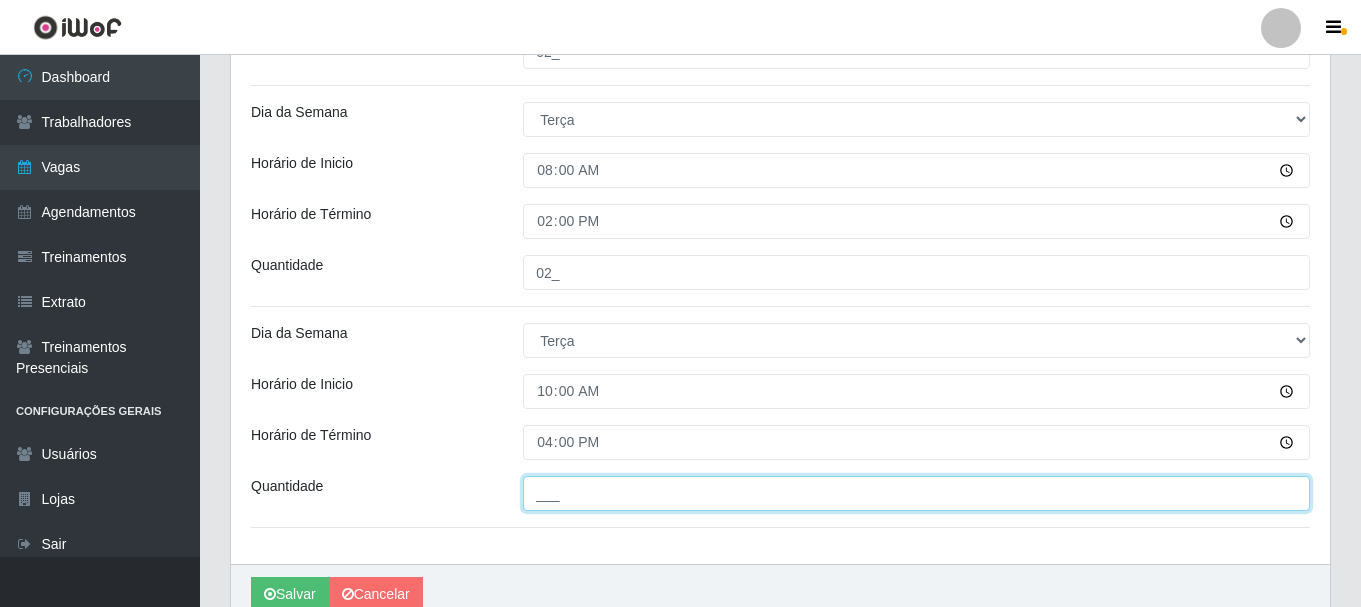 click on "___" at bounding box center (916, 493) 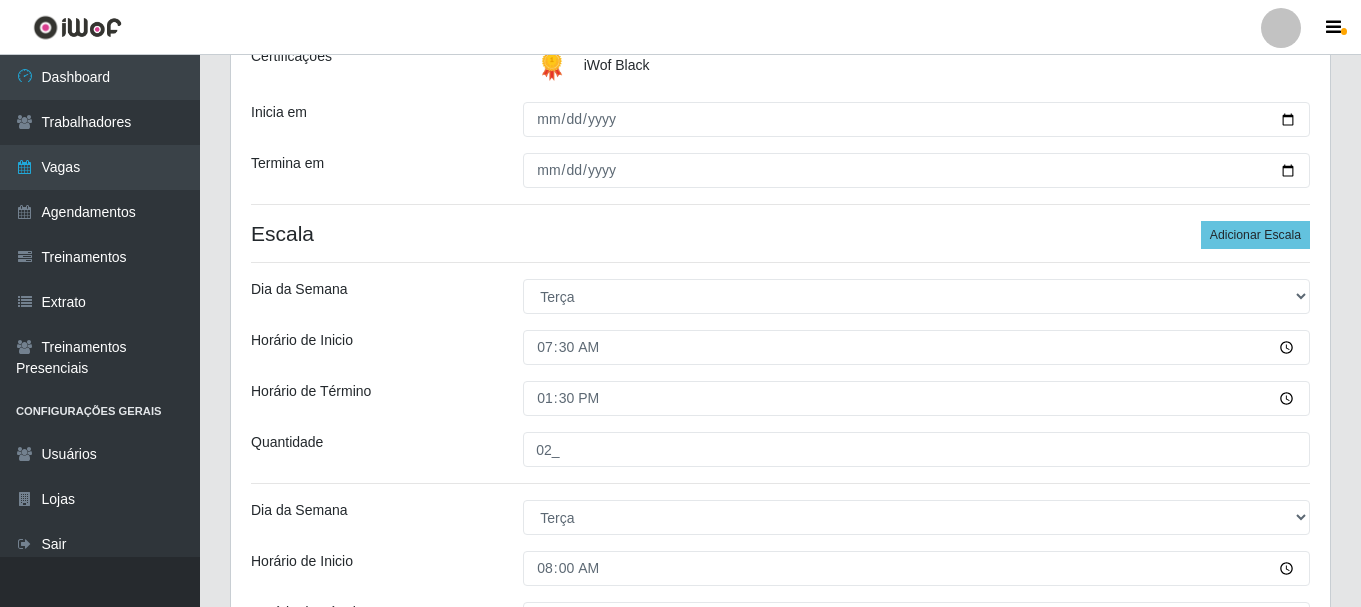 scroll, scrollTop: 300, scrollLeft: 0, axis: vertical 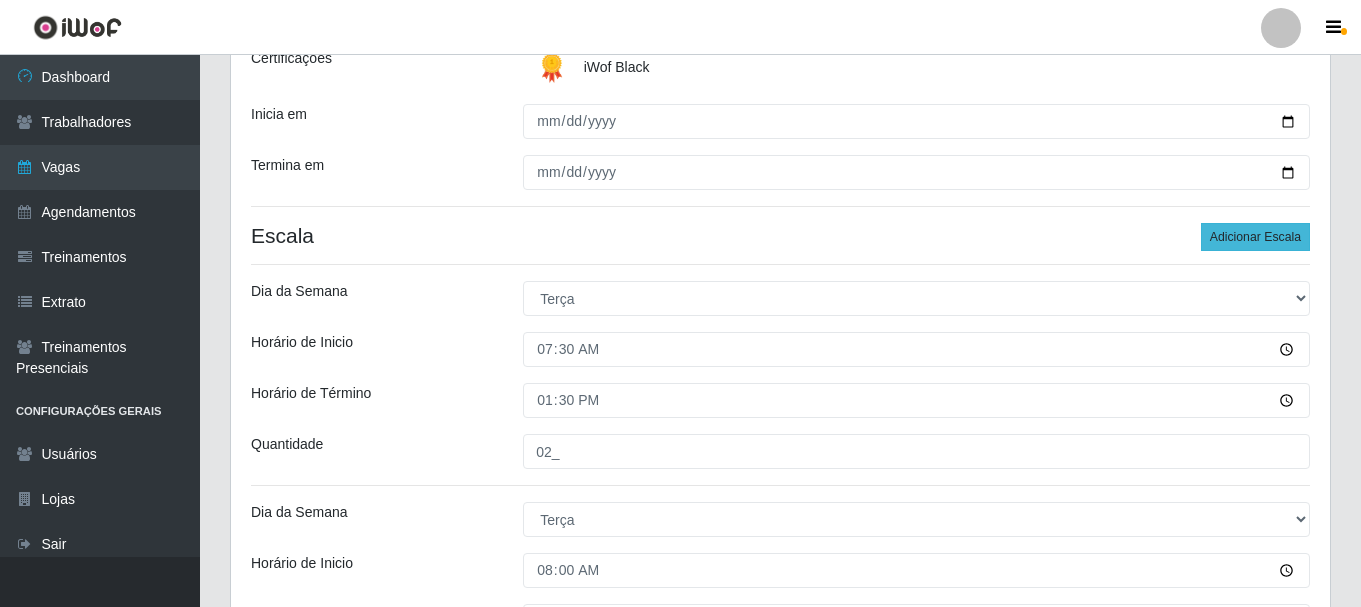 type on "03_" 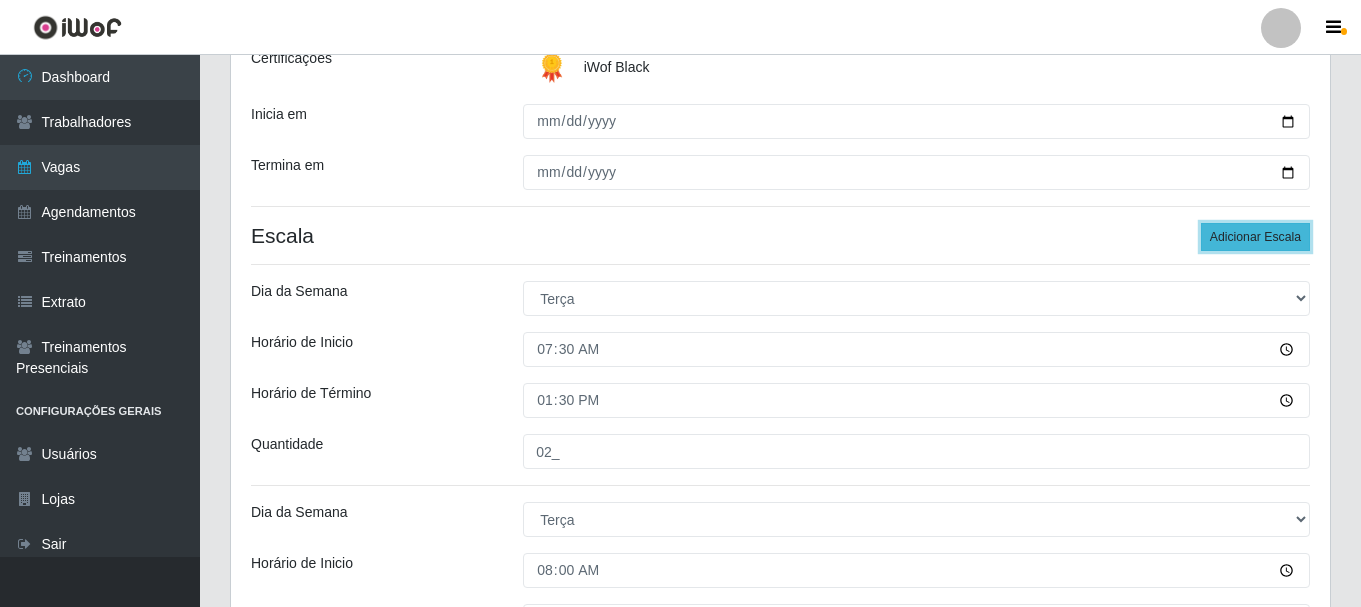 click on "Adicionar Escala" at bounding box center [1255, 237] 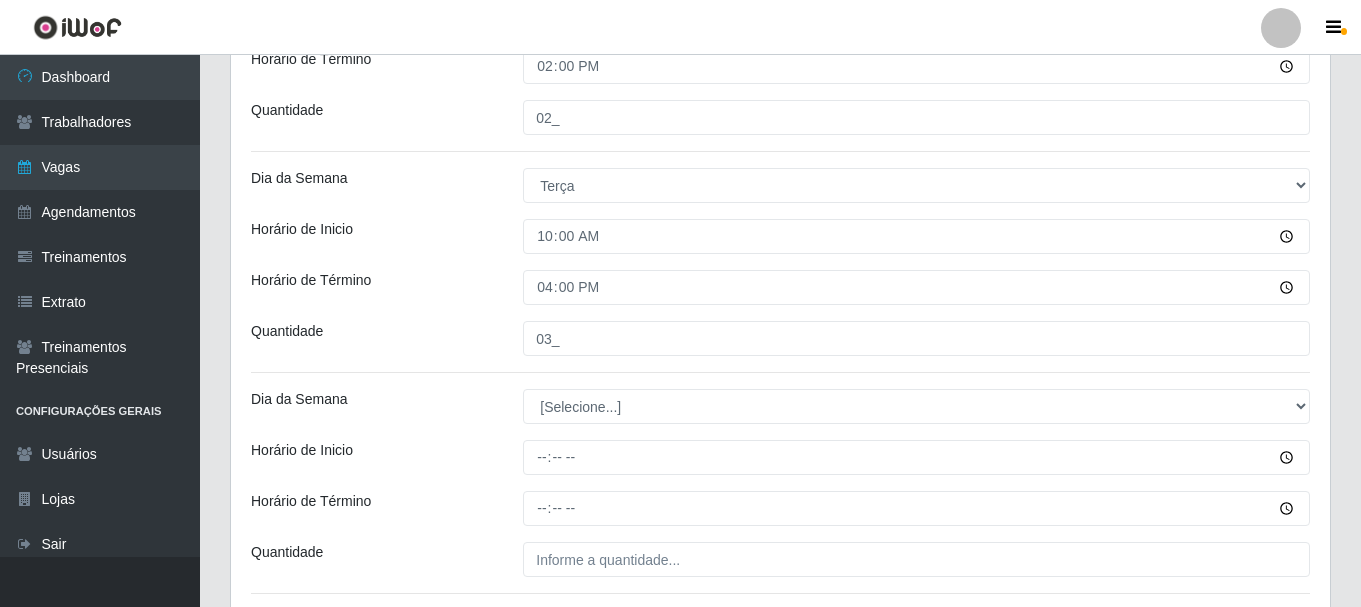 scroll, scrollTop: 900, scrollLeft: 0, axis: vertical 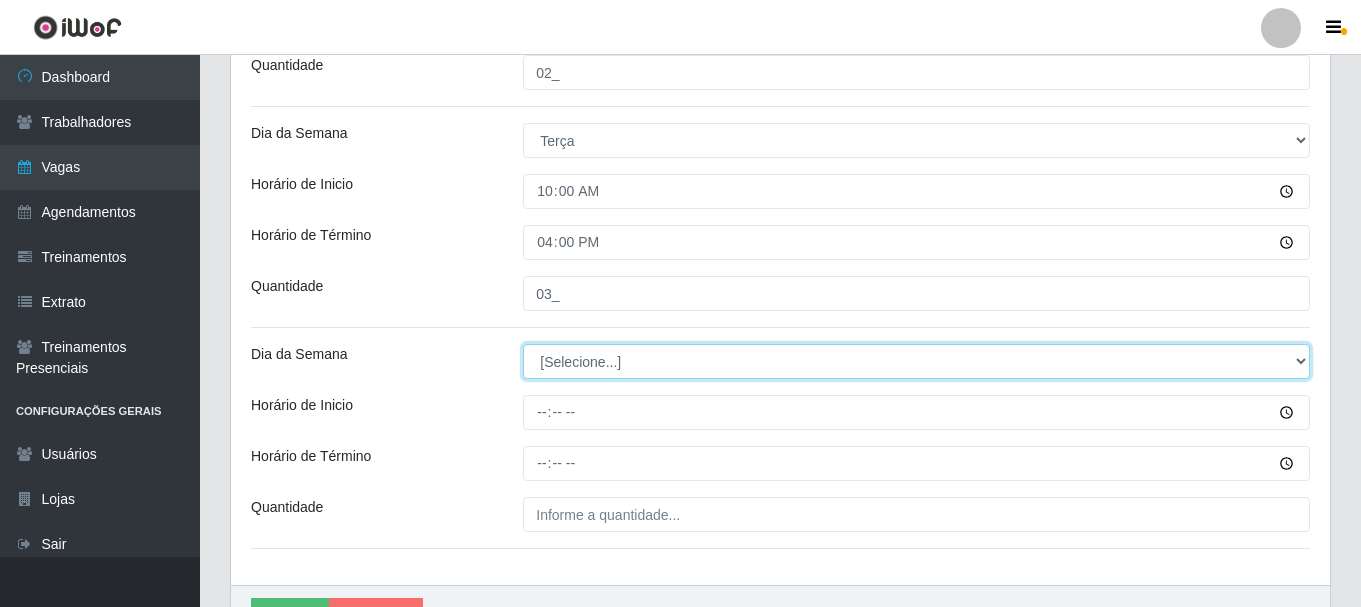 click on "[Selecione...] Segunda Terça Quarta Quinta Sexta Sábado Domingo" at bounding box center (916, 361) 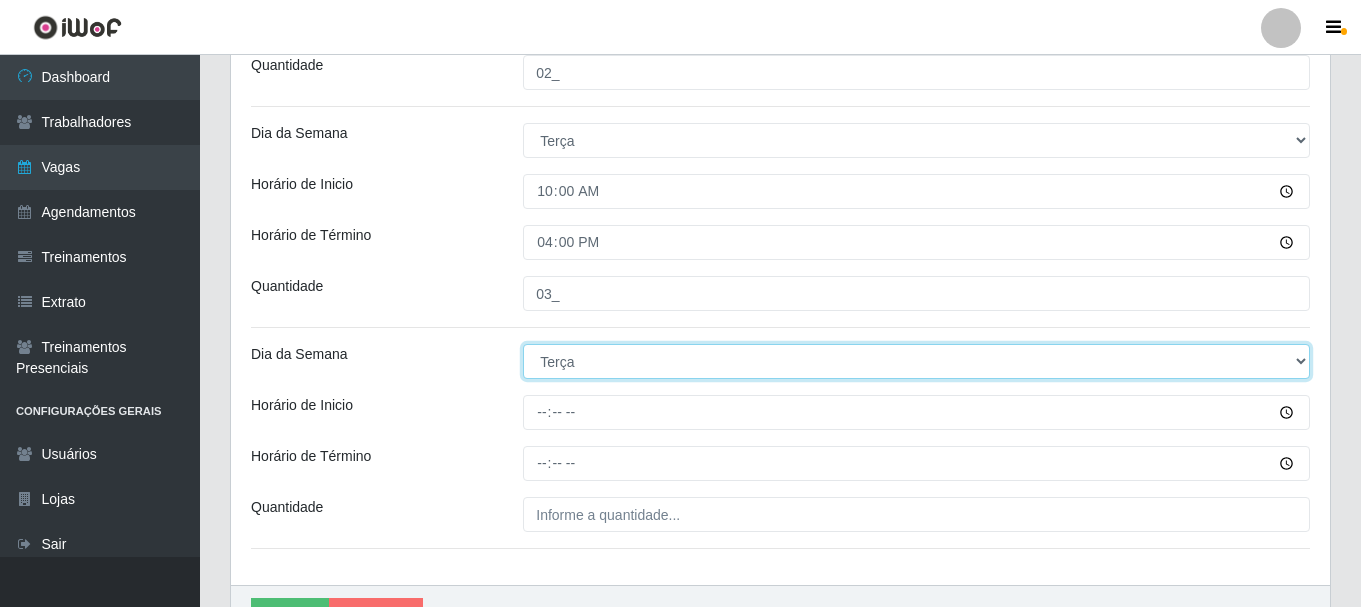click on "[Selecione...] Segunda Terça Quarta Quinta Sexta Sábado Domingo" at bounding box center (916, 361) 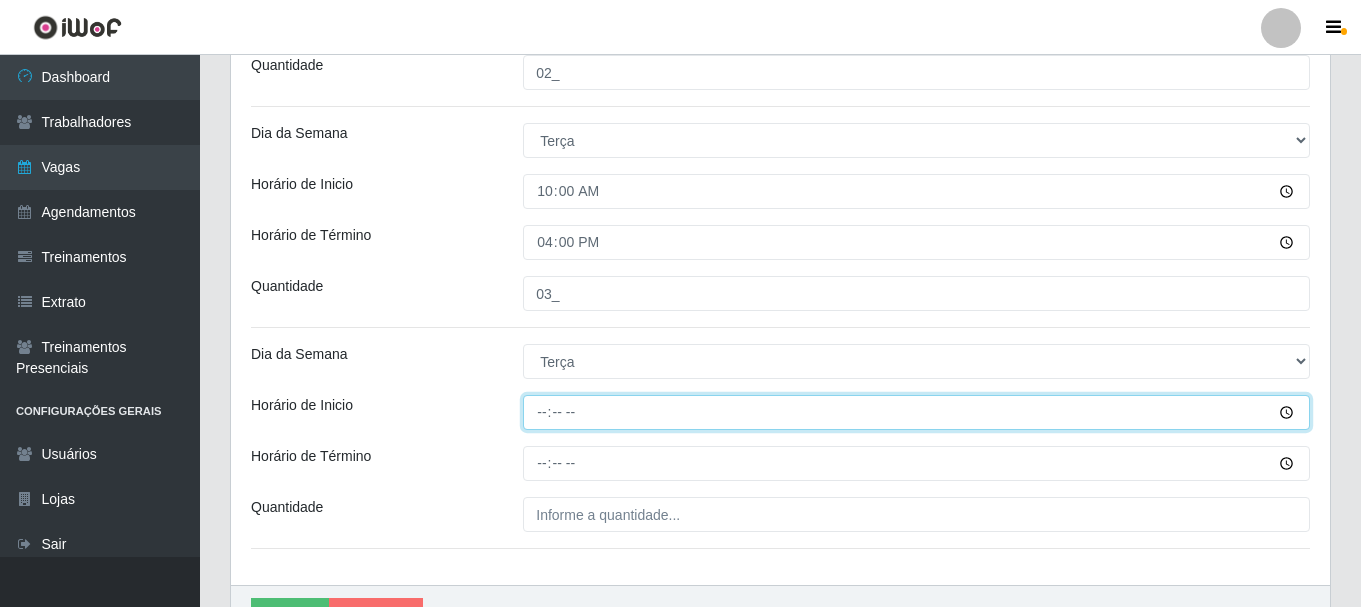 click on "Horário de Inicio" at bounding box center [916, 412] 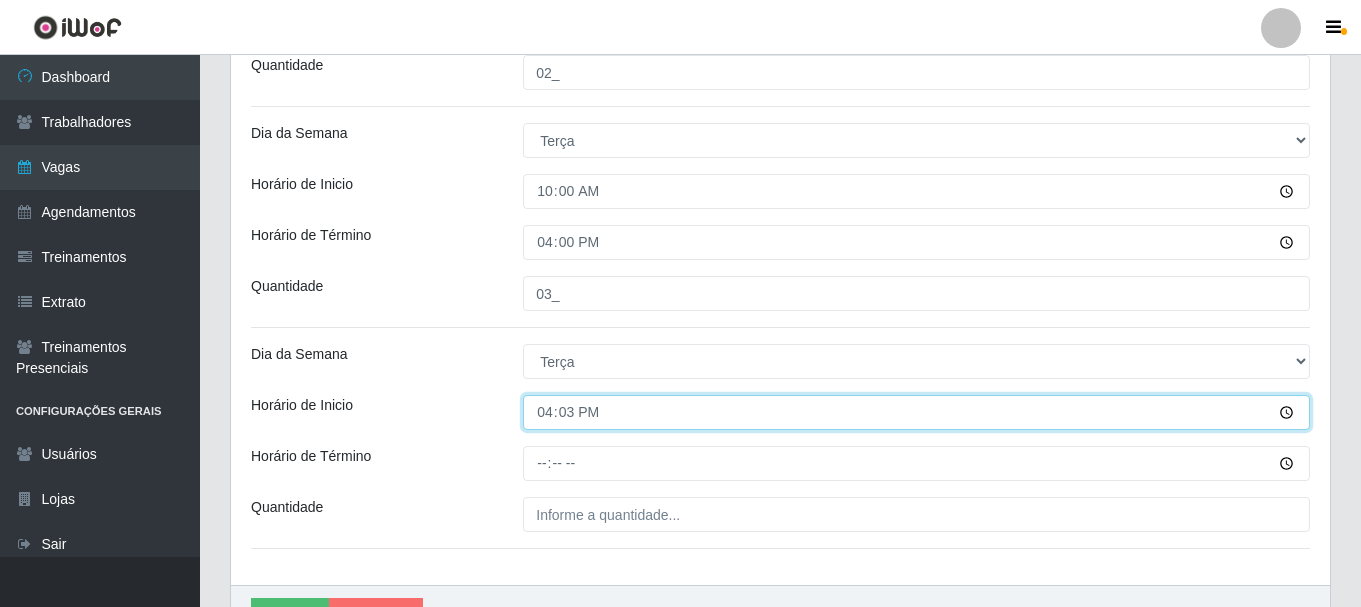 type on "16:30" 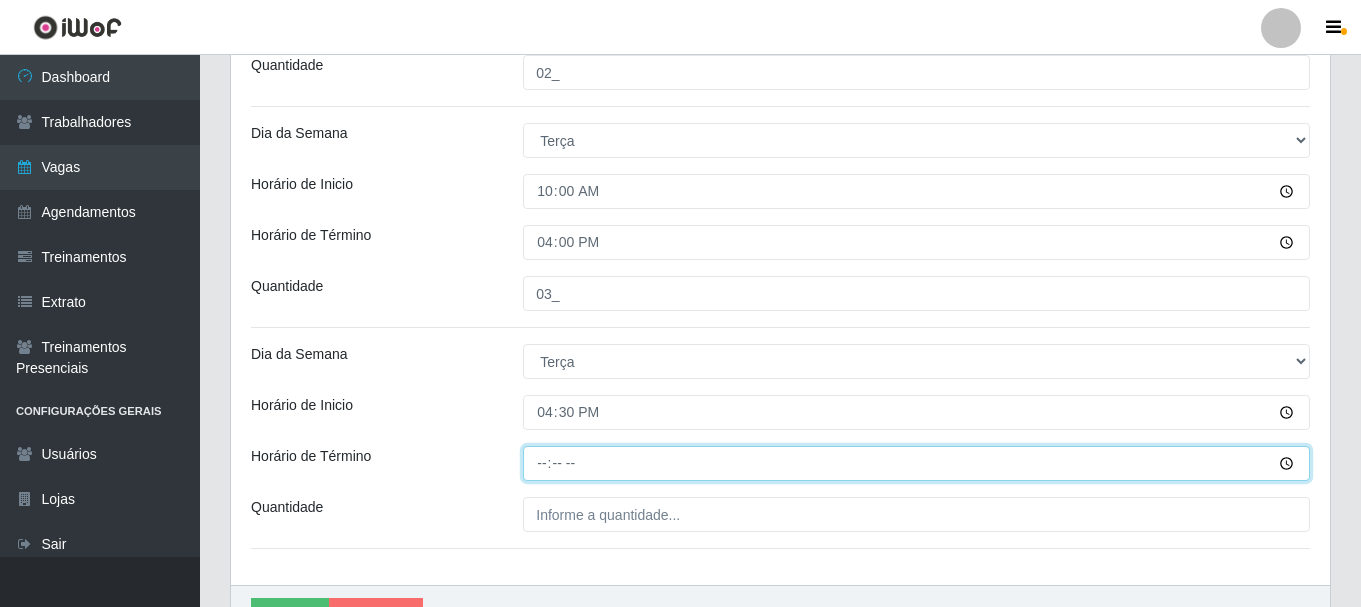 click on "Horário de Término" at bounding box center [916, 463] 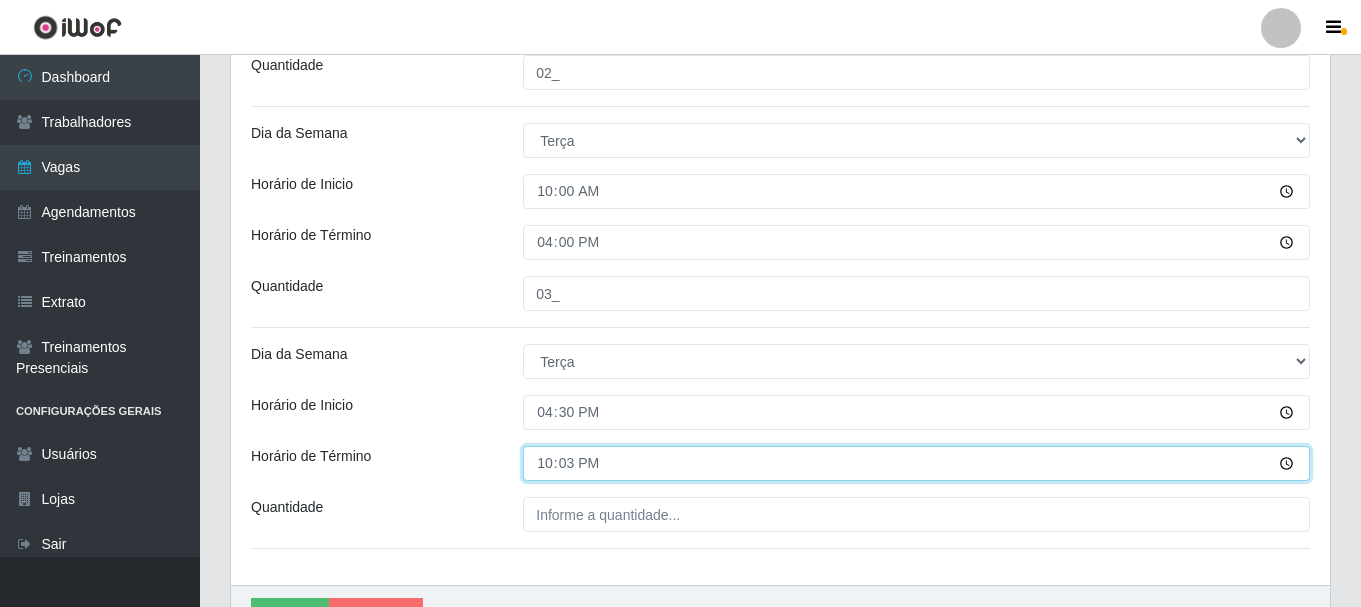 type on "22:30" 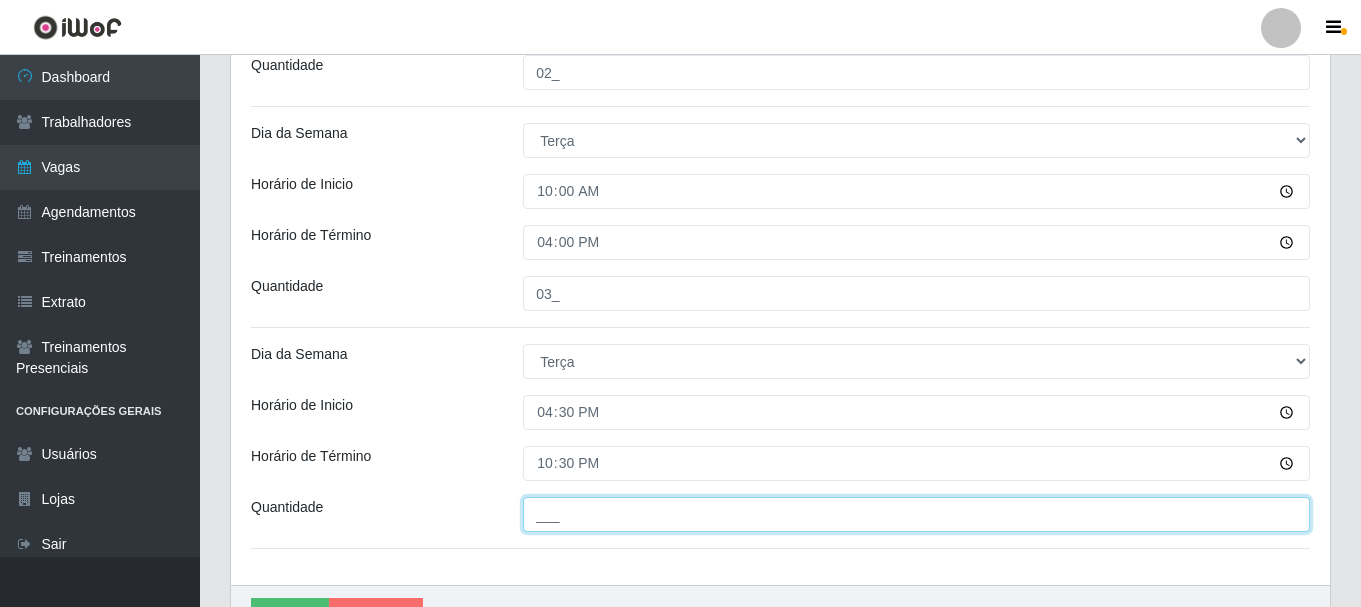 click on "___" at bounding box center [916, 514] 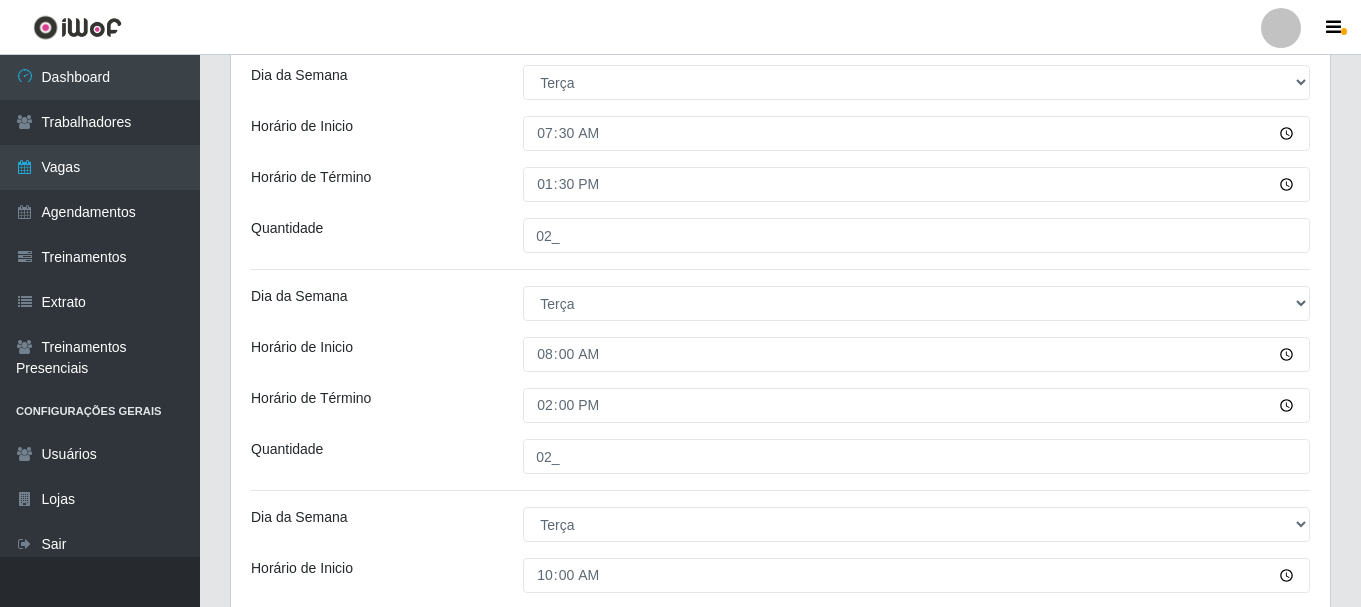 scroll, scrollTop: 400, scrollLeft: 0, axis: vertical 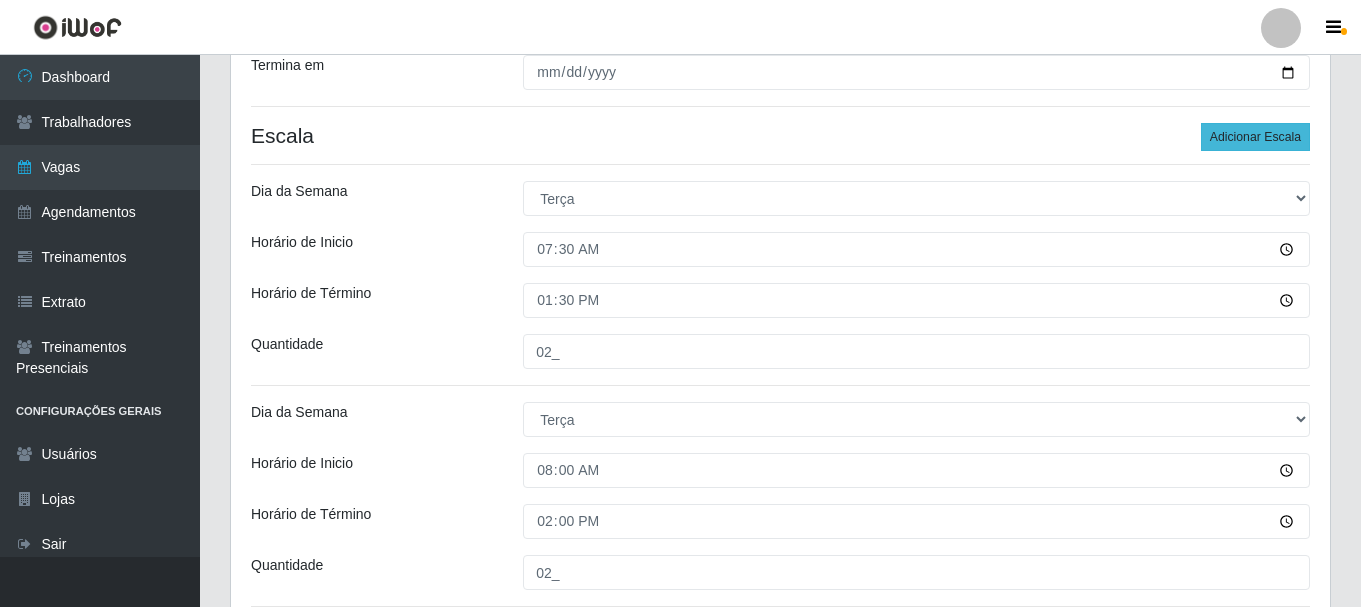 type on "03_" 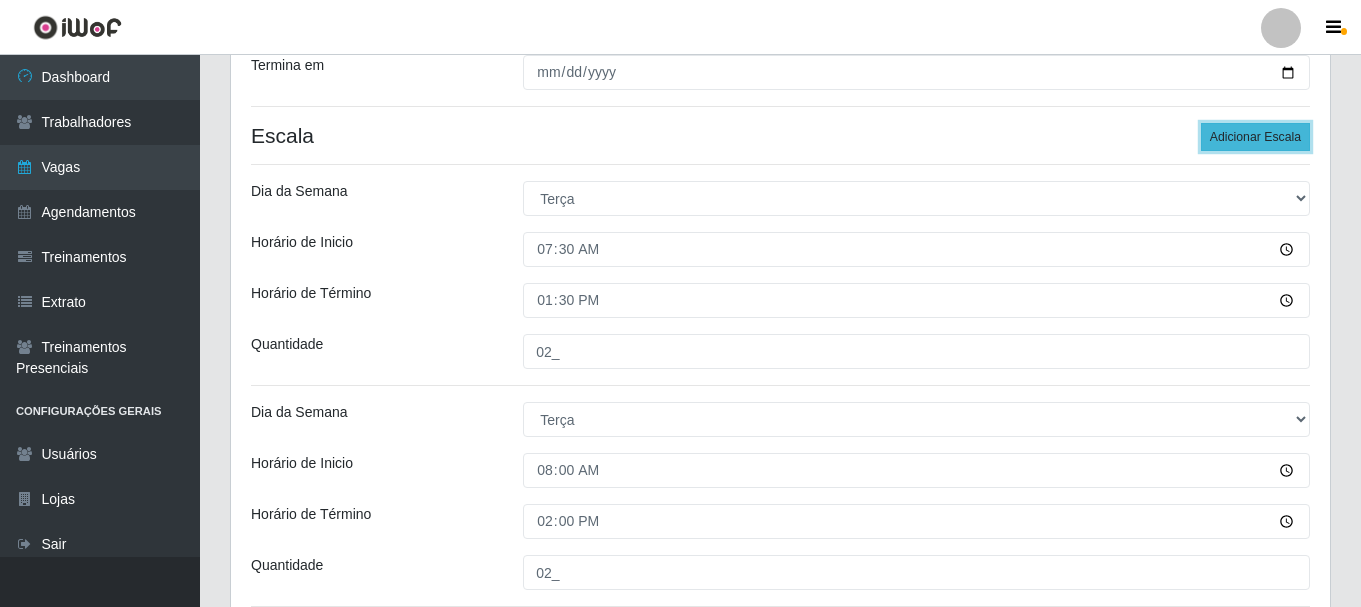 click on "Adicionar Escala" at bounding box center (1255, 137) 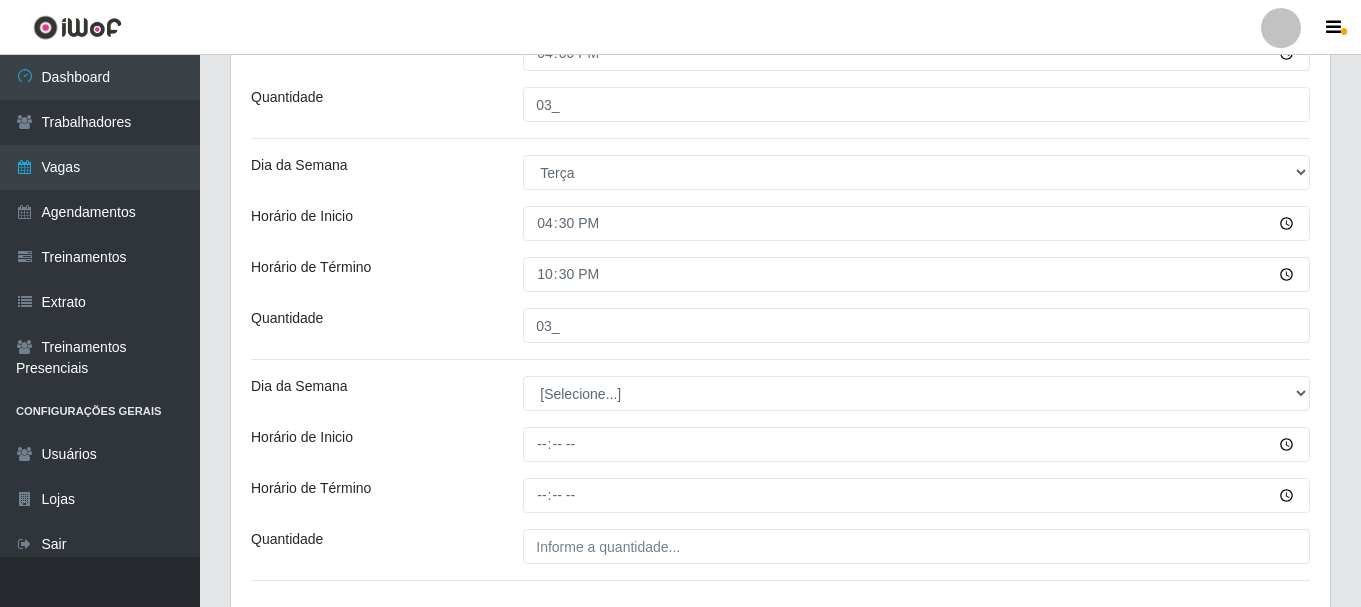 scroll, scrollTop: 1100, scrollLeft: 0, axis: vertical 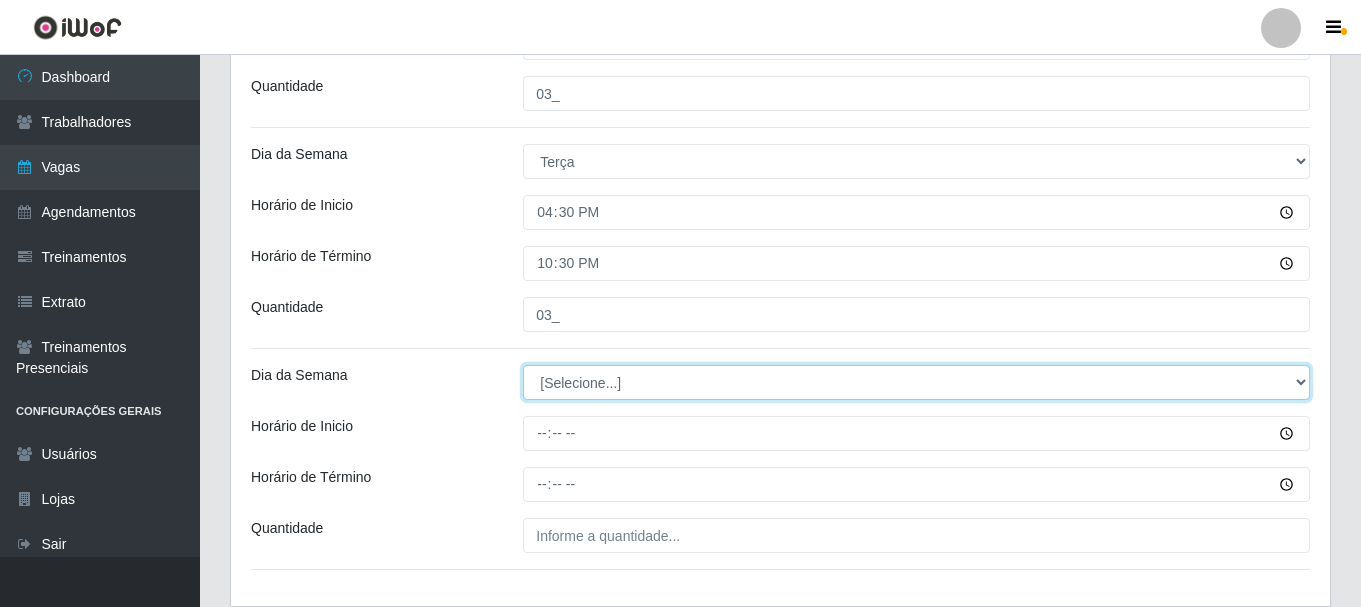 click on "[Selecione...] Segunda Terça Quarta Quinta Sexta Sábado Domingo" at bounding box center (916, 382) 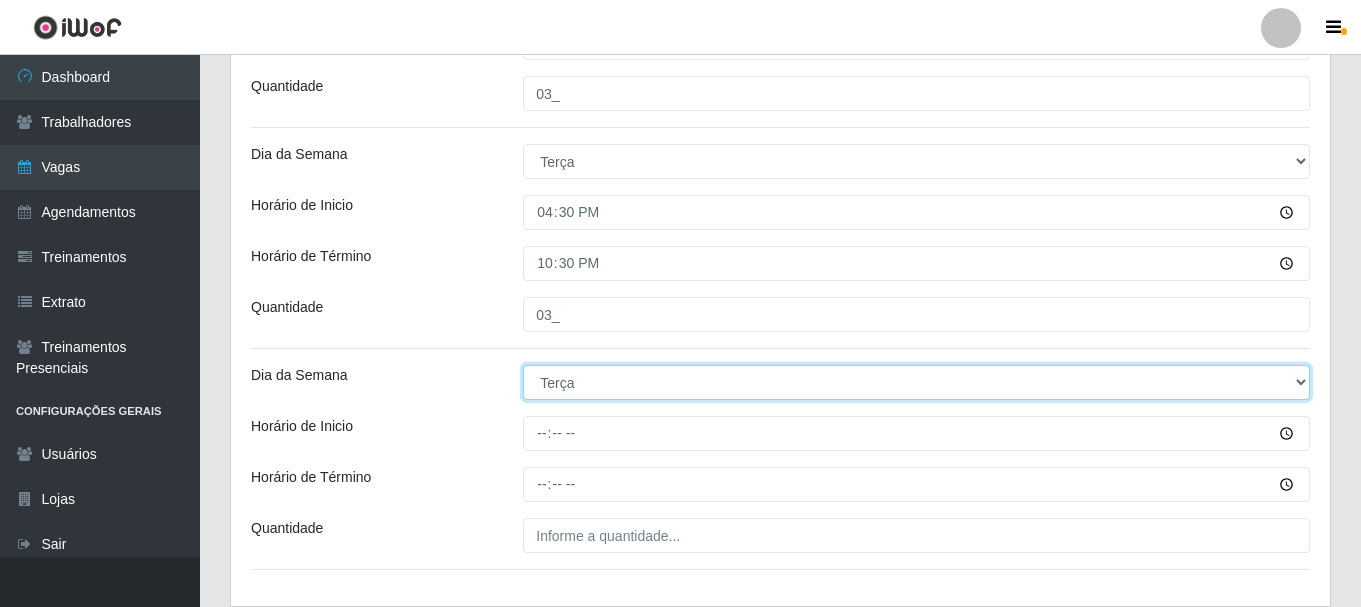 click on "[Selecione...] Segunda Terça Quarta Quinta Sexta Sábado Domingo" at bounding box center [916, 382] 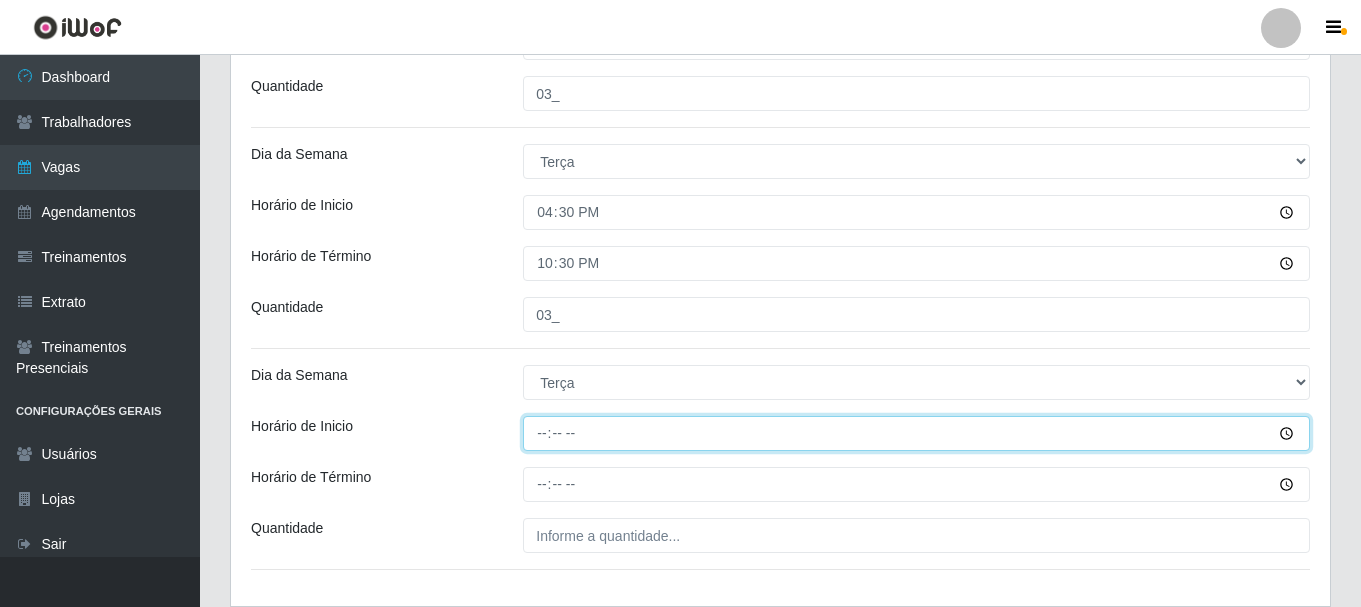 click on "Horário de Inicio" at bounding box center [916, 433] 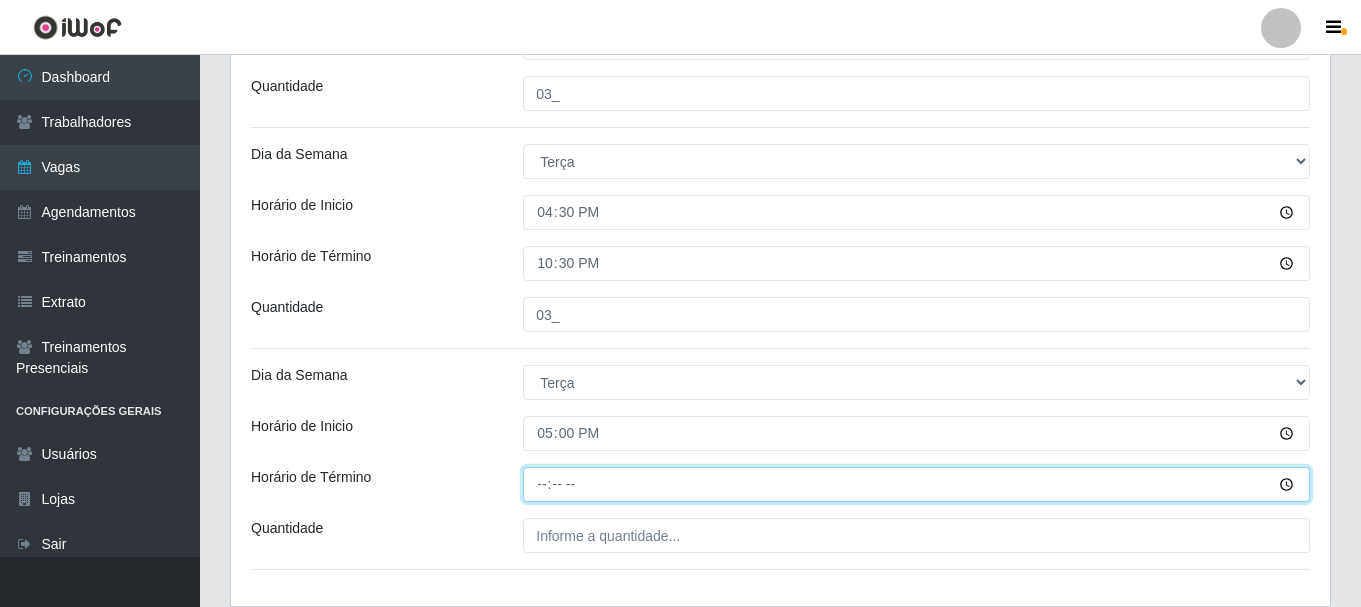 click on "Horário de Término" at bounding box center [916, 484] 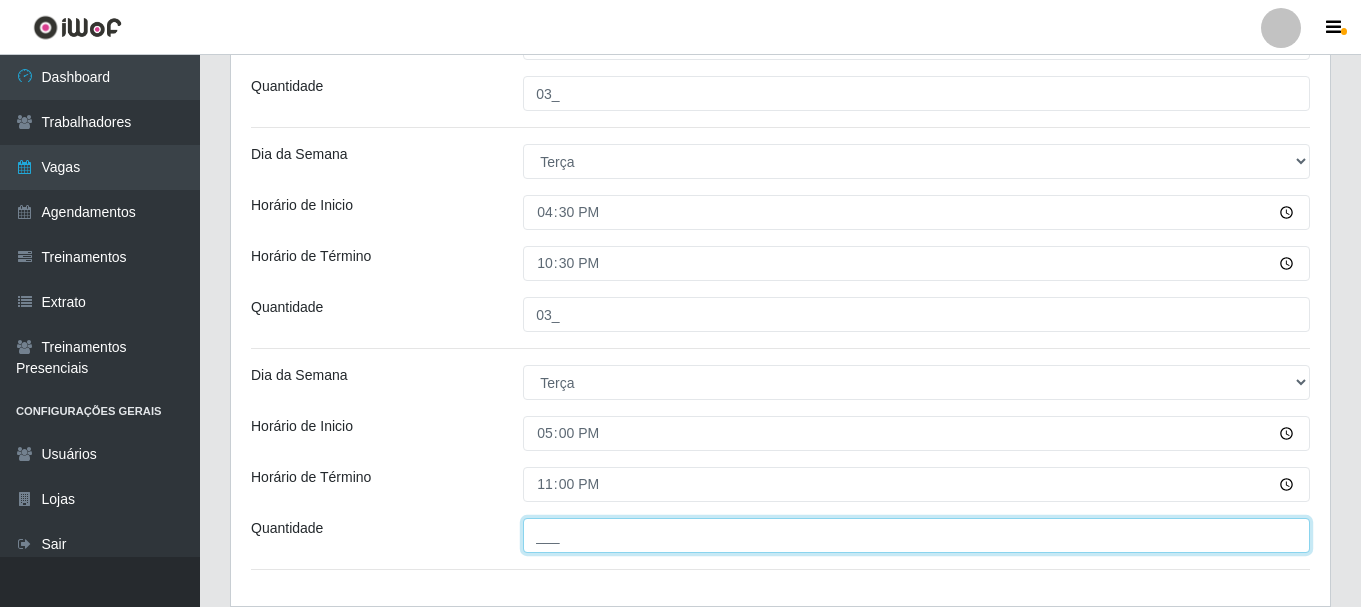click on "___" at bounding box center [916, 535] 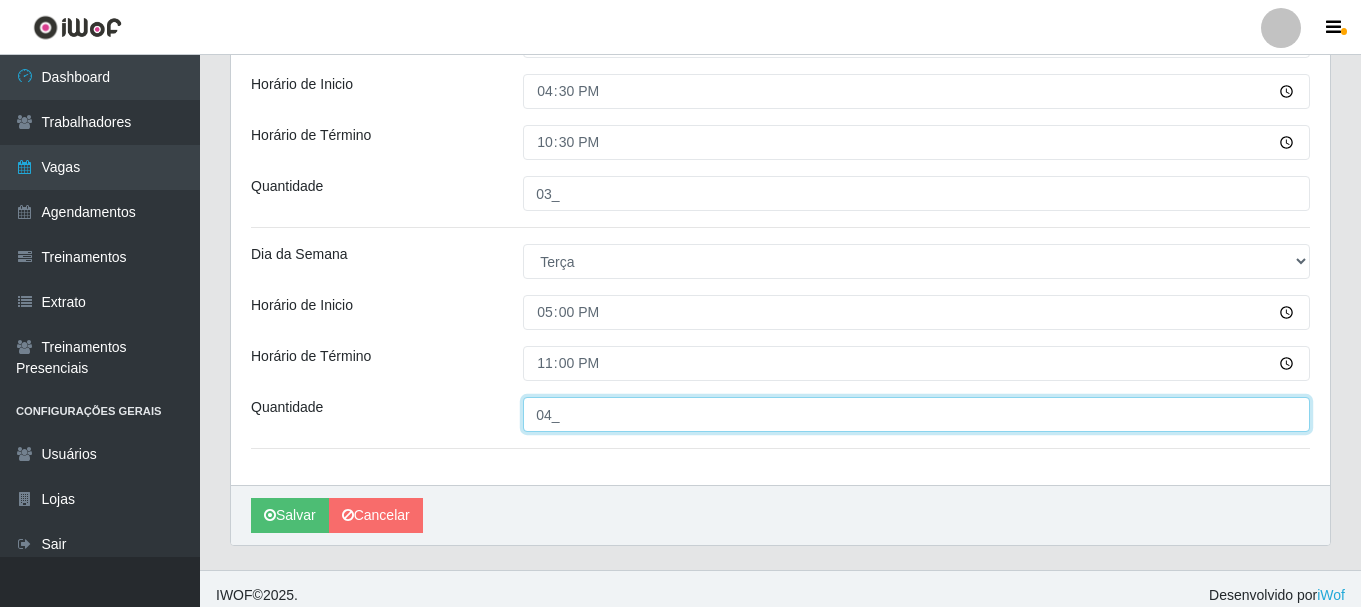 scroll, scrollTop: 1234, scrollLeft: 0, axis: vertical 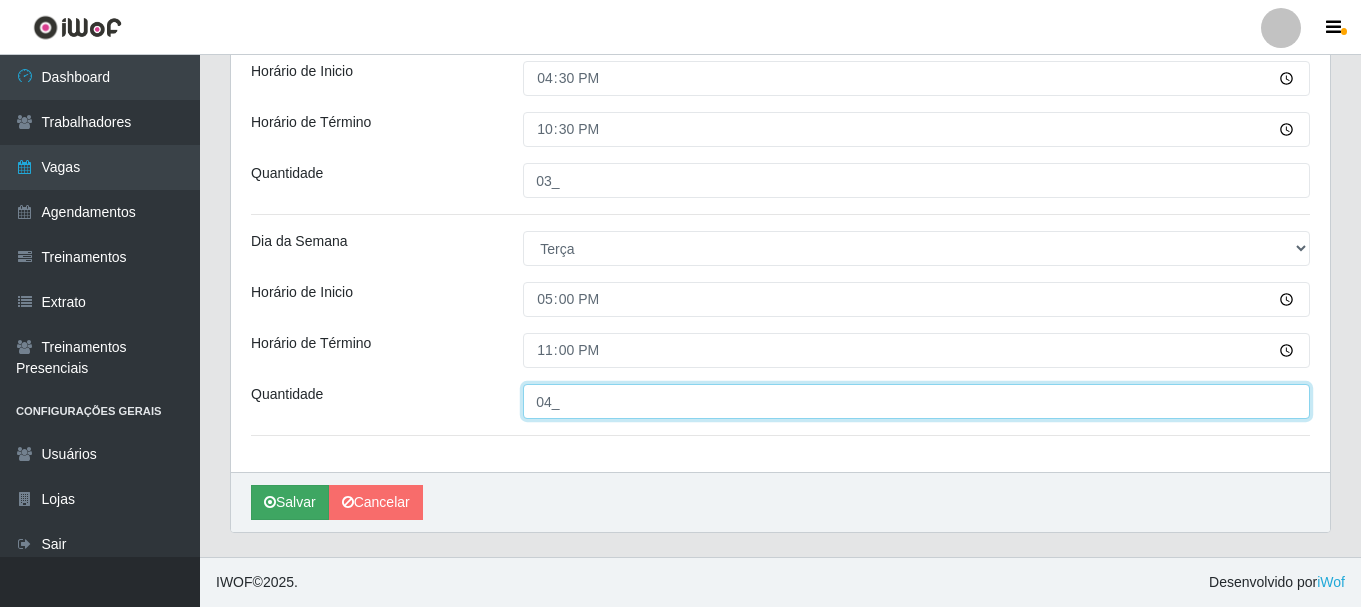 type on "04_" 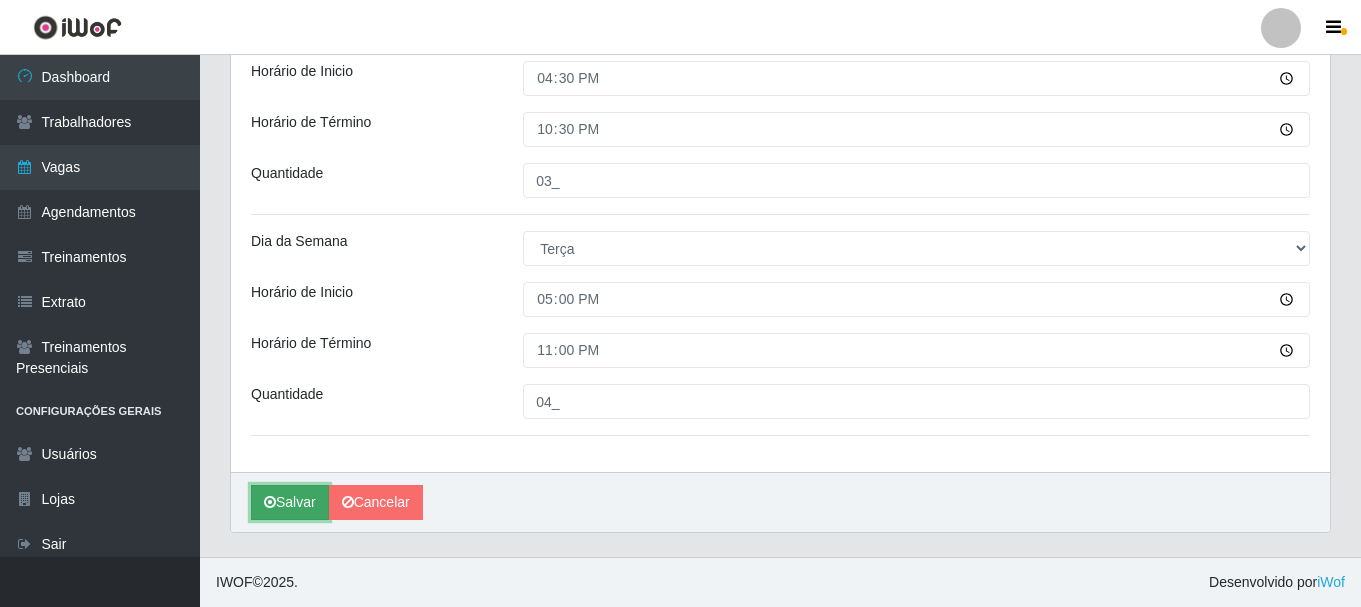 click on "Salvar" at bounding box center (290, 502) 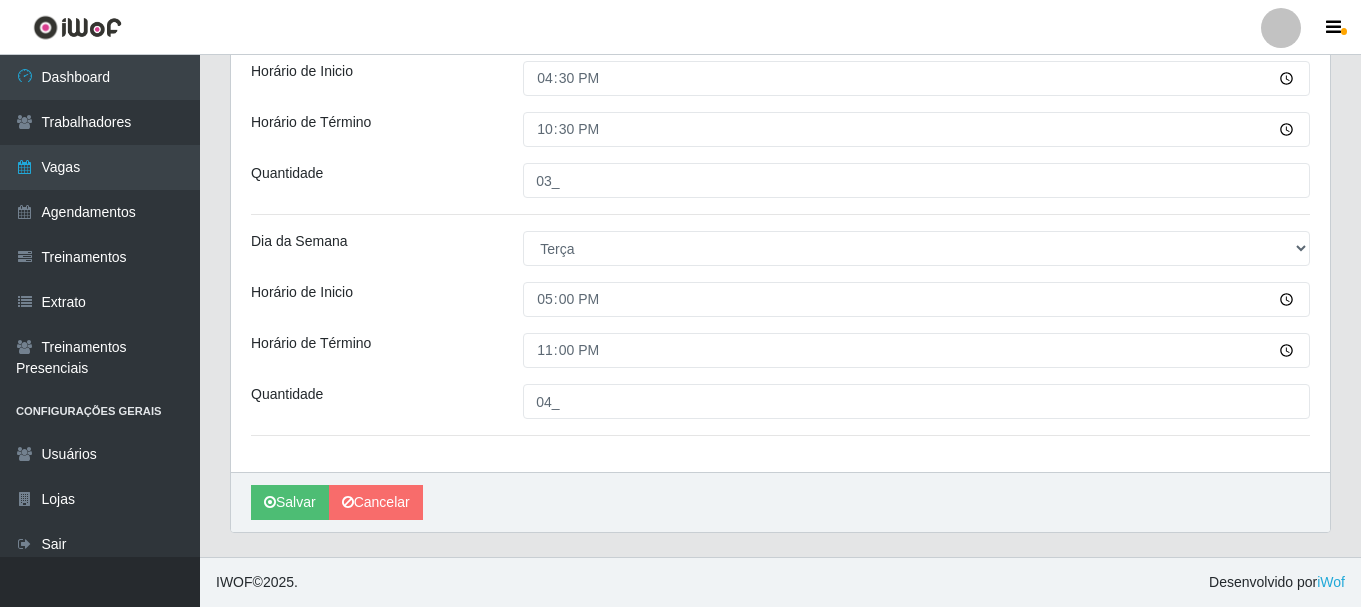 scroll, scrollTop: 0, scrollLeft: 0, axis: both 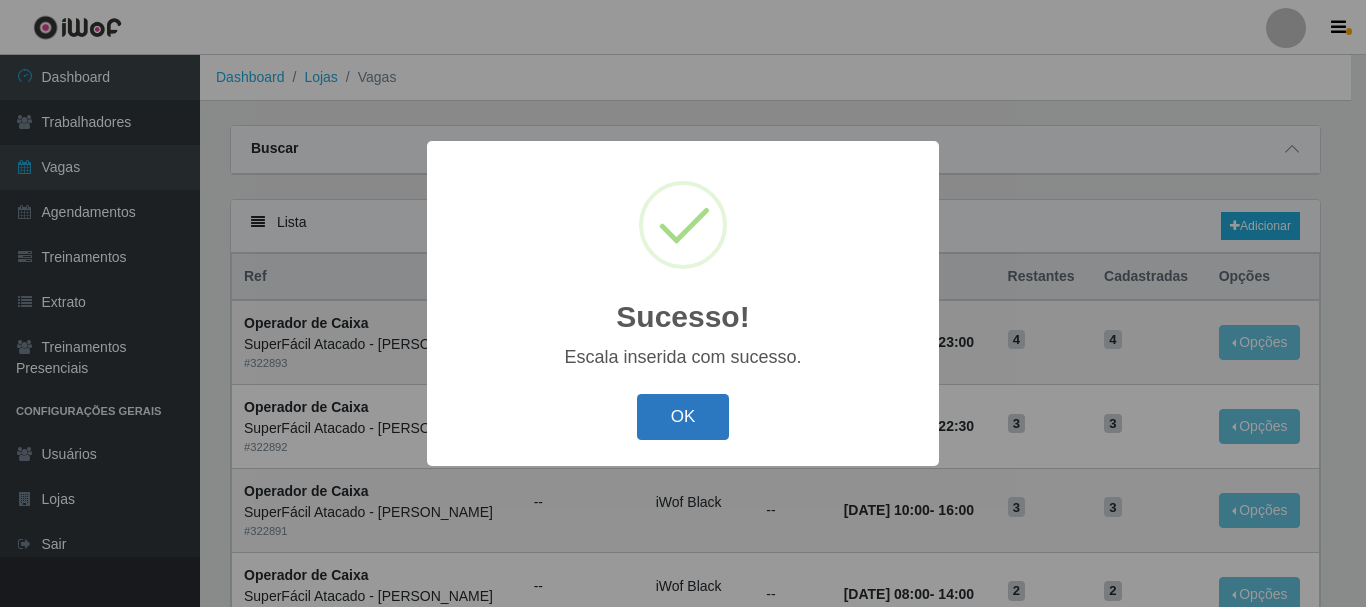 click on "OK" at bounding box center (683, 417) 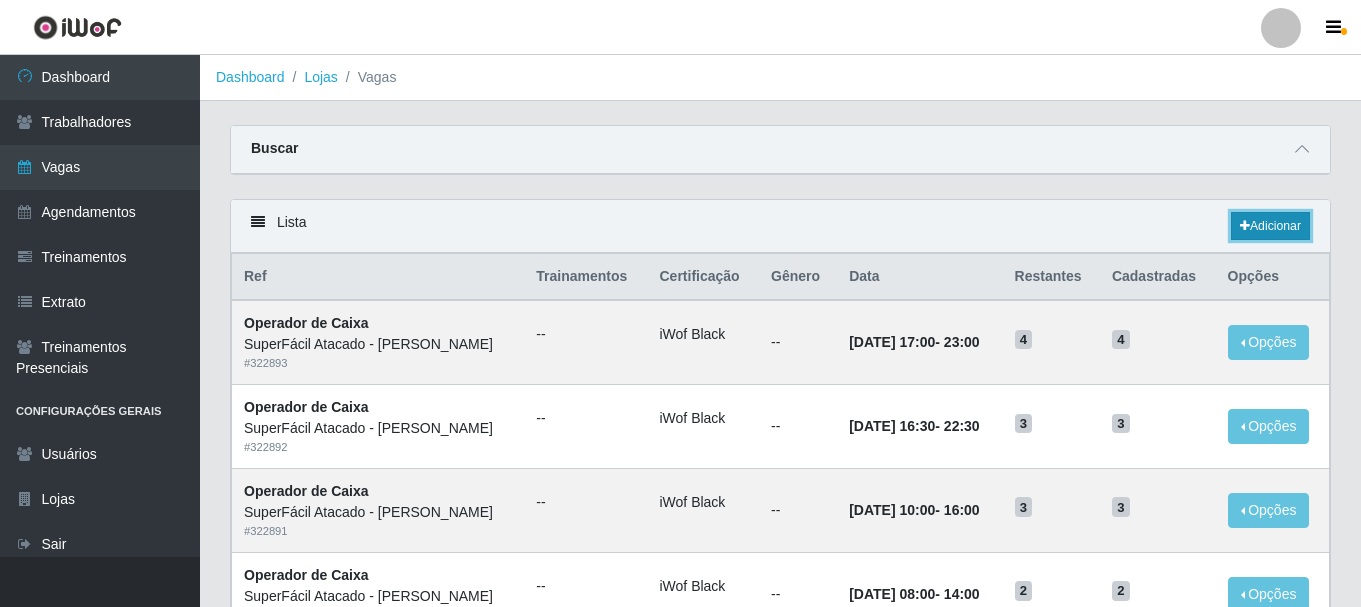 click on "Adicionar" at bounding box center [1270, 226] 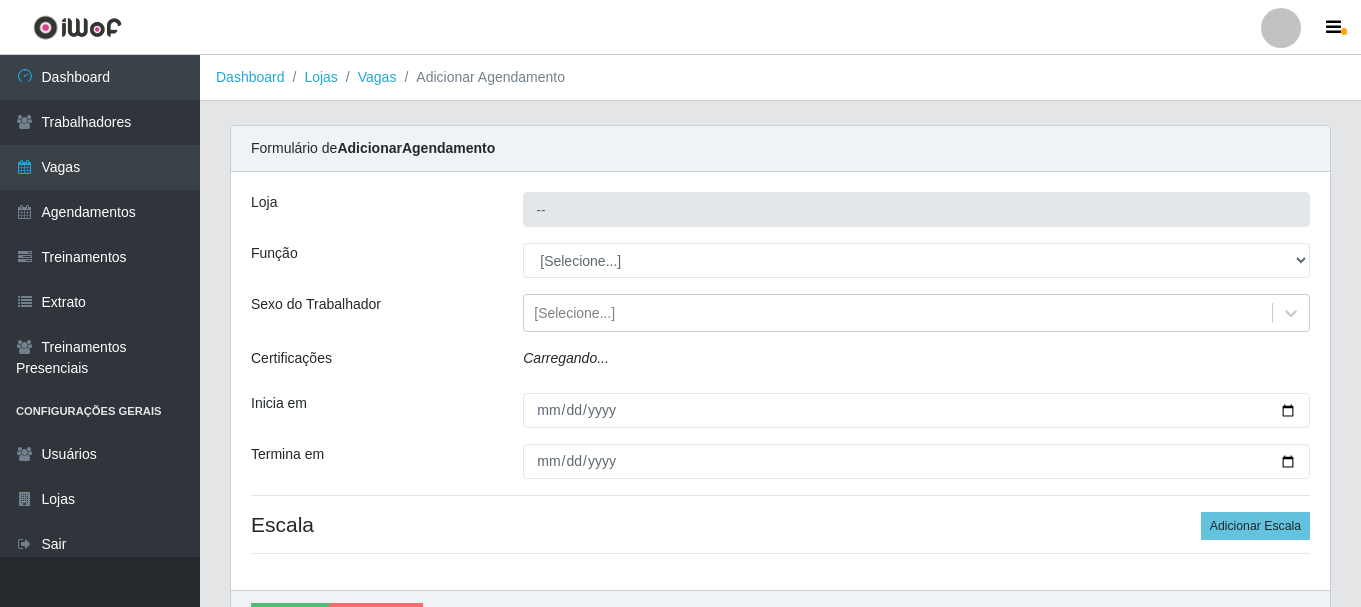 type on "SuperFácil Atacado - [PERSON_NAME]" 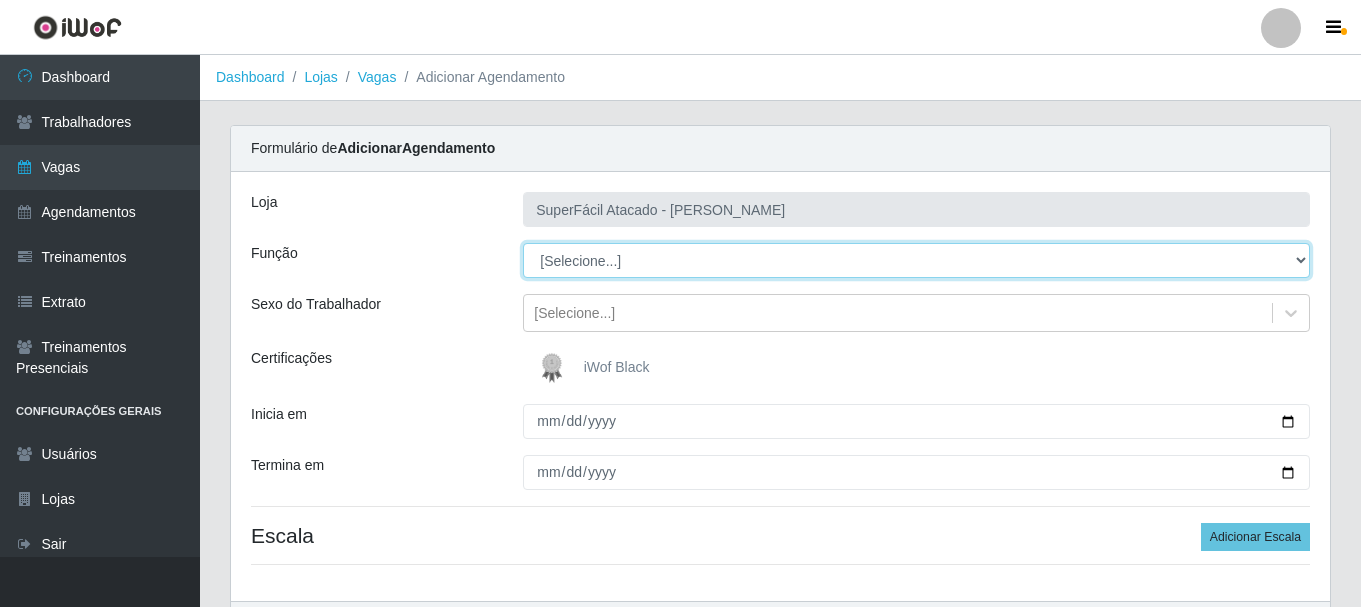 click on "[Selecione...] Embalador Embalador + Embalador ++ Operador de Caixa Operador de Caixa + Operador de Caixa ++ Repositor  Repositor + Repositor ++ Repositor de Frios Repositor de Frios + Repositor de Frios ++ Repositor de Hortifruti Repositor de Hortifruti + Repositor de Hortifruti ++" at bounding box center (916, 260) 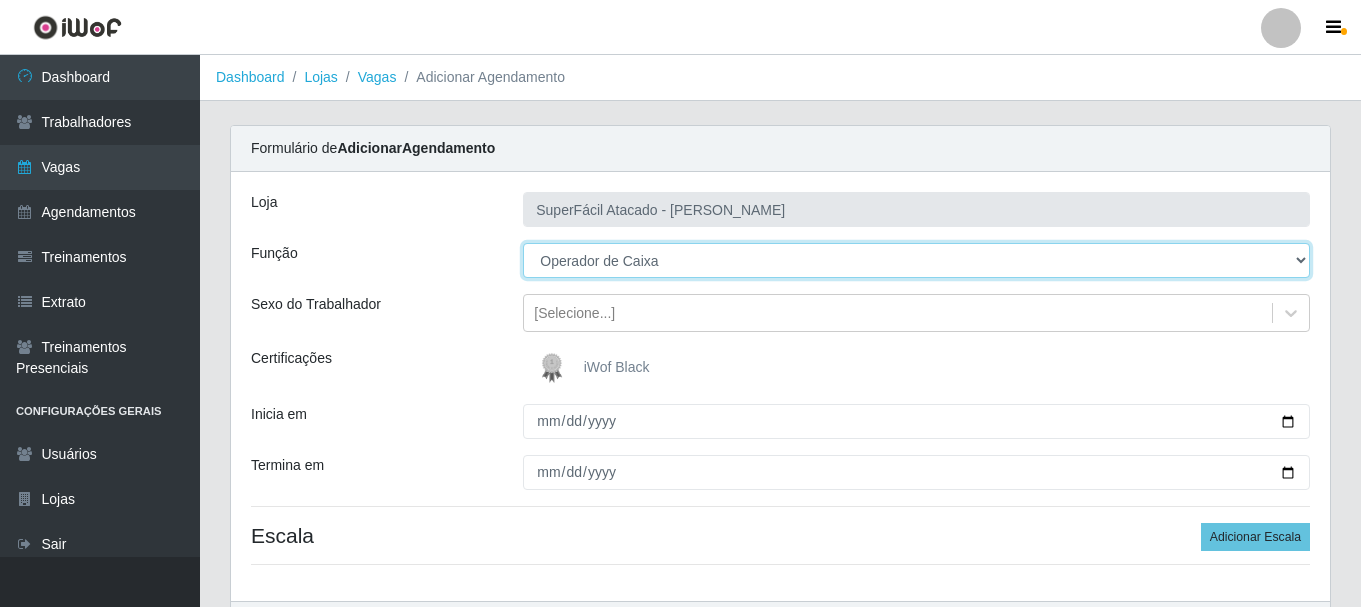 click on "[Selecione...] Embalador Embalador + Embalador ++ Operador de Caixa Operador de Caixa + Operador de Caixa ++ Repositor  Repositor + Repositor ++ Repositor de Frios Repositor de Frios + Repositor de Frios ++ Repositor de Hortifruti Repositor de Hortifruti + Repositor de Hortifruti ++" at bounding box center (916, 260) 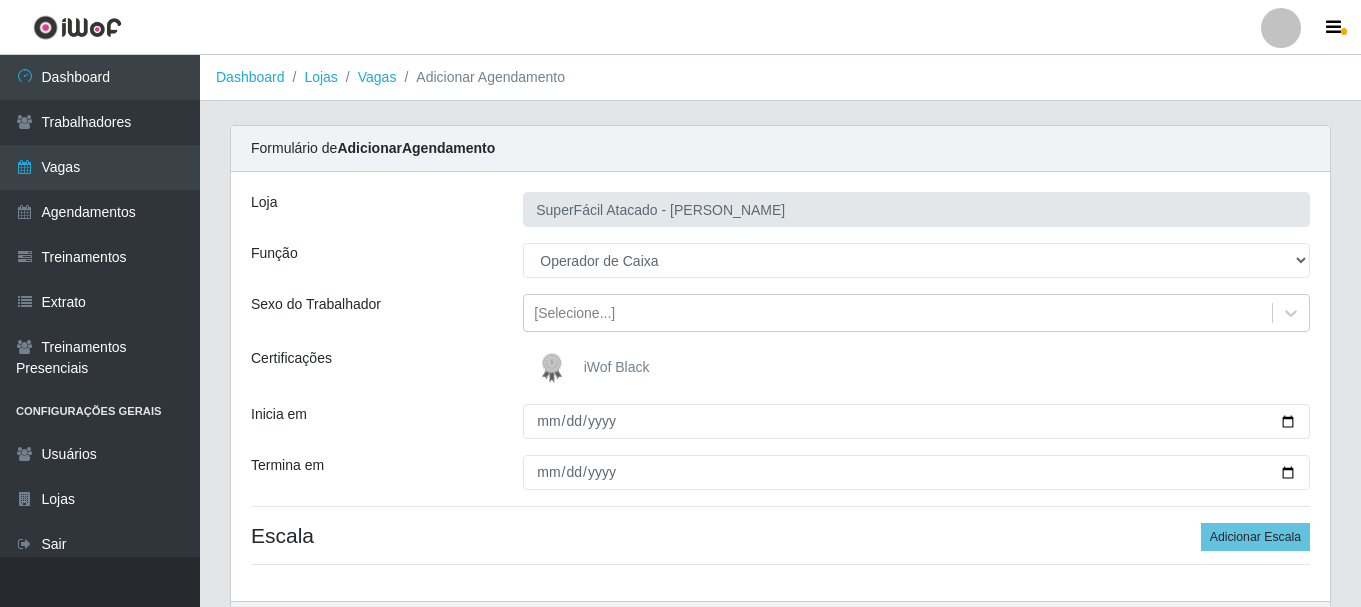 click on "iWof Black" at bounding box center [617, 367] 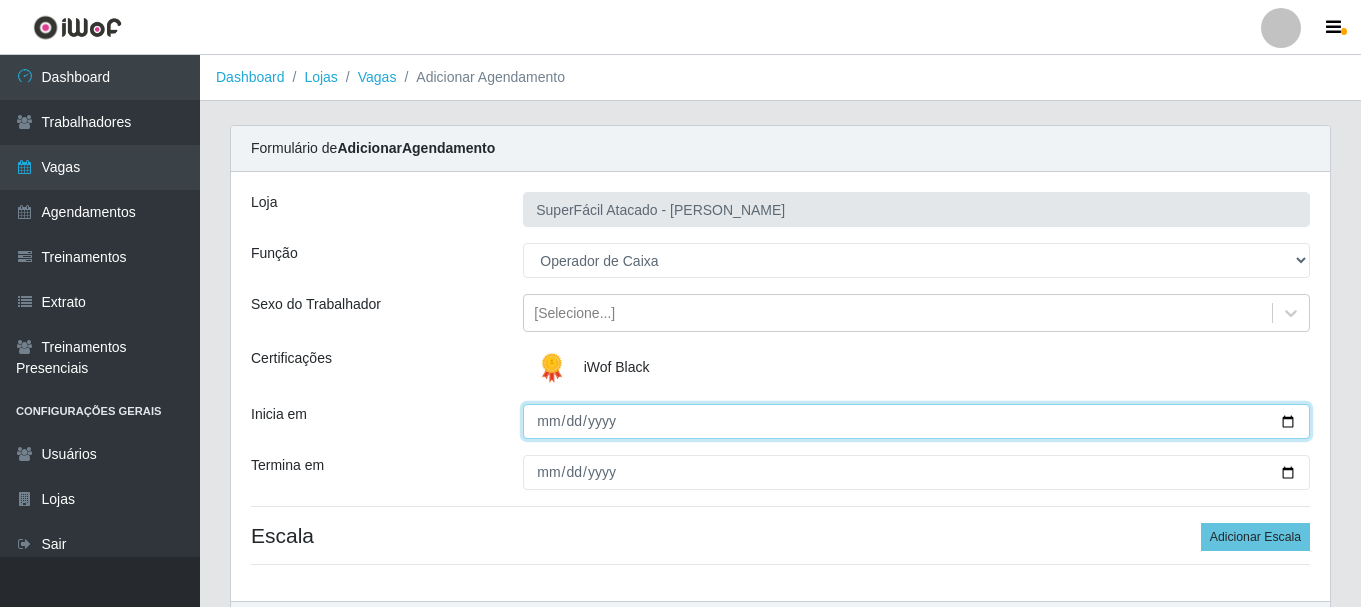 click on "Inicia em" at bounding box center [916, 421] 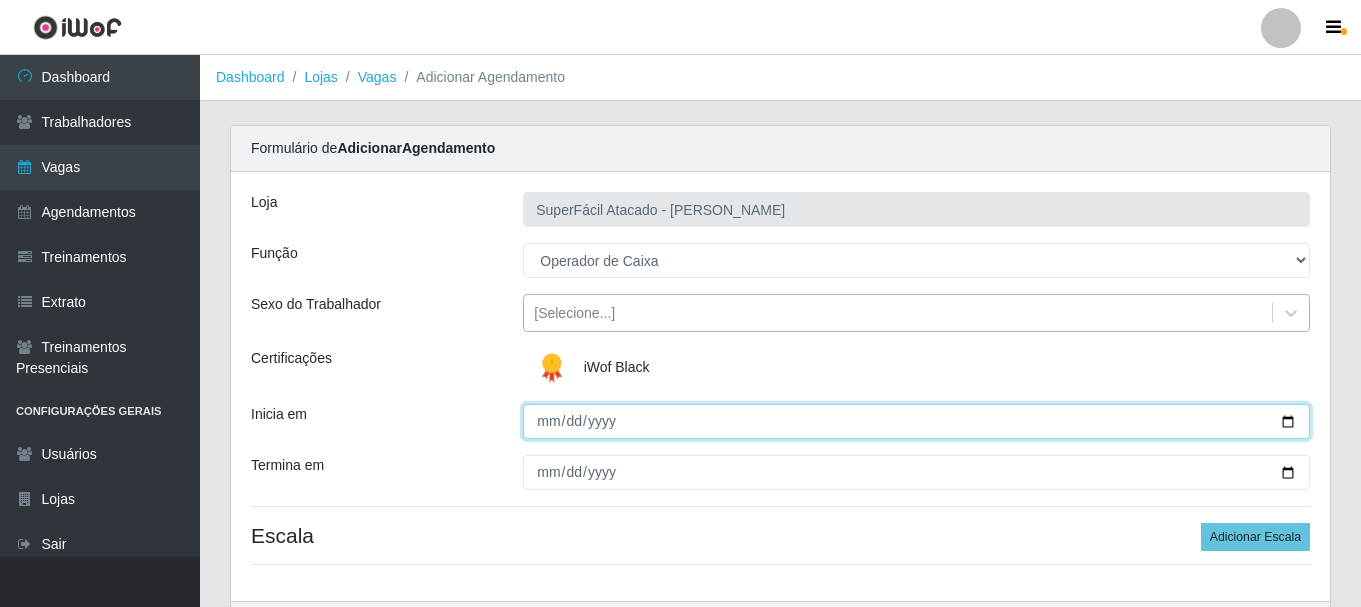 type on "2025-08-01" 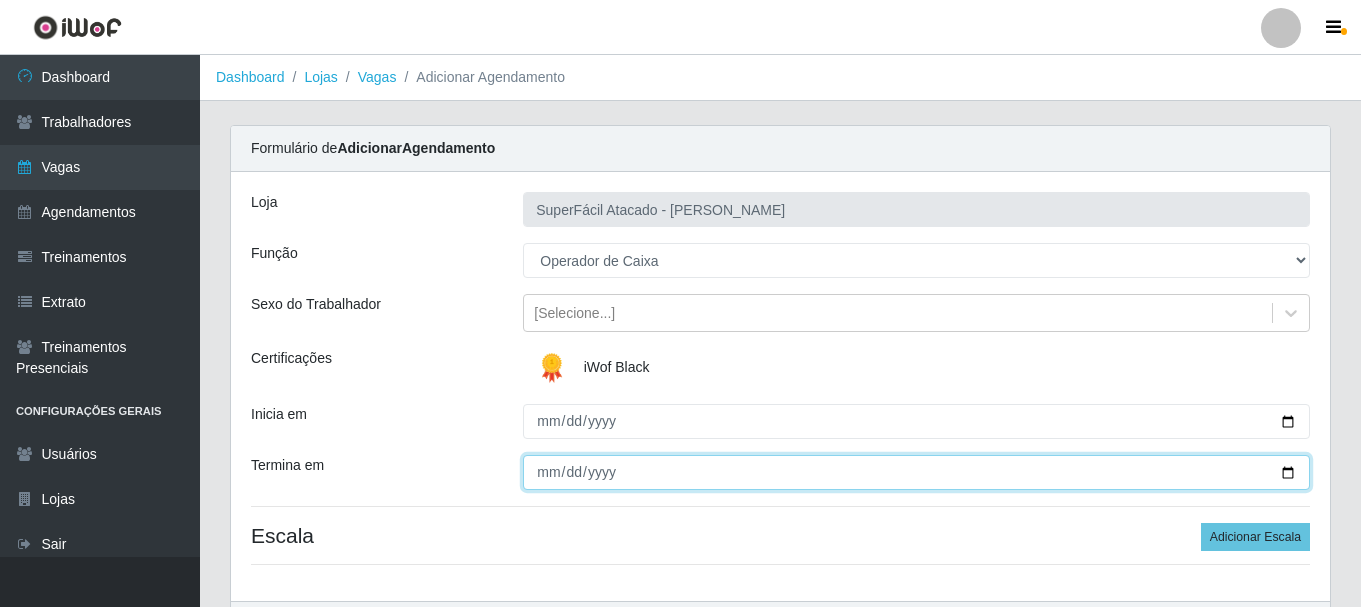 click on "Termina em" at bounding box center [916, 472] 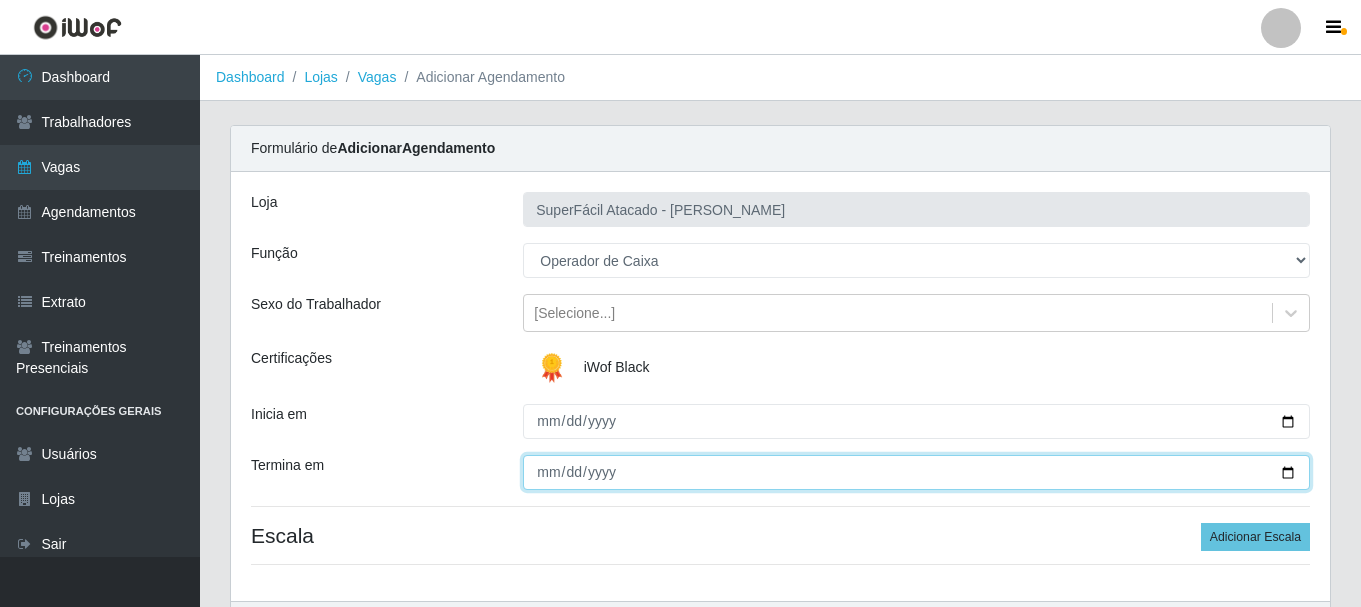 type on "2025-08-08" 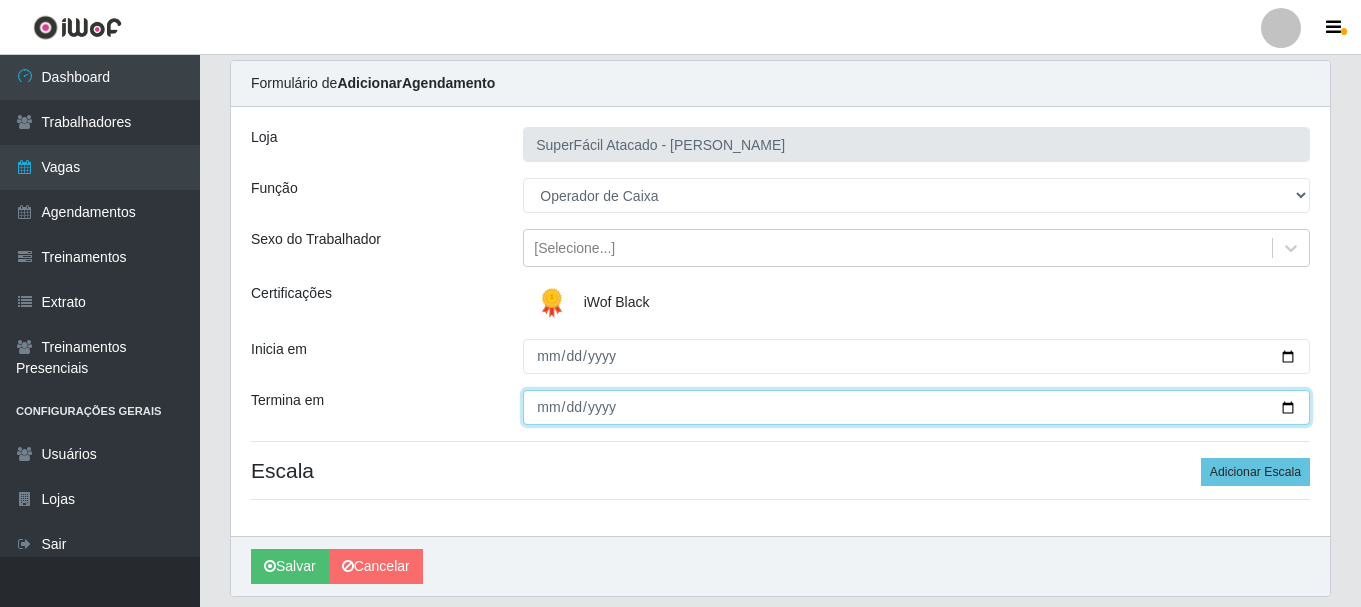 scroll, scrollTop: 100, scrollLeft: 0, axis: vertical 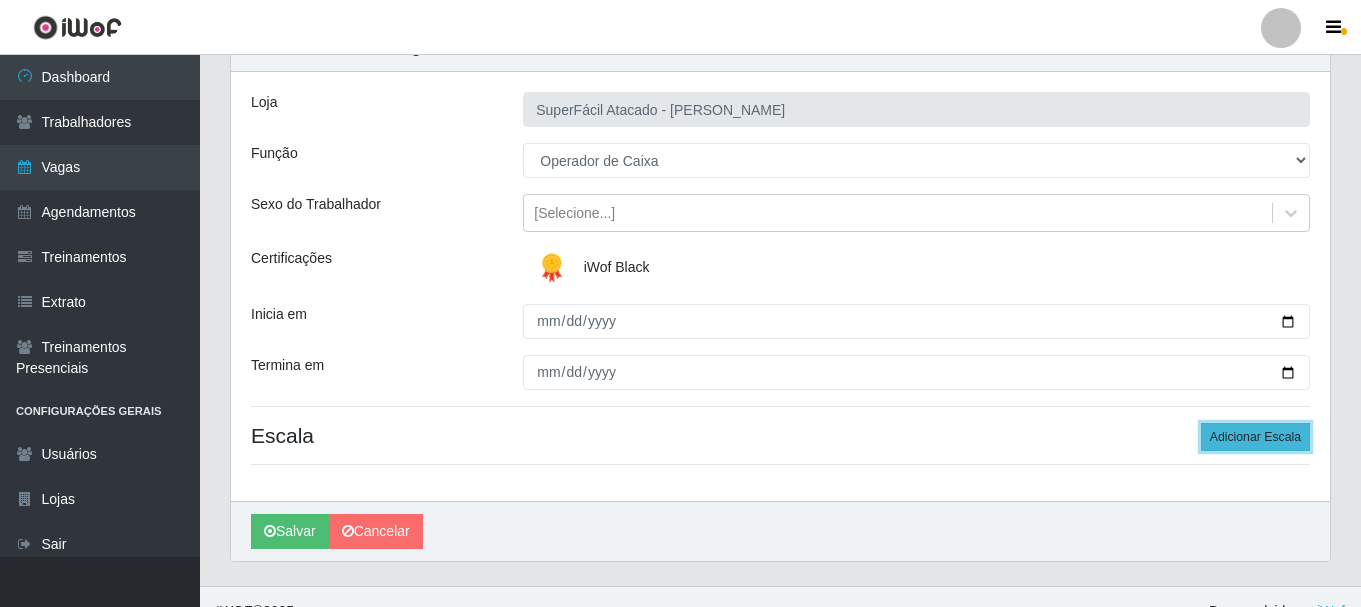 click on "Adicionar Escala" at bounding box center [1255, 437] 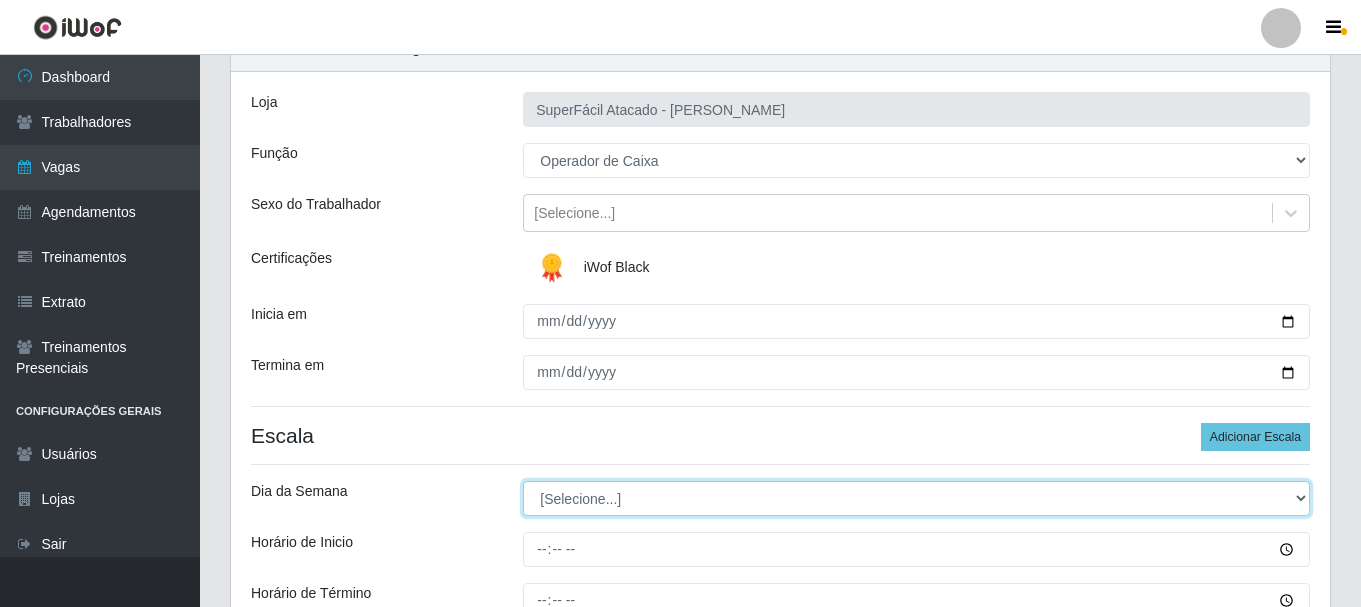 click on "[Selecione...] Segunda Terça Quarta Quinta Sexta Sábado Domingo" at bounding box center (916, 498) 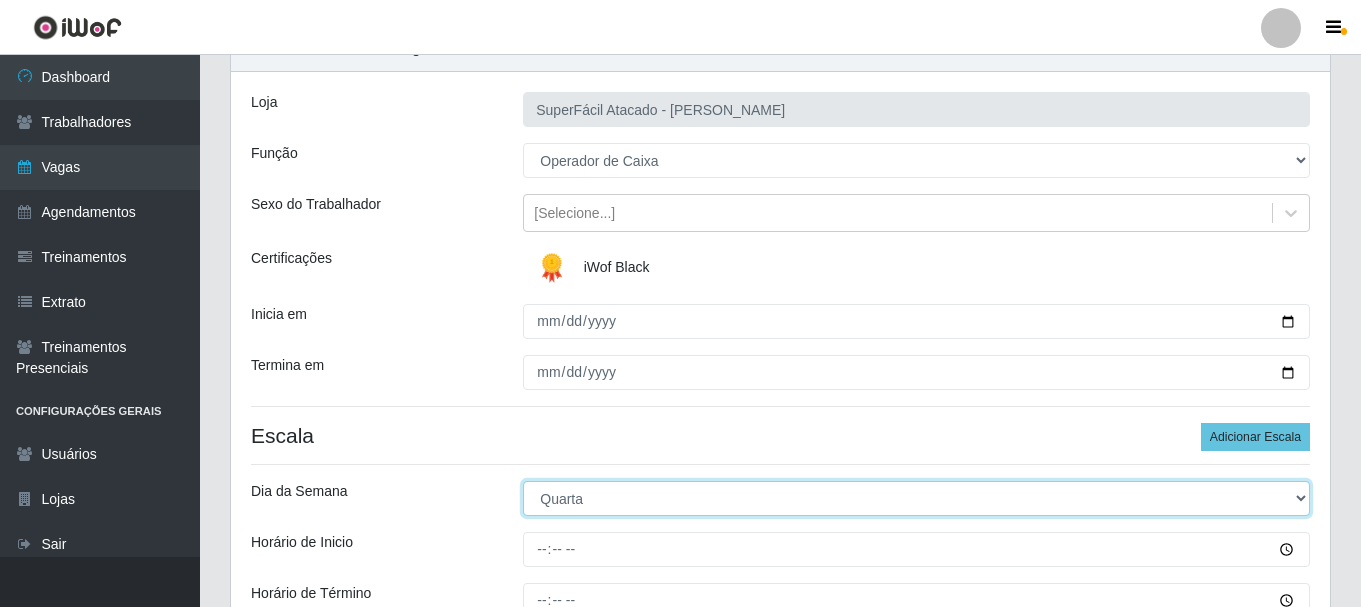 click on "[Selecione...] Segunda Terça Quarta Quinta Sexta Sábado Domingo" at bounding box center (916, 498) 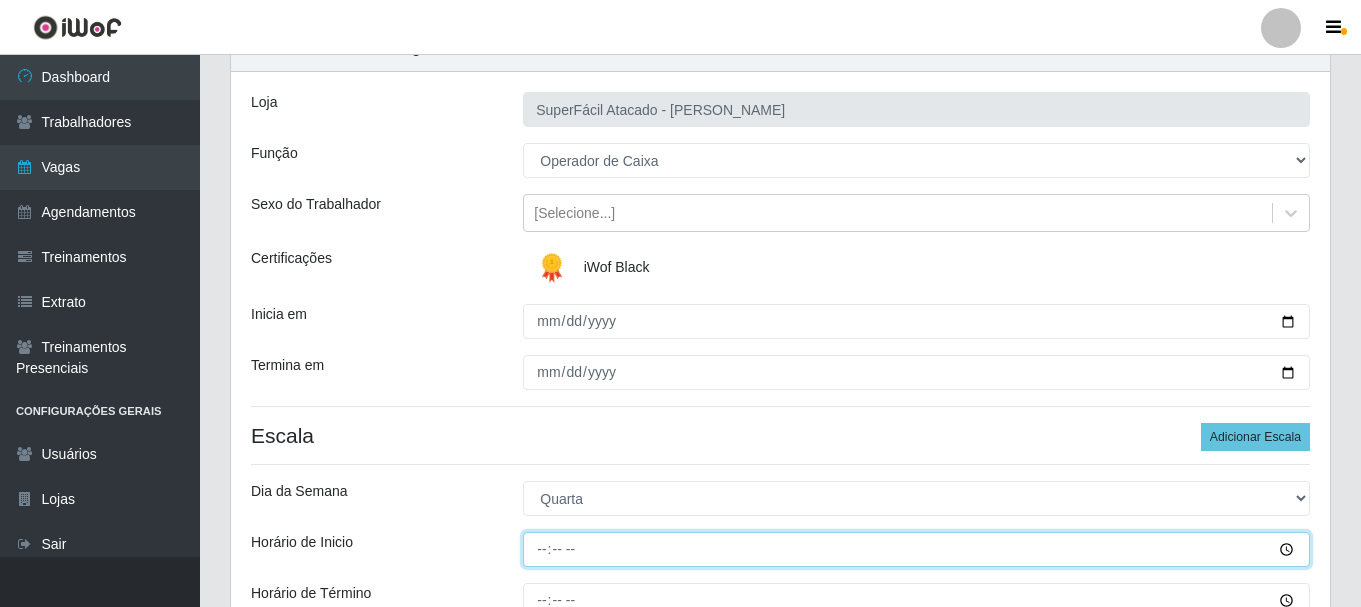click on "Horário de Inicio" at bounding box center (916, 549) 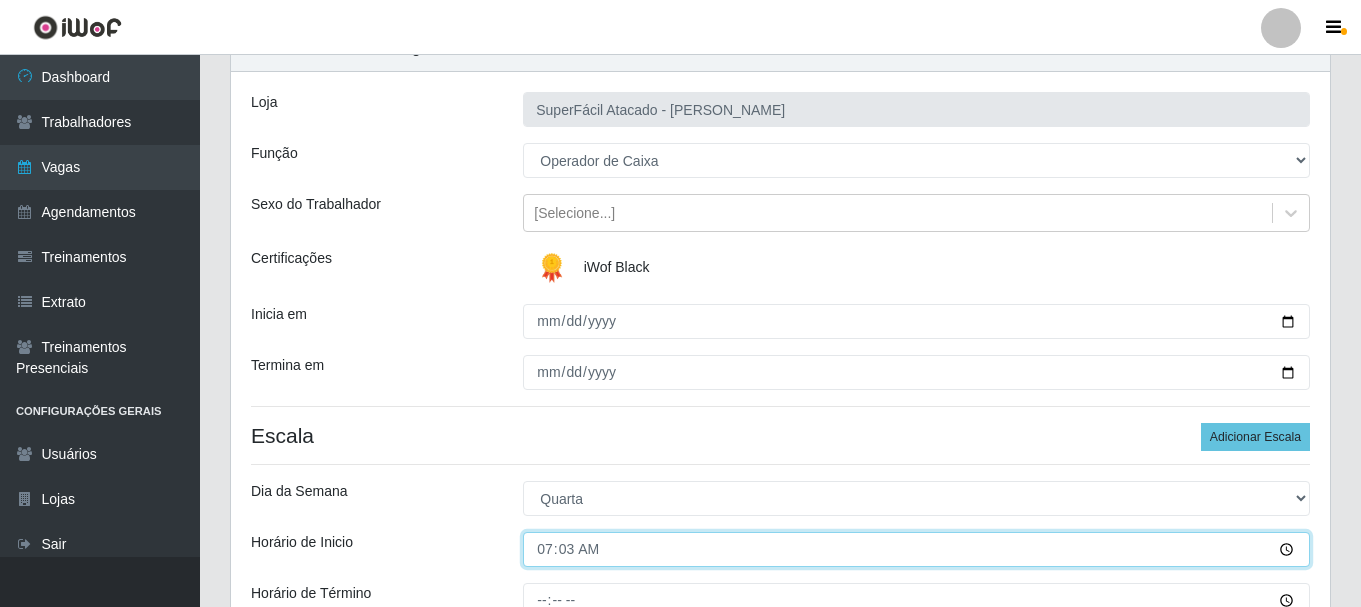 type on "07:30" 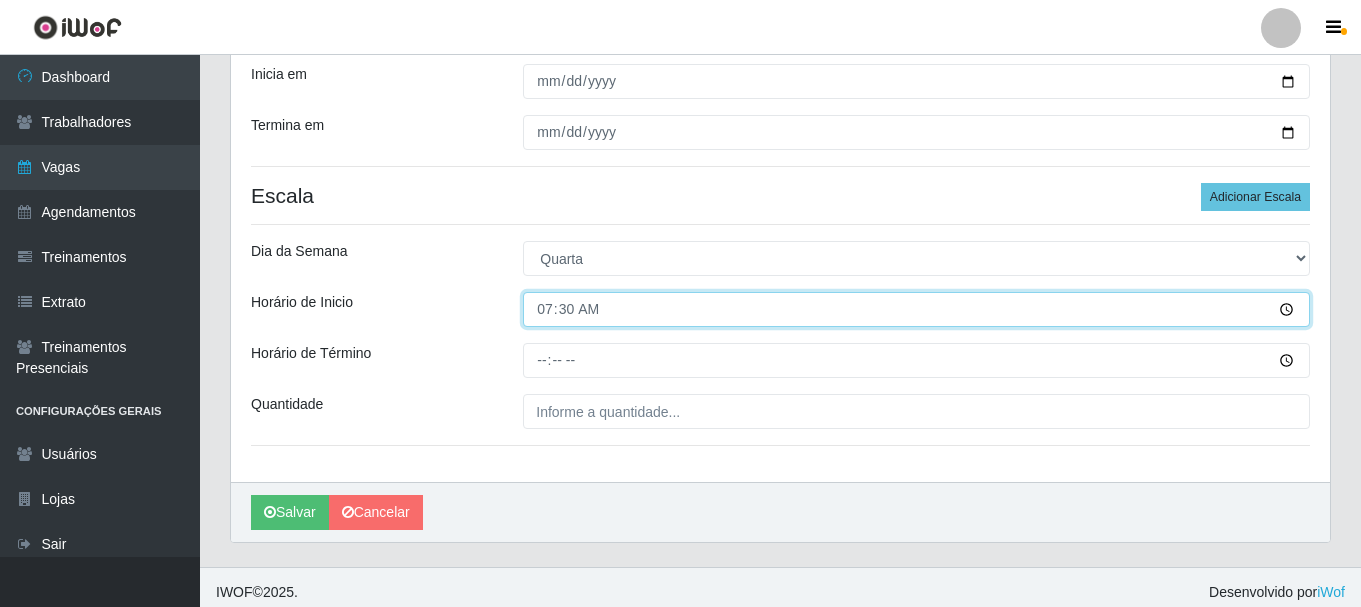 scroll, scrollTop: 350, scrollLeft: 0, axis: vertical 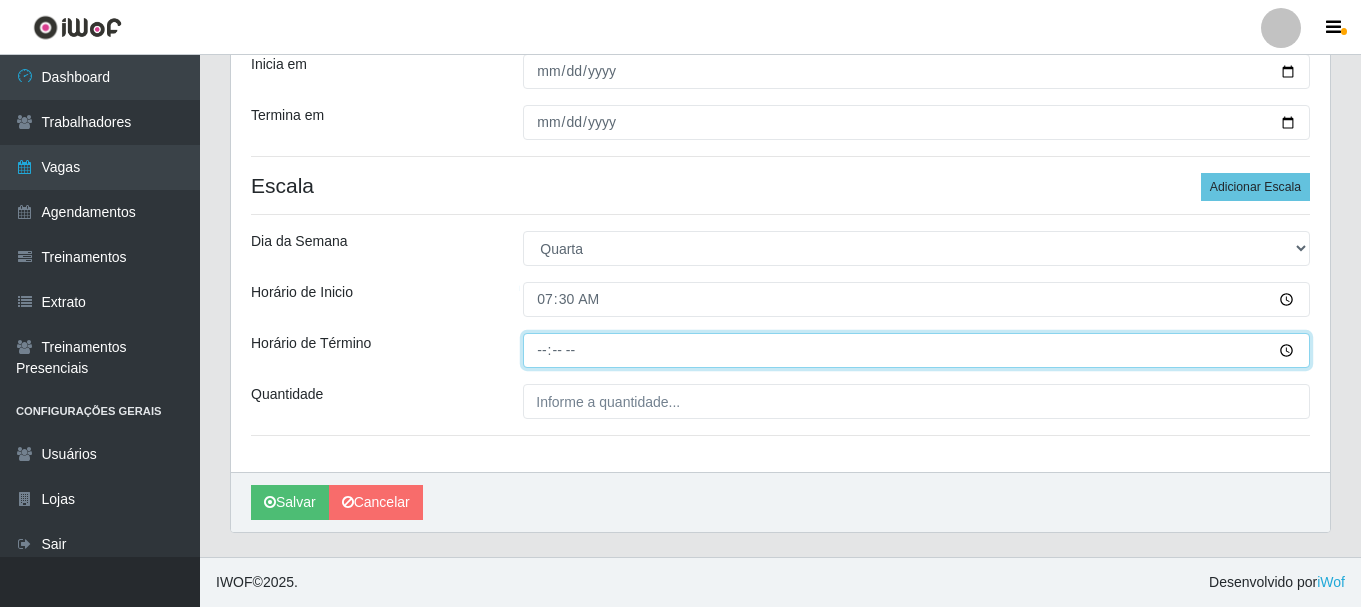 click on "Horário de Término" at bounding box center (916, 350) 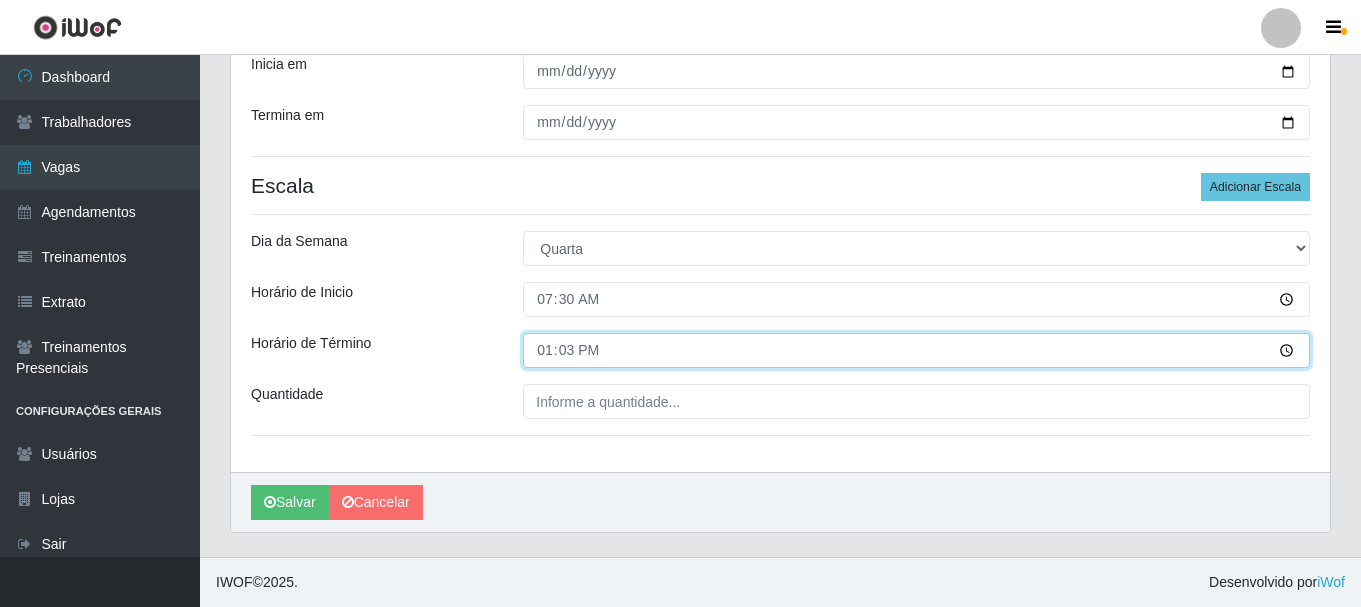type on "13:30" 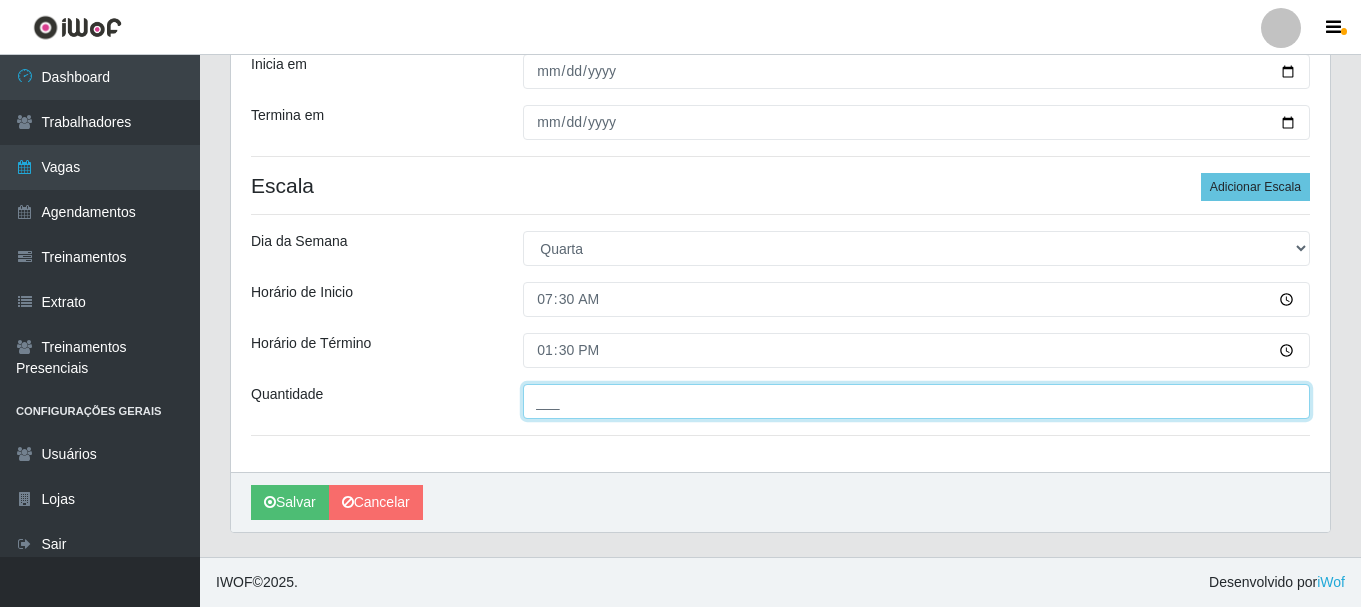 click on "___" at bounding box center (916, 401) 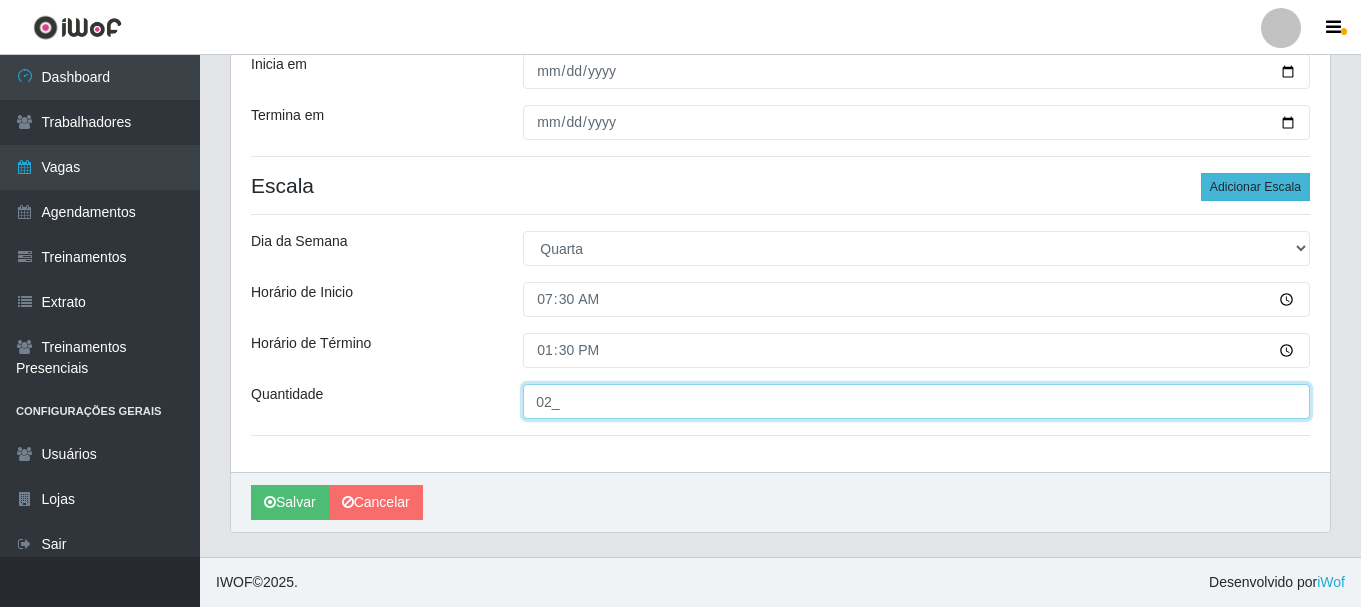 type on "02_" 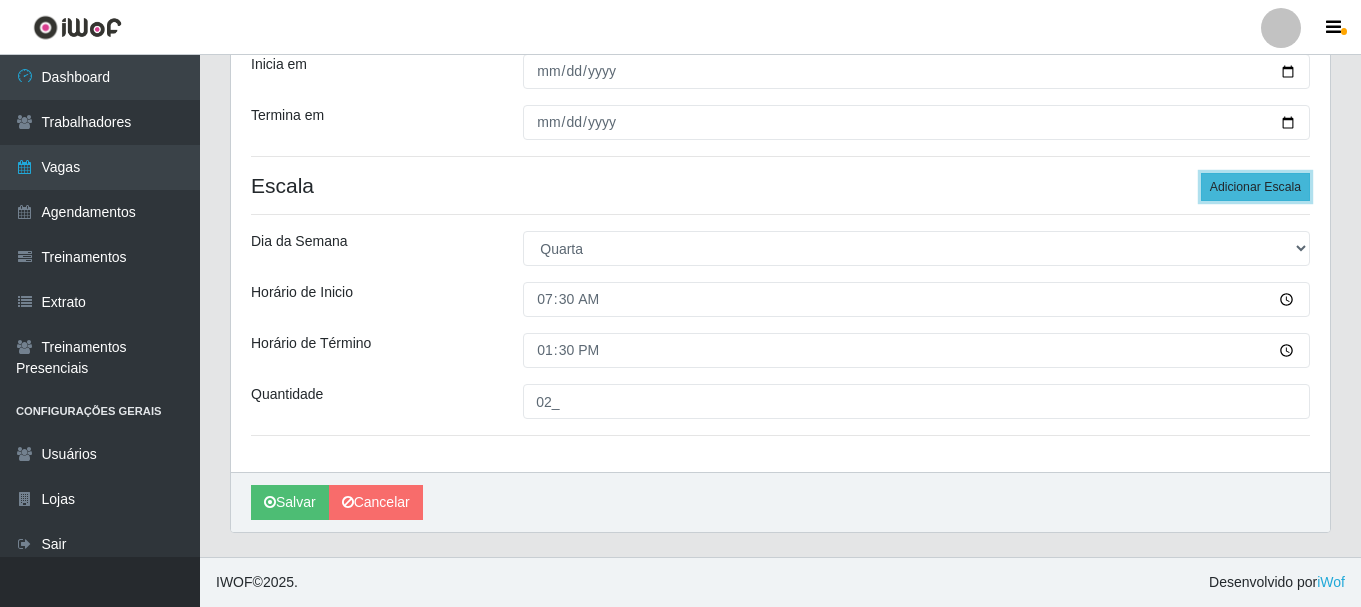 click on "Adicionar Escala" at bounding box center [1255, 187] 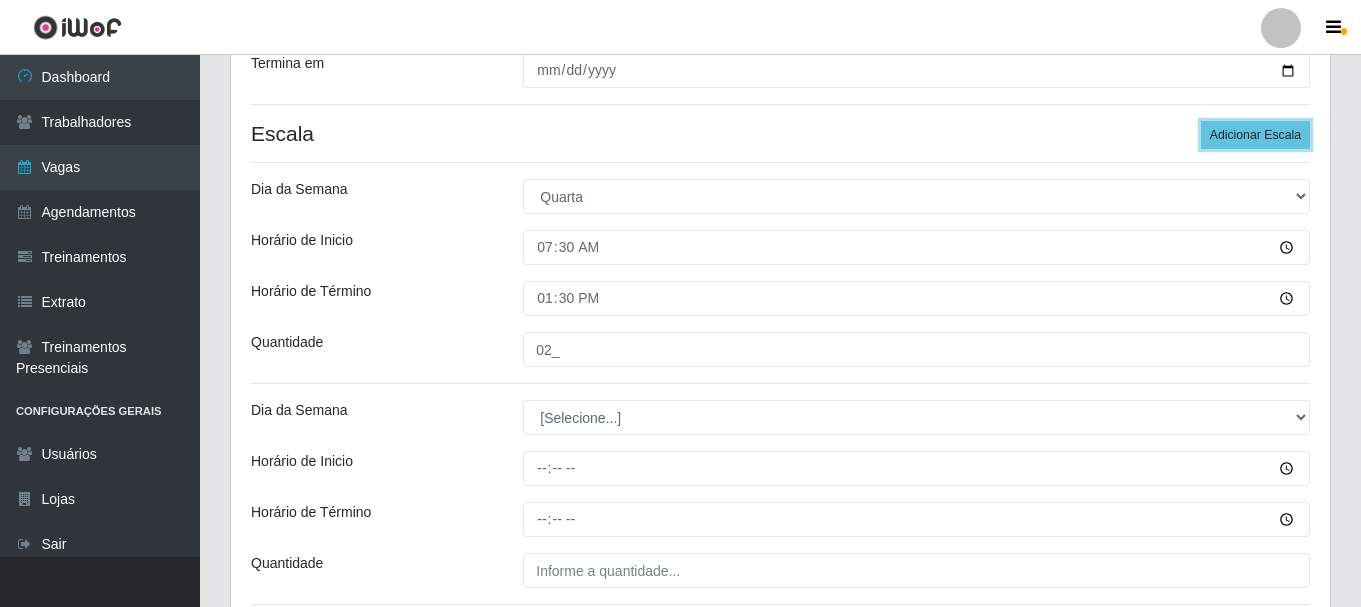 scroll, scrollTop: 450, scrollLeft: 0, axis: vertical 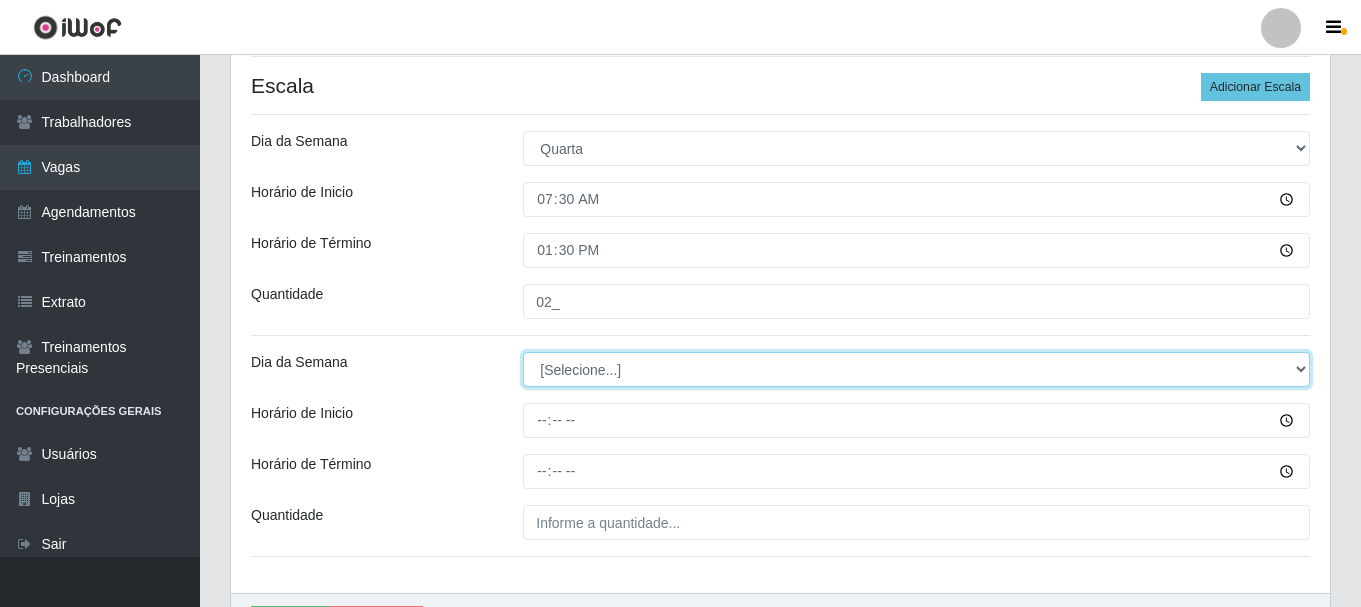 click on "[Selecione...] Segunda Terça Quarta Quinta Sexta Sábado Domingo" at bounding box center [916, 369] 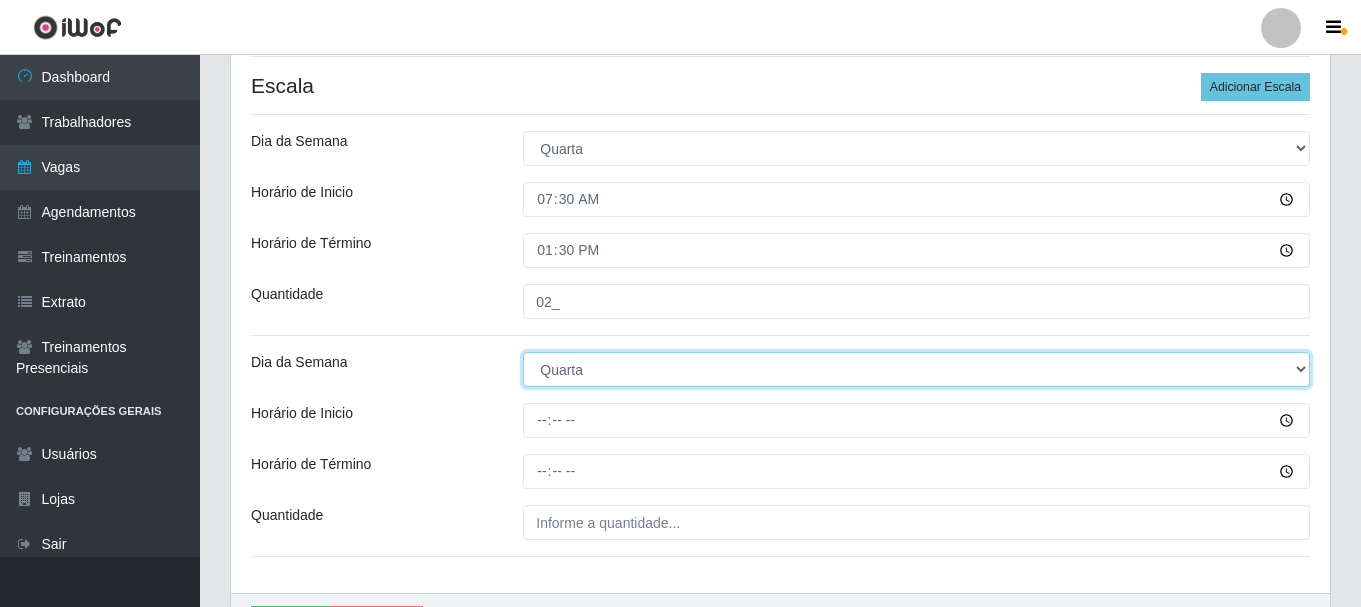 click on "[Selecione...] Segunda Terça Quarta Quinta Sexta Sábado Domingo" at bounding box center [916, 369] 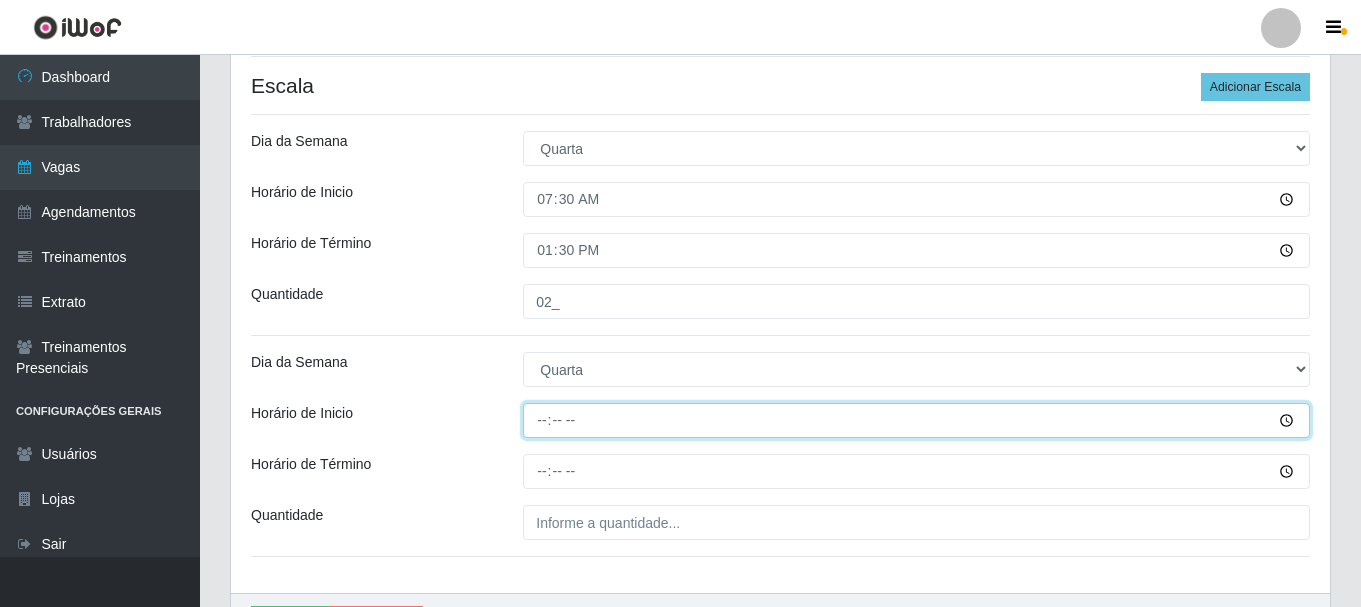 click on "Horário de Inicio" at bounding box center (916, 420) 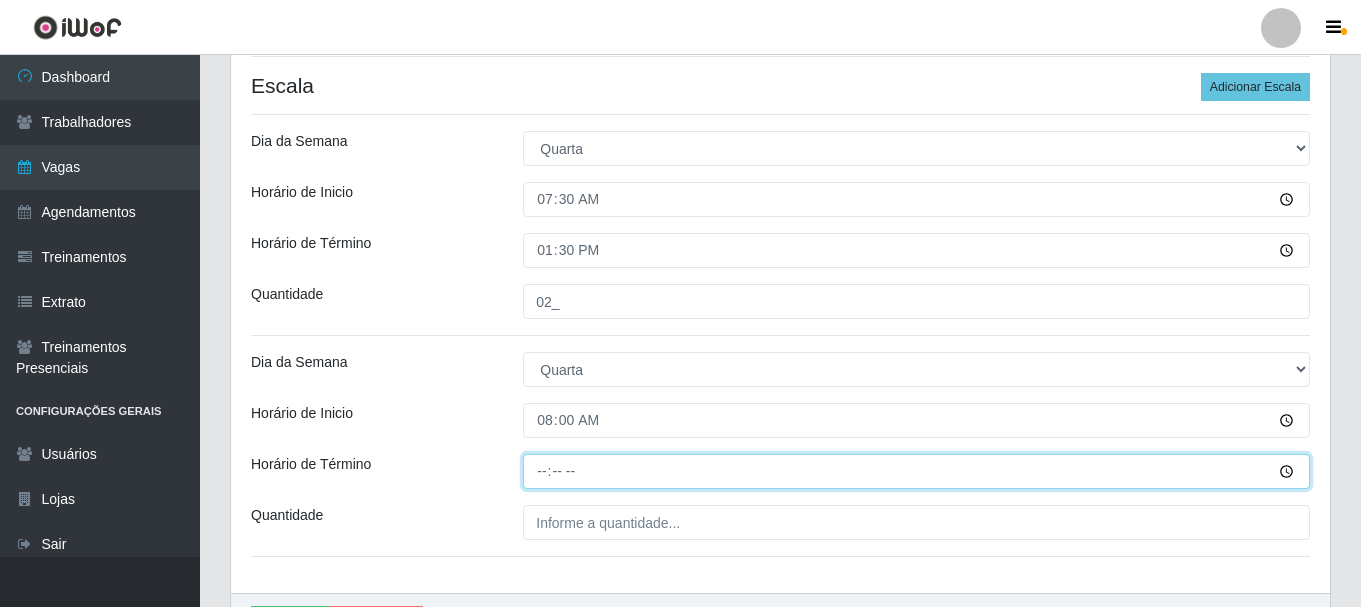 click on "Horário de Término" at bounding box center (916, 471) 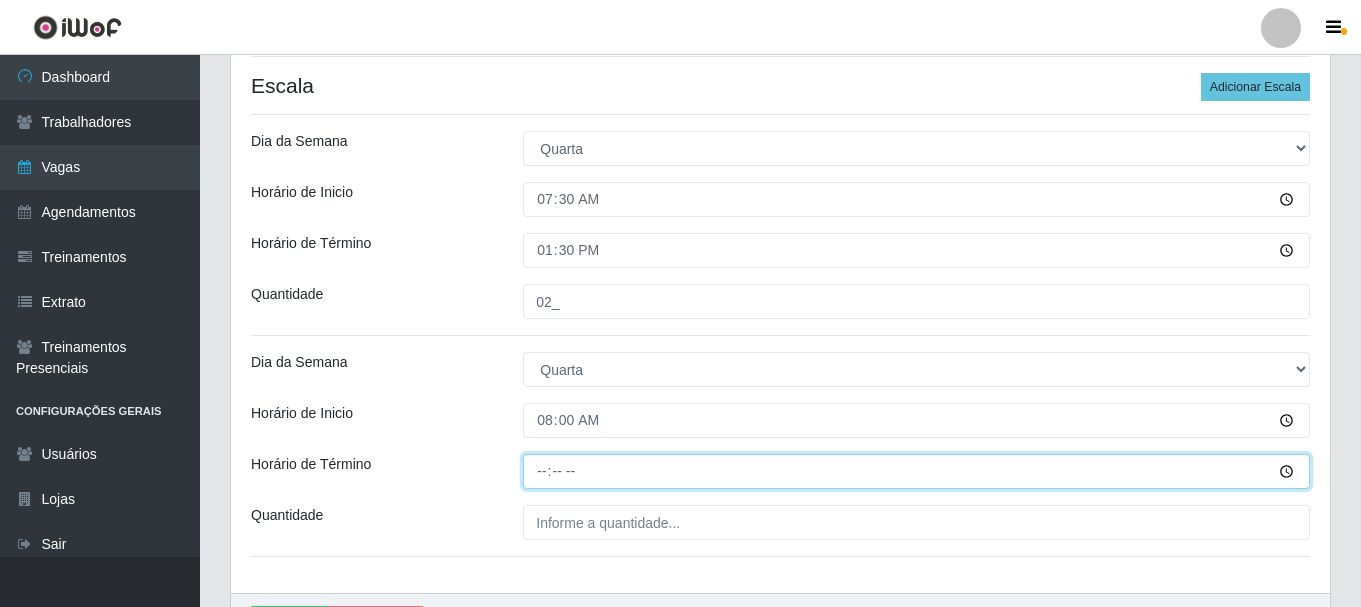 type on "14:00" 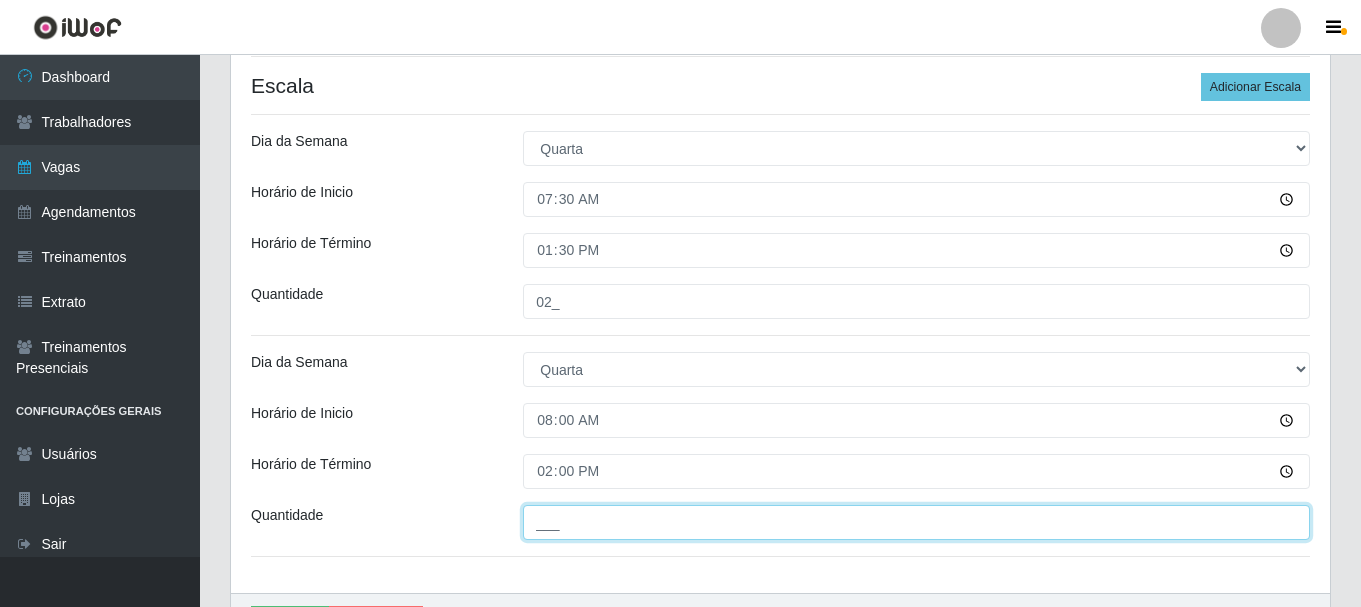 click on "___" at bounding box center [916, 522] 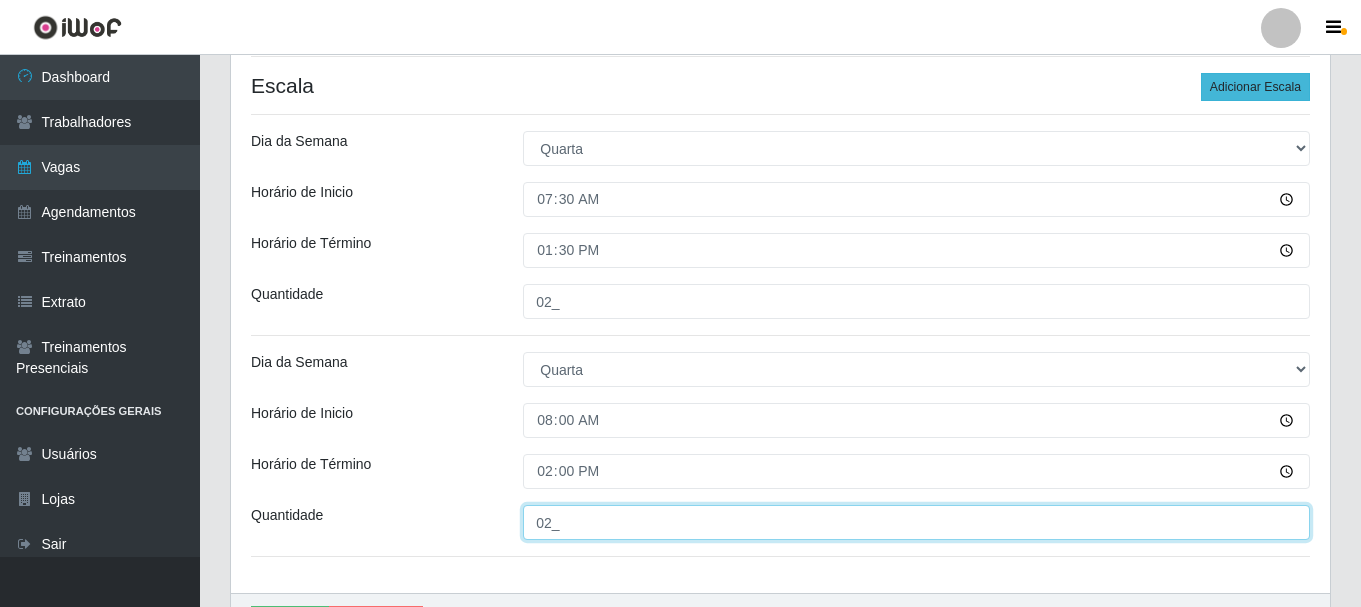 type on "02_" 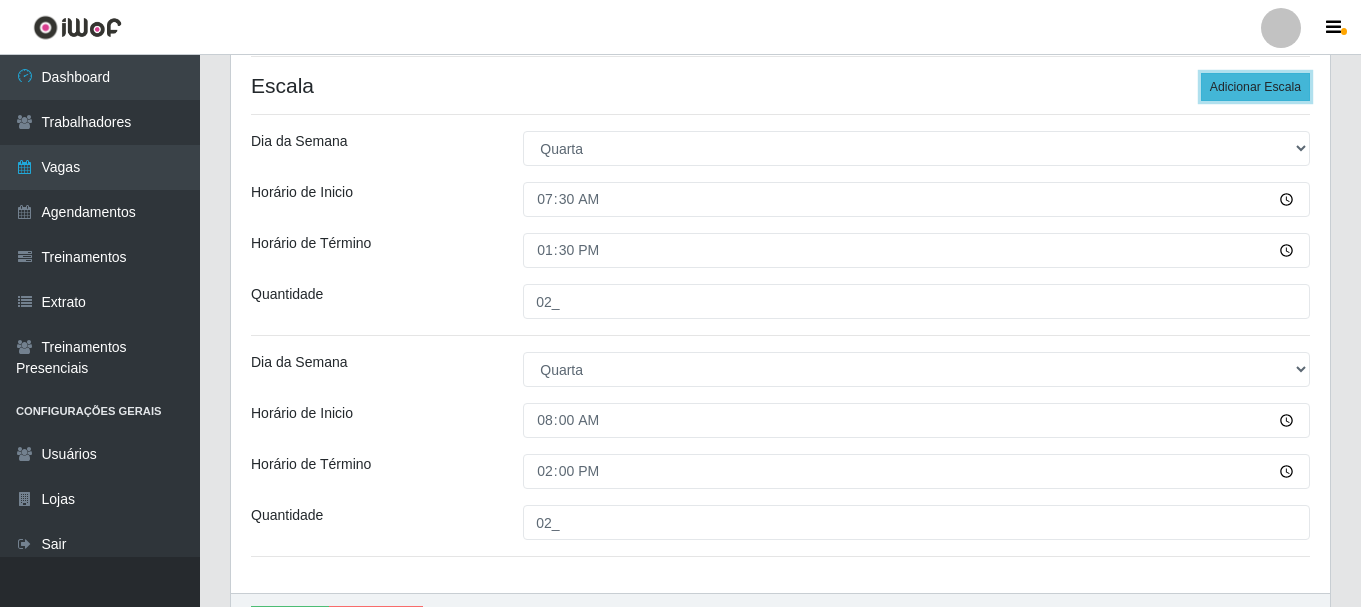click on "Adicionar Escala" at bounding box center [1255, 87] 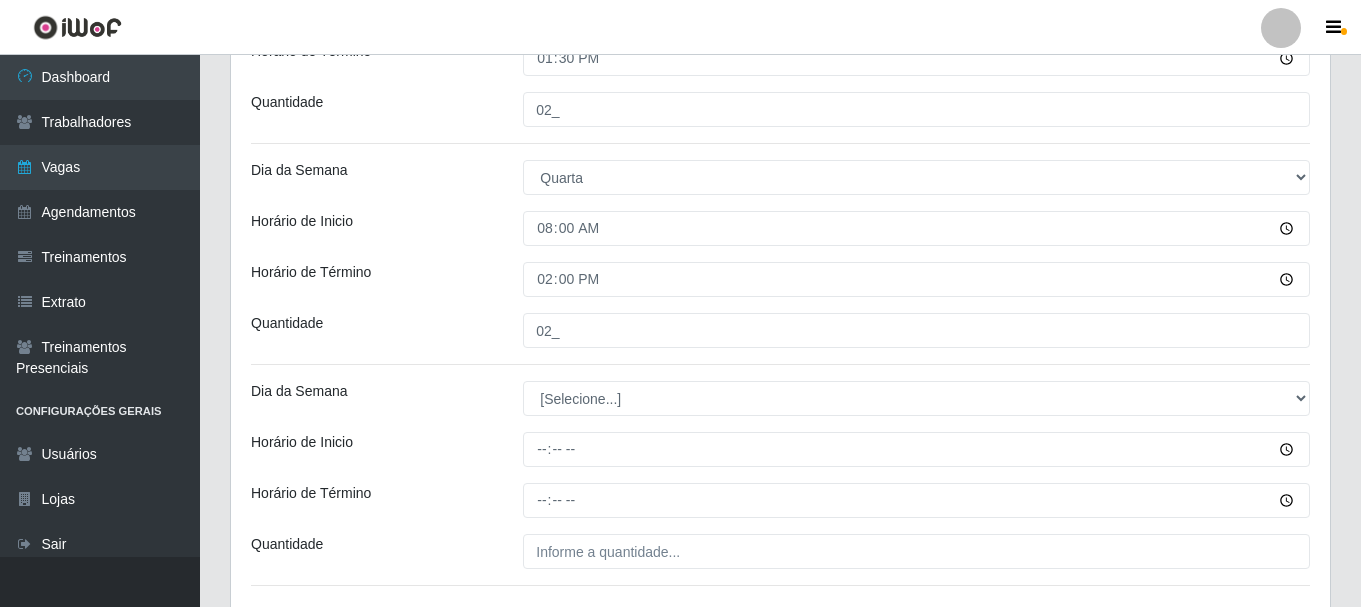 scroll, scrollTop: 650, scrollLeft: 0, axis: vertical 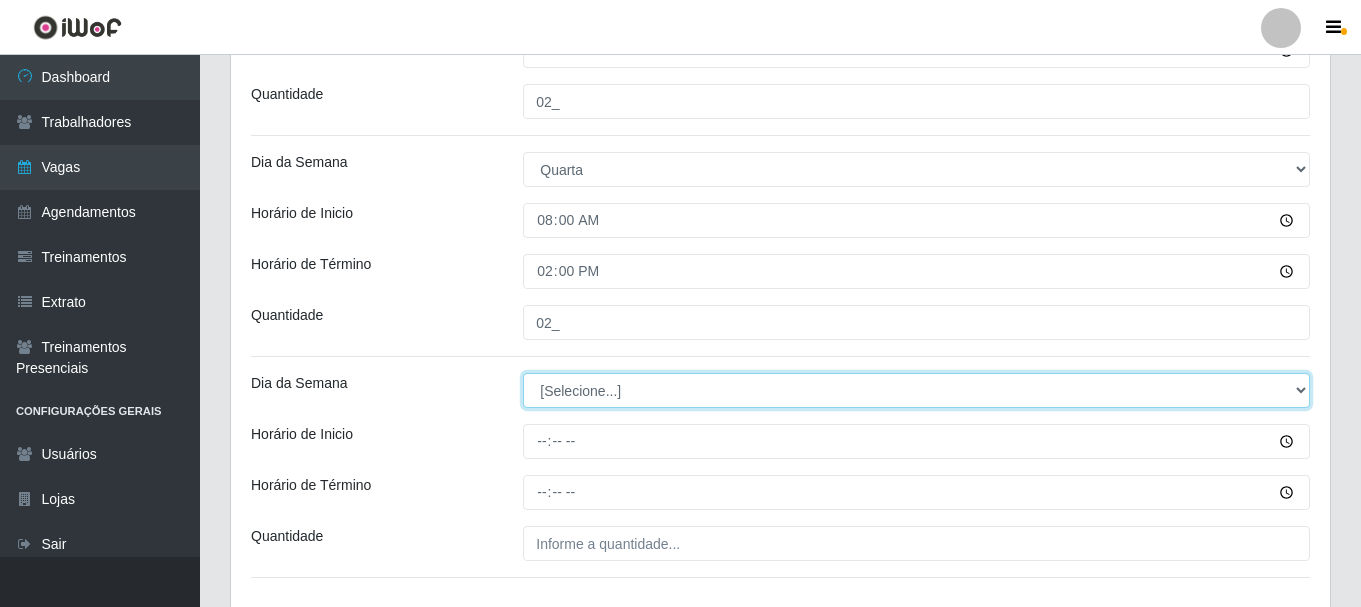 click on "[Selecione...] Segunda Terça Quarta Quinta Sexta Sábado Domingo" at bounding box center (916, 390) 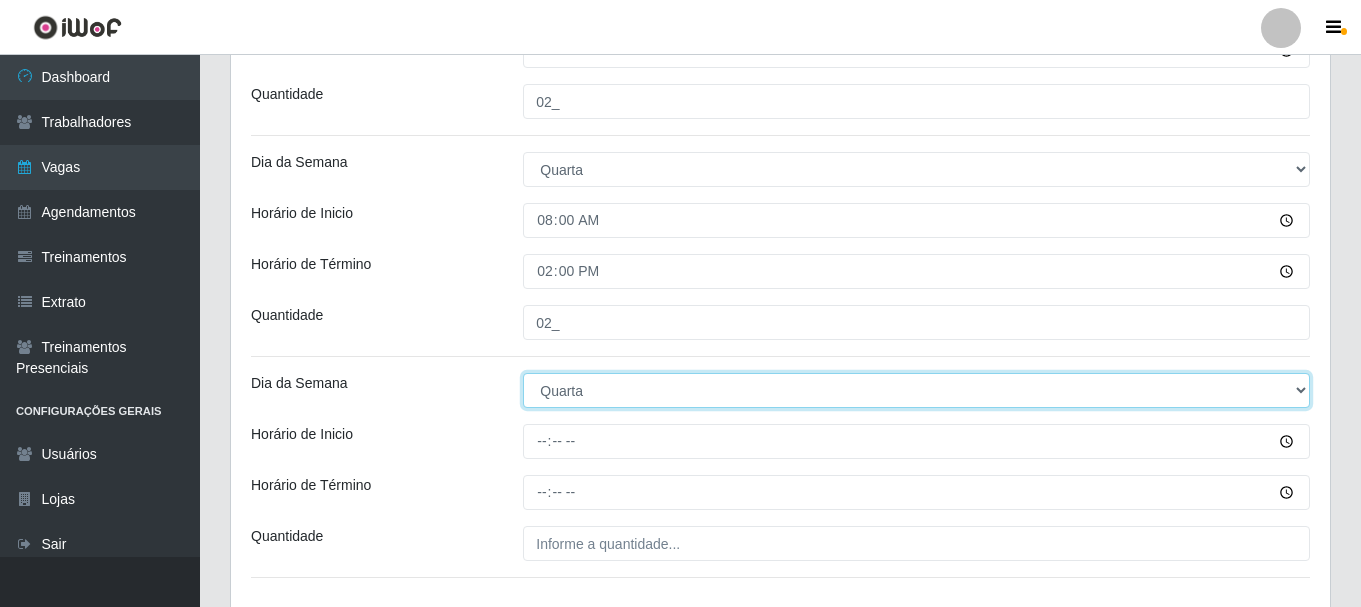 click on "[Selecione...] Segunda Terça Quarta Quinta Sexta Sábado Domingo" at bounding box center [916, 390] 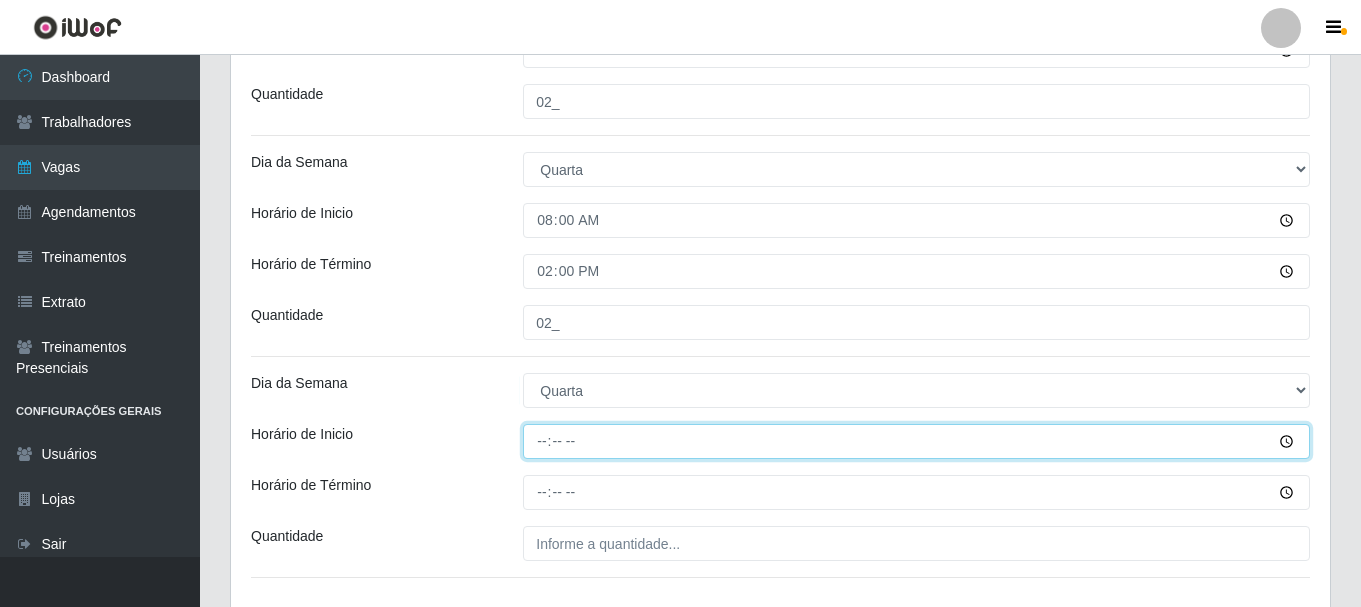 click on "Horário de Inicio" at bounding box center (916, 441) 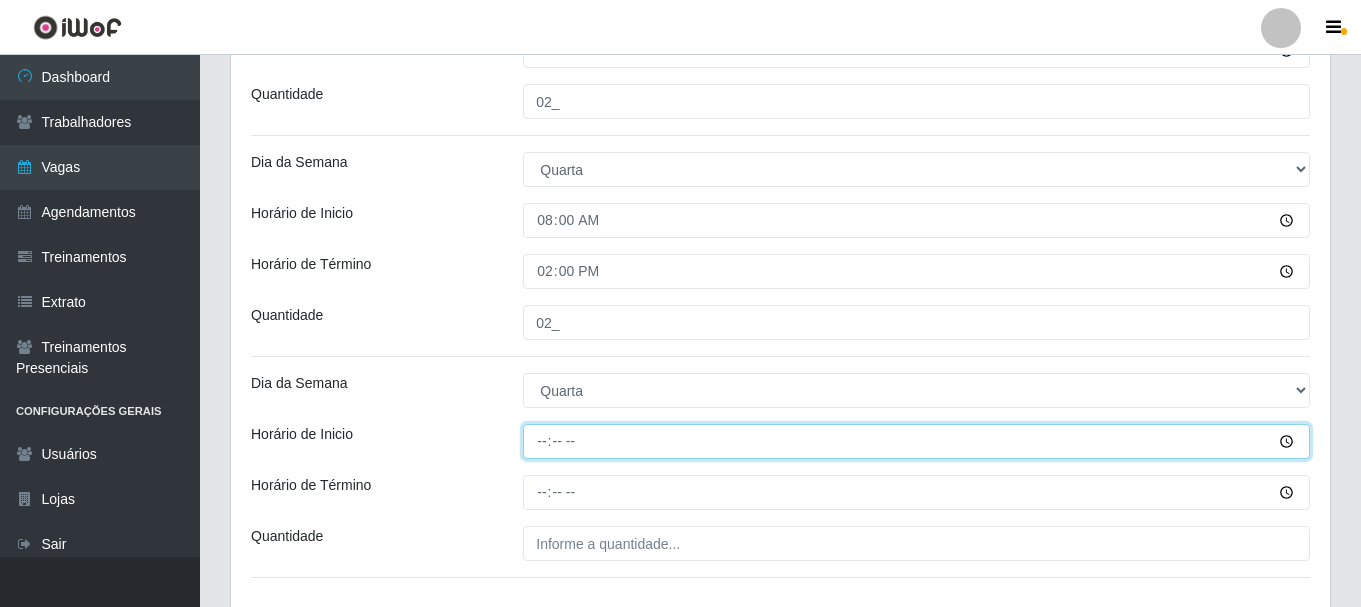 type on "10:00" 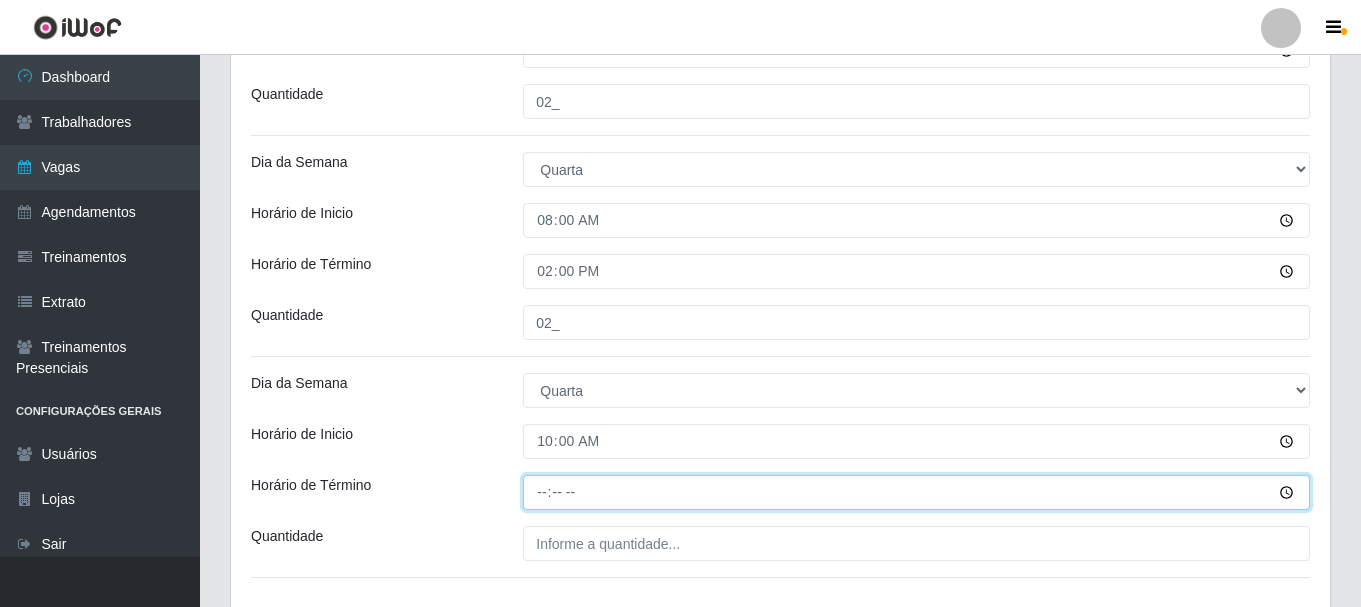 click on "Horário de Término" at bounding box center [916, 492] 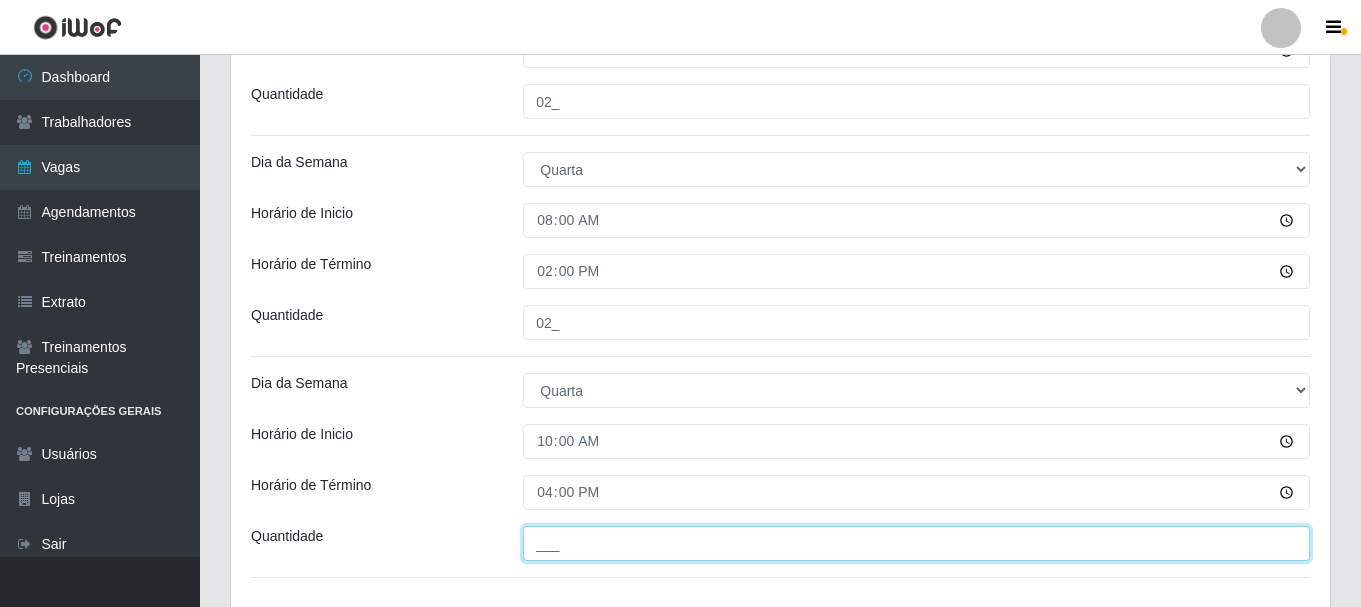click on "___" at bounding box center (916, 543) 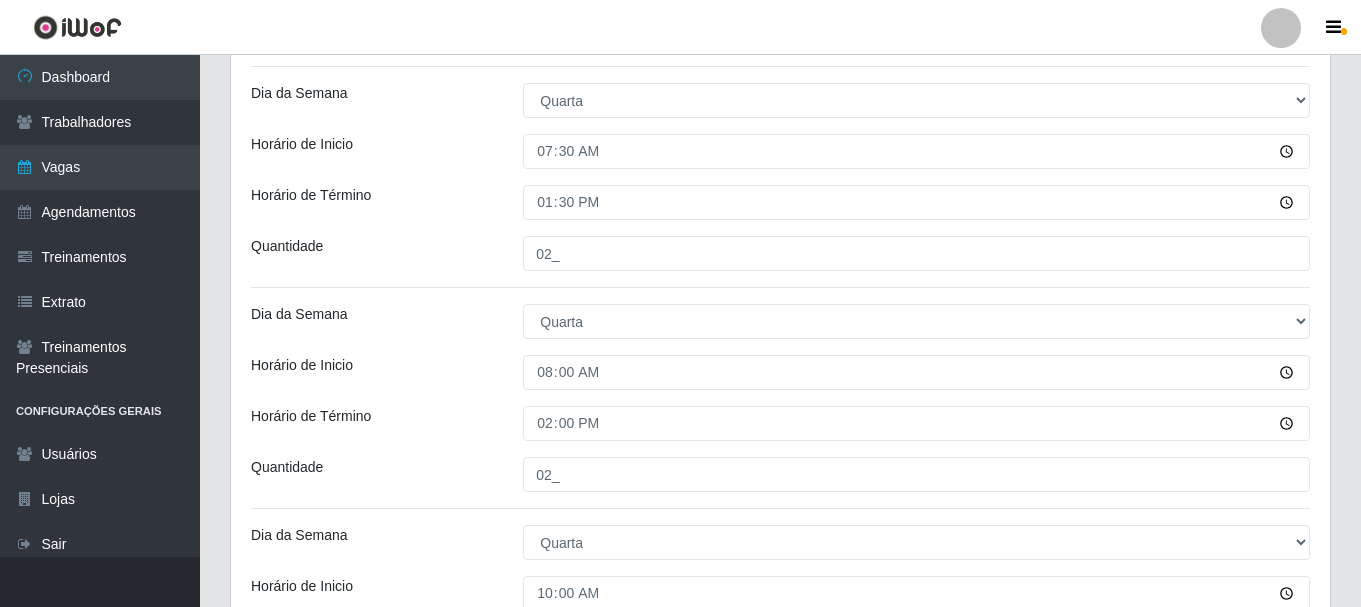 scroll, scrollTop: 450, scrollLeft: 0, axis: vertical 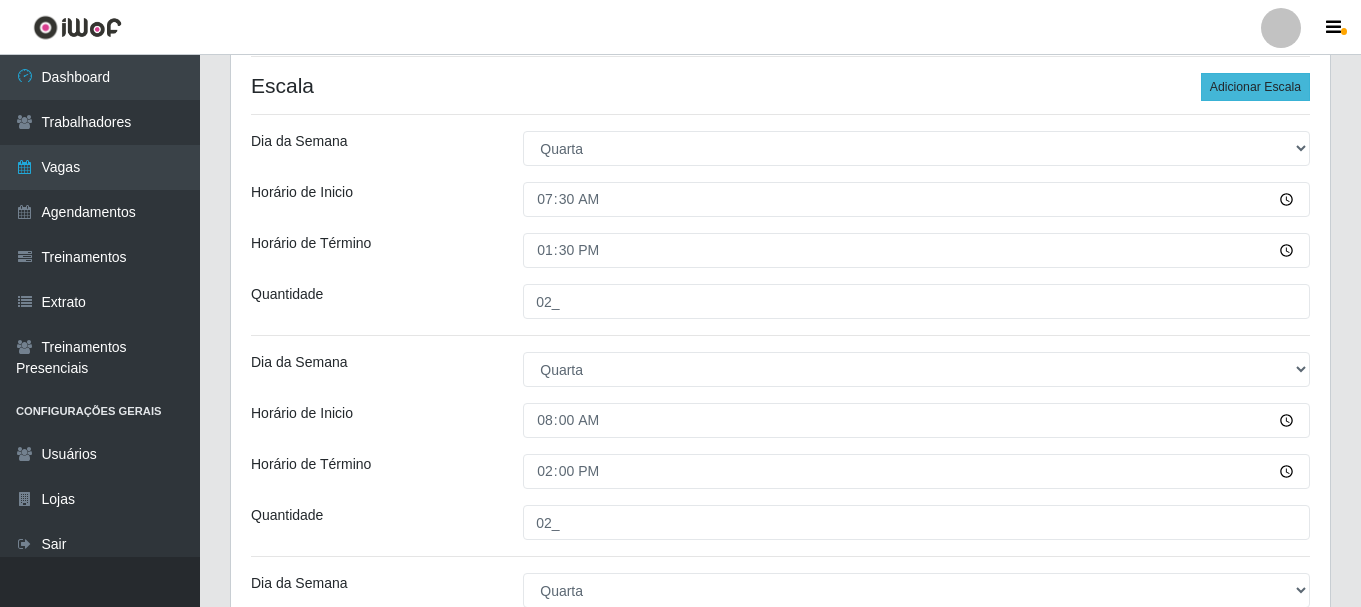 type on "03_" 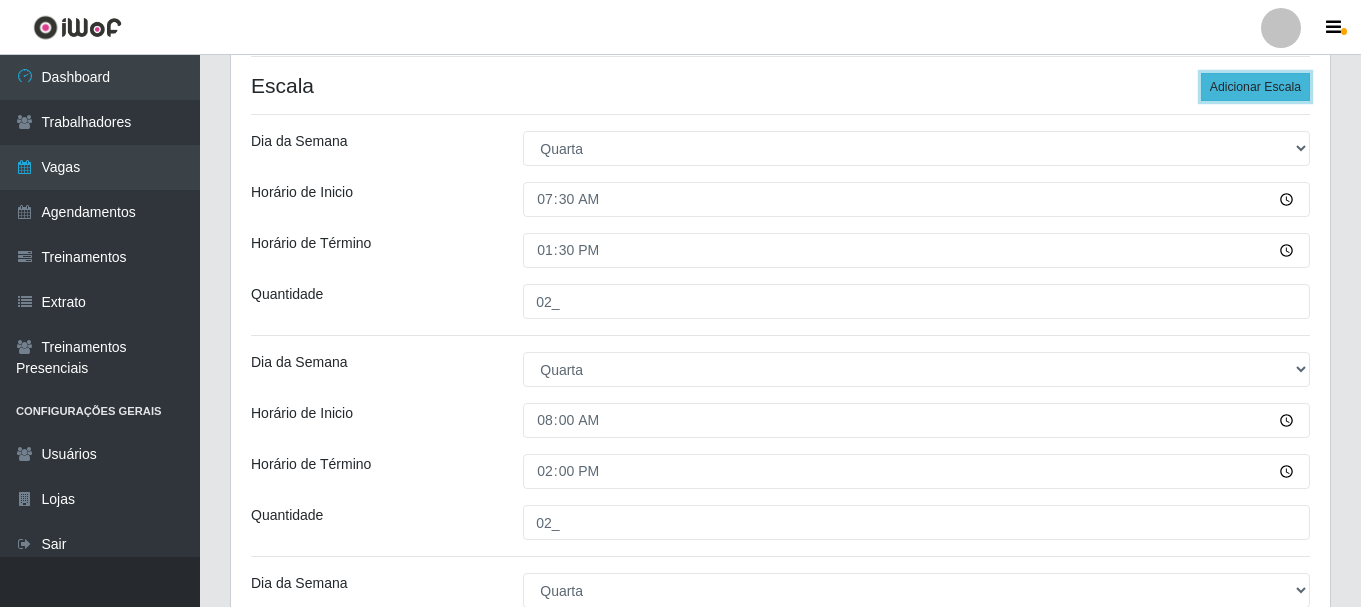 click on "Adicionar Escala" at bounding box center (1255, 87) 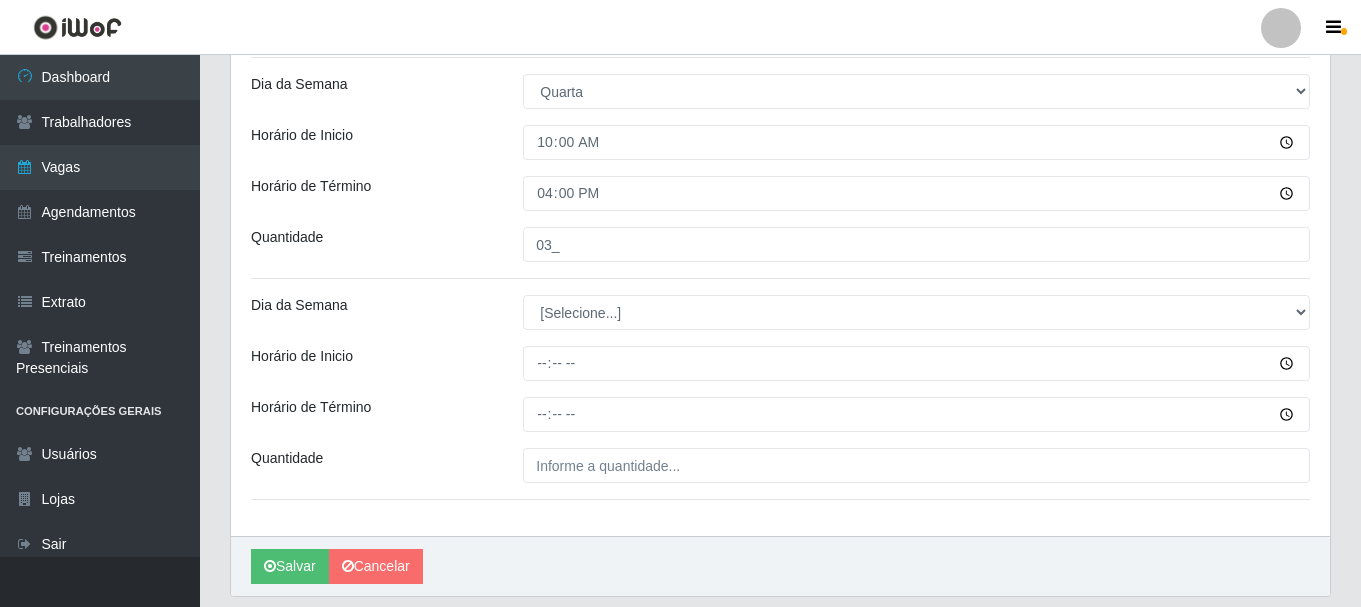 scroll, scrollTop: 950, scrollLeft: 0, axis: vertical 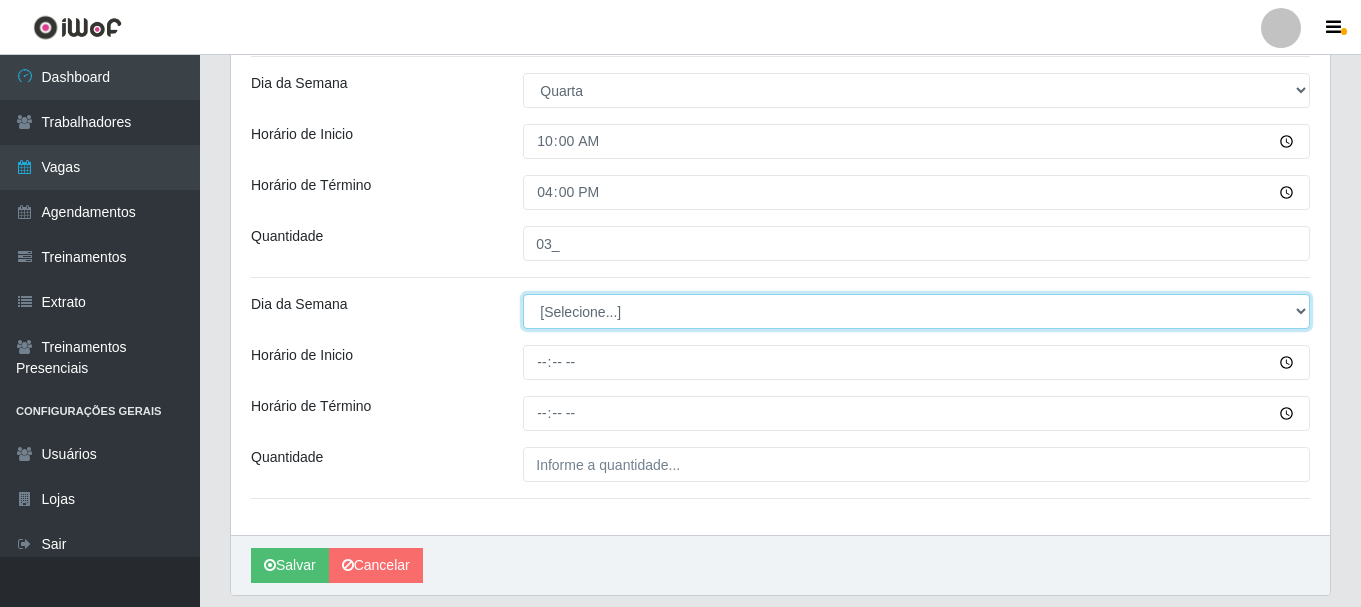 click on "[Selecione...] Segunda Terça Quarta Quinta Sexta Sábado Domingo" at bounding box center (916, 311) 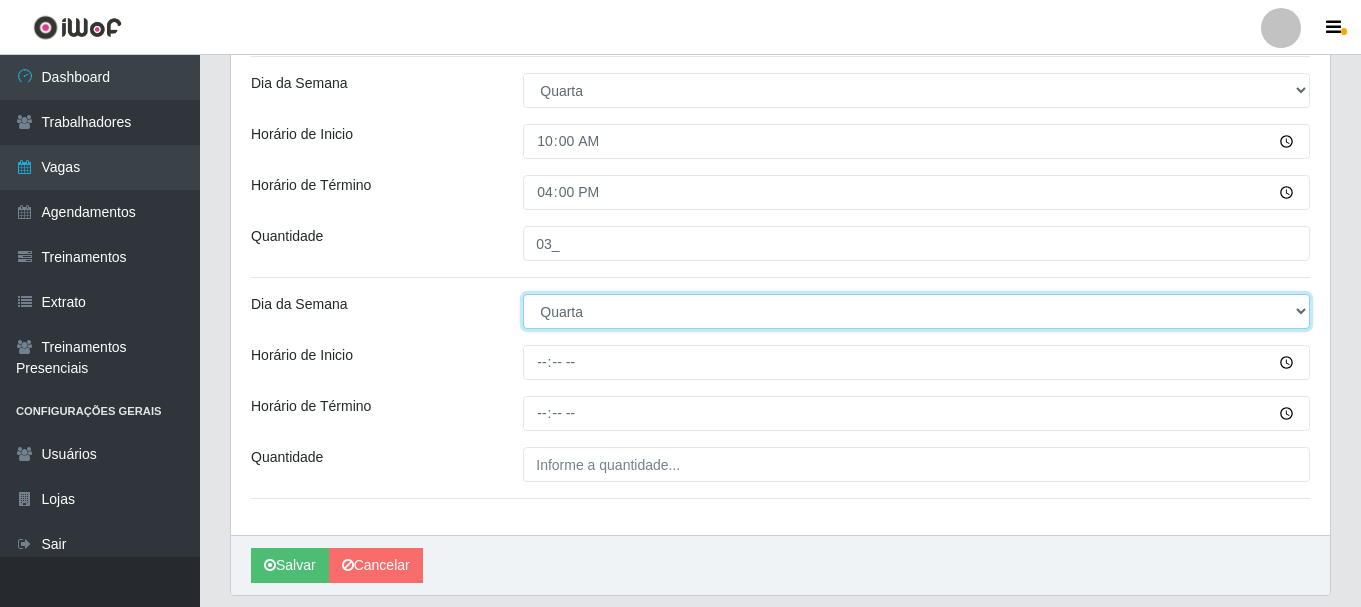 click on "[Selecione...] Segunda Terça Quarta Quinta Sexta Sábado Domingo" at bounding box center (916, 311) 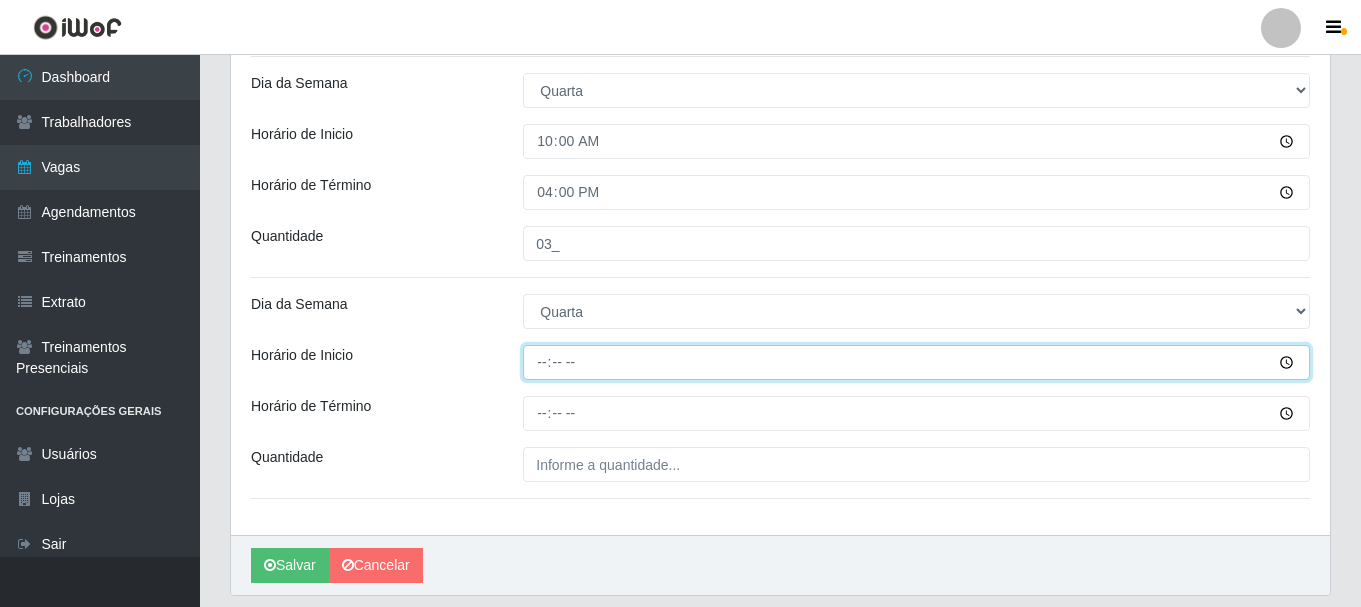 click on "Horário de Inicio" at bounding box center (916, 362) 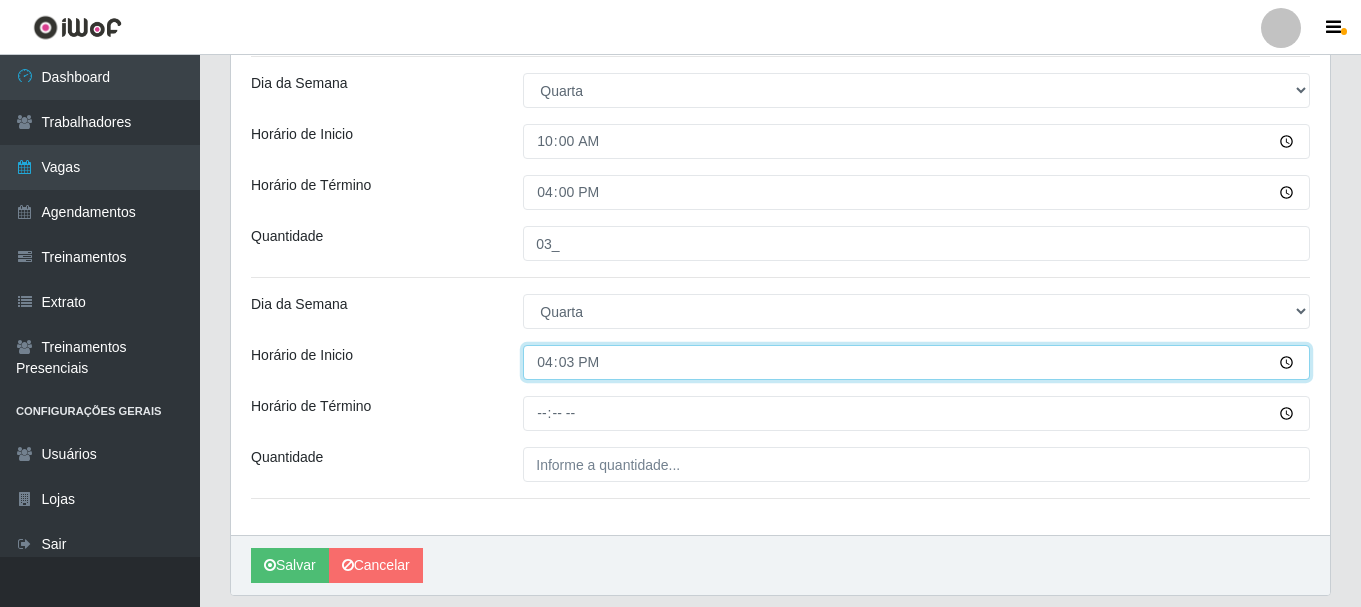 type on "16:30" 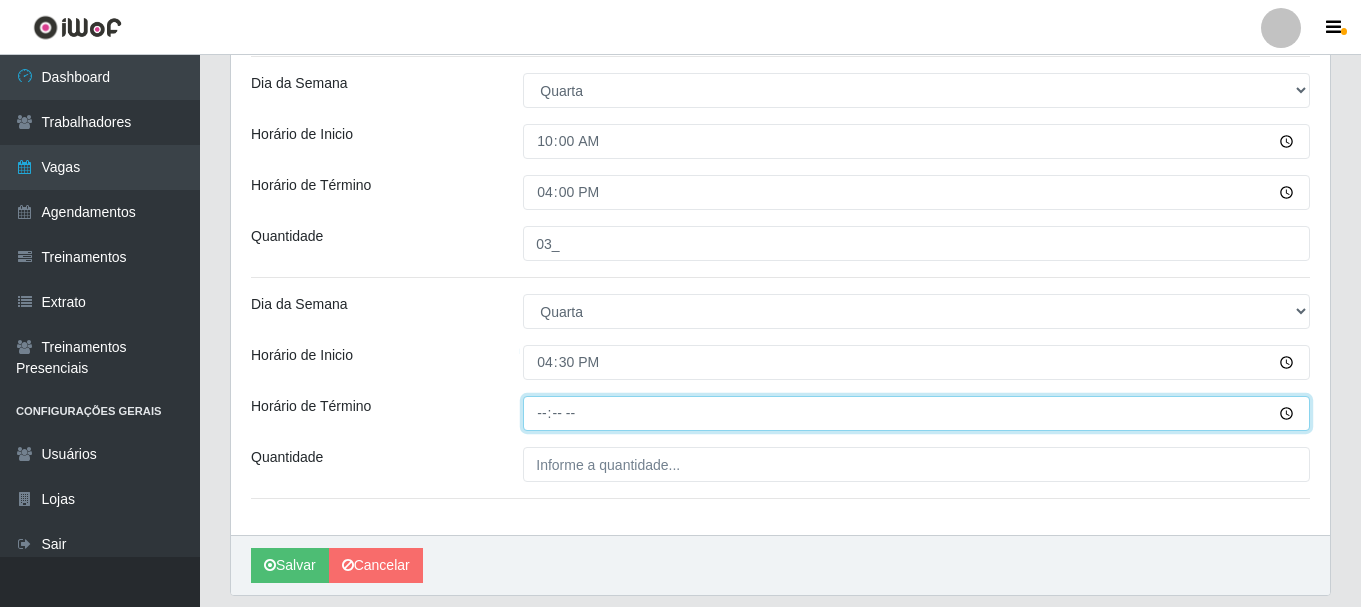click on "Horário de Término" at bounding box center [916, 413] 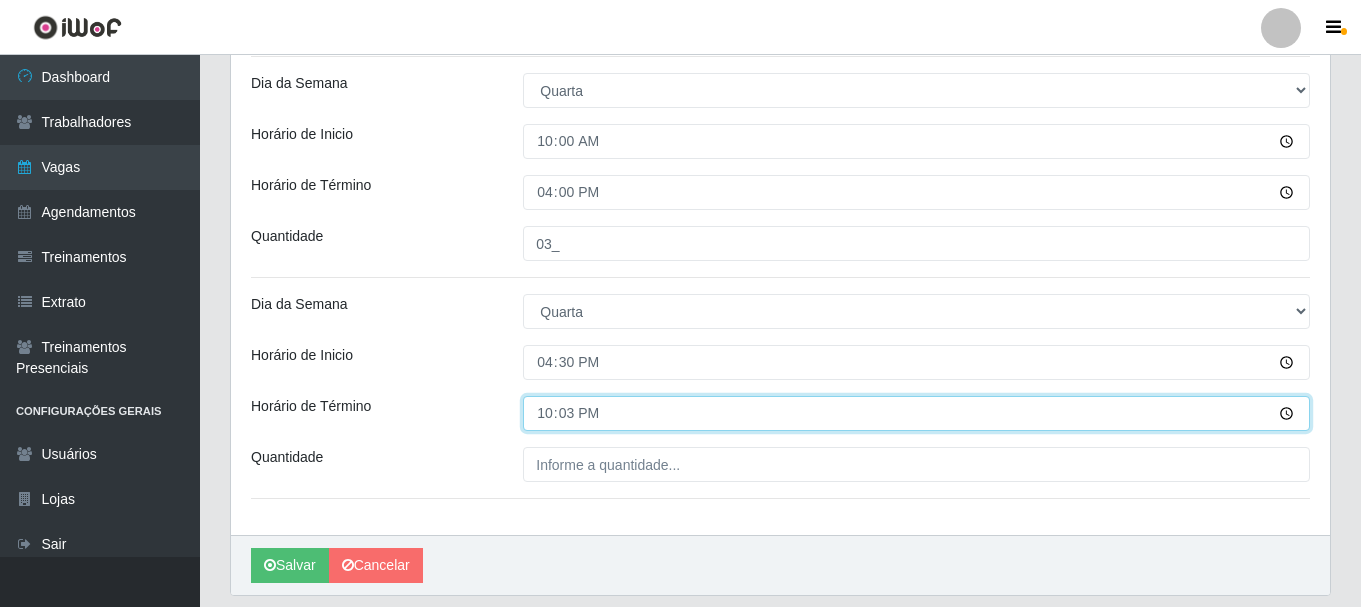 type on "22:30" 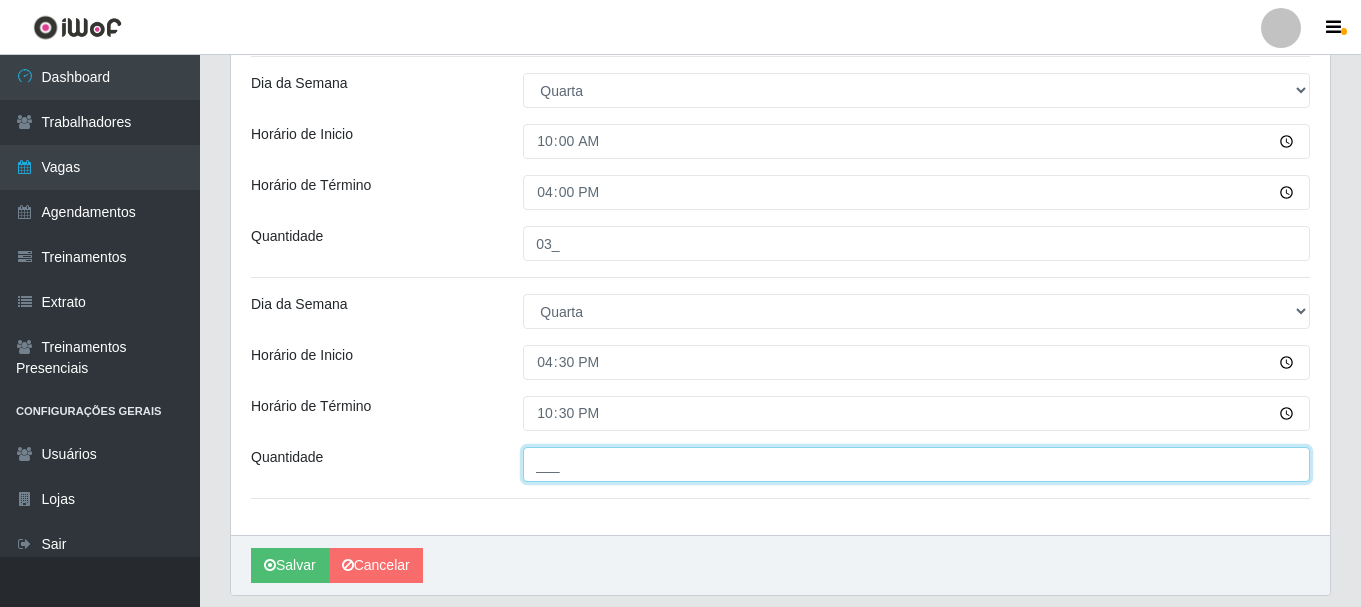 click on "___" at bounding box center (916, 464) 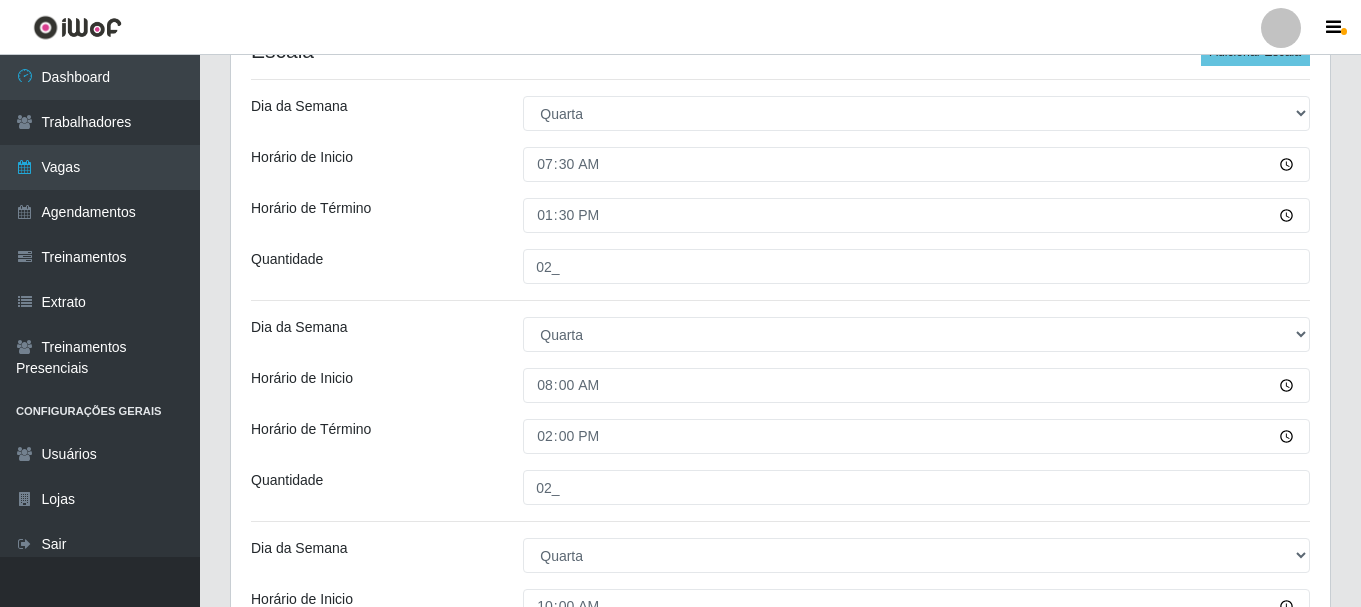 scroll, scrollTop: 450, scrollLeft: 0, axis: vertical 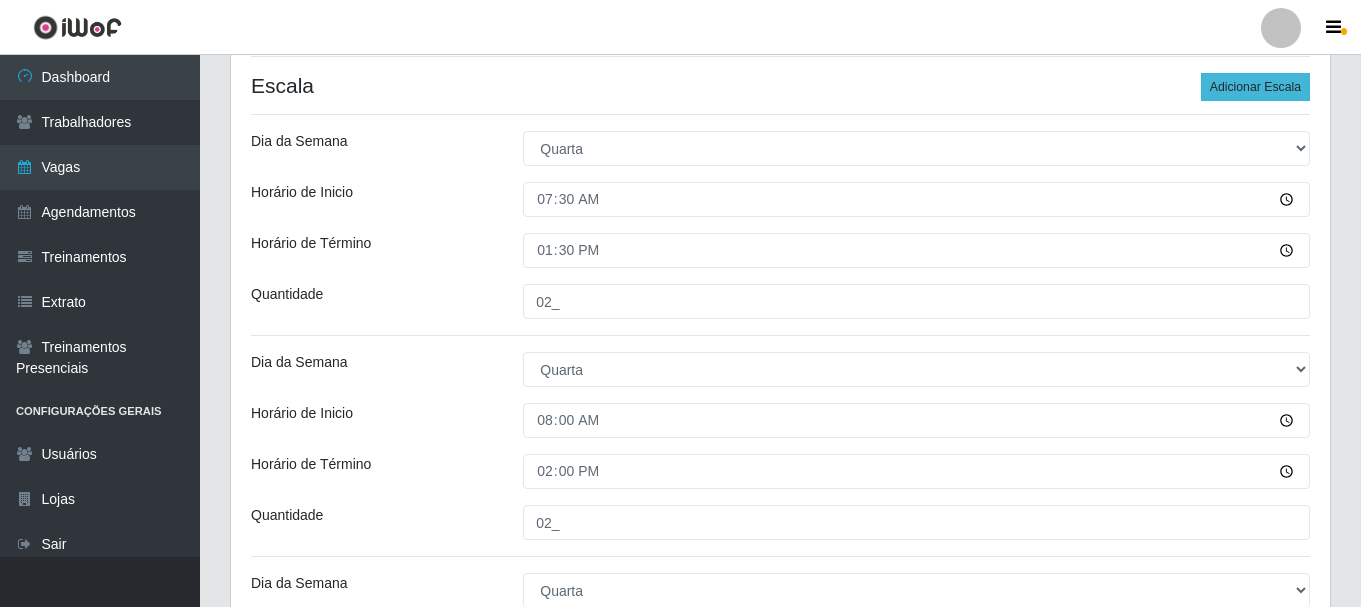 type on "03_" 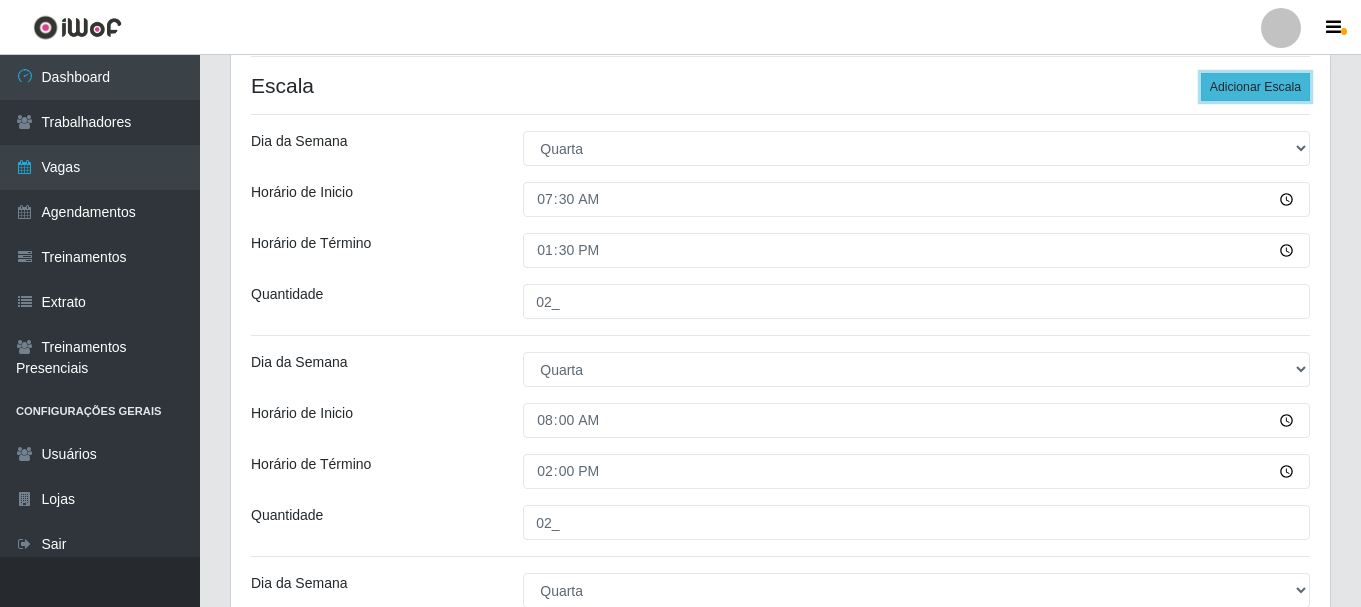 click on "Adicionar Escala" at bounding box center [1255, 87] 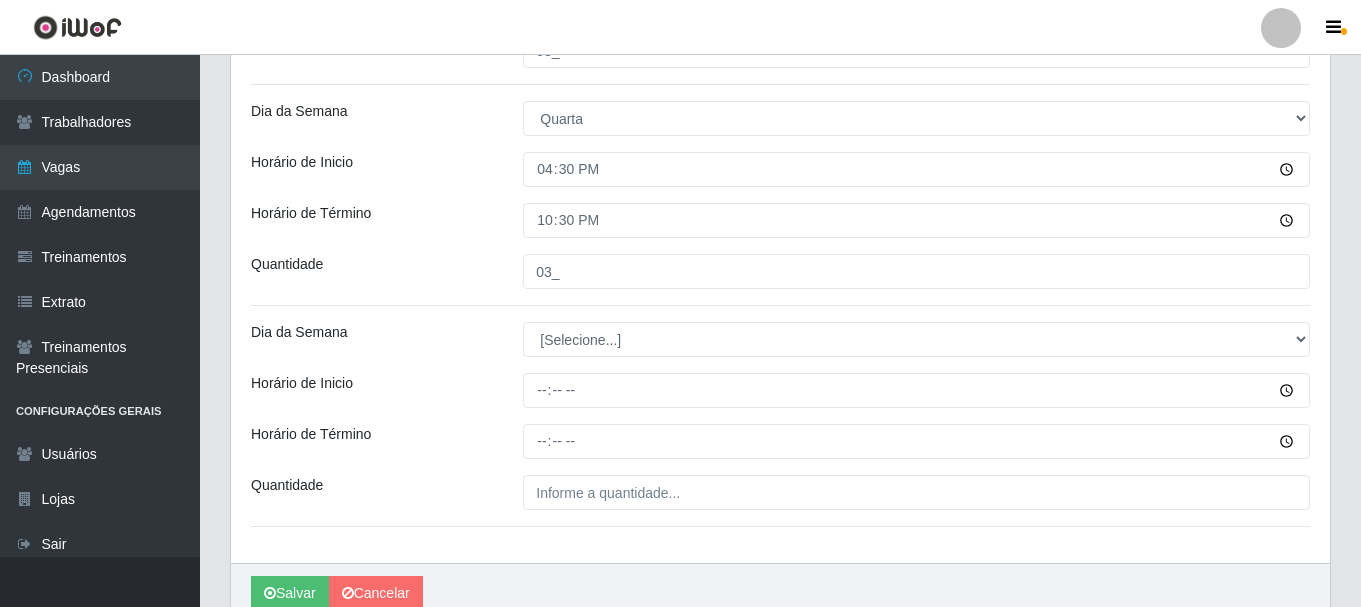 scroll, scrollTop: 1150, scrollLeft: 0, axis: vertical 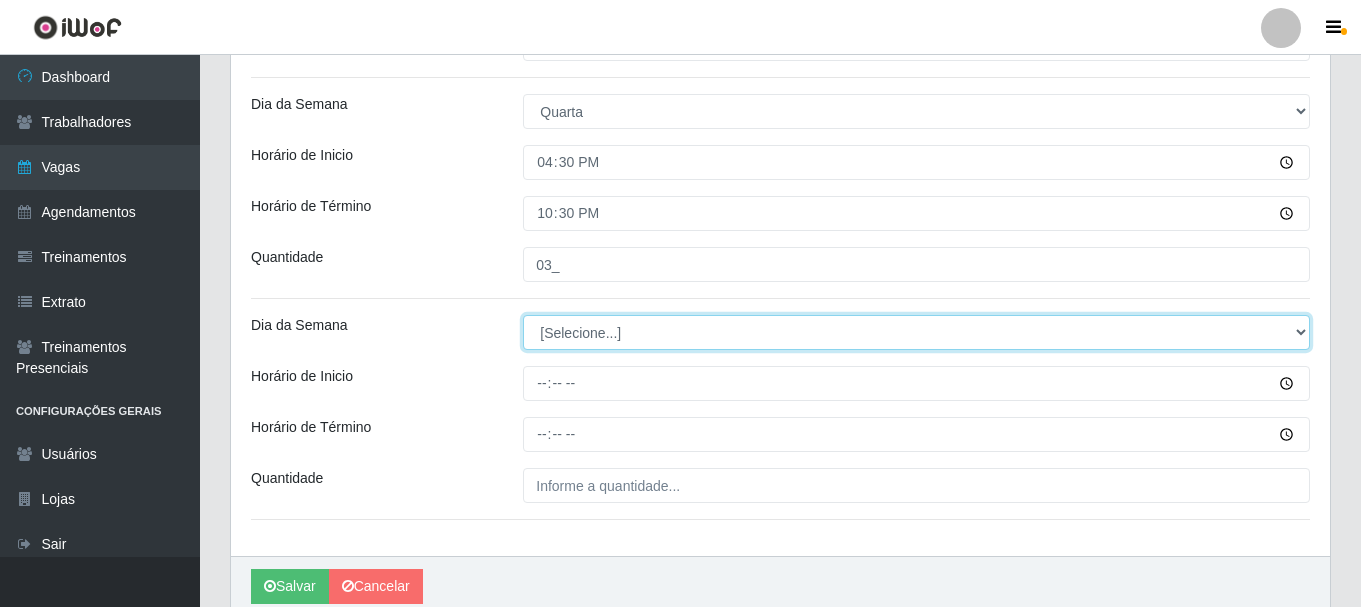 click on "[Selecione...] Segunda Terça Quarta Quinta Sexta Sábado Domingo" at bounding box center [916, 332] 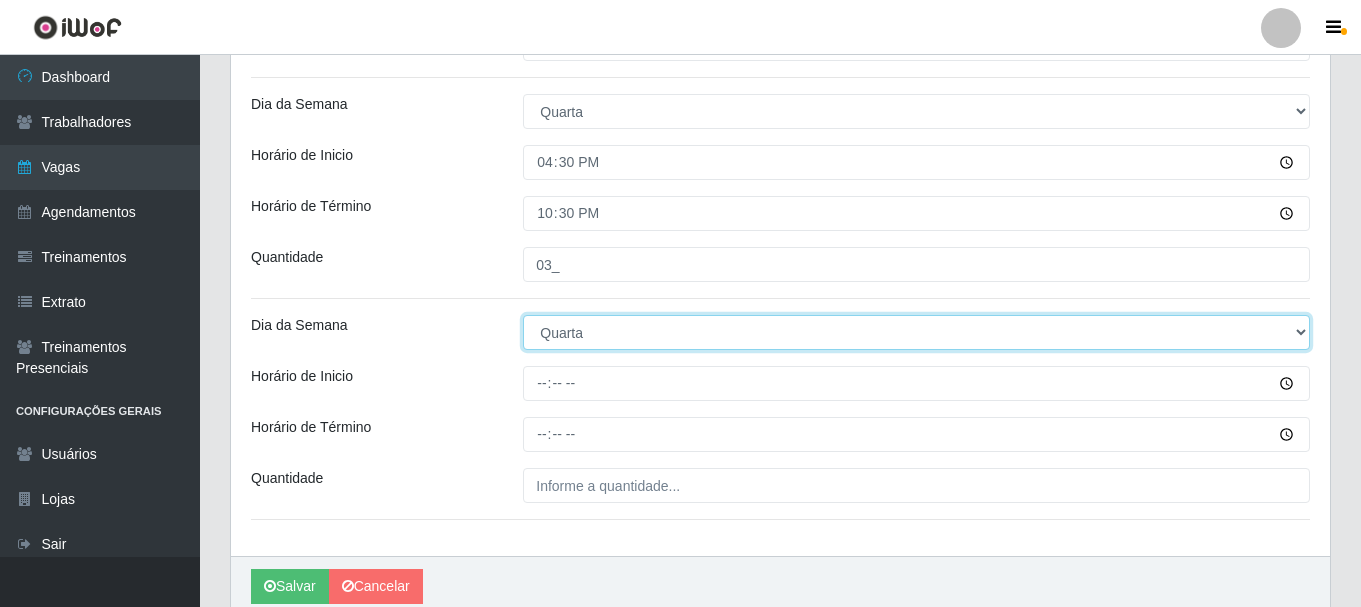 click on "[Selecione...] Segunda Terça Quarta Quinta Sexta Sábado Domingo" at bounding box center (916, 332) 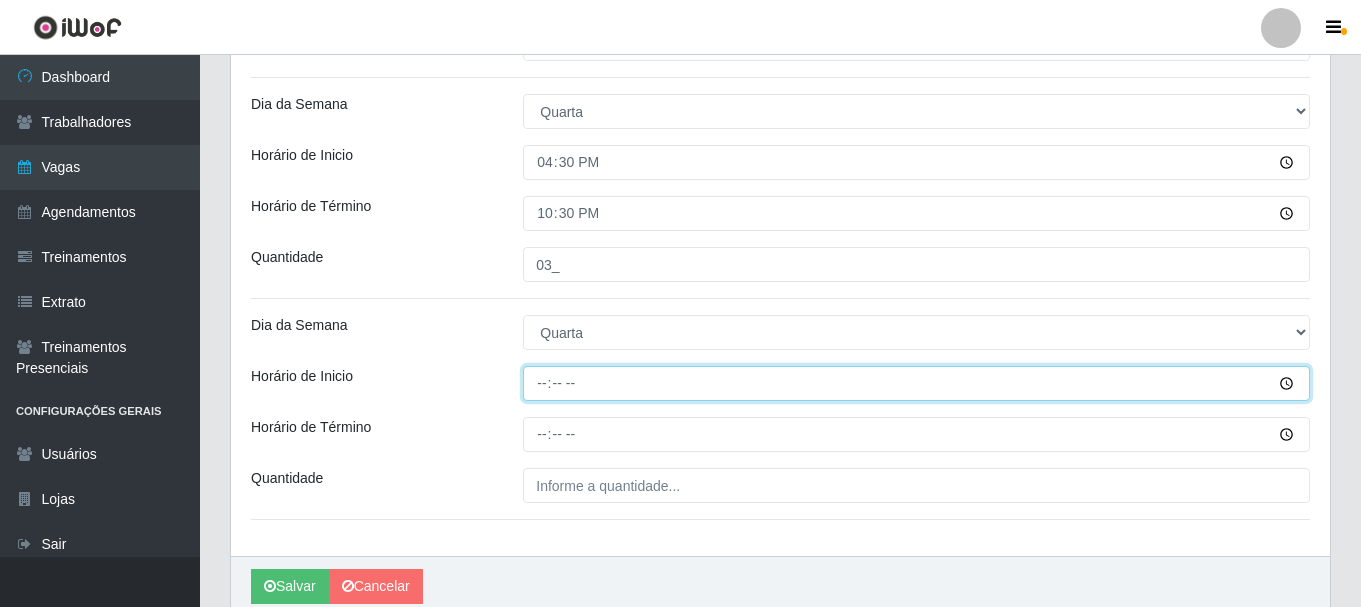 click on "Horário de Inicio" at bounding box center [916, 383] 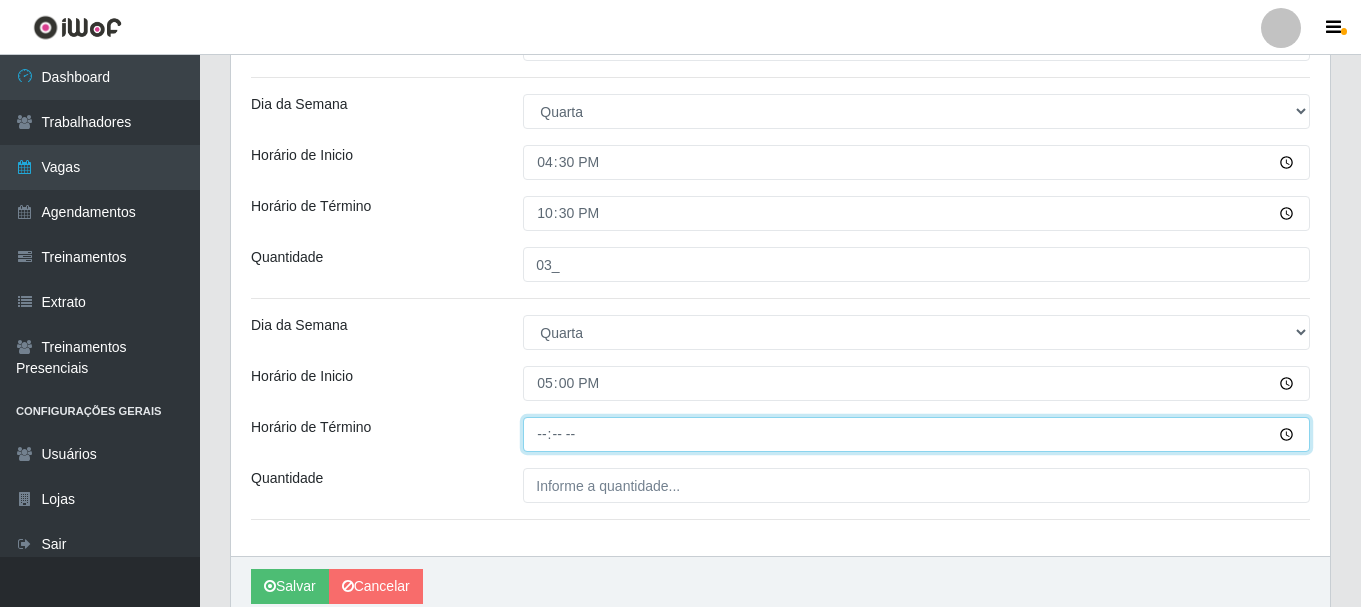 click on "Horário de Término" at bounding box center [916, 434] 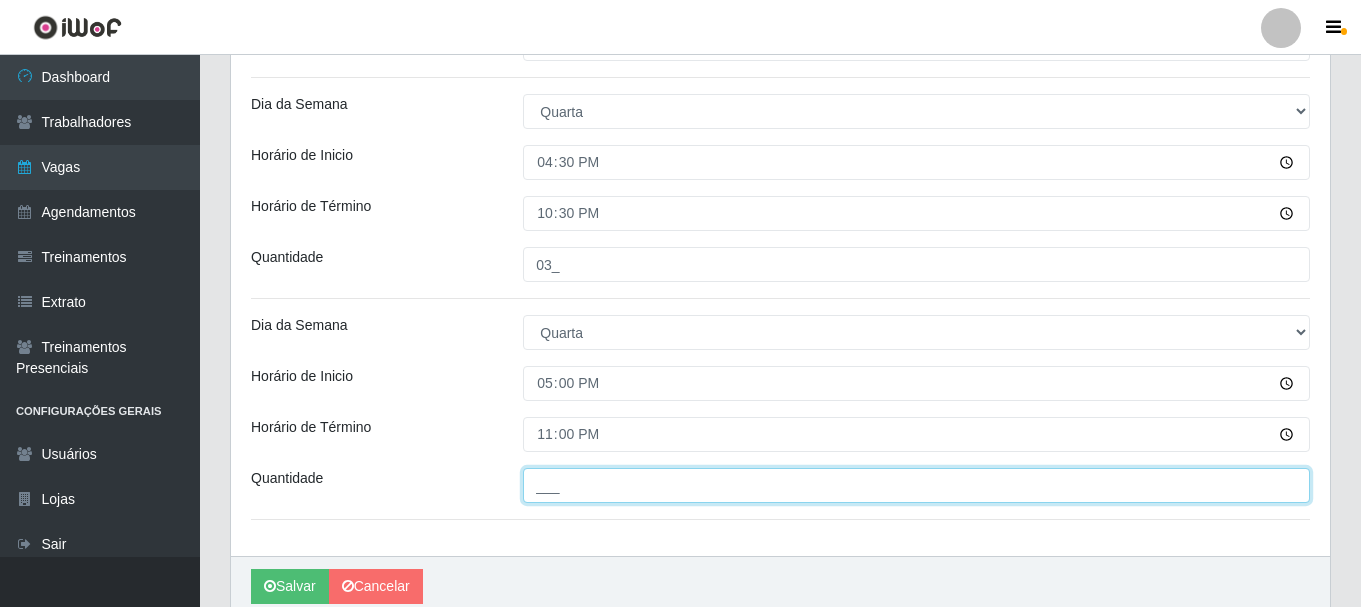 drag, startPoint x: 706, startPoint y: 482, endPoint x: 717, endPoint y: 502, distance: 22.825424 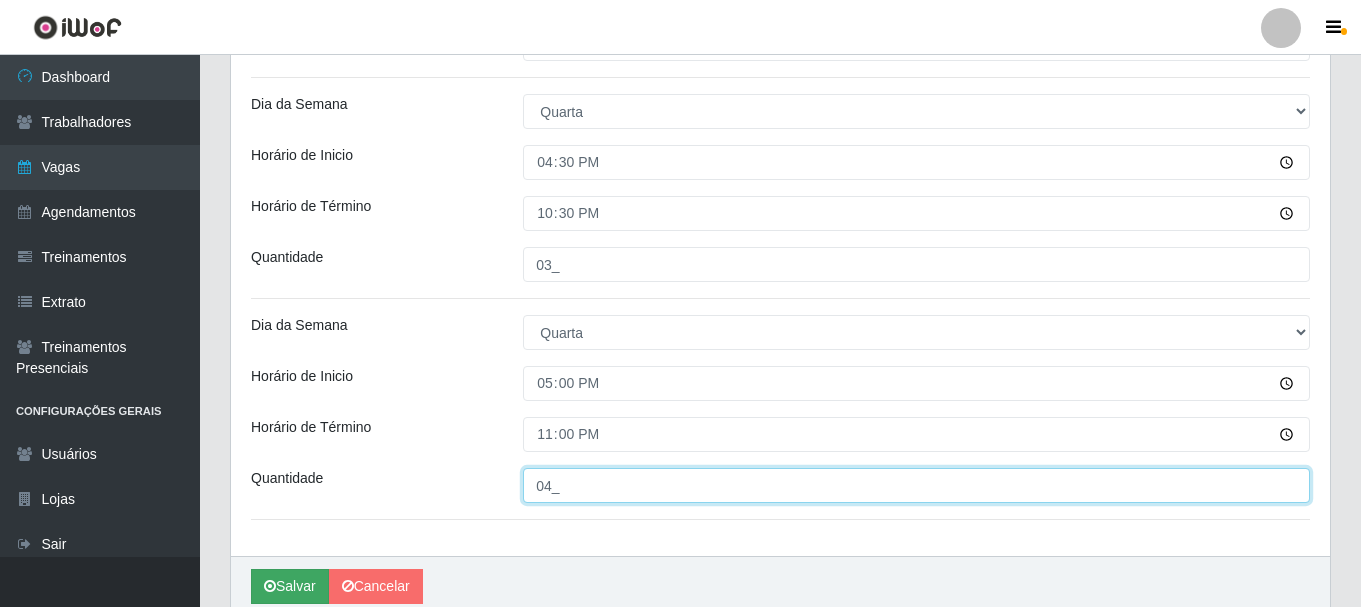 type on "04_" 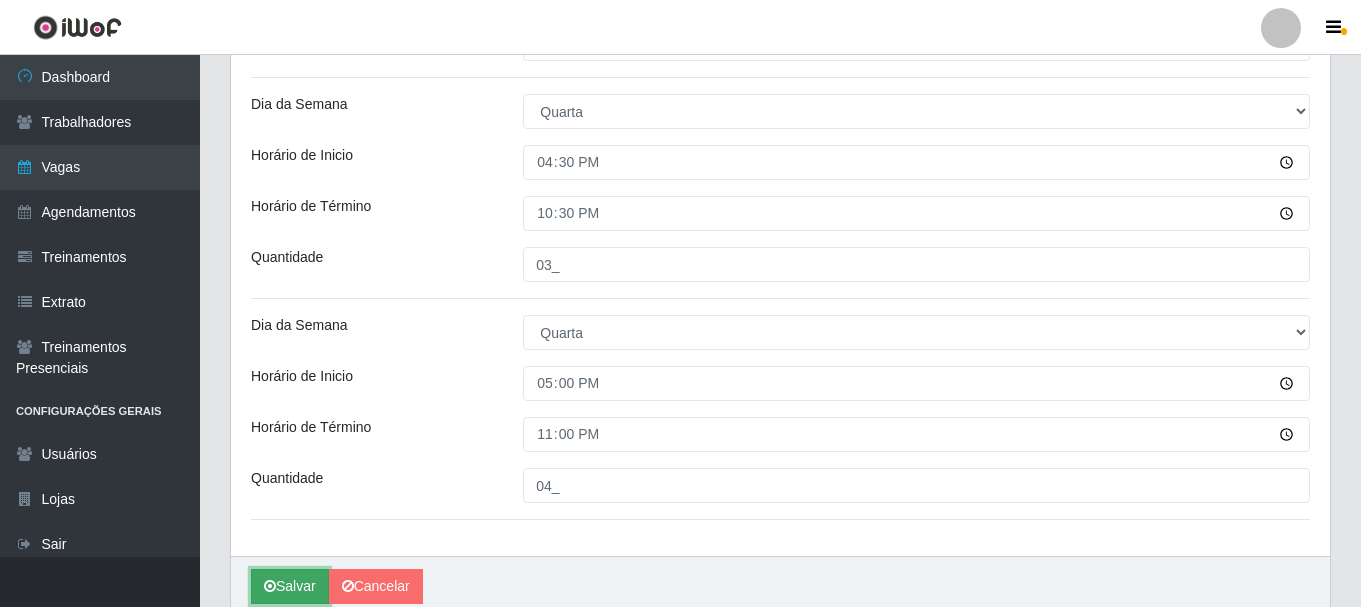 click on "Salvar" at bounding box center [290, 586] 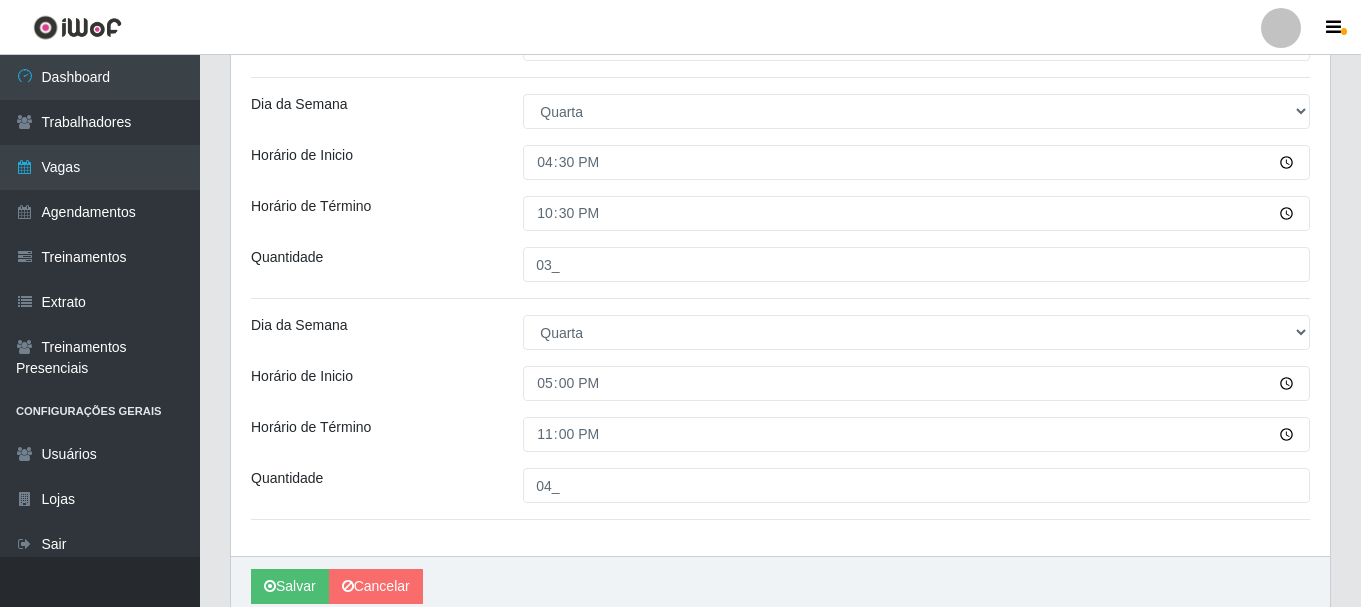 scroll, scrollTop: 0, scrollLeft: 0, axis: both 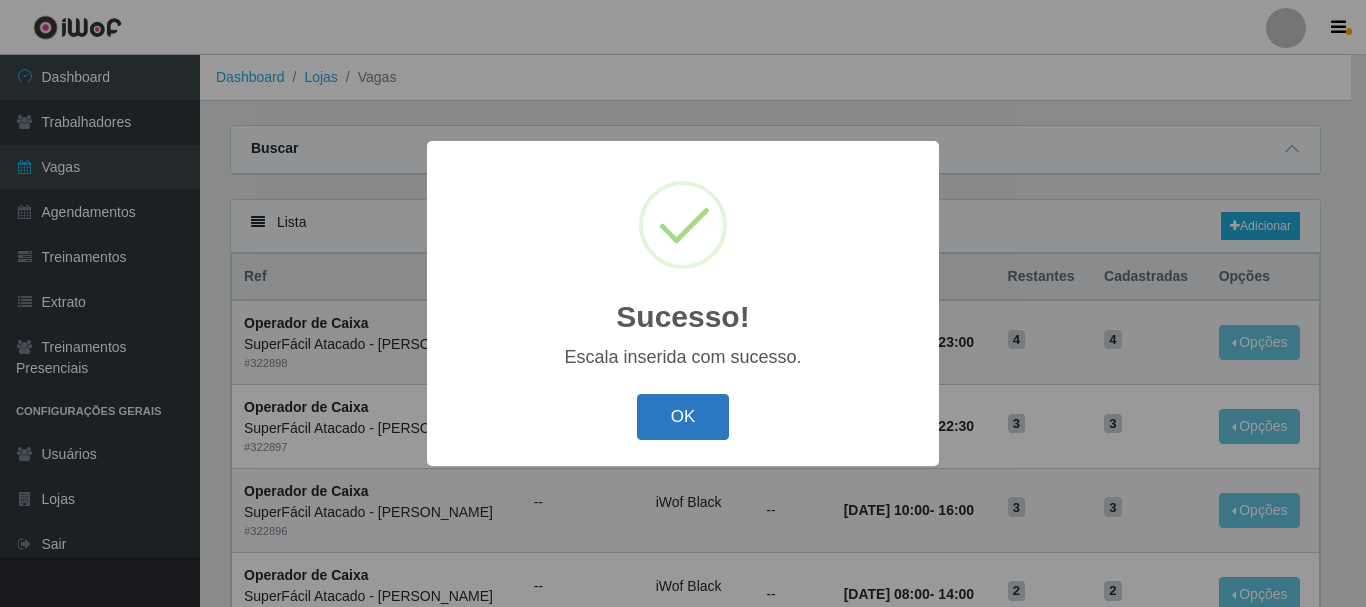 click on "OK" at bounding box center (683, 417) 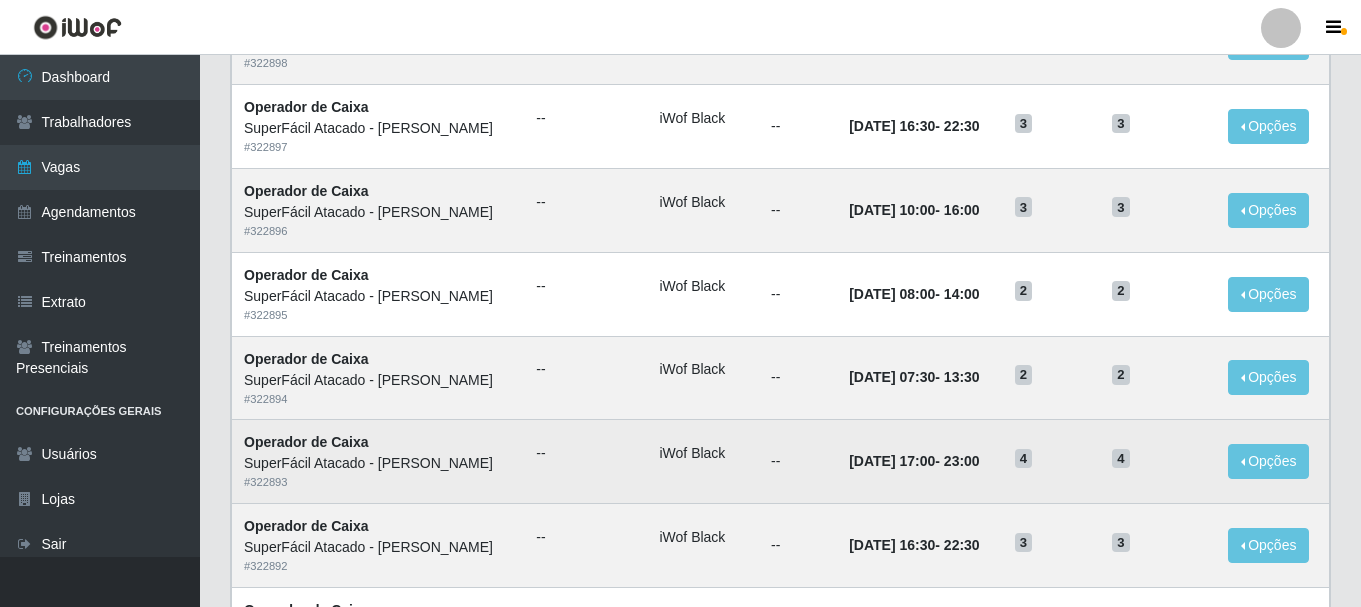 scroll, scrollTop: 400, scrollLeft: 0, axis: vertical 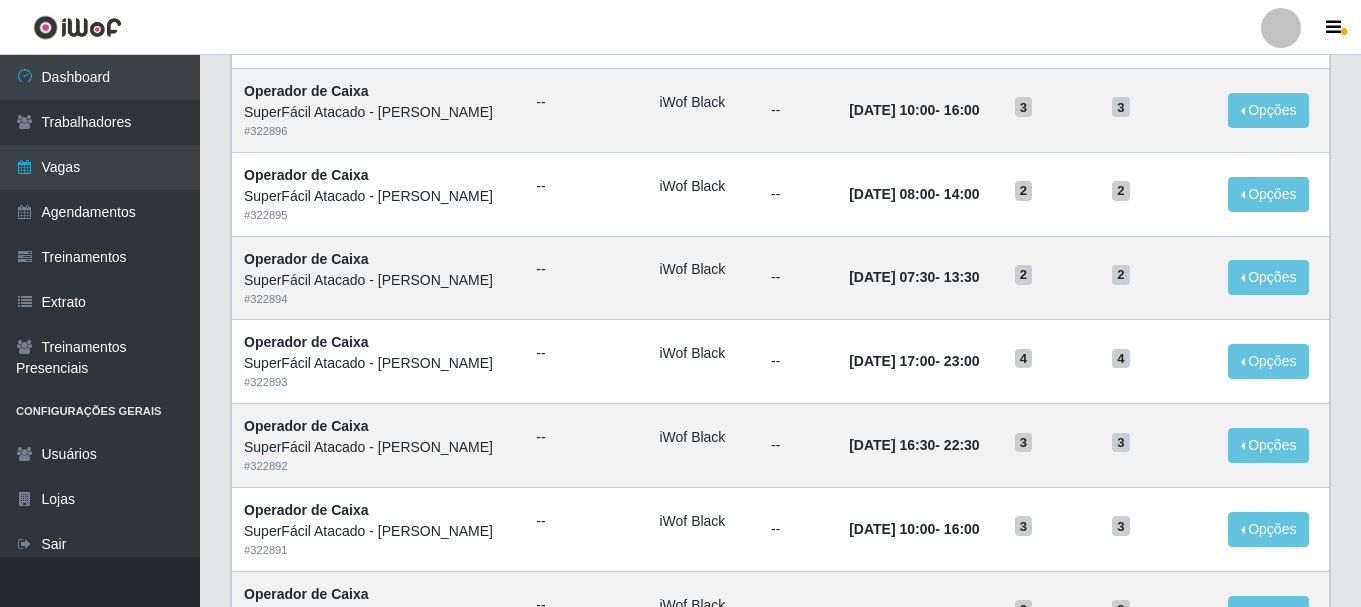 click on "Carregando...  Buscar Início em Término em Função [Selecione...] Embalador Embalador + Embalador ++ Operador de Caixa Operador de Caixa + Operador de Caixa ++ Repositor  Repositor + Repositor ++ Repositor de Frios Repositor de Frios + Repositor de Frios ++ Repositor de Hortifruti Repositor de Hortifruti + Repositor de Hortifruti ++ Sexo do Trabalhador [Selecione...]  Confirmar   Lista  Adicionar Ref Trainamentos Certificação Gênero Data Restantes Cadastradas Opções Operador de Caixa SuperFácil Atacado - João Pessoa # 322898 -- iWof Black -- 06/08/2025, 17:00  -   23:00 4 4 Opções  Editar  Deletar Operador de Caixa SuperFácil Atacado - João Pessoa # 322897 -- iWof Black -- 06/08/2025, 16:30  -   22:30 3 3 Opções  Editar  Deletar Operador de Caixa SuperFácil Atacado - João Pessoa # 322896 -- iWof Black -- 06/08/2025, 10:00  -   16:00 3 3 Opções  Editar  Deletar Operador de Caixa SuperFácil Atacado - João Pessoa # 322895 -- iWof Black -- 06/08/2025, 08:00  -   14:00 2 2 Opções  Editar #" at bounding box center [780, 484] 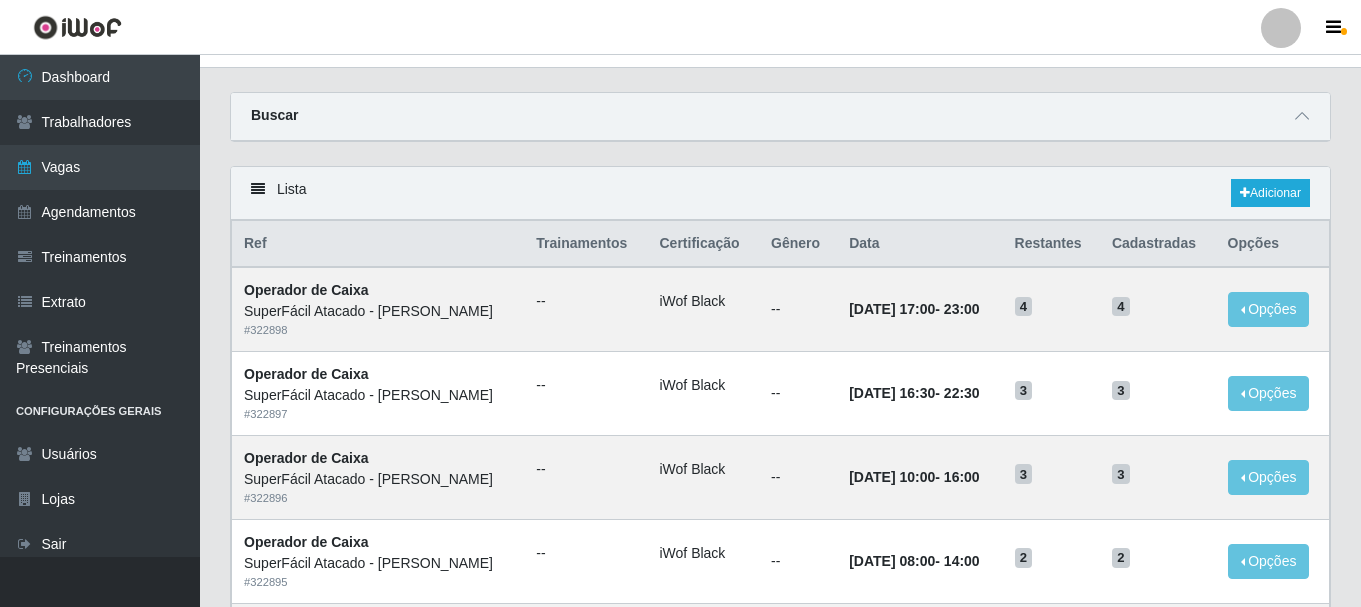 scroll, scrollTop: 0, scrollLeft: 0, axis: both 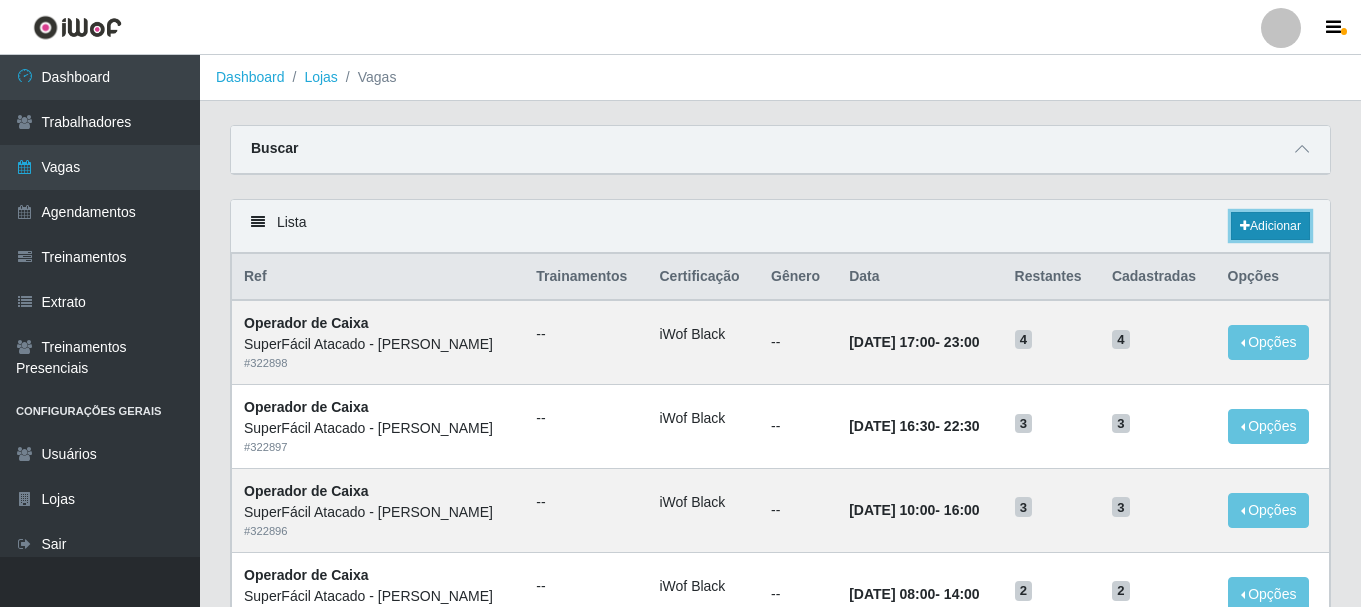 click on "Adicionar" at bounding box center [1270, 226] 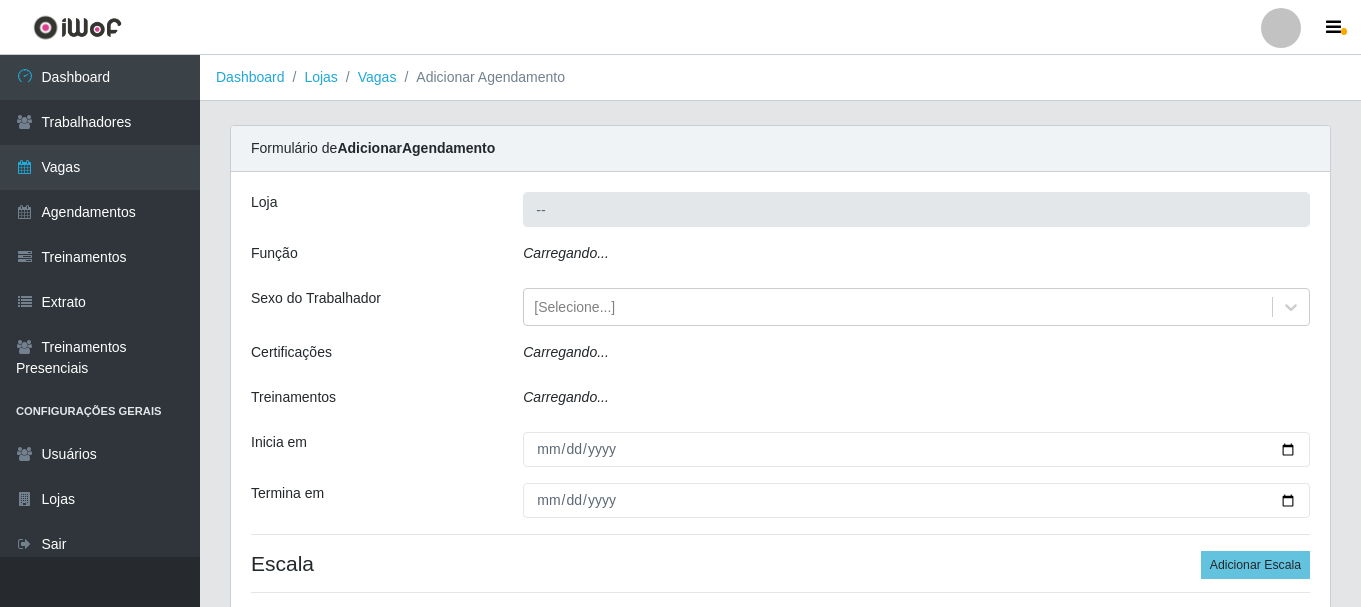 type on "SuperFácil Atacado - [PERSON_NAME]" 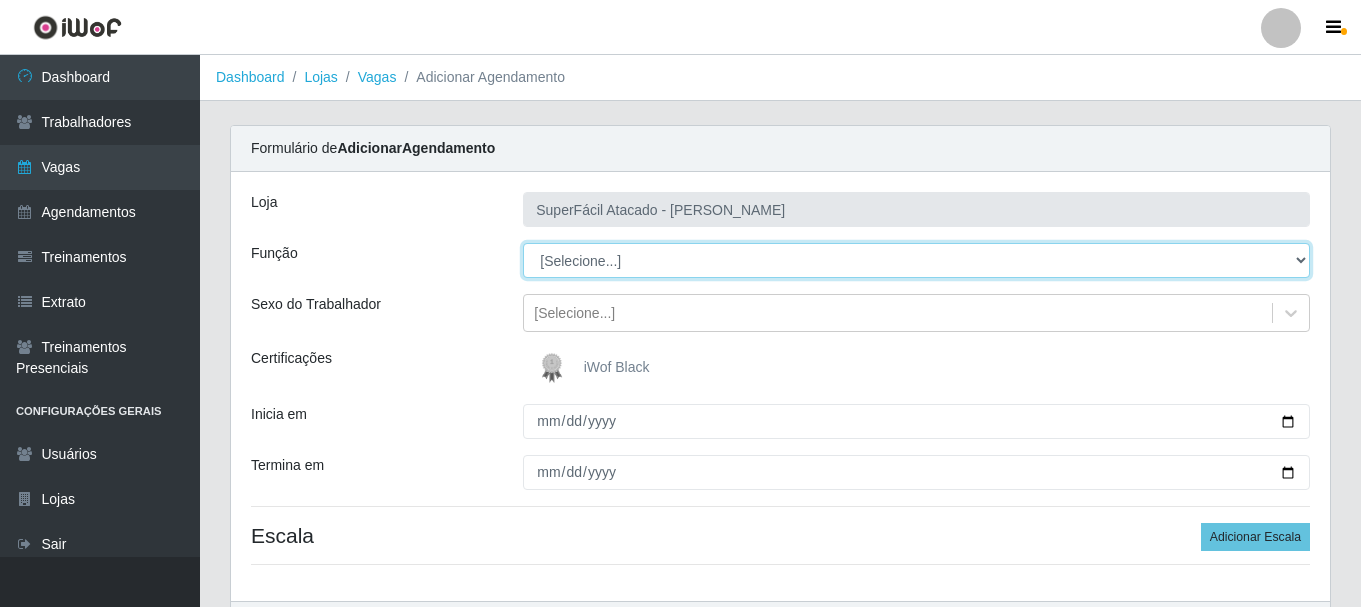 click on "[Selecione...] Embalador Embalador + Embalador ++ Operador de Caixa Operador de Caixa + Operador de Caixa ++ Repositor  Repositor + Repositor ++ Repositor de Frios Repositor de Frios + Repositor de Frios ++ Repositor de Hortifruti Repositor de Hortifruti + Repositor de Hortifruti ++" at bounding box center [916, 260] 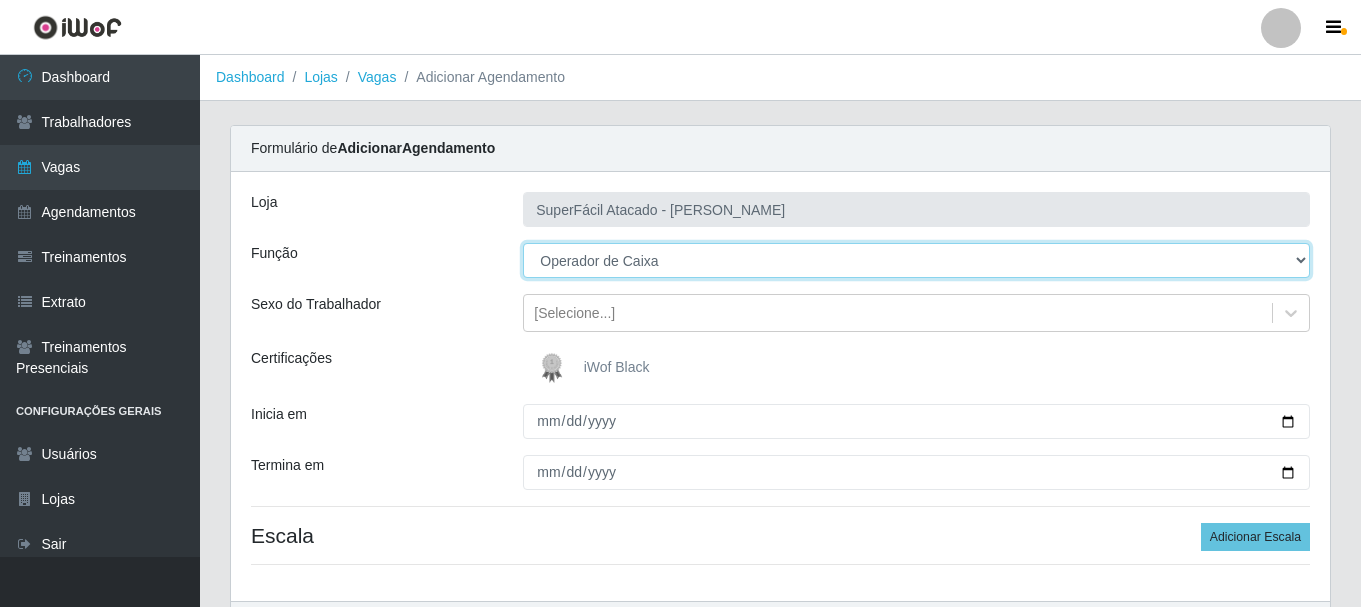 click on "[Selecione...] Embalador Embalador + Embalador ++ Operador de Caixa Operador de Caixa + Operador de Caixa ++ Repositor  Repositor + Repositor ++ Repositor de Frios Repositor de Frios + Repositor de Frios ++ Repositor de Hortifruti Repositor de Hortifruti + Repositor de Hortifruti ++" at bounding box center (916, 260) 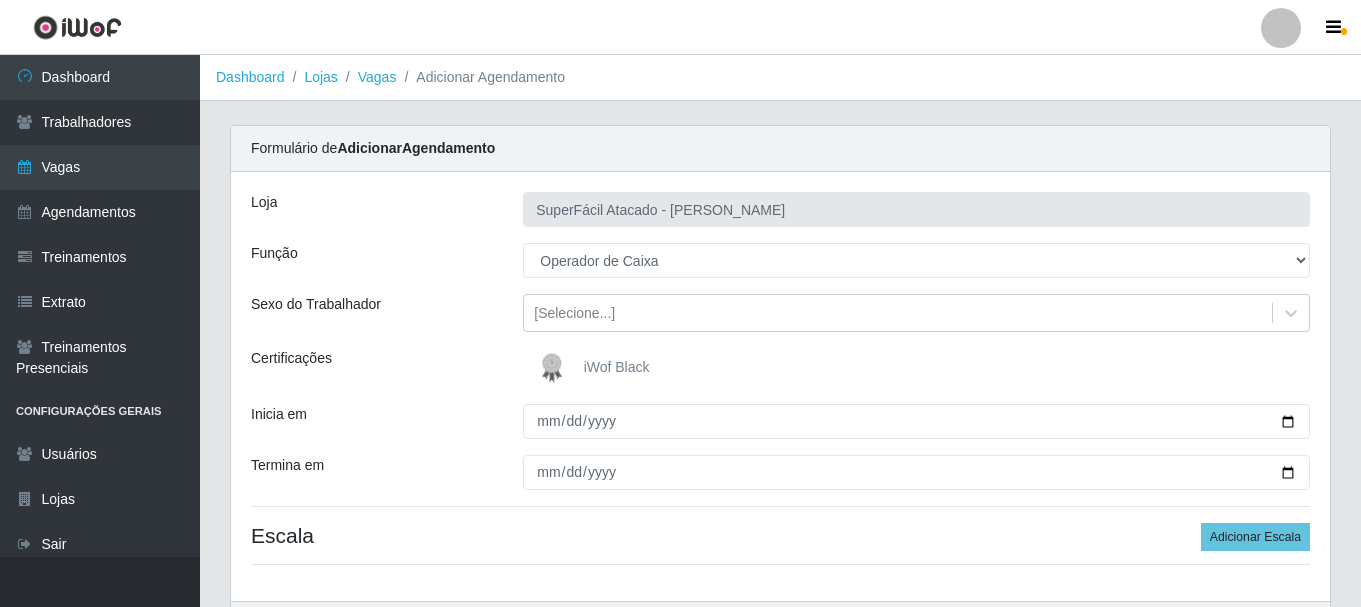 click on "iWof Black" at bounding box center [617, 367] 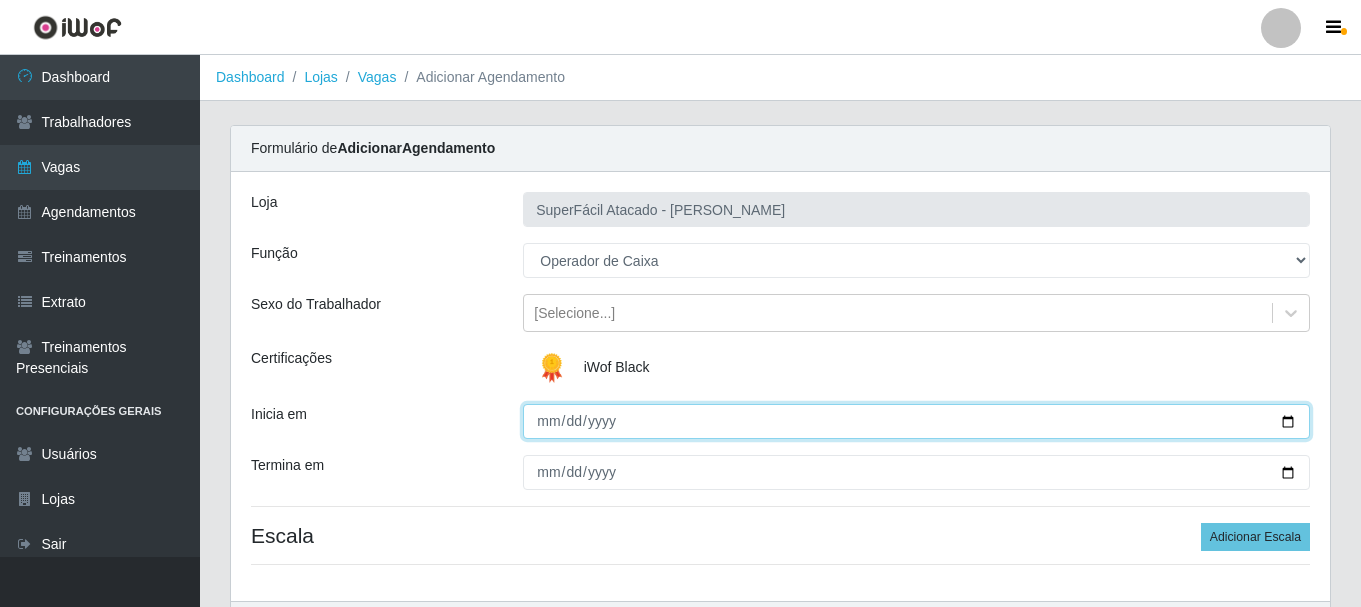 click on "Inicia em" at bounding box center (916, 421) 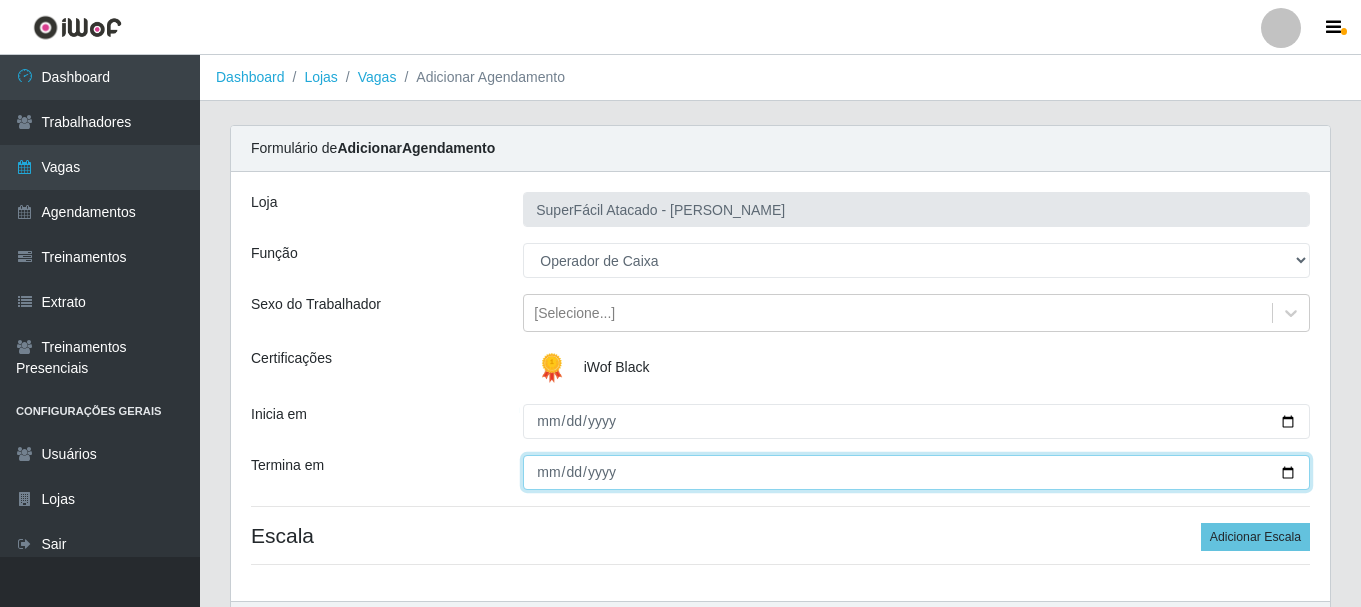 click on "Termina em" at bounding box center [916, 472] 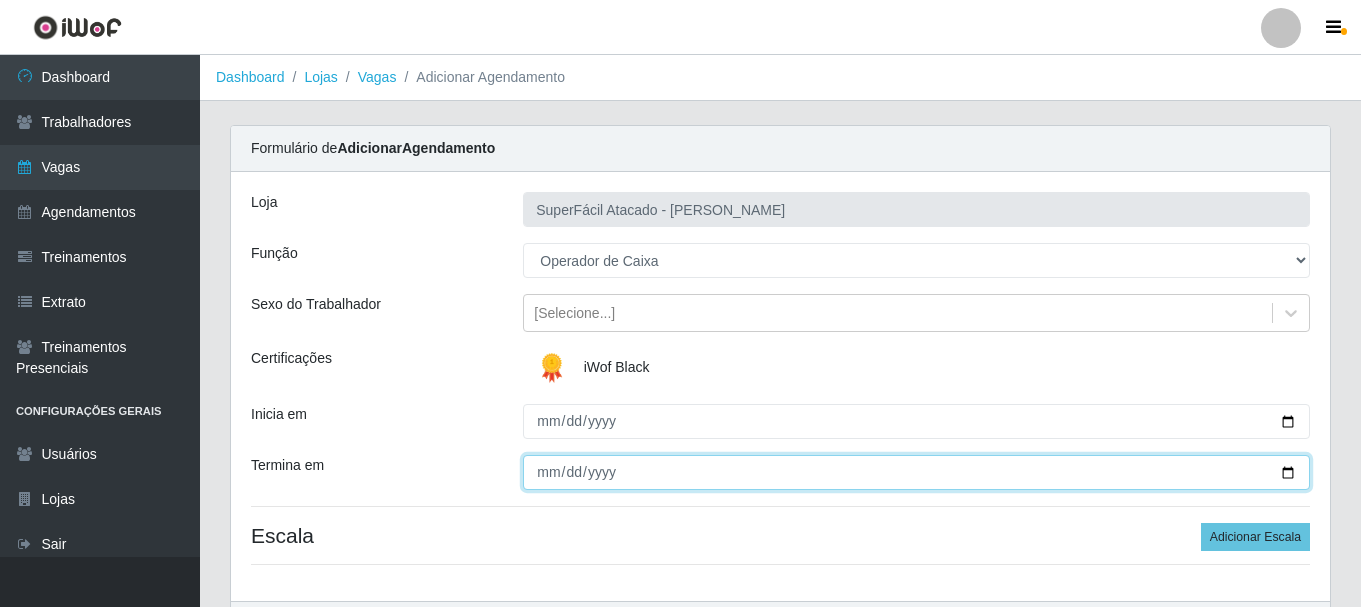 type on "2025-08-08" 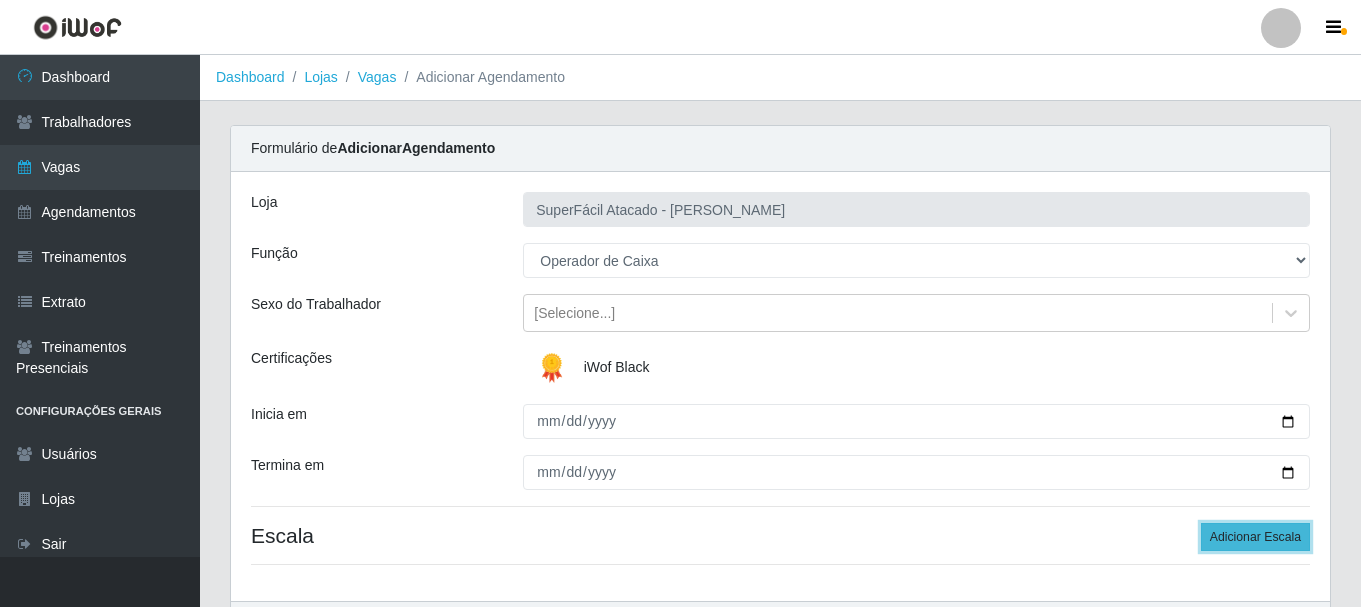 click on "Adicionar Escala" at bounding box center [1255, 537] 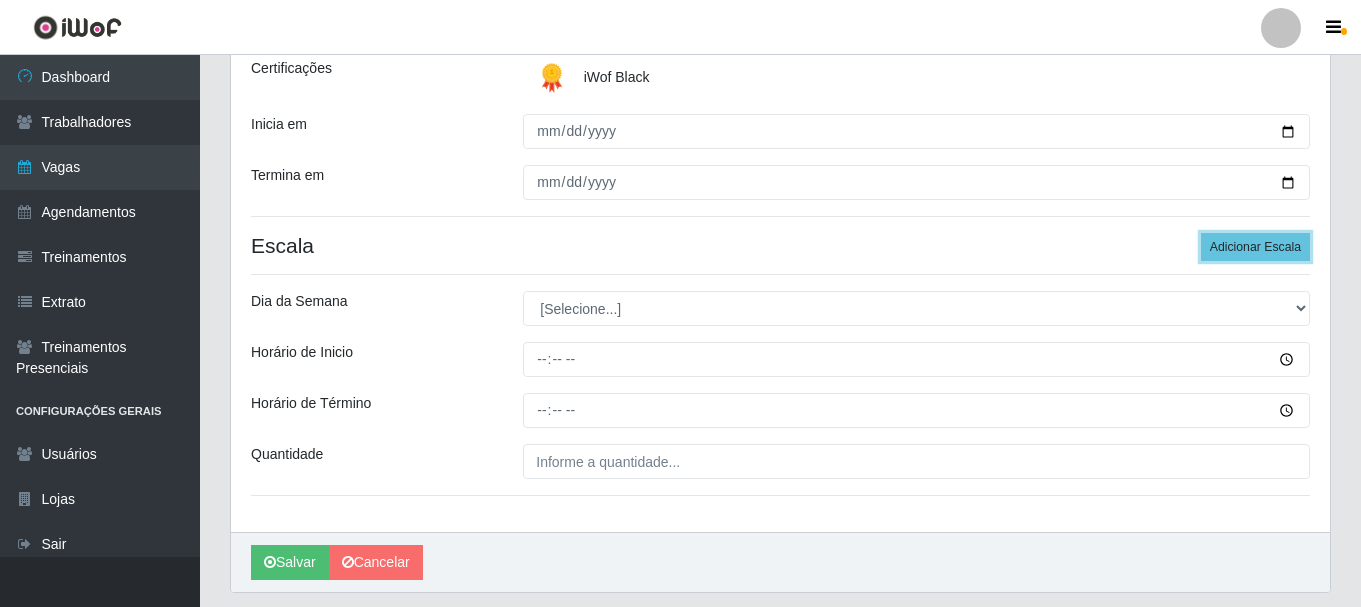 scroll, scrollTop: 300, scrollLeft: 0, axis: vertical 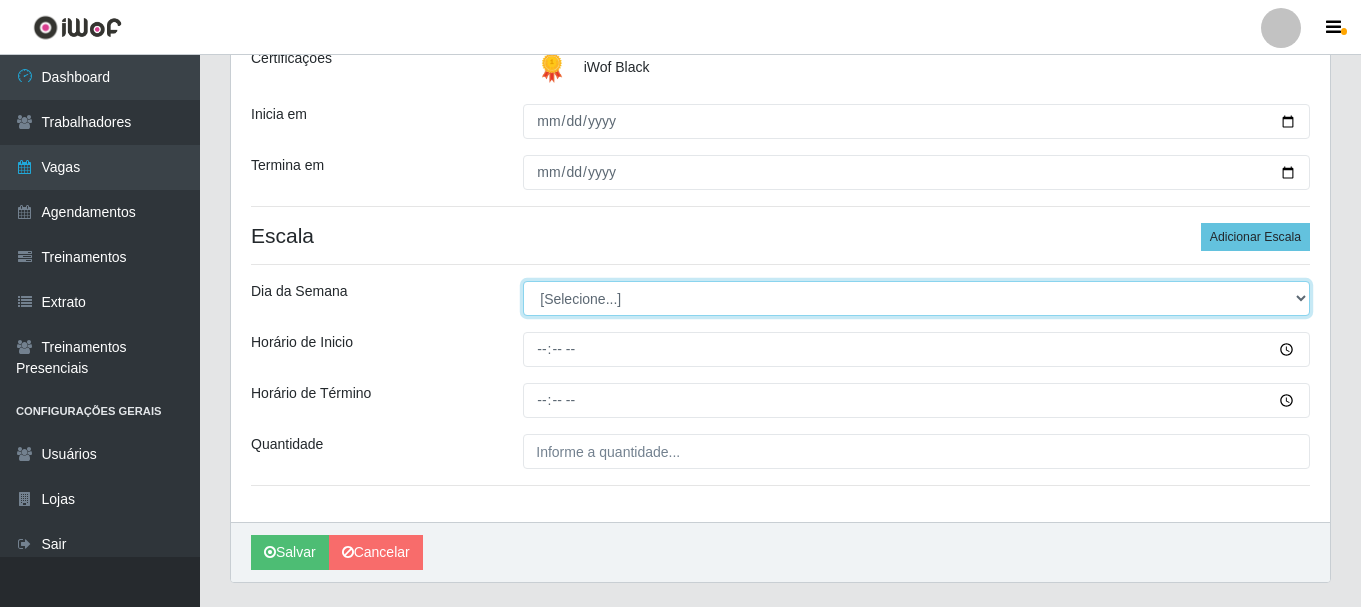 click on "[Selecione...] Segunda Terça Quarta Quinta Sexta Sábado Domingo" at bounding box center (916, 298) 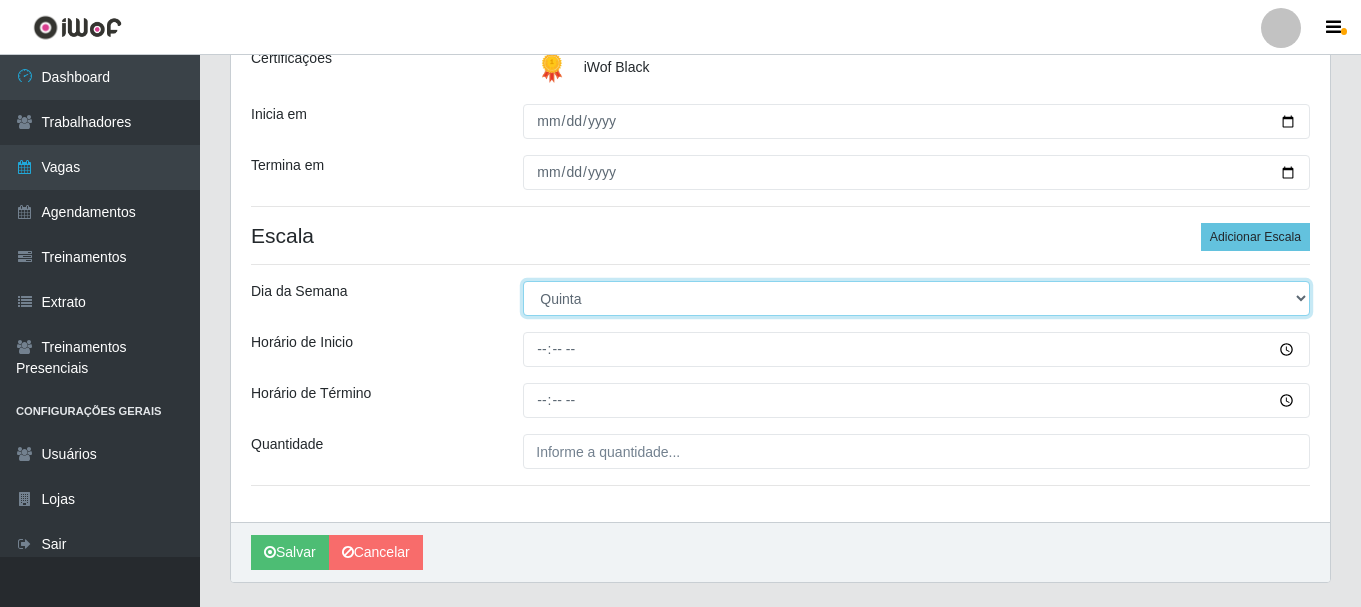 click on "[Selecione...] Segunda Terça Quarta Quinta Sexta Sábado Domingo" at bounding box center (916, 298) 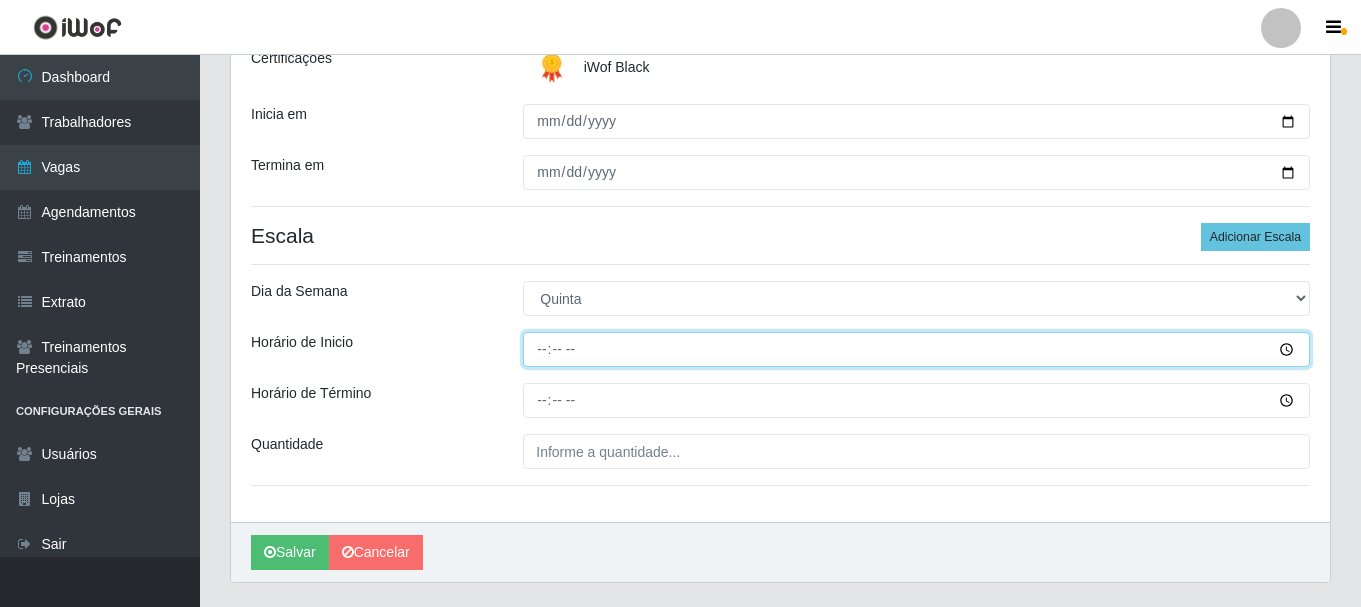 click on "Horário de Inicio" at bounding box center (916, 349) 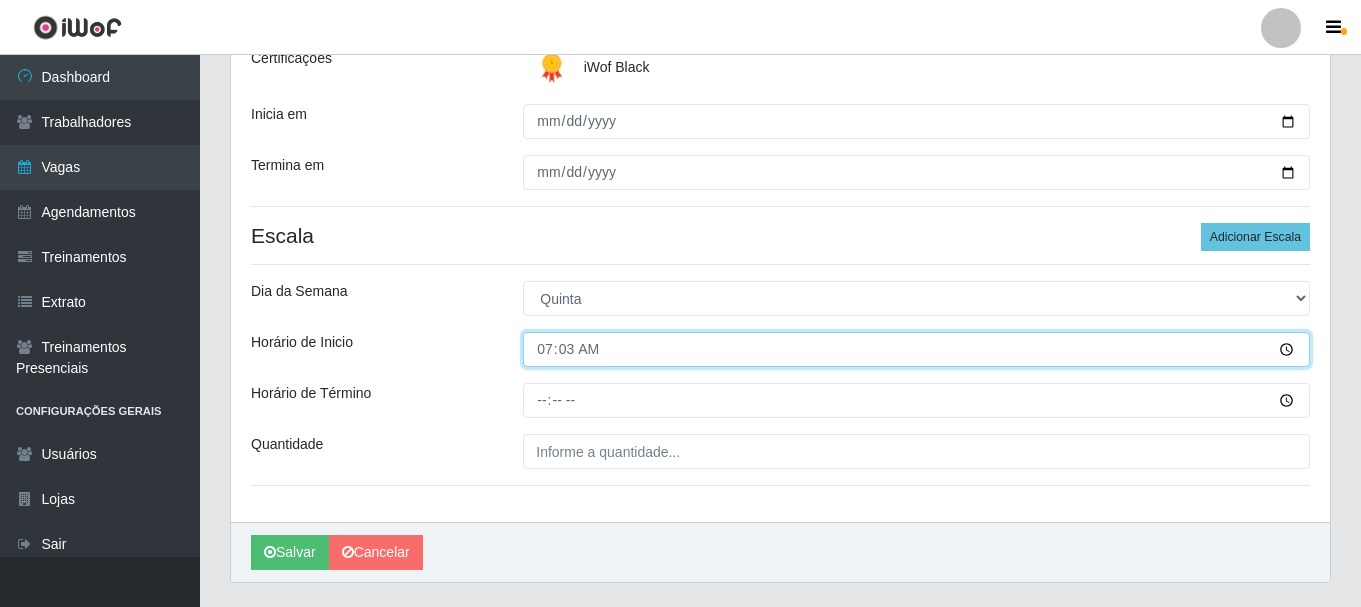 type on "07:30" 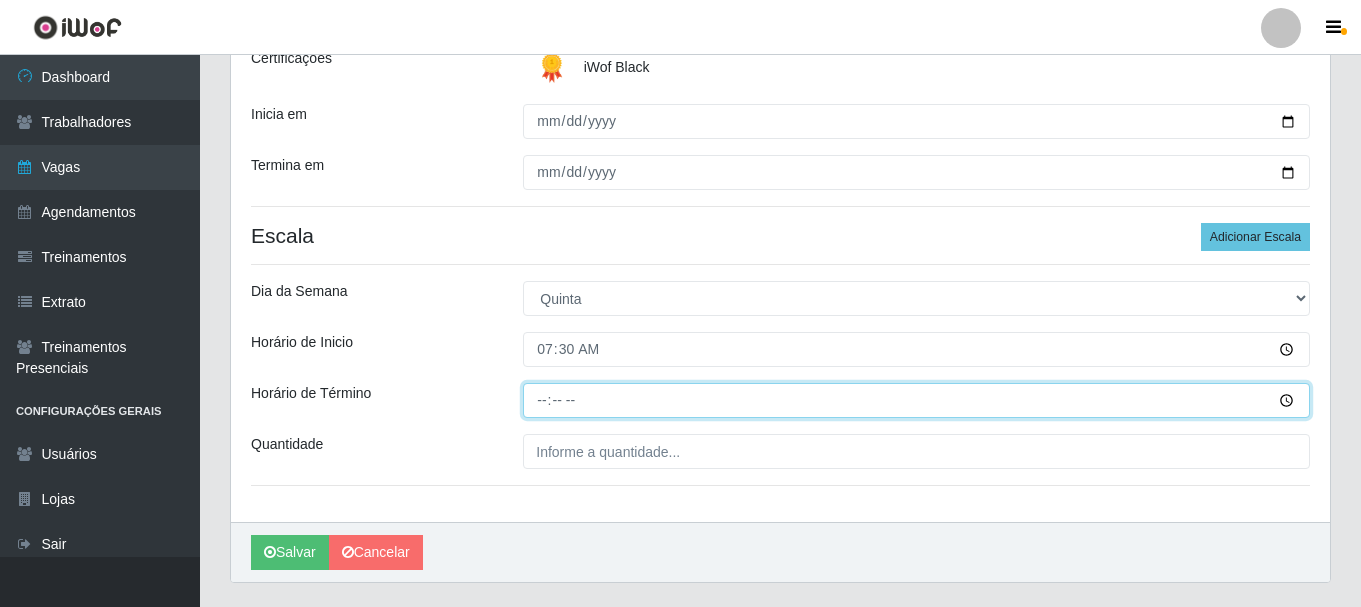 click on "Horário de Término" at bounding box center [916, 400] 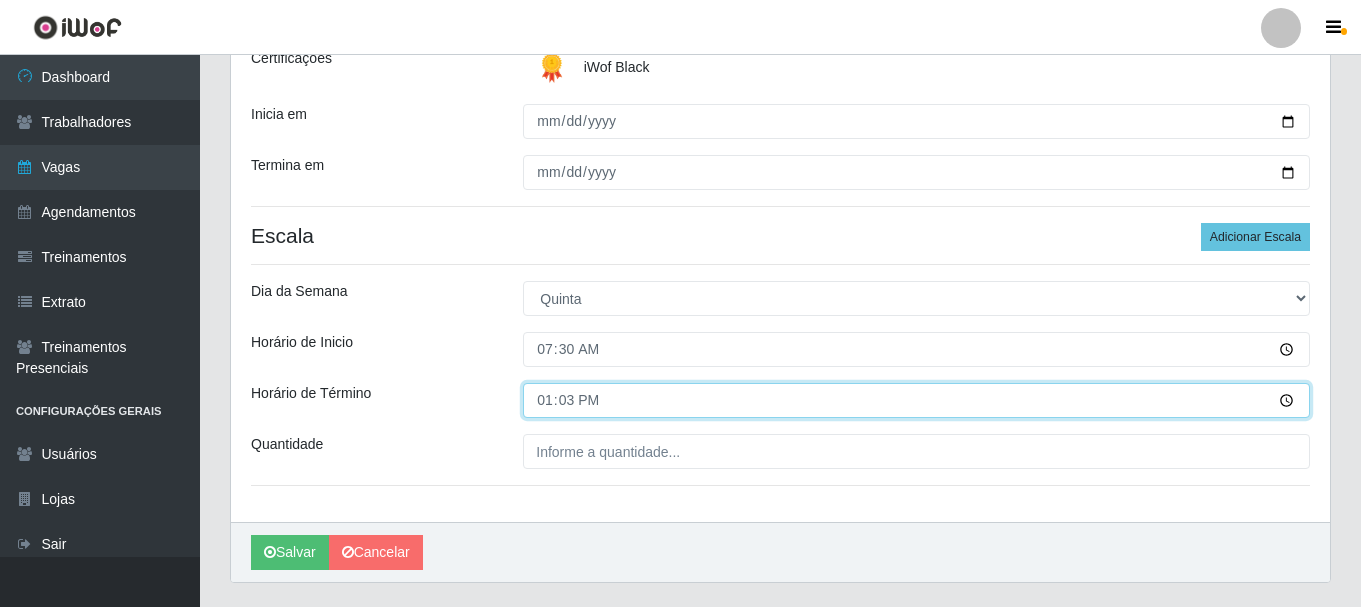 type on "13:30" 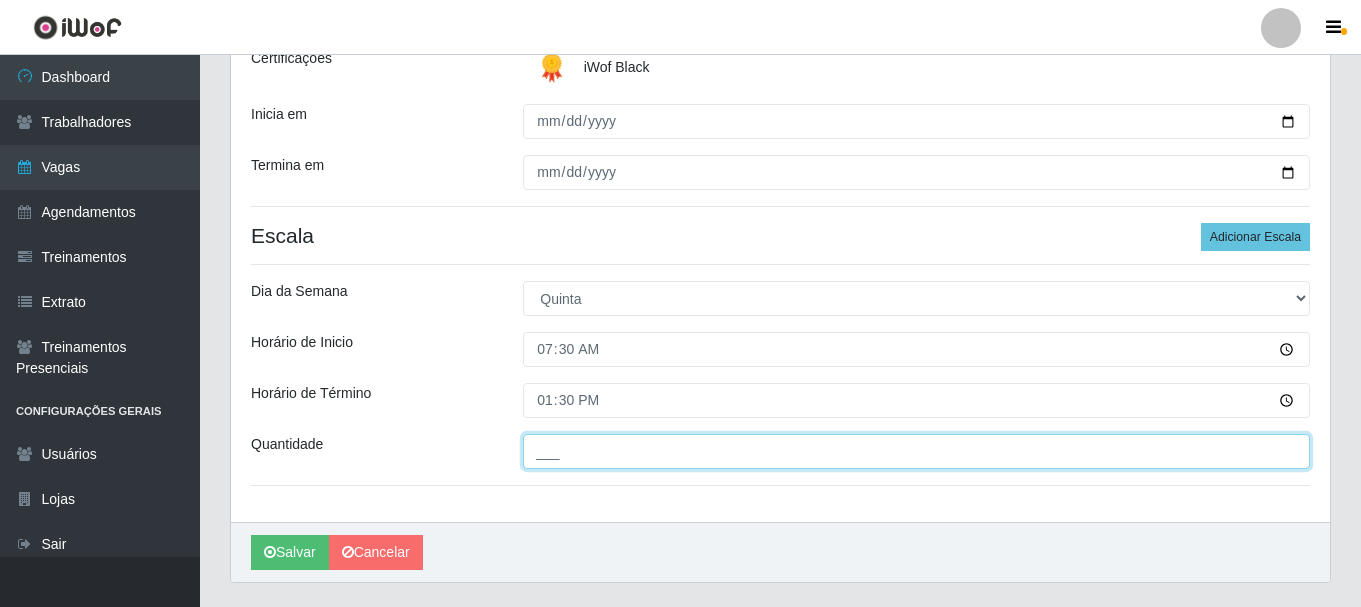 click on "___" at bounding box center [916, 451] 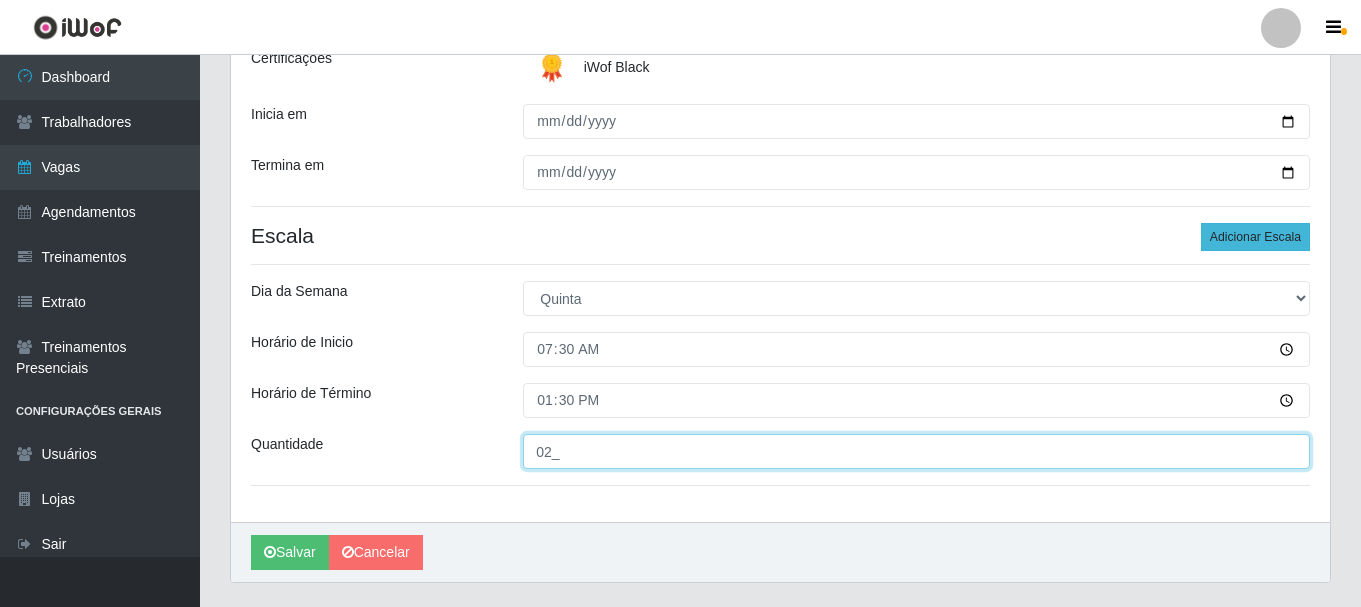 type on "02_" 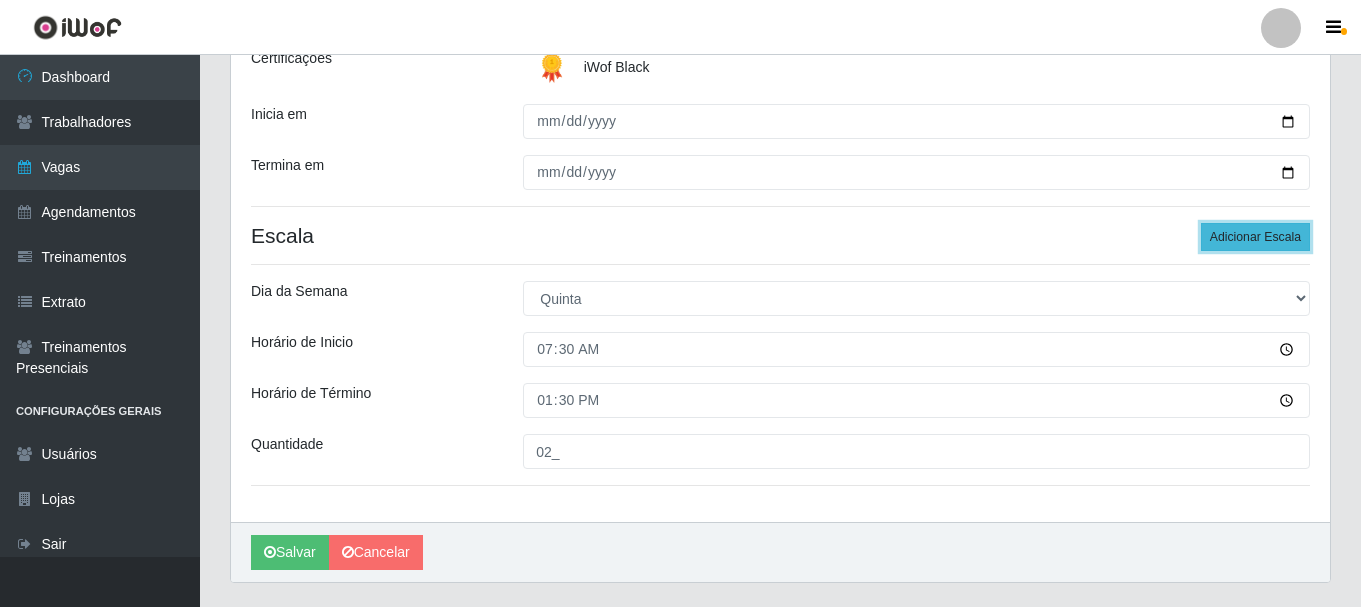 click on "Adicionar Escala" at bounding box center (1255, 237) 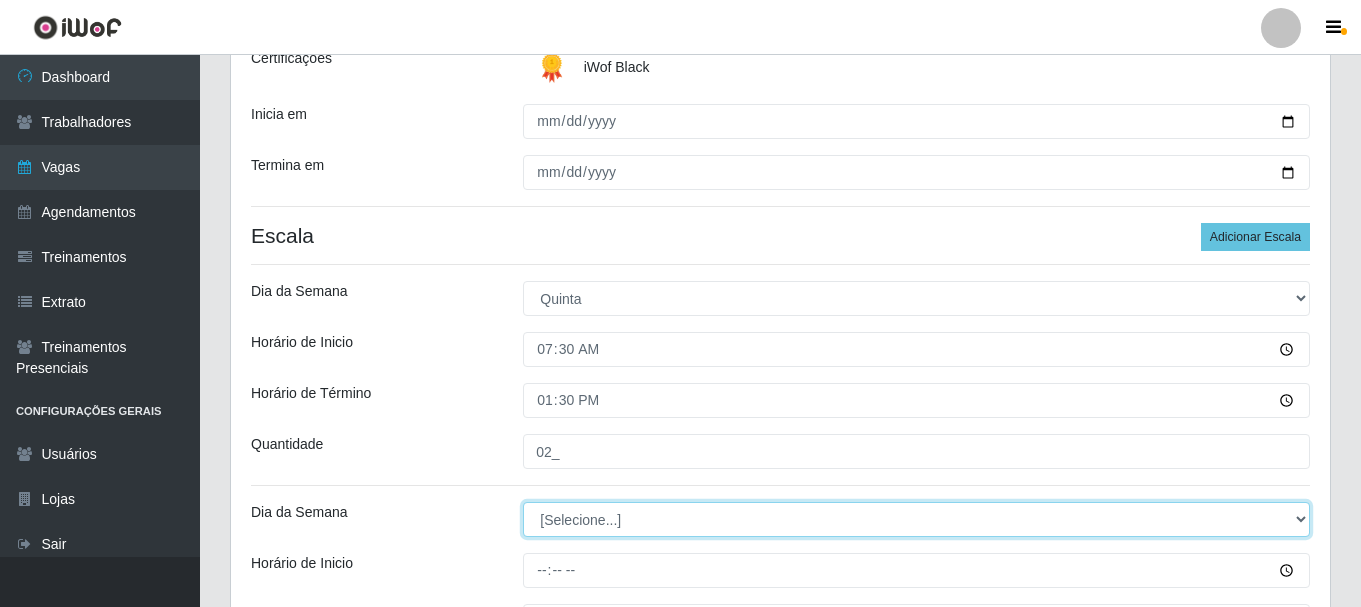 click on "[Selecione...] Segunda Terça Quarta Quinta Sexta Sábado Domingo" at bounding box center [916, 519] 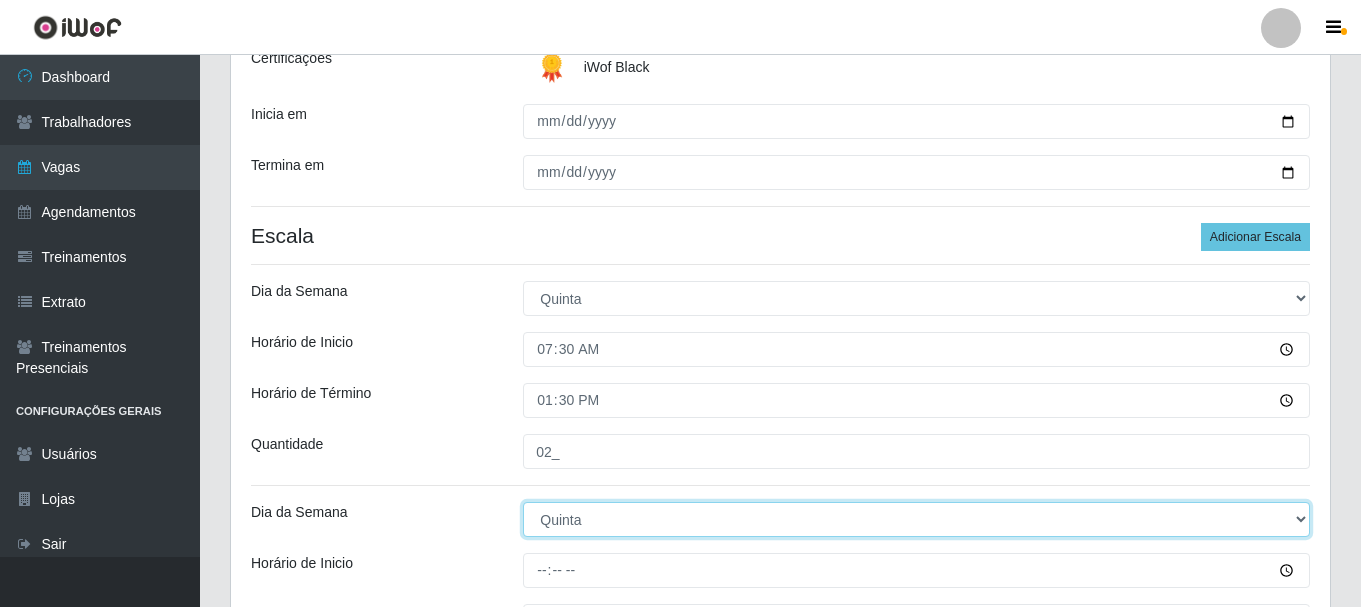 click on "[Selecione...] Segunda Terça Quarta Quinta Sexta Sábado Domingo" at bounding box center [916, 519] 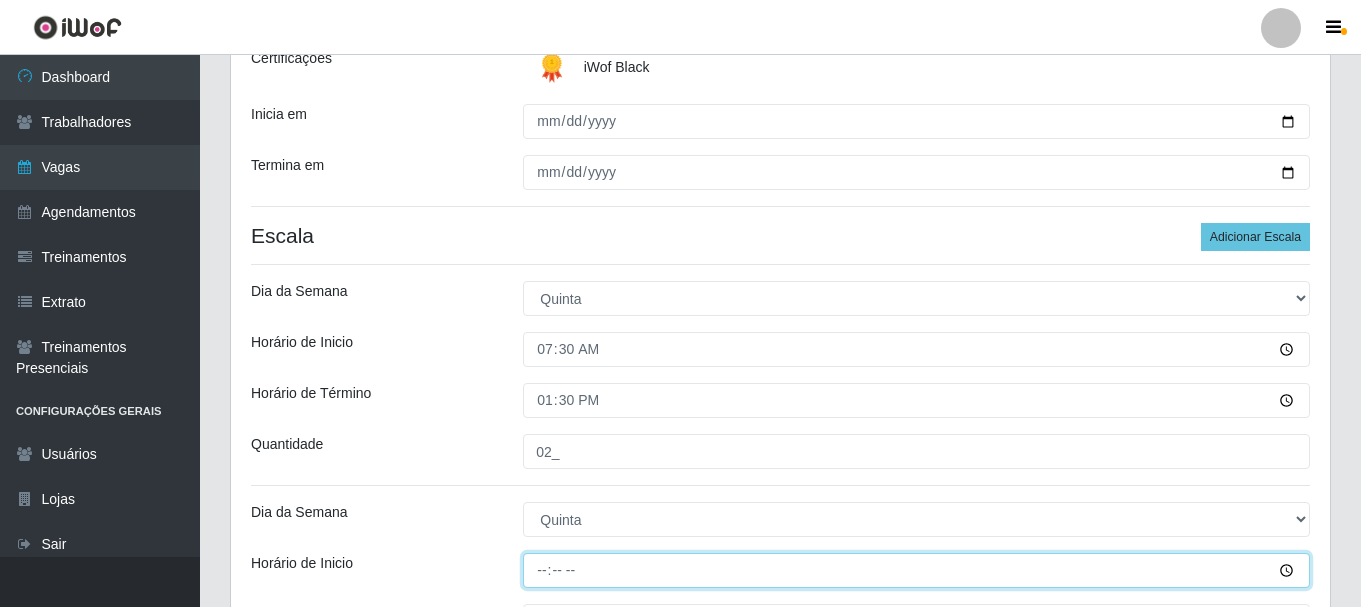 click on "Horário de Inicio" at bounding box center (916, 570) 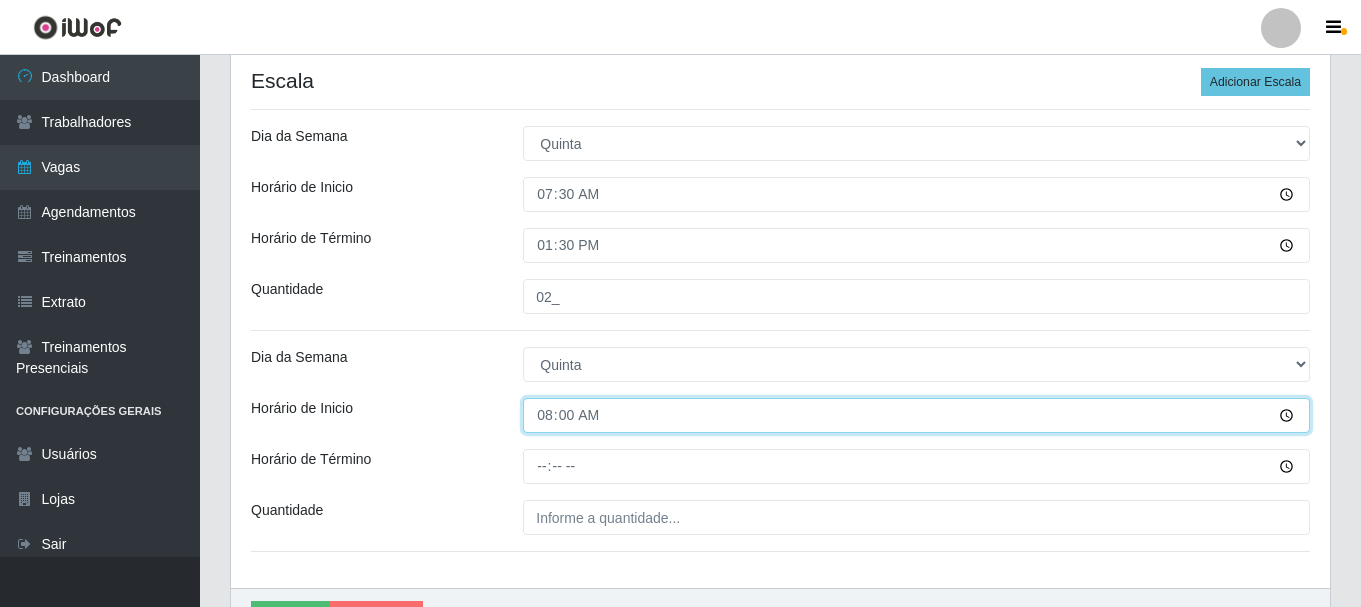 scroll, scrollTop: 500, scrollLeft: 0, axis: vertical 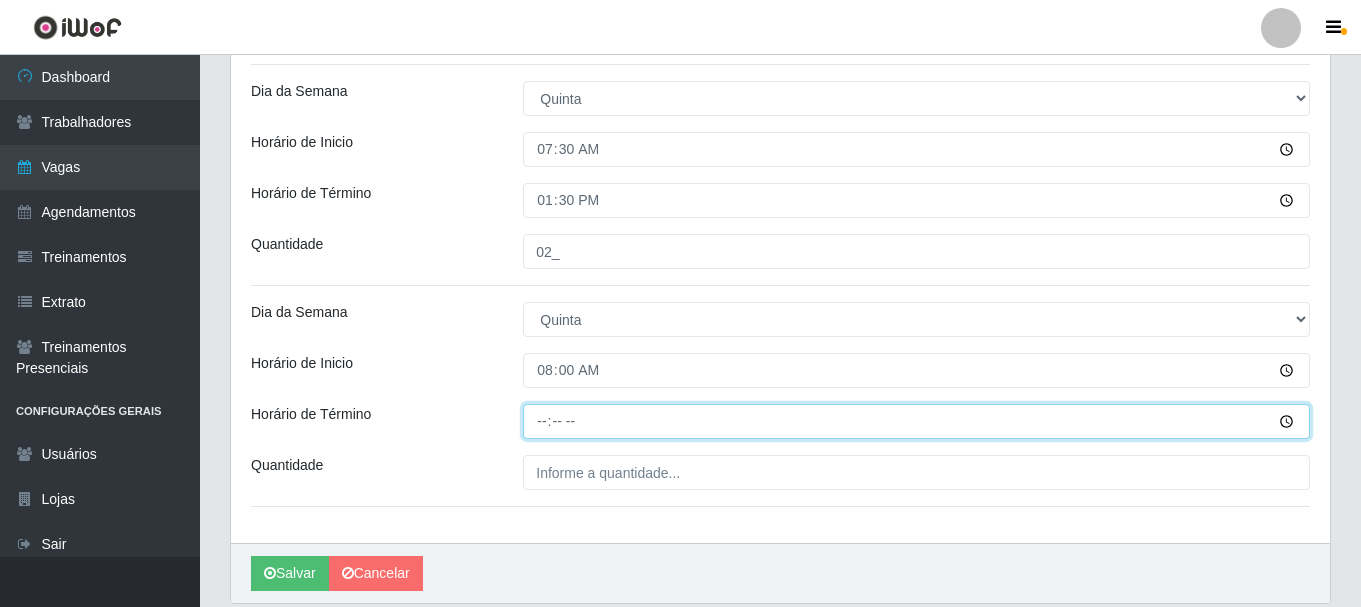 click on "Horário de Término" at bounding box center (916, 421) 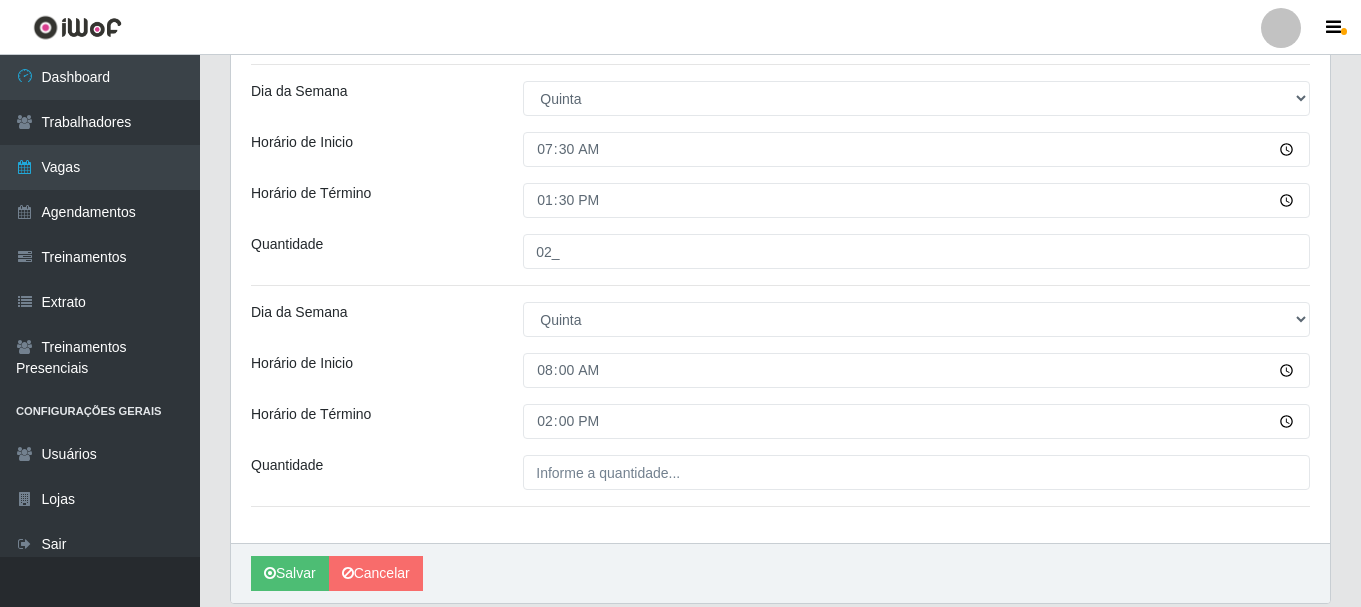 click on "Loja SuperFácil Atacado - João Pessoa Função [Selecione...] Embalador Embalador + Embalador ++ Operador de Caixa Operador de Caixa + Operador de Caixa ++ Repositor  Repositor + Repositor ++ Repositor de Frios Repositor de Frios + Repositor de Frios ++ Repositor de Hortifruti Repositor de Hortifruti + Repositor de Hortifruti ++ Sexo do Trabalhador [Selecione...] Certificações   iWof Black Inicia em 2025-08-01 Termina em 2025-08-08 Escala Adicionar Escala Dia da Semana [Selecione...] Segunda Terça Quarta Quinta Sexta Sábado Domingo Horário de Inicio 07:30 Horário de Término 13:30 Quantidade 02_ Dia da Semana [Selecione...] Segunda Terça Quarta Quinta Sexta Sábado Domingo Horário de Inicio 08:00 Horário de Término 14:00 Quantidade" at bounding box center (780, 107) 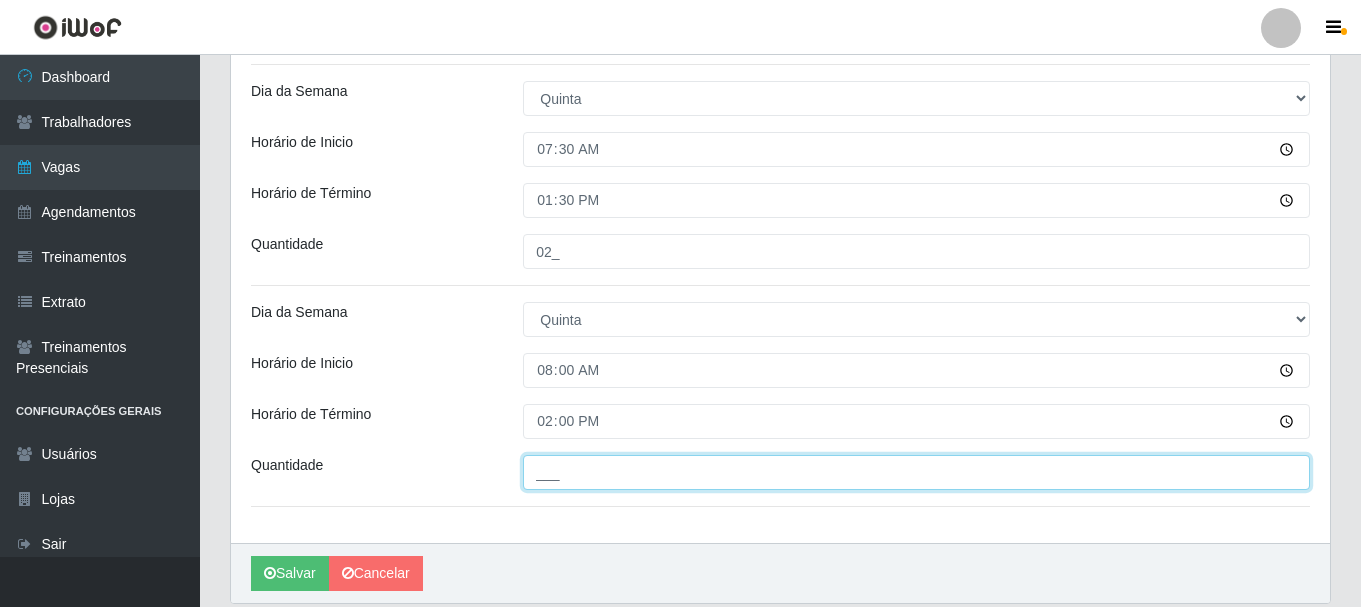 click on "___" at bounding box center (916, 472) 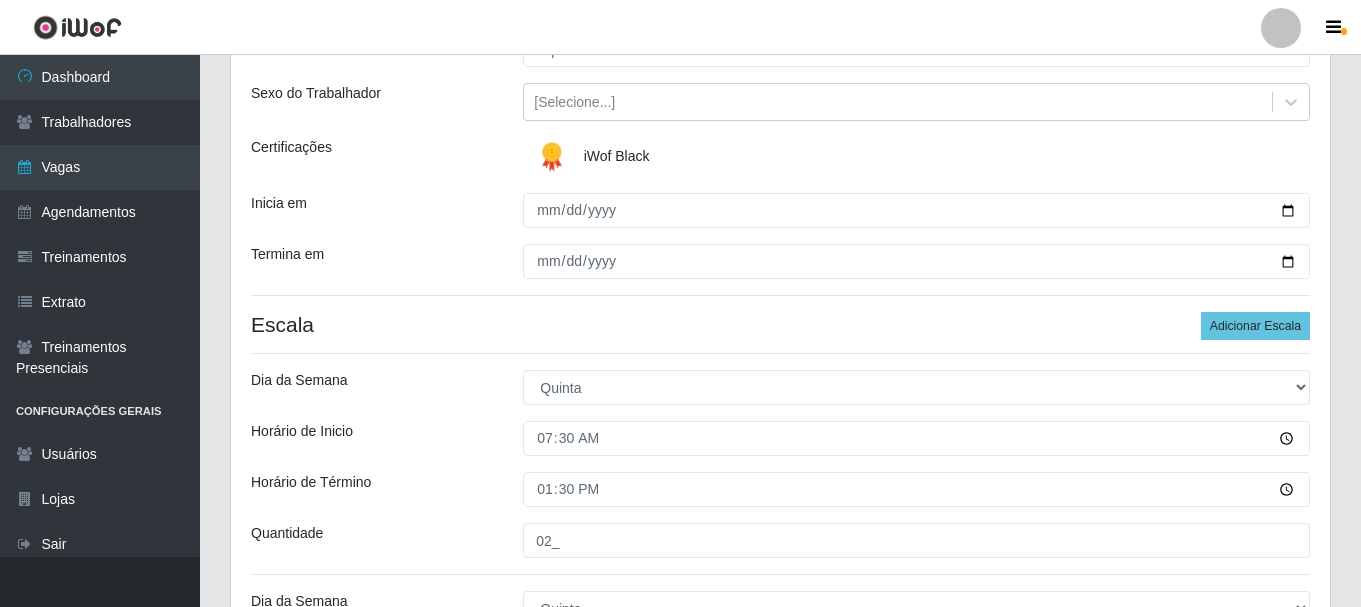 scroll, scrollTop: 200, scrollLeft: 0, axis: vertical 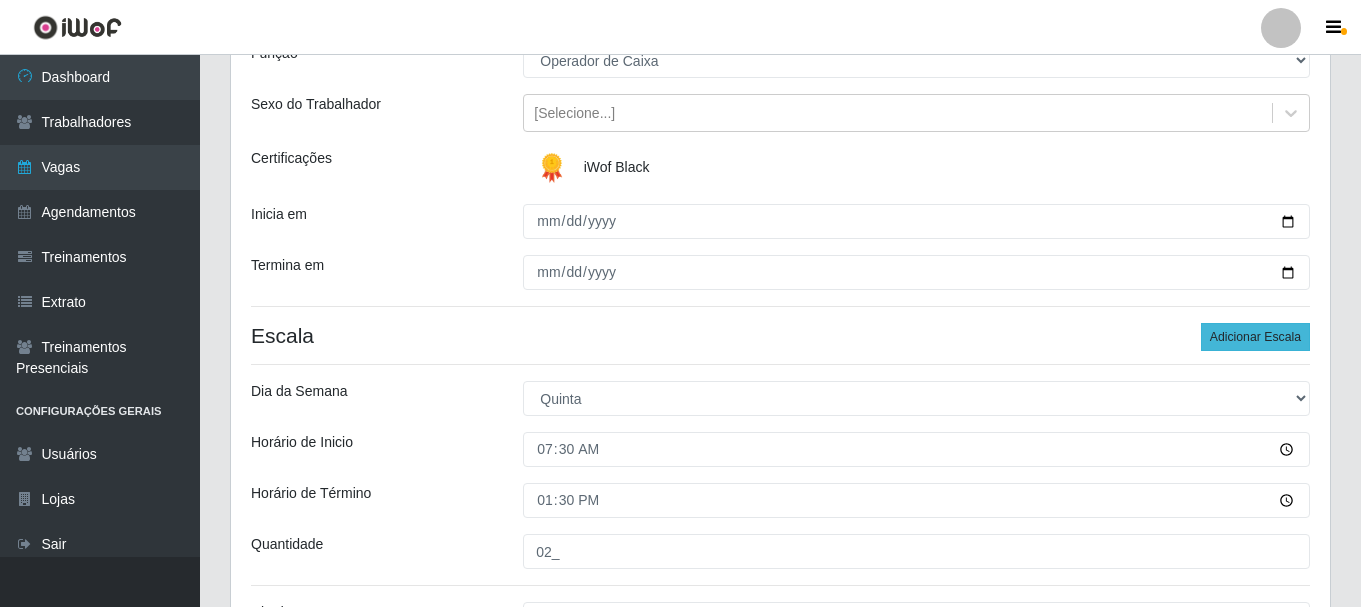 type on "02_" 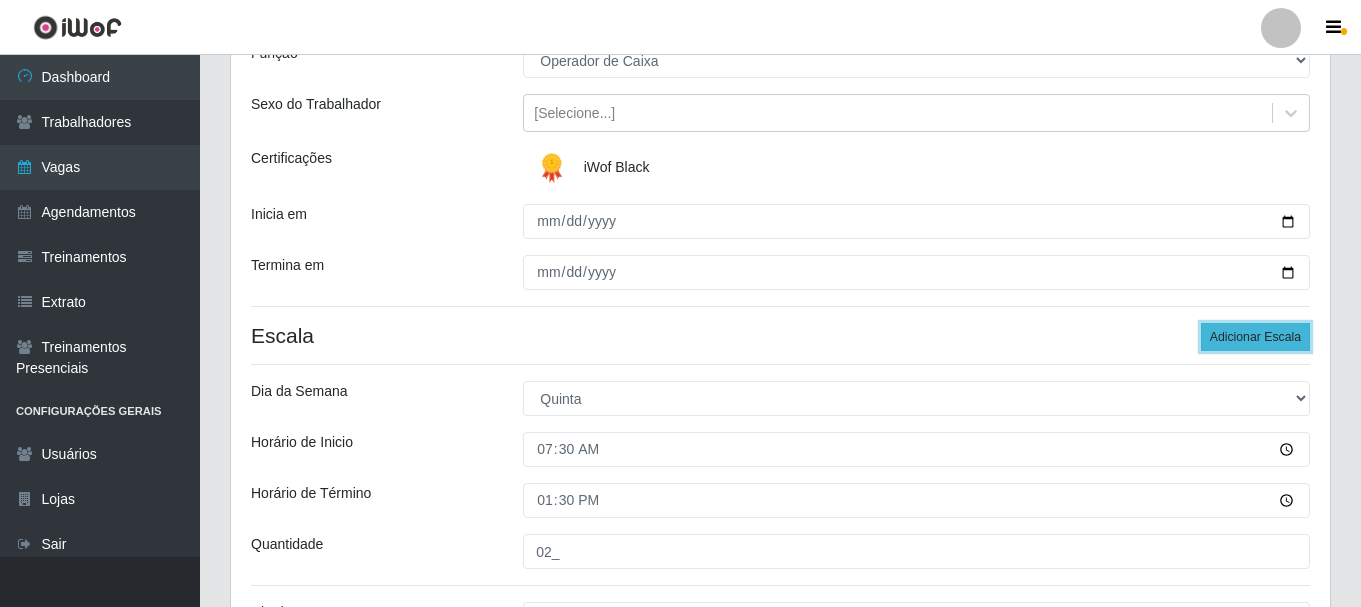 click on "Adicionar Escala" at bounding box center [1255, 337] 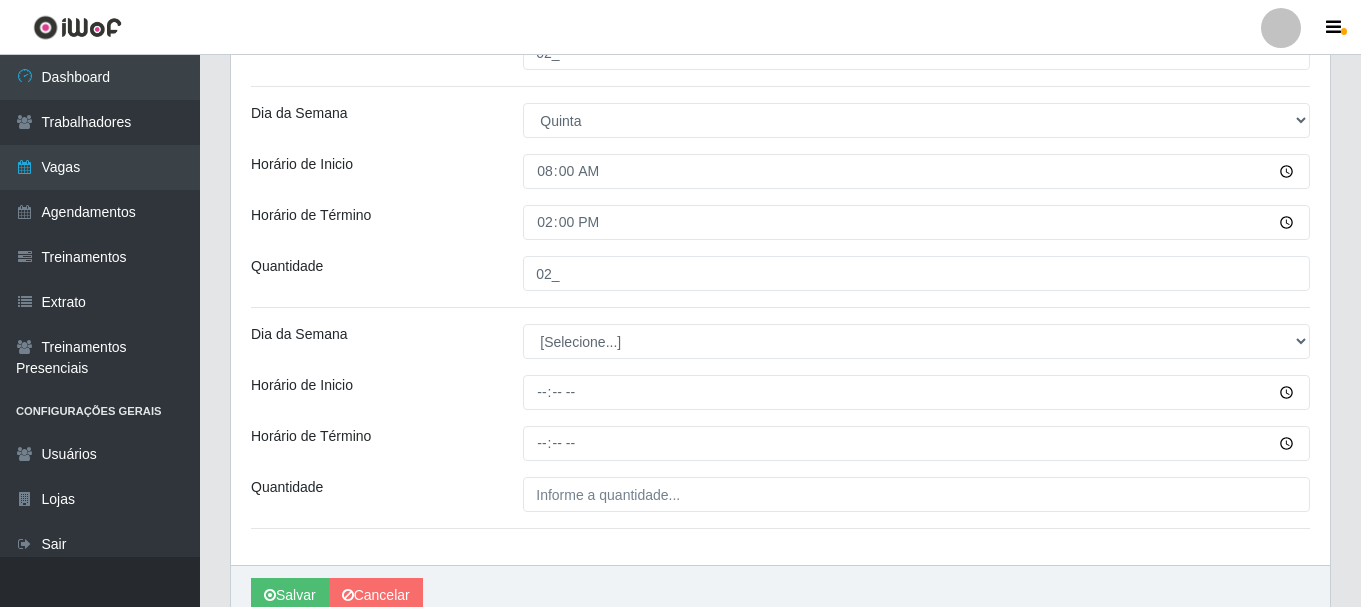 scroll, scrollTop: 700, scrollLeft: 0, axis: vertical 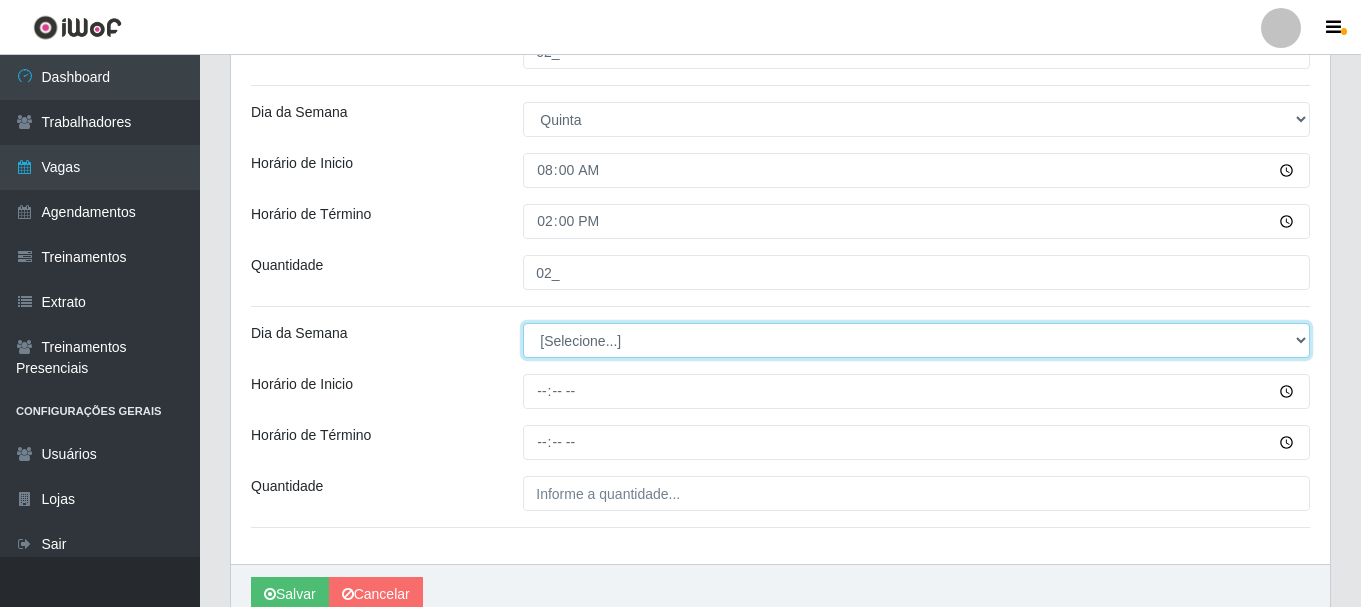 click on "[Selecione...] Segunda Terça Quarta Quinta Sexta Sábado Domingo" at bounding box center (916, 340) 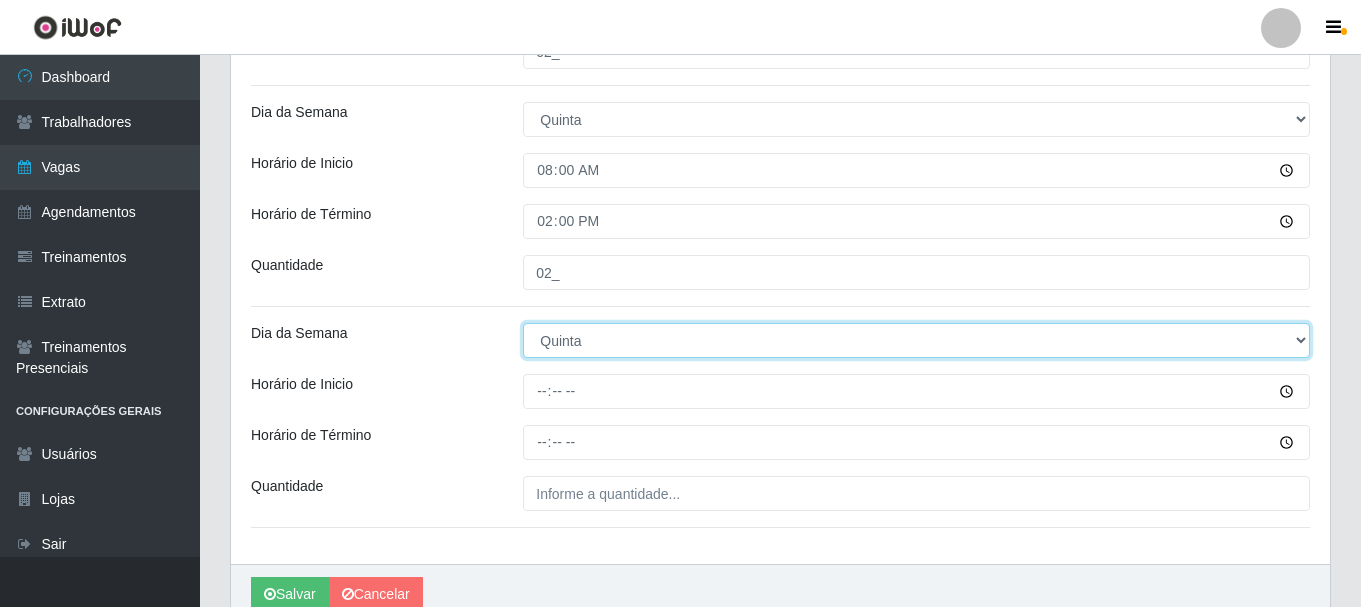 click on "[Selecione...] Segunda Terça Quarta Quinta Sexta Sábado Domingo" at bounding box center [916, 340] 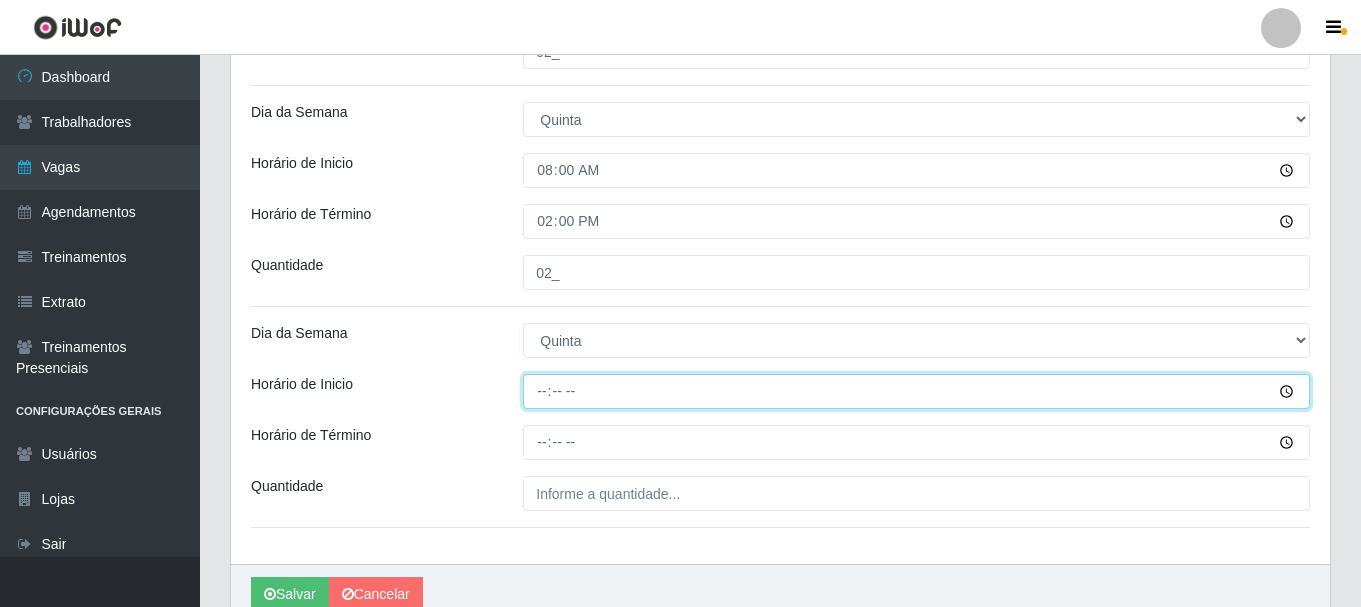 click on "Horário de Inicio" at bounding box center (916, 391) 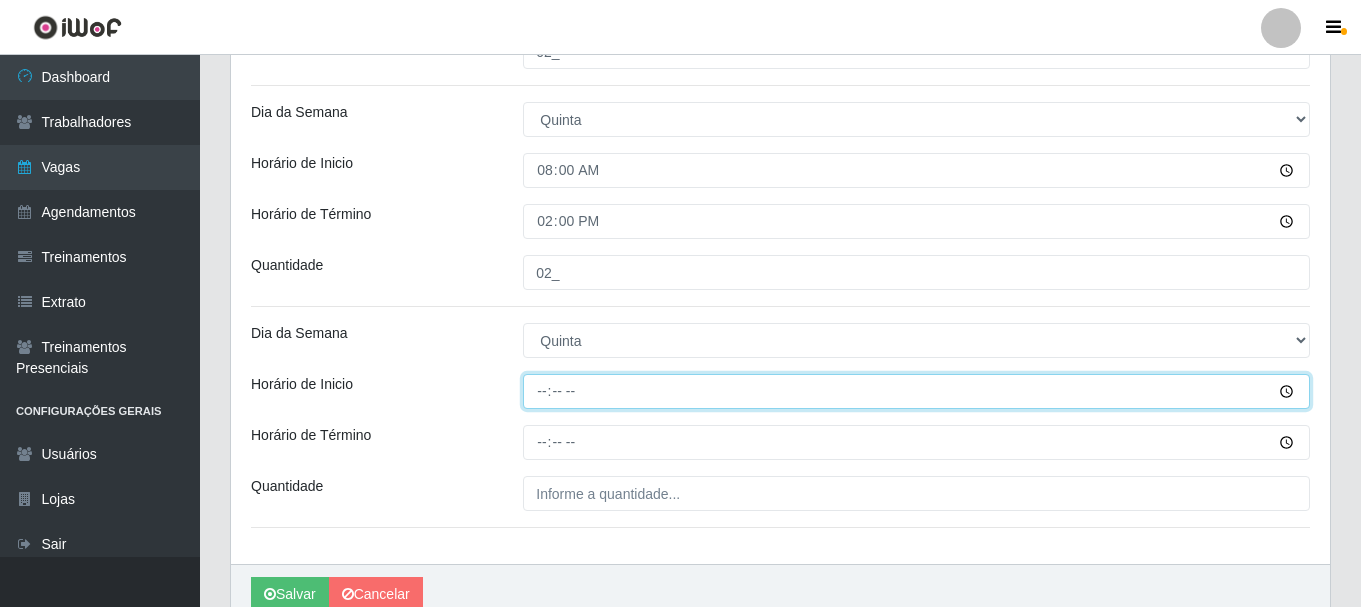 type on "10:00" 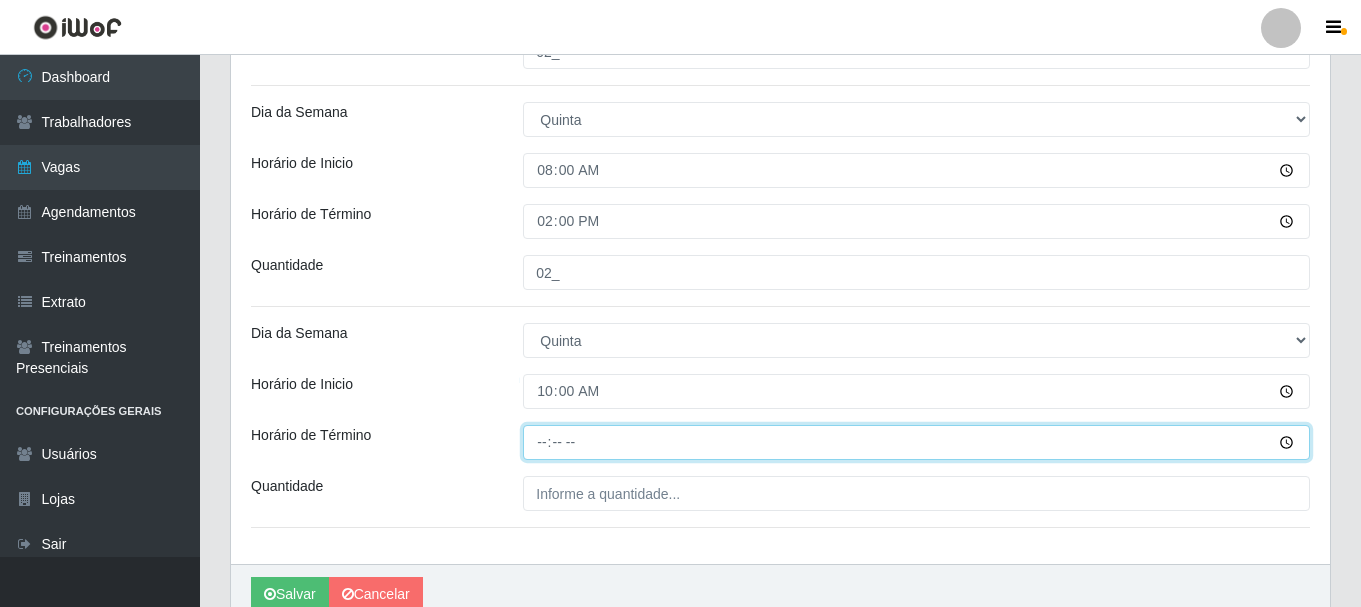 click on "Horário de Término" at bounding box center [916, 442] 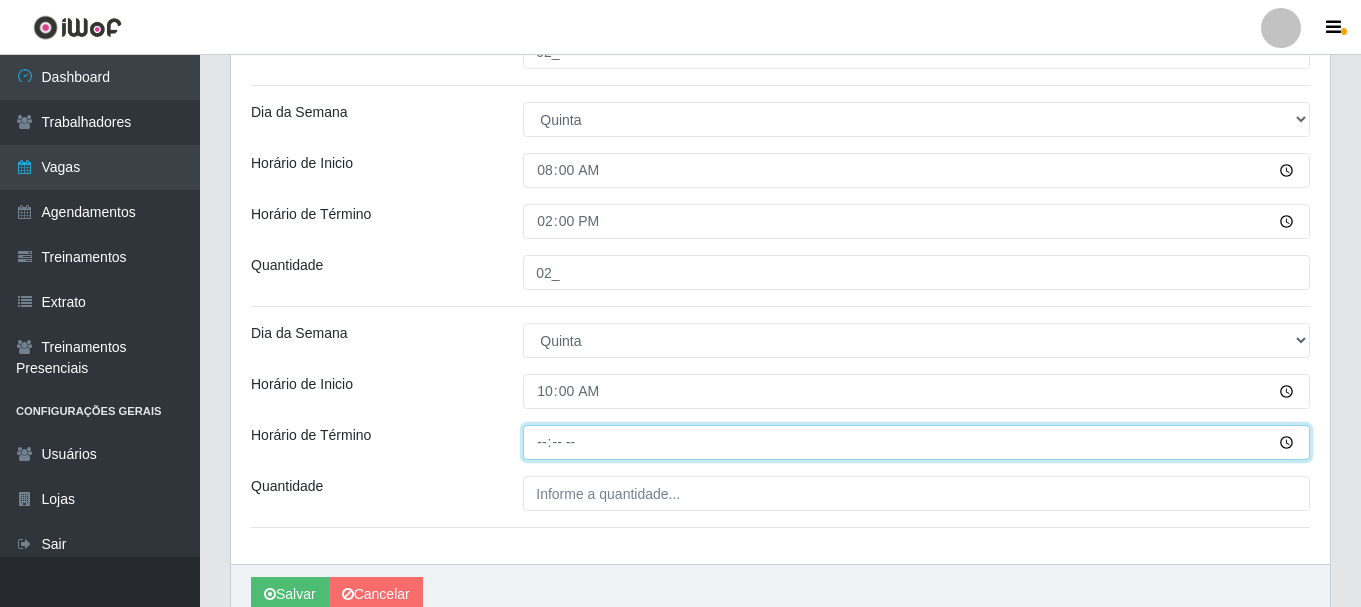 type on "16:00" 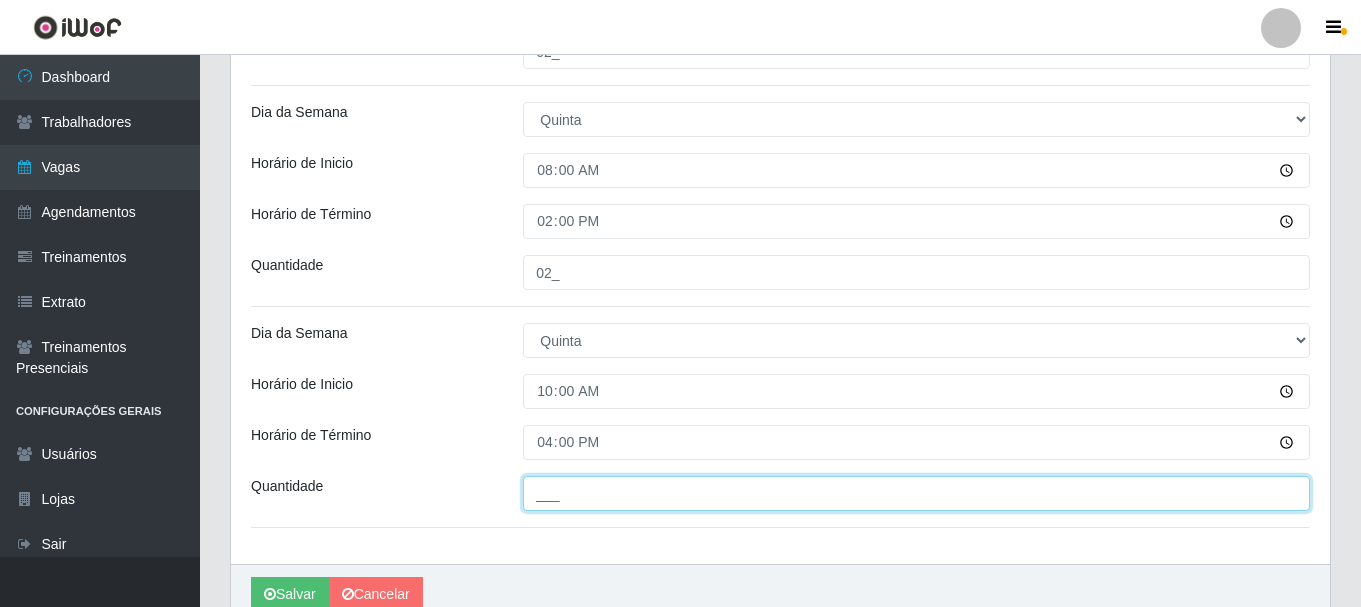 click on "___" at bounding box center (916, 493) 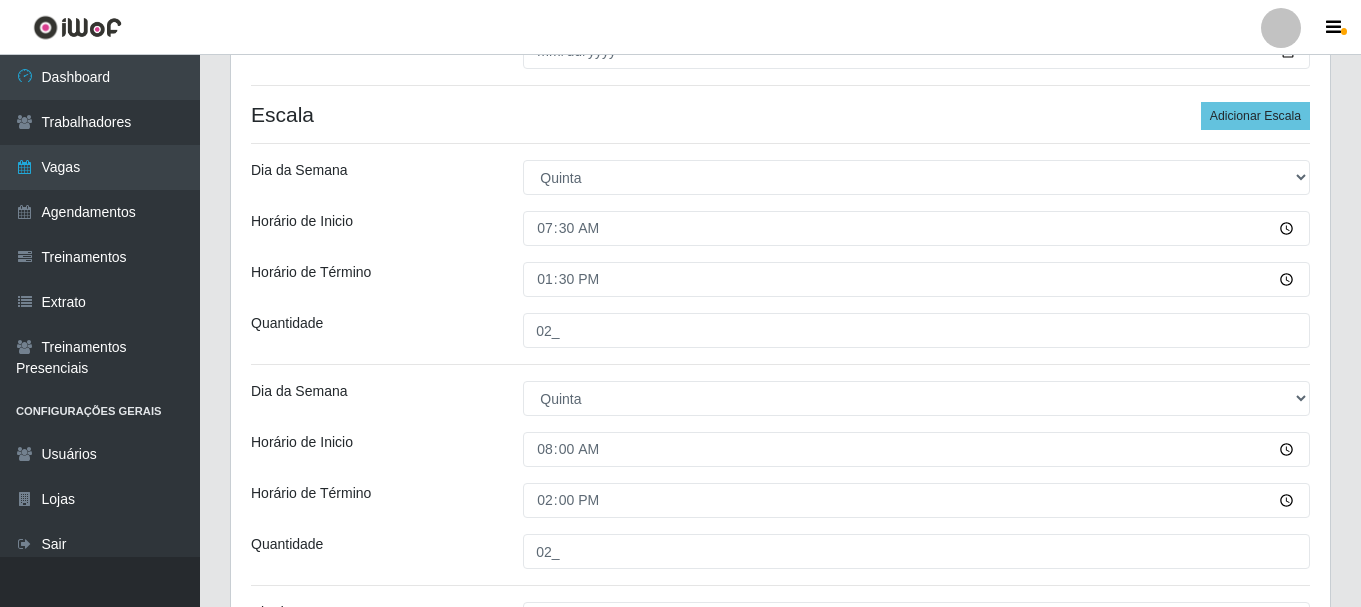 scroll, scrollTop: 400, scrollLeft: 0, axis: vertical 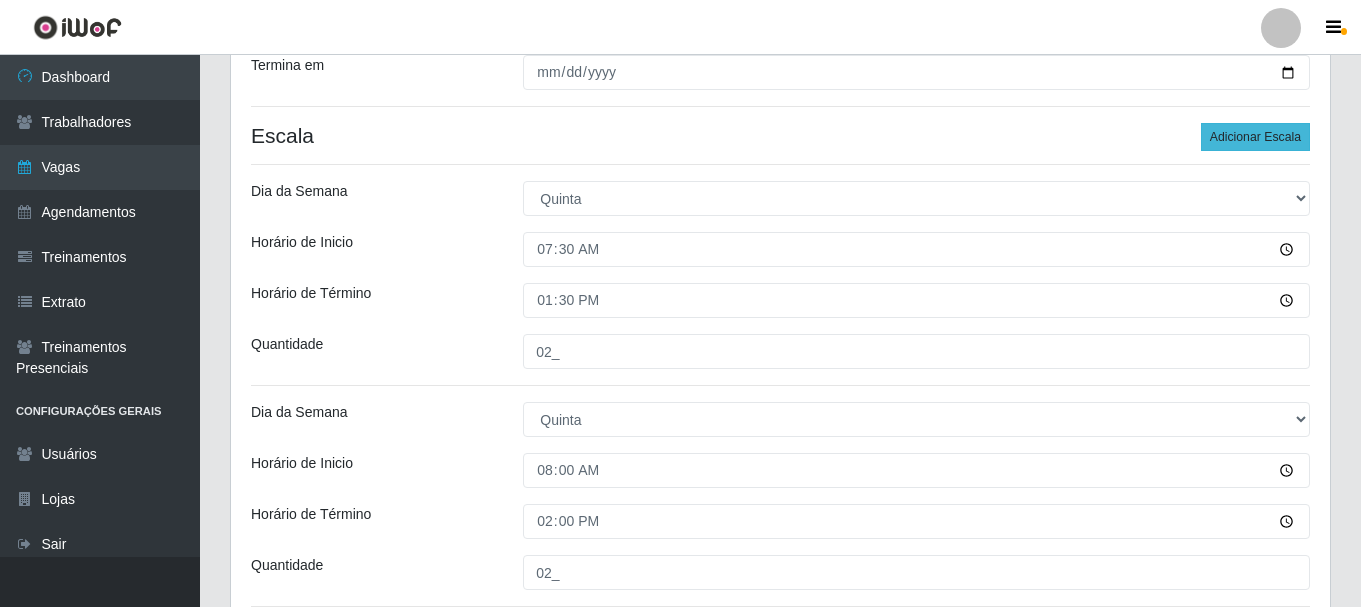 type on "03_" 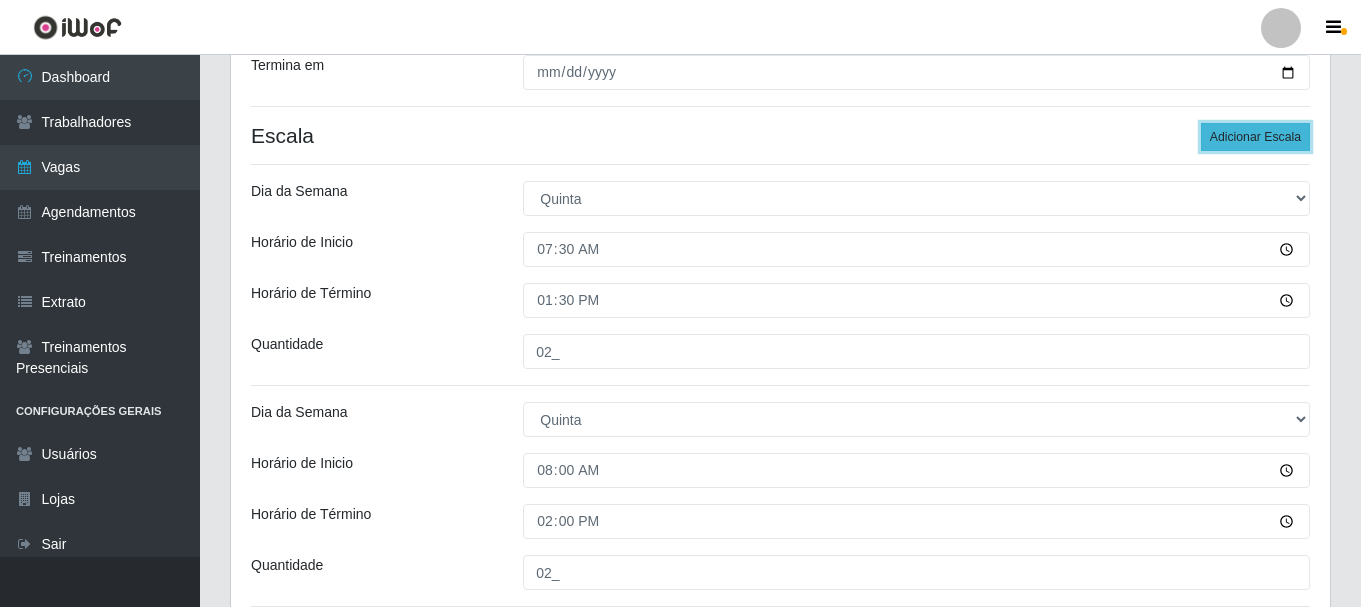 click on "Adicionar Escala" at bounding box center [1255, 137] 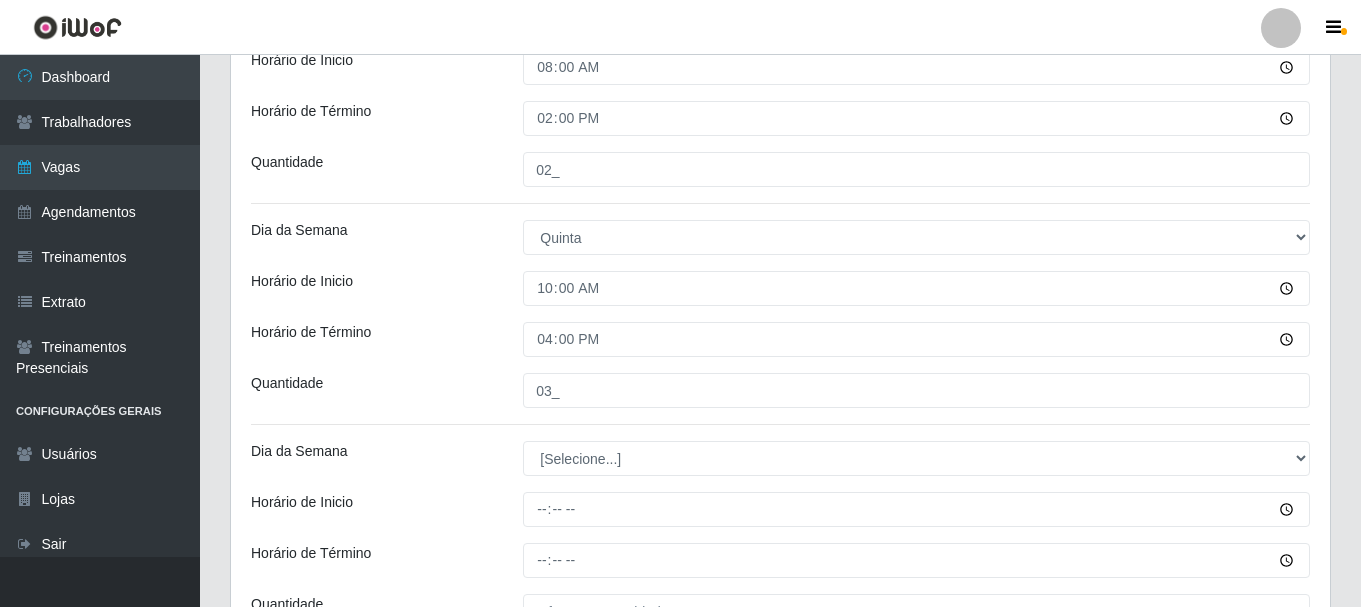scroll, scrollTop: 900, scrollLeft: 0, axis: vertical 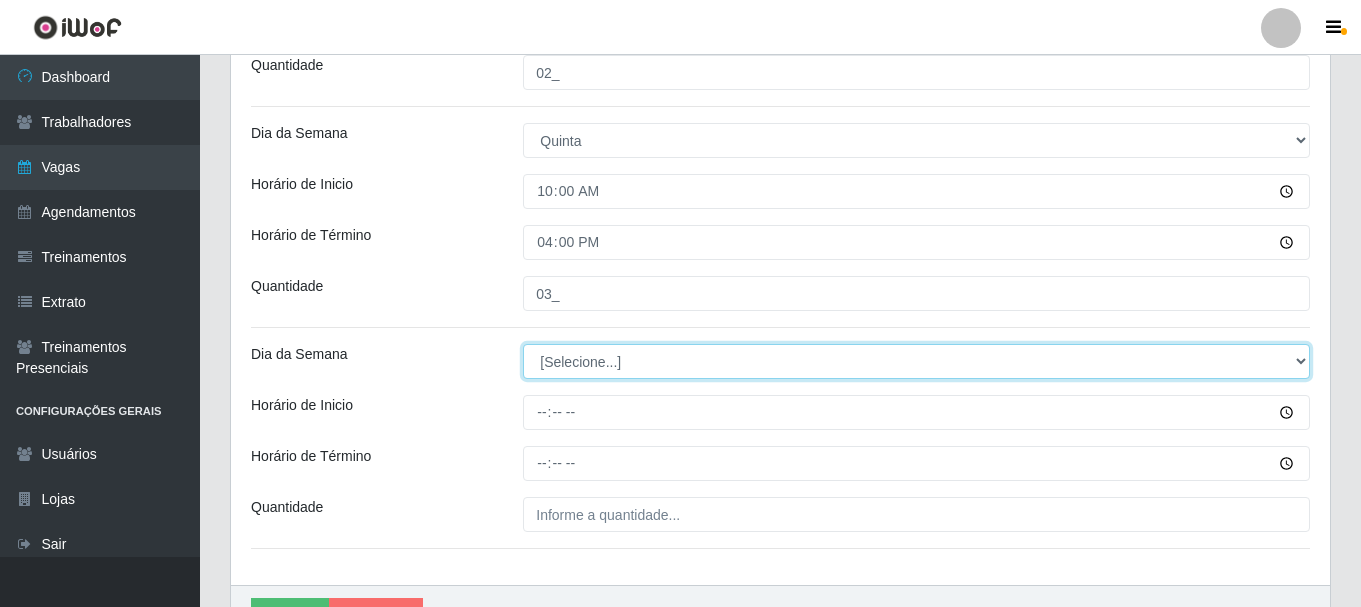click on "[Selecione...] Segunda Terça Quarta Quinta Sexta Sábado Domingo" at bounding box center [916, 361] 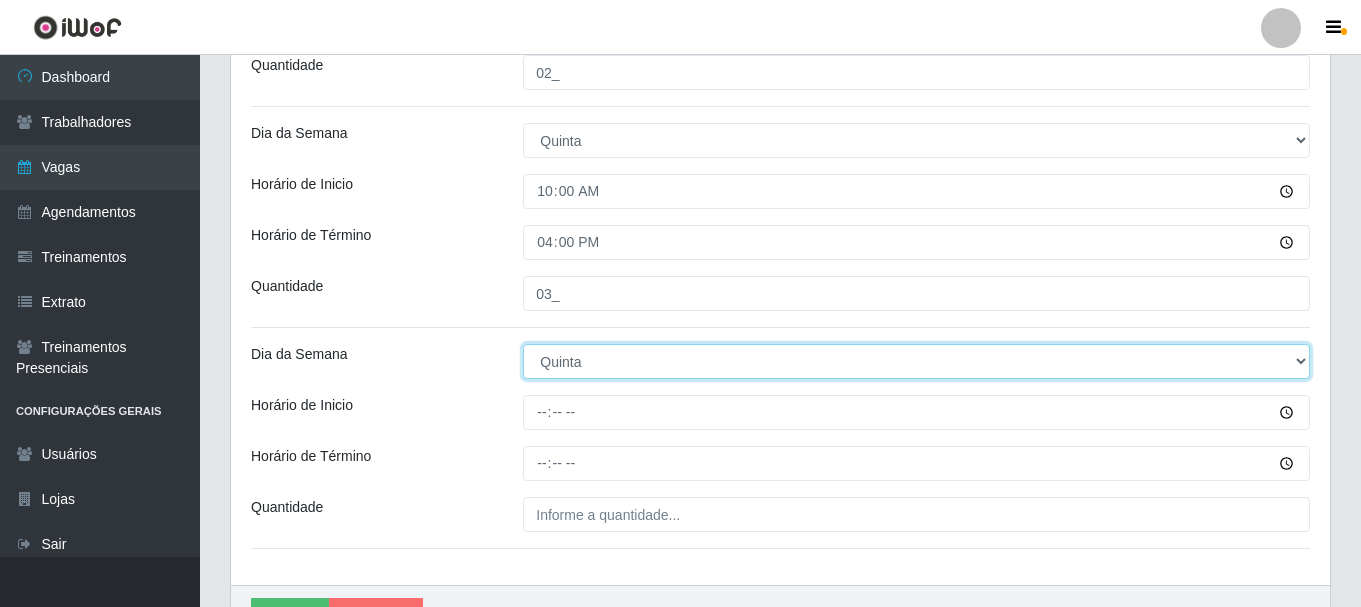 click on "[Selecione...] Segunda Terça Quarta Quinta Sexta Sábado Domingo" at bounding box center [916, 361] 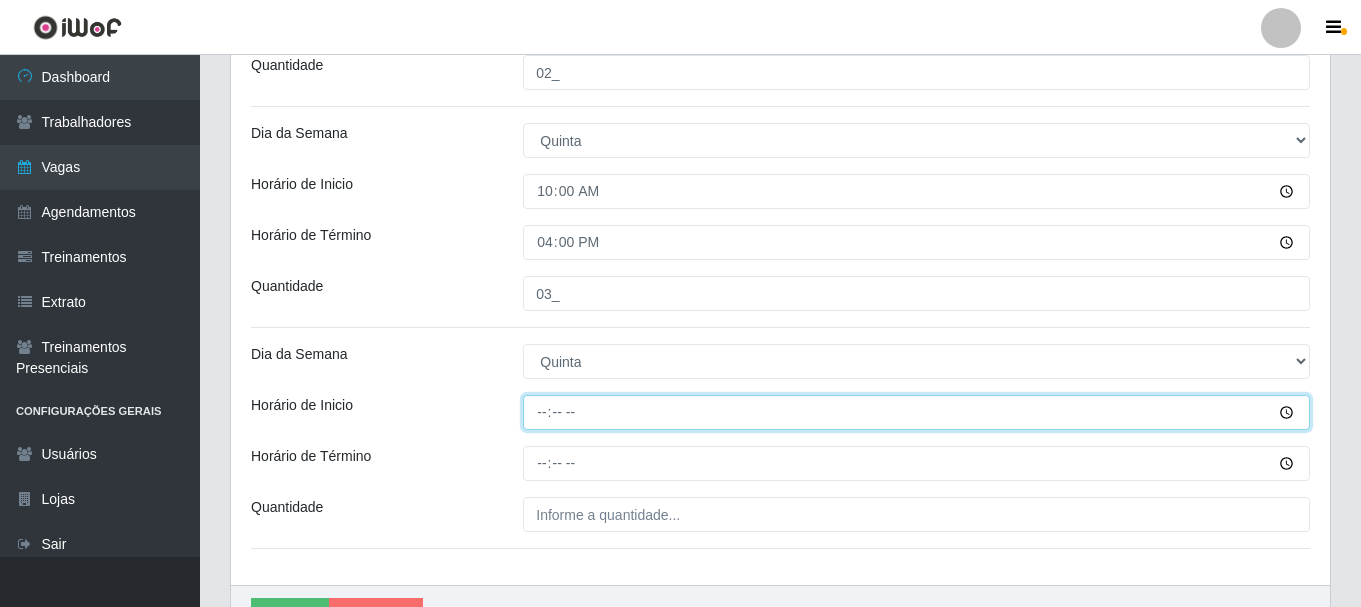 click on "Horário de Inicio" at bounding box center [916, 412] 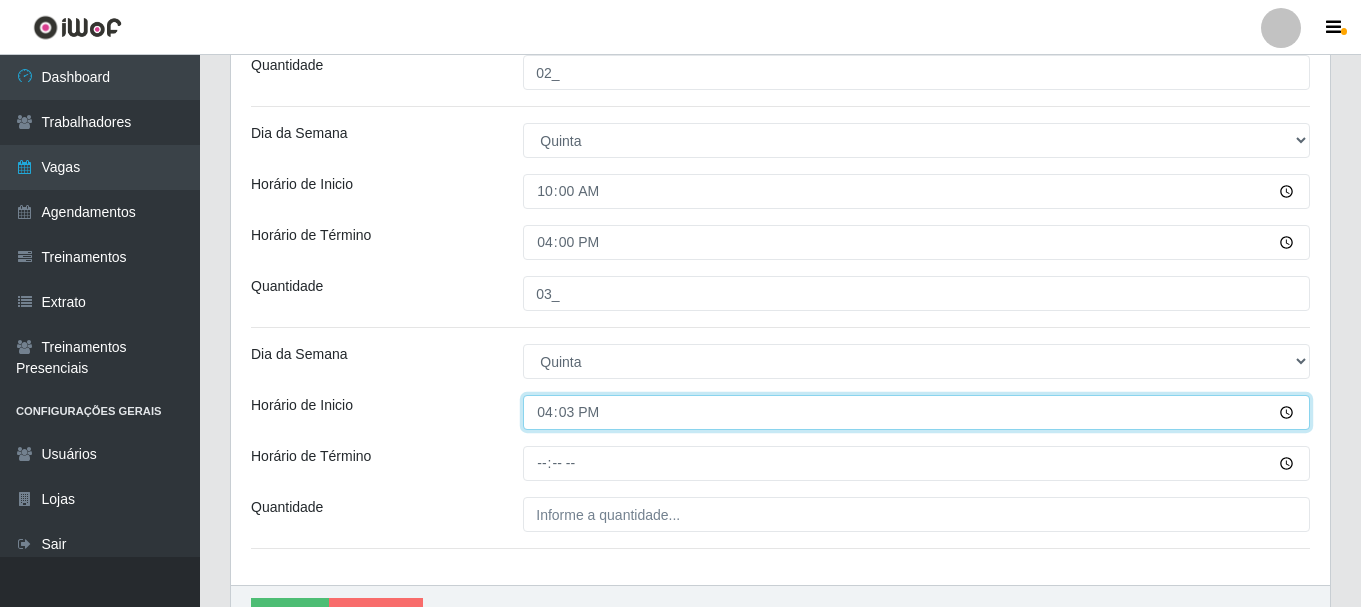type on "16:30" 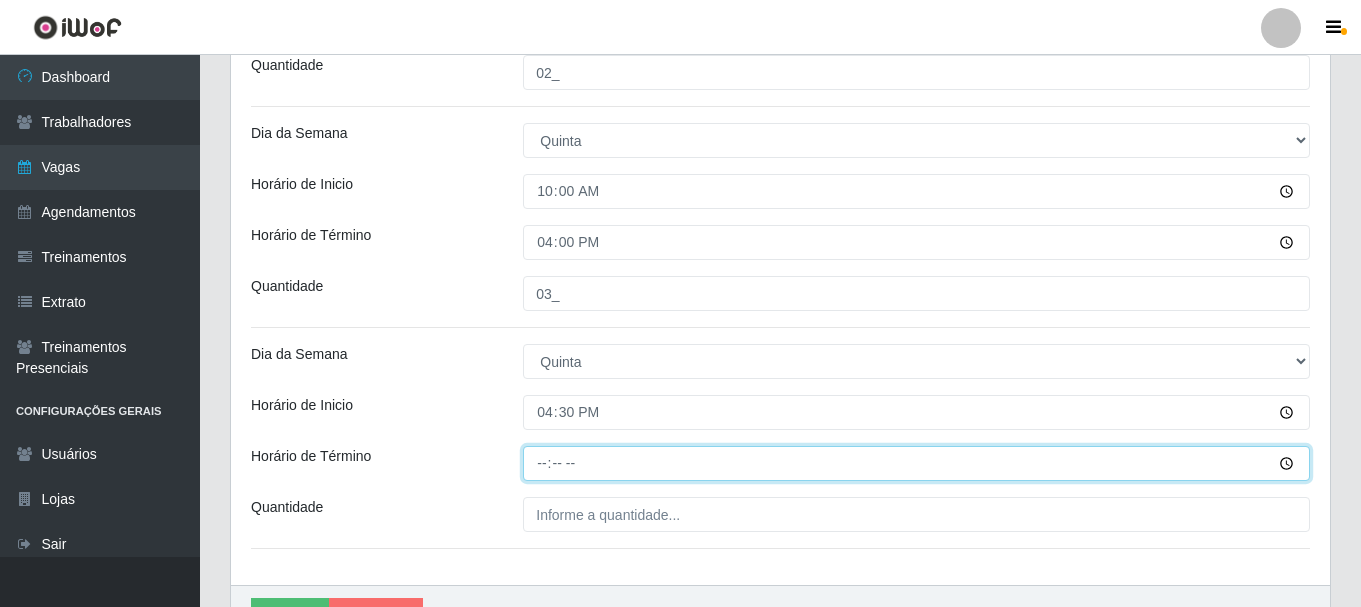 click on "Horário de Término" at bounding box center (916, 463) 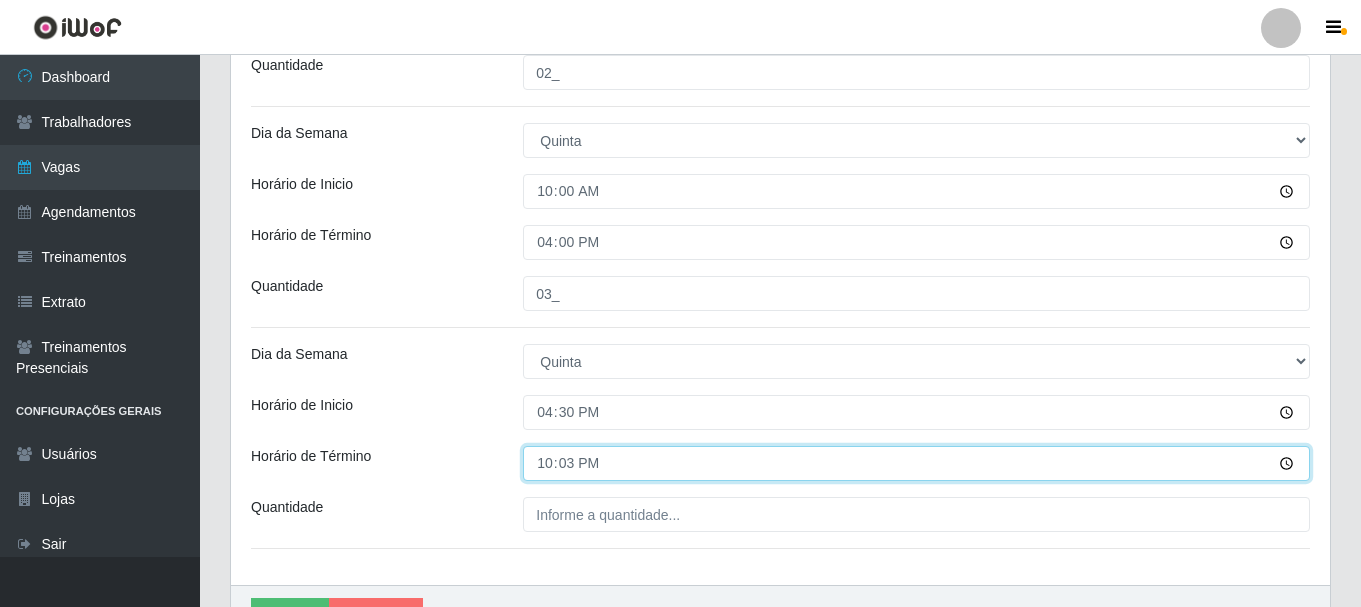type on "22:30" 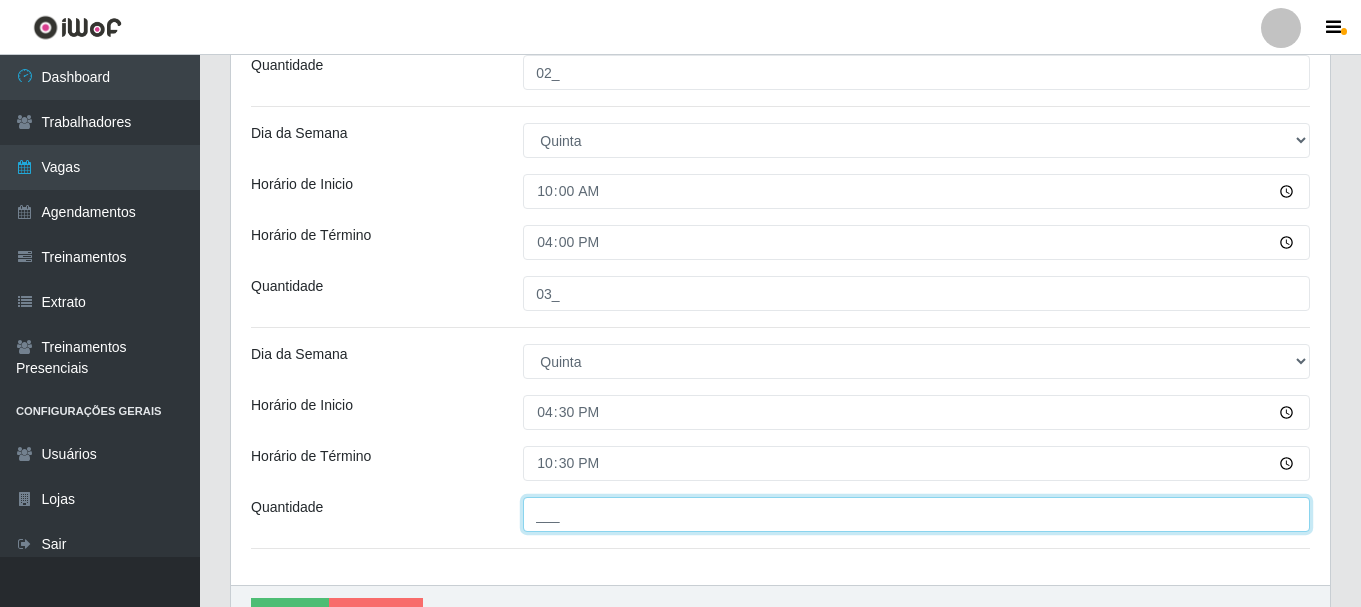 click on "___" at bounding box center [916, 514] 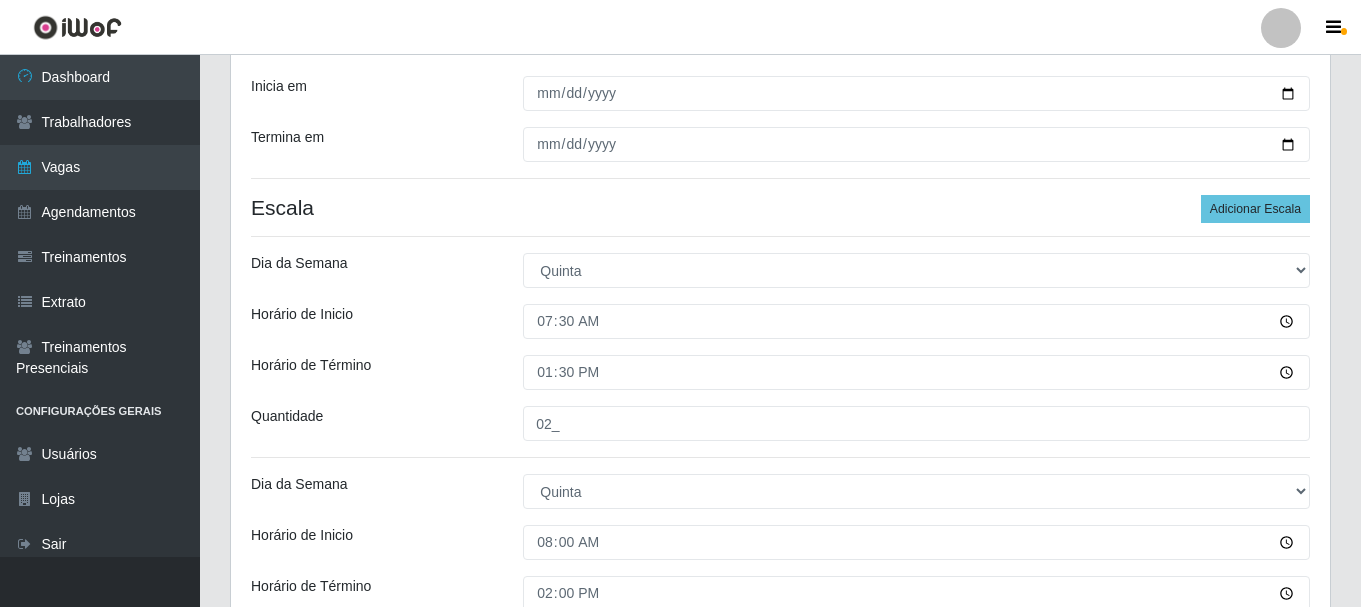 scroll, scrollTop: 300, scrollLeft: 0, axis: vertical 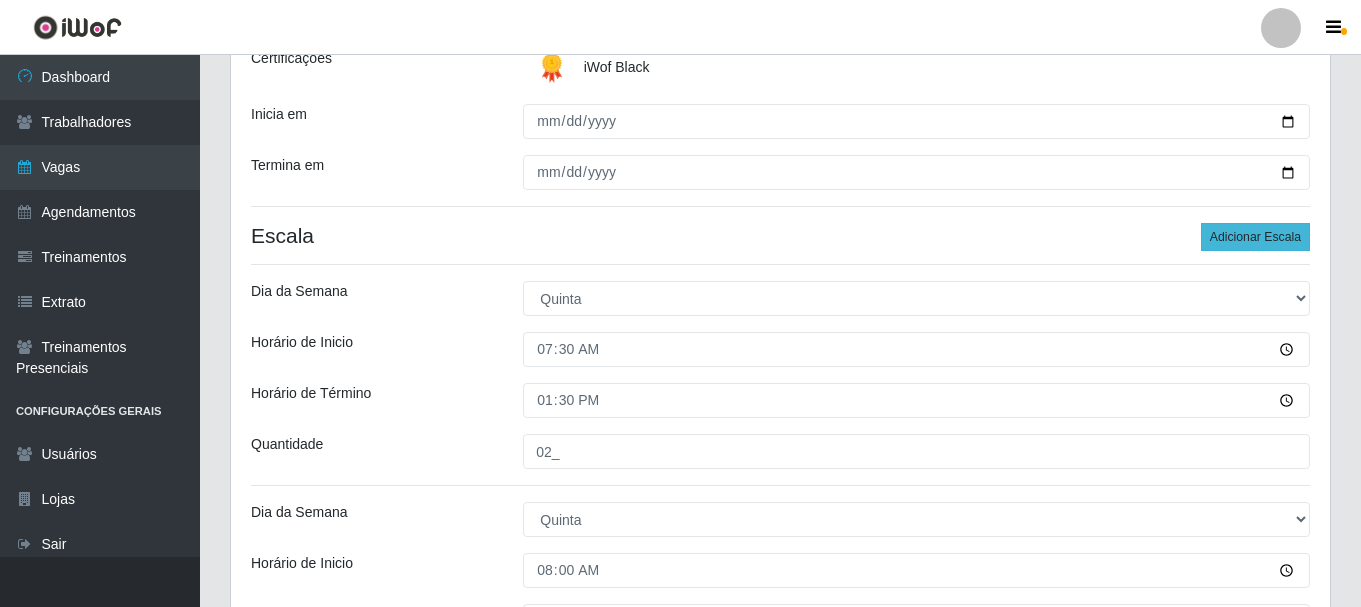 type on "03_" 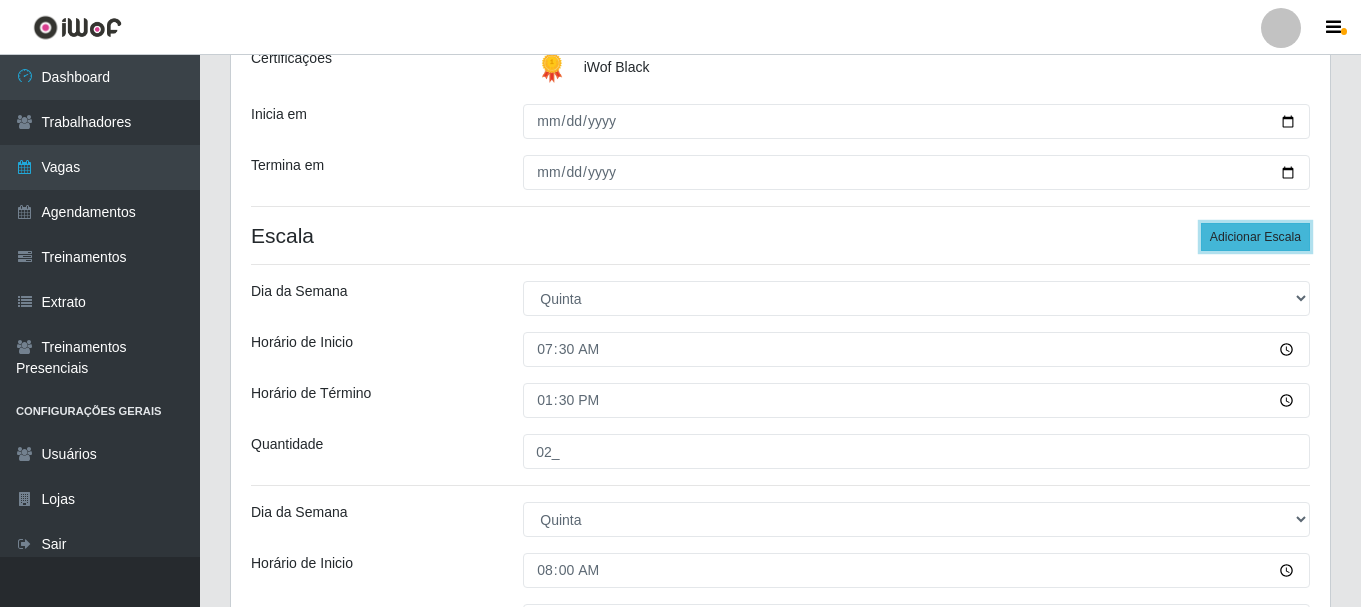 click on "Adicionar Escala" at bounding box center [1255, 237] 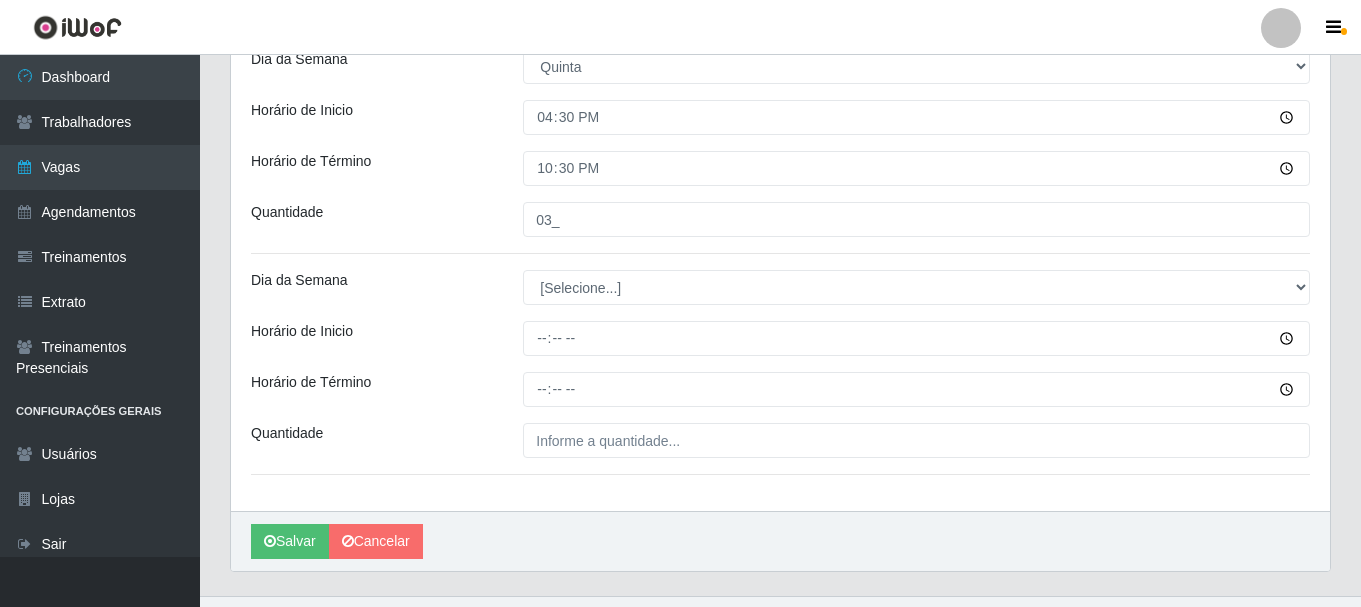 scroll, scrollTop: 1200, scrollLeft: 0, axis: vertical 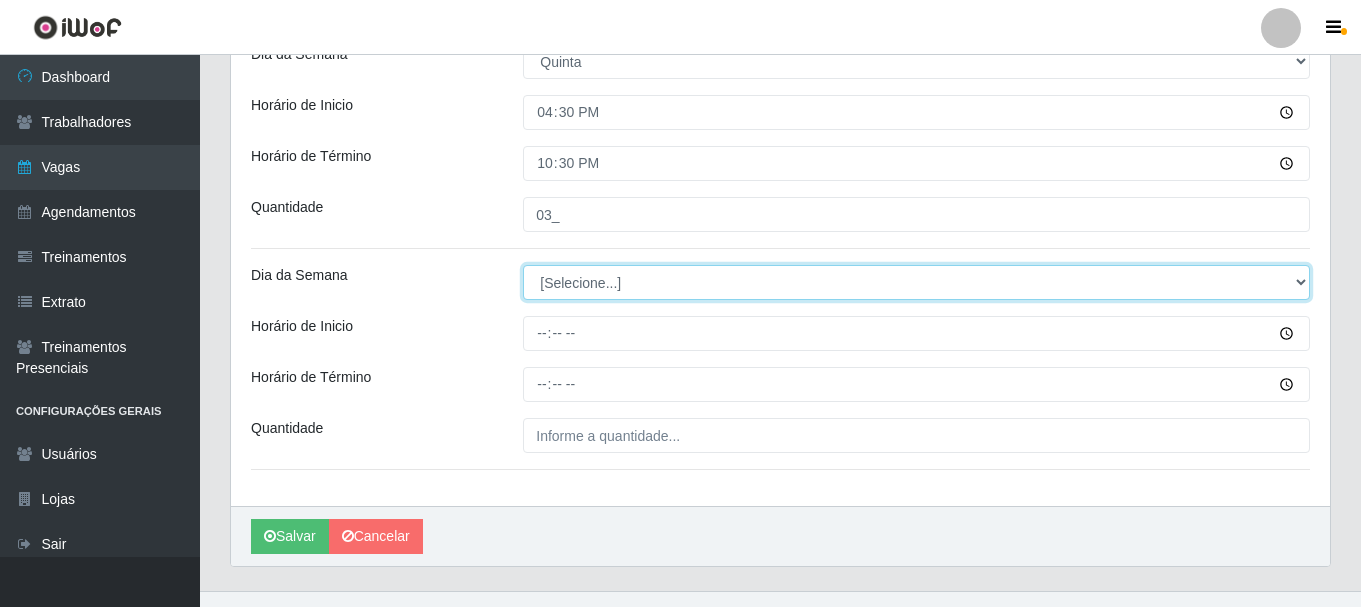 click on "[Selecione...] Segunda Terça Quarta Quinta Sexta Sábado Domingo" at bounding box center (916, 282) 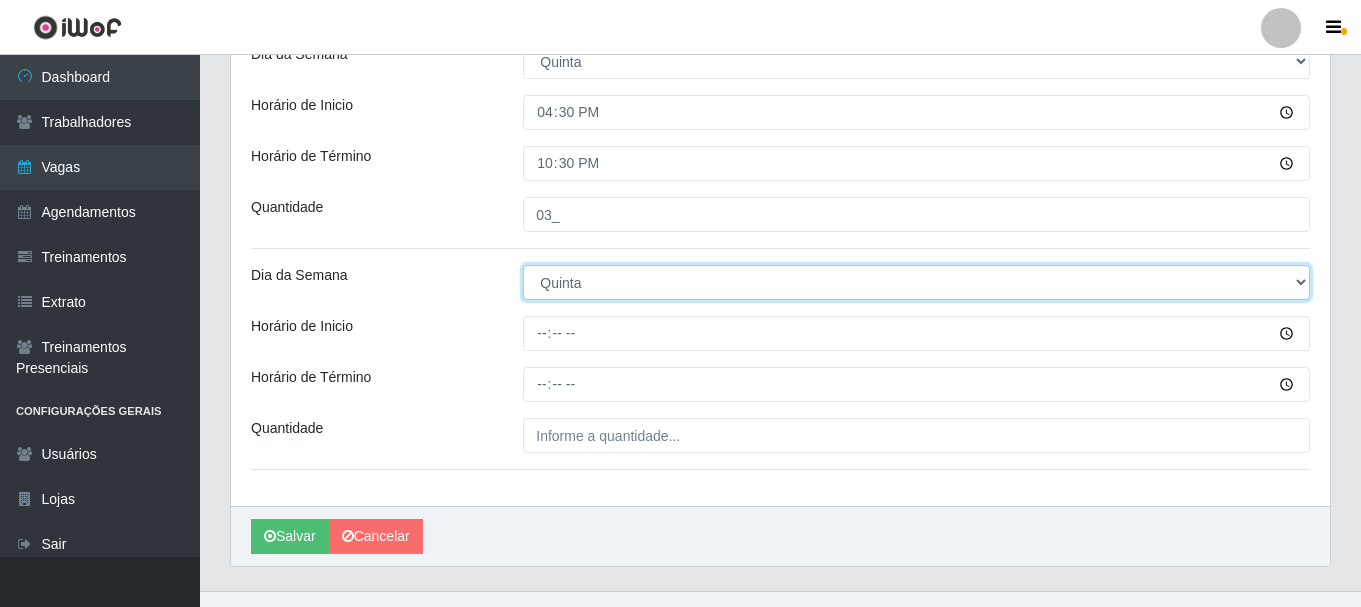 click on "[Selecione...] Segunda Terça Quarta Quinta Sexta Sábado Domingo" at bounding box center [916, 282] 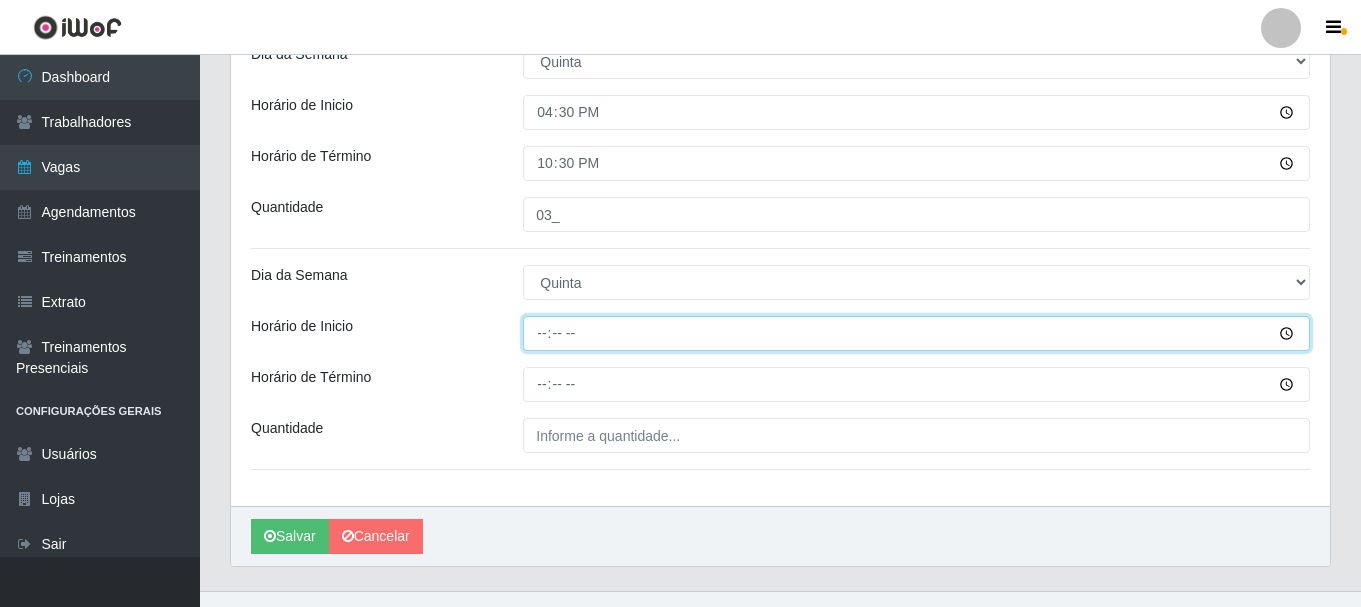 click on "Horário de Inicio" at bounding box center (916, 333) 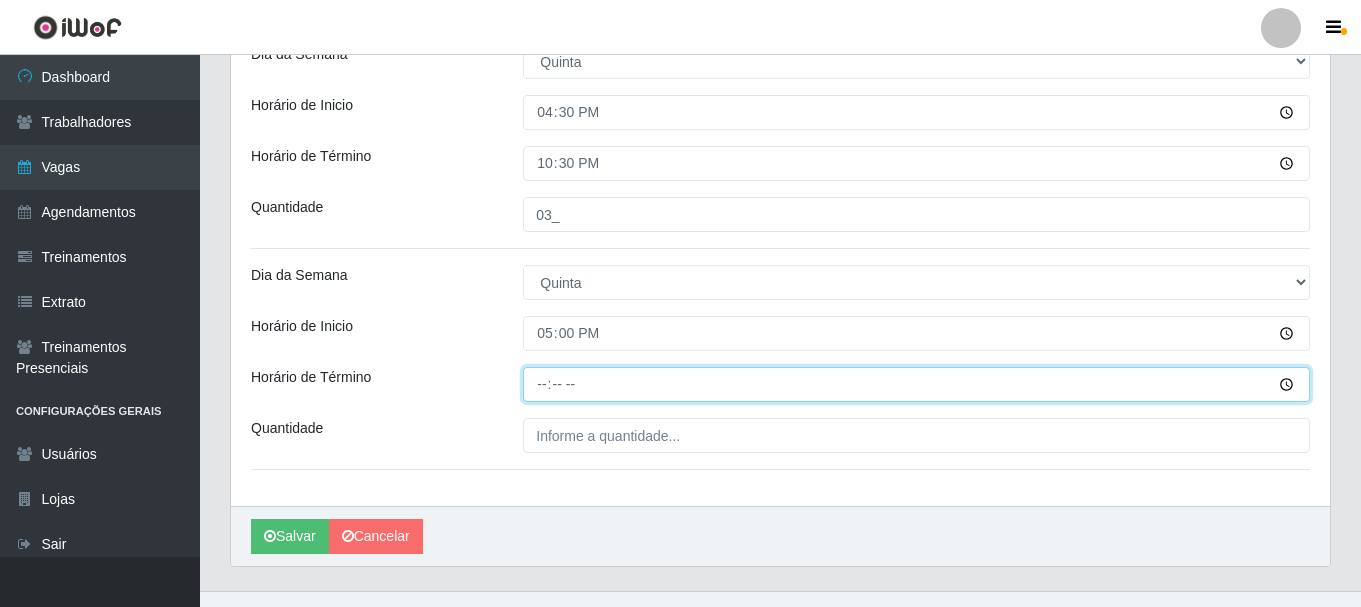 click on "Horário de Término" at bounding box center [916, 384] 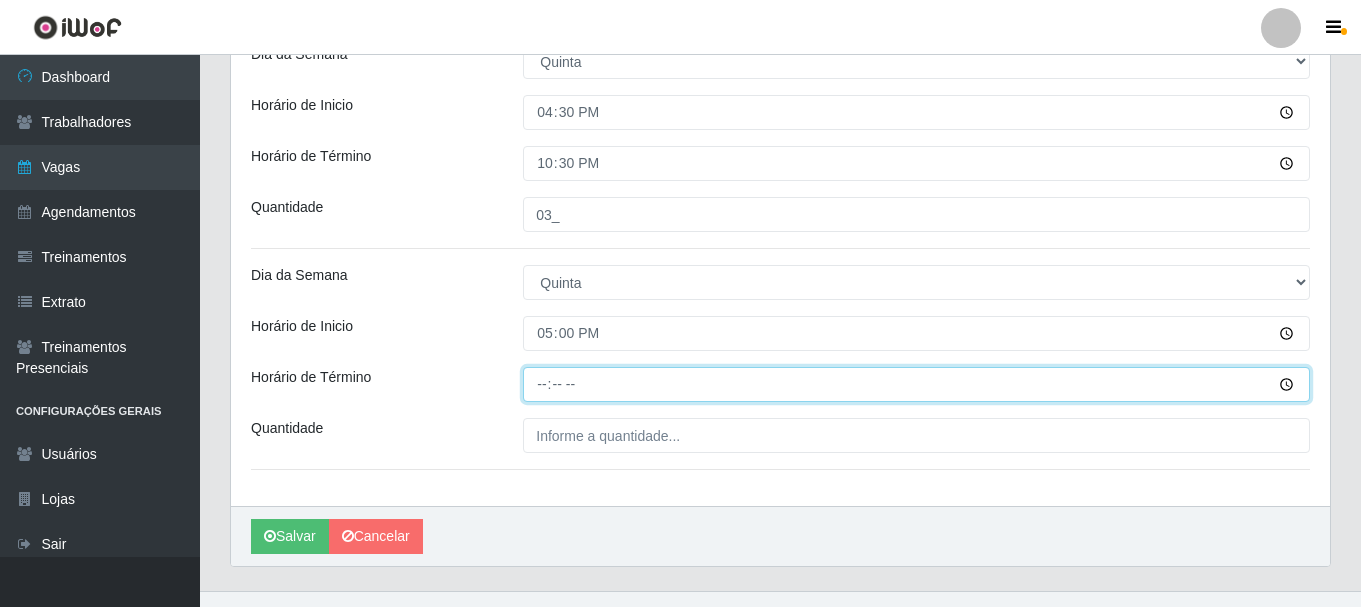 type on "23:00" 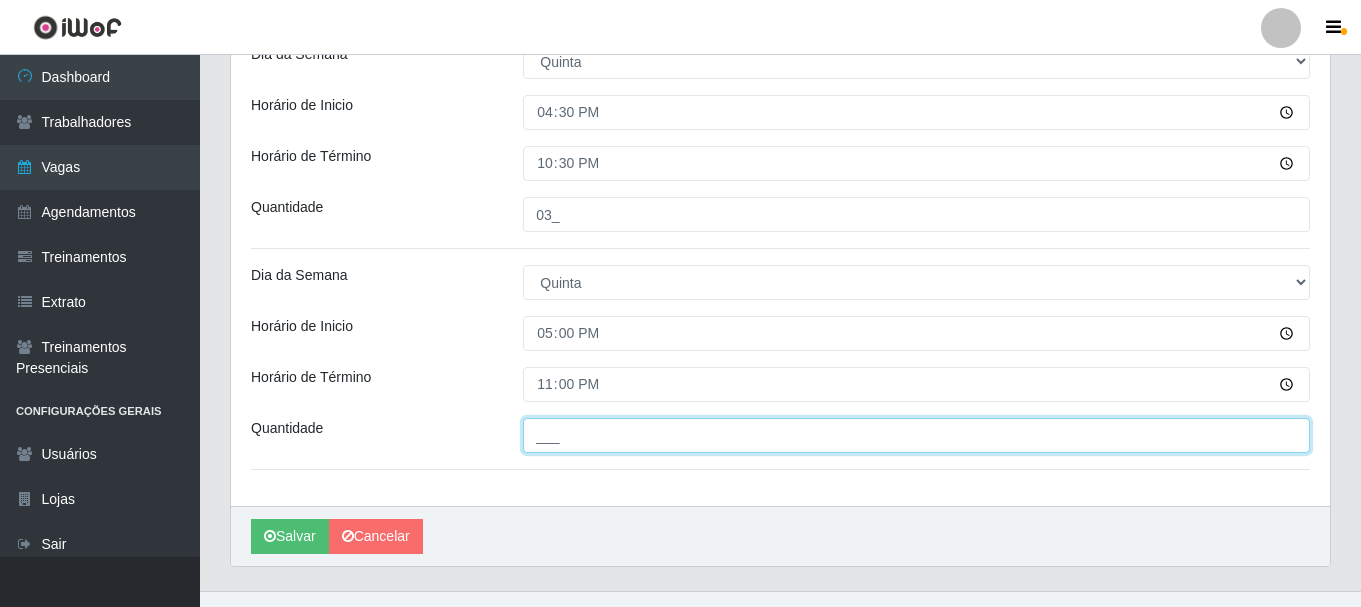 click on "___" at bounding box center [916, 435] 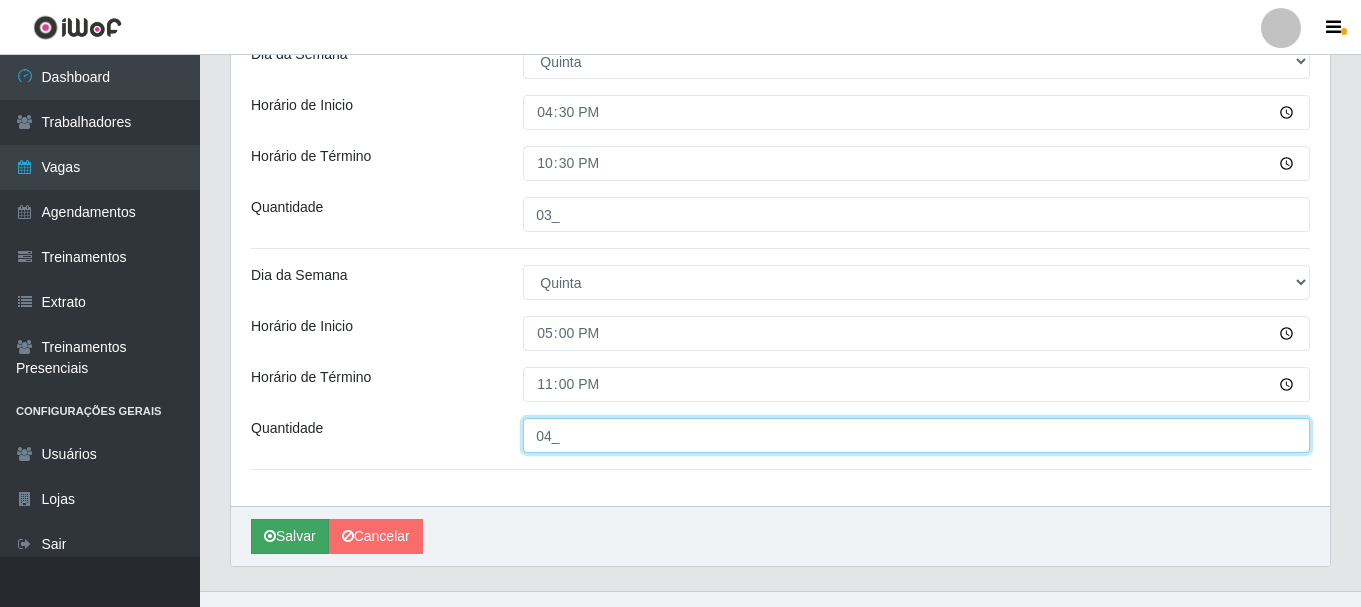 type on "04_" 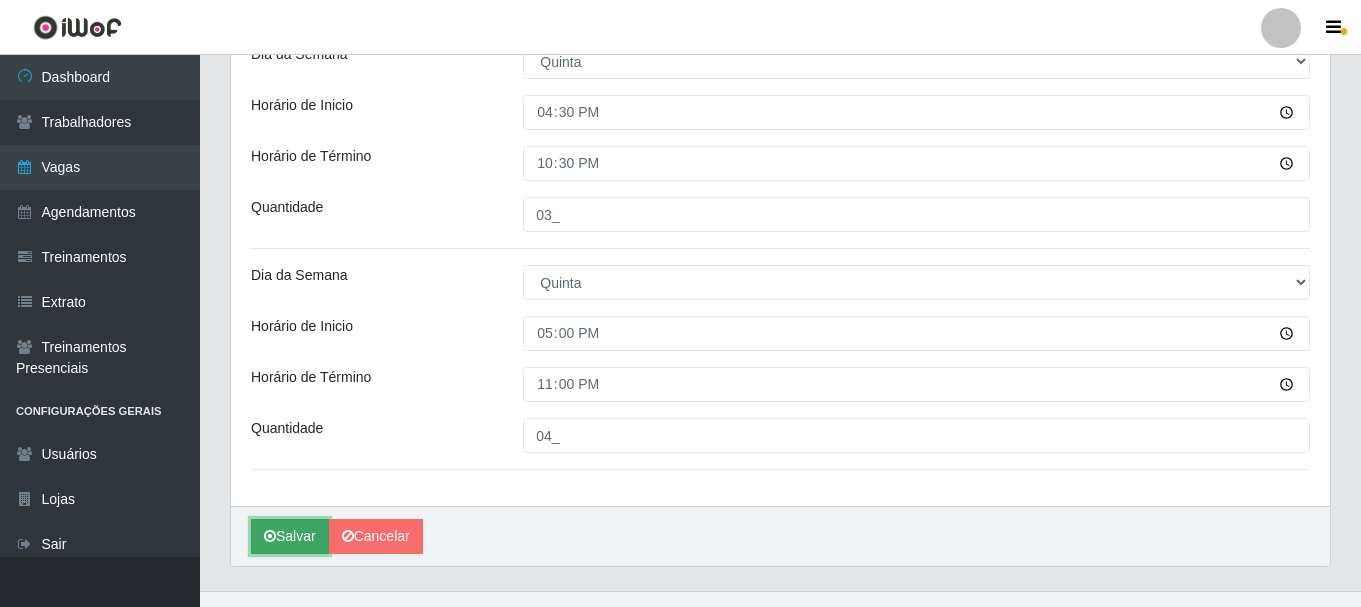 click on "Salvar" at bounding box center [290, 536] 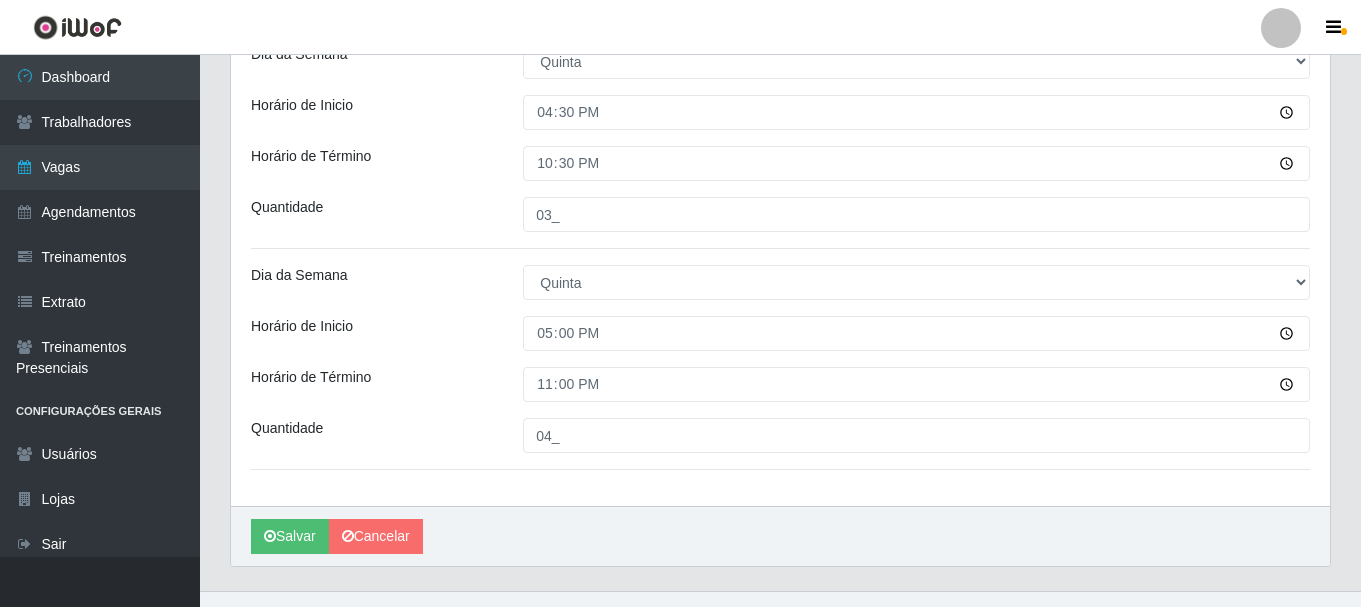 scroll, scrollTop: 0, scrollLeft: 0, axis: both 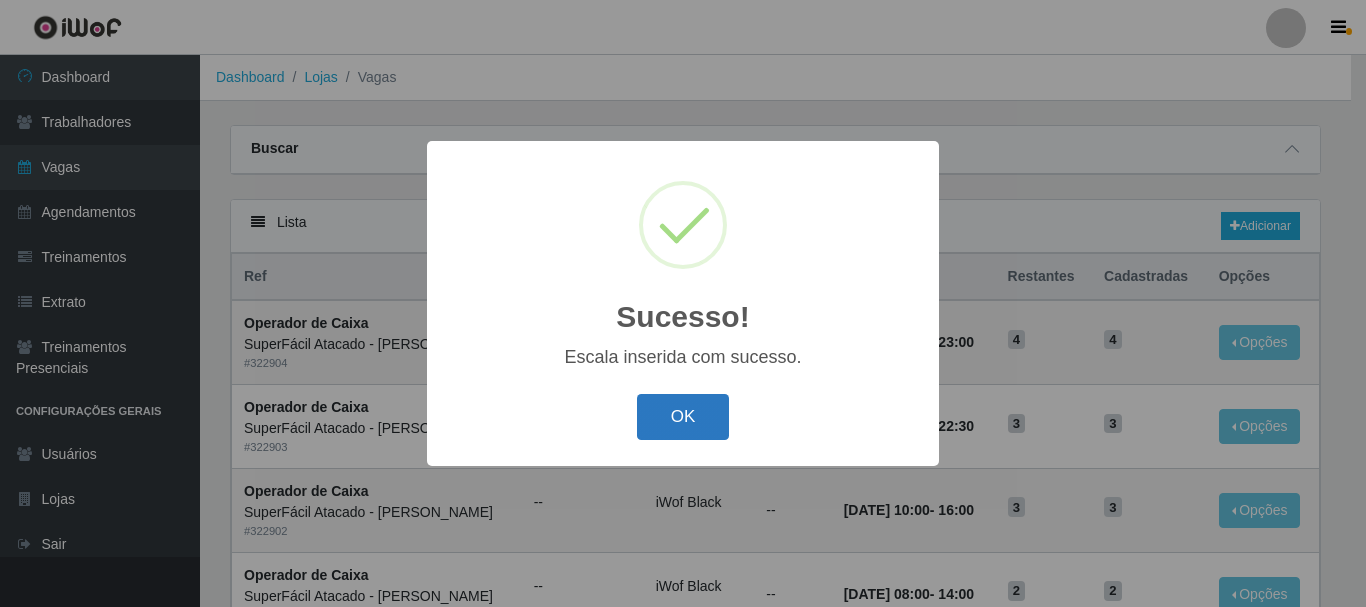 click on "OK" at bounding box center (683, 417) 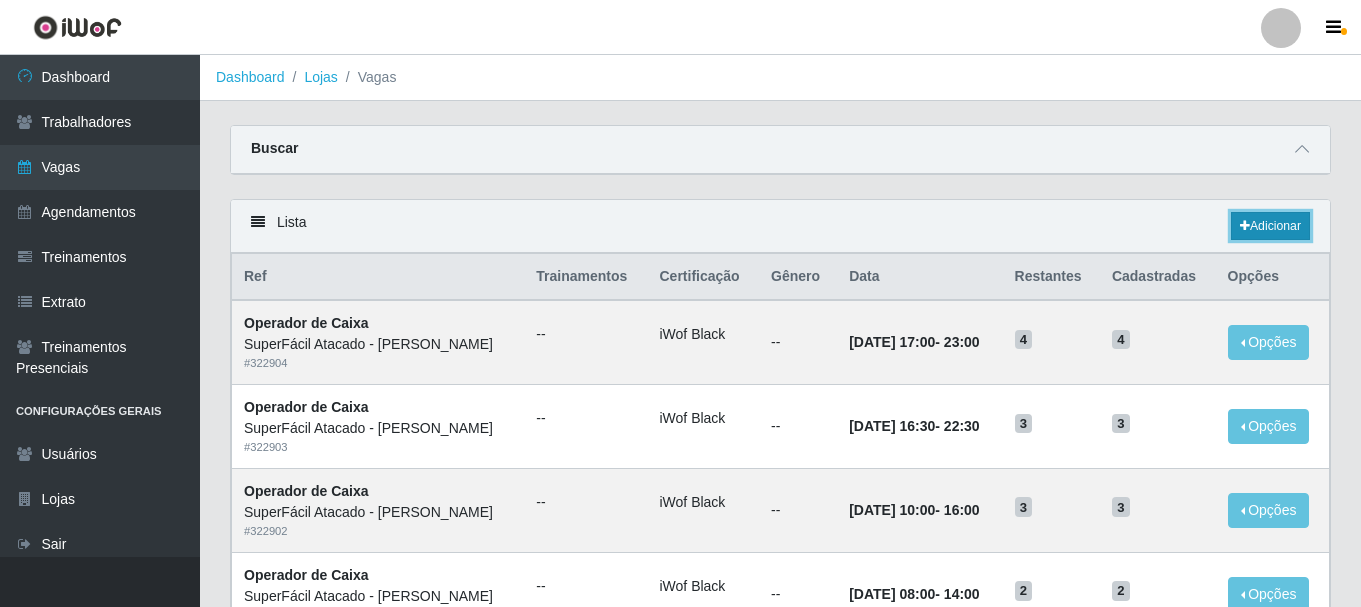 click on "Adicionar" at bounding box center (1270, 226) 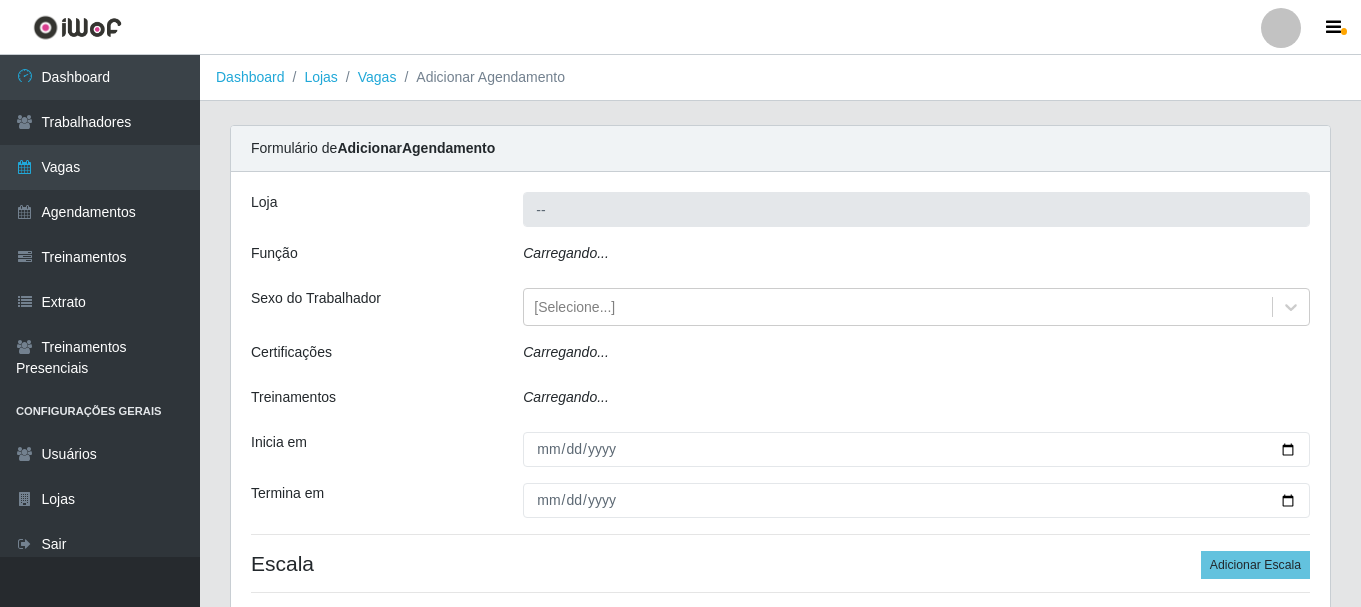 type on "SuperFácil Atacado - [PERSON_NAME]" 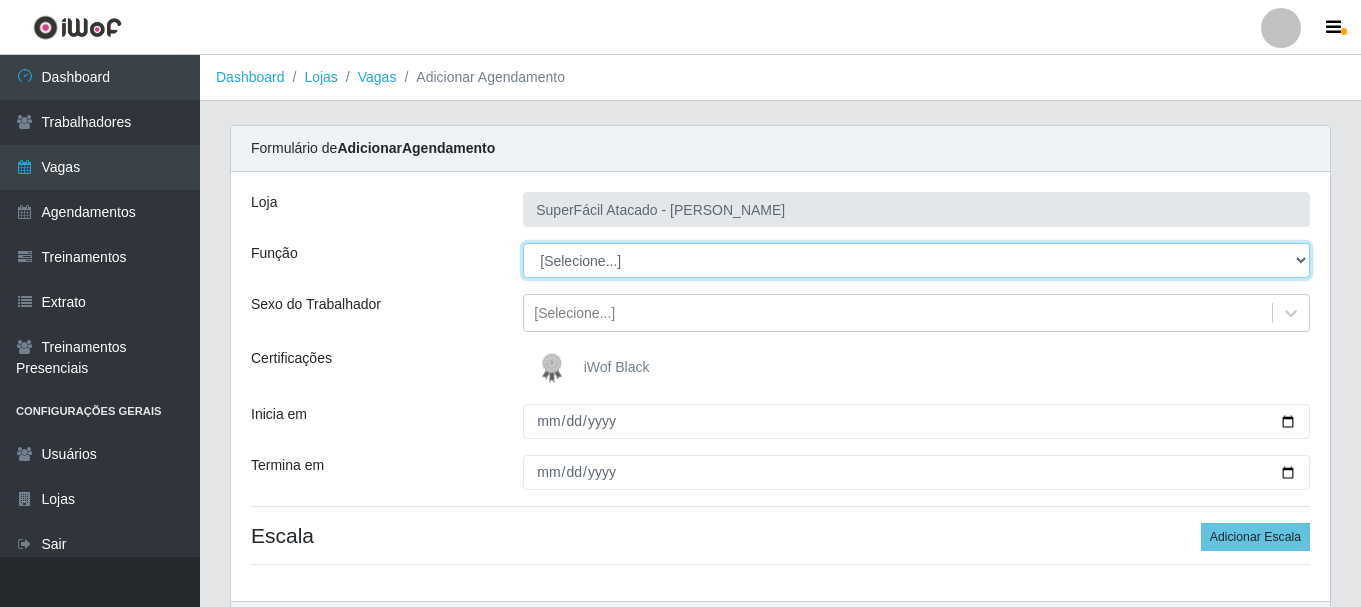 click on "[Selecione...] Embalador Embalador + Embalador ++ Operador de Caixa Operador de Caixa + Operador de Caixa ++ Repositor  Repositor + Repositor ++ Repositor de Frios Repositor de Frios + Repositor de Frios ++ Repositor de Hortifruti Repositor de Hortifruti + Repositor de Hortifruti ++" at bounding box center (916, 260) 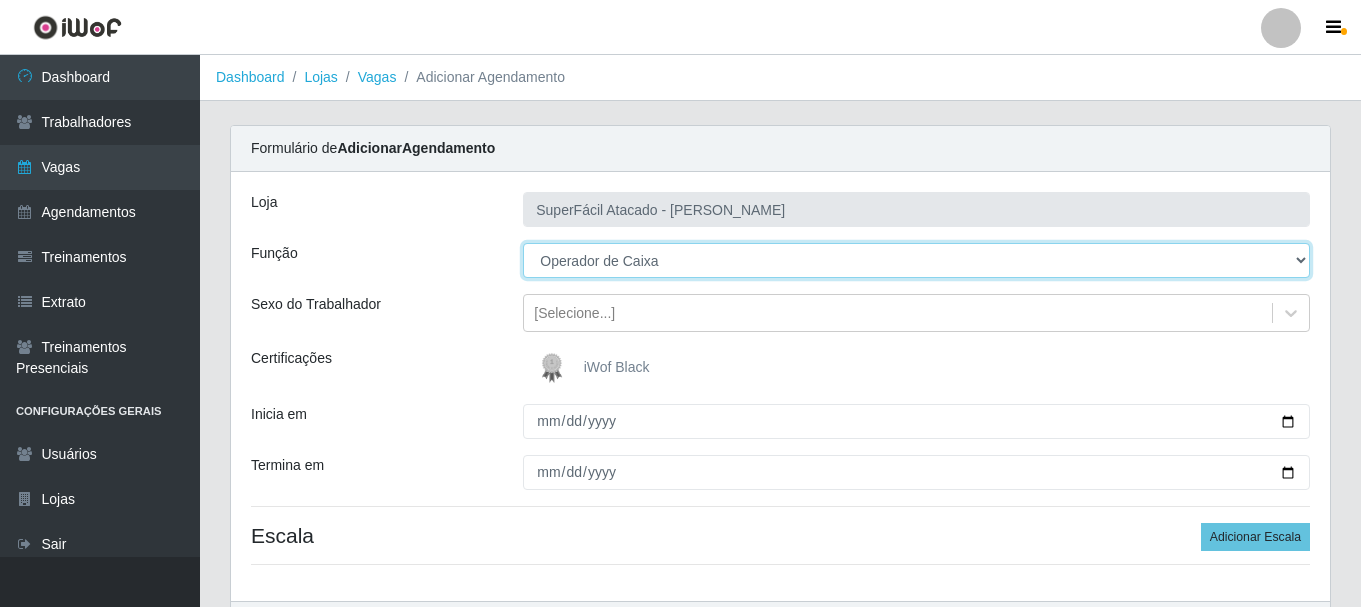 click on "[Selecione...] Embalador Embalador + Embalador ++ Operador de Caixa Operador de Caixa + Operador de Caixa ++ Repositor  Repositor + Repositor ++ Repositor de Frios Repositor de Frios + Repositor de Frios ++ Repositor de Hortifruti Repositor de Hortifruti + Repositor de Hortifruti ++" at bounding box center [916, 260] 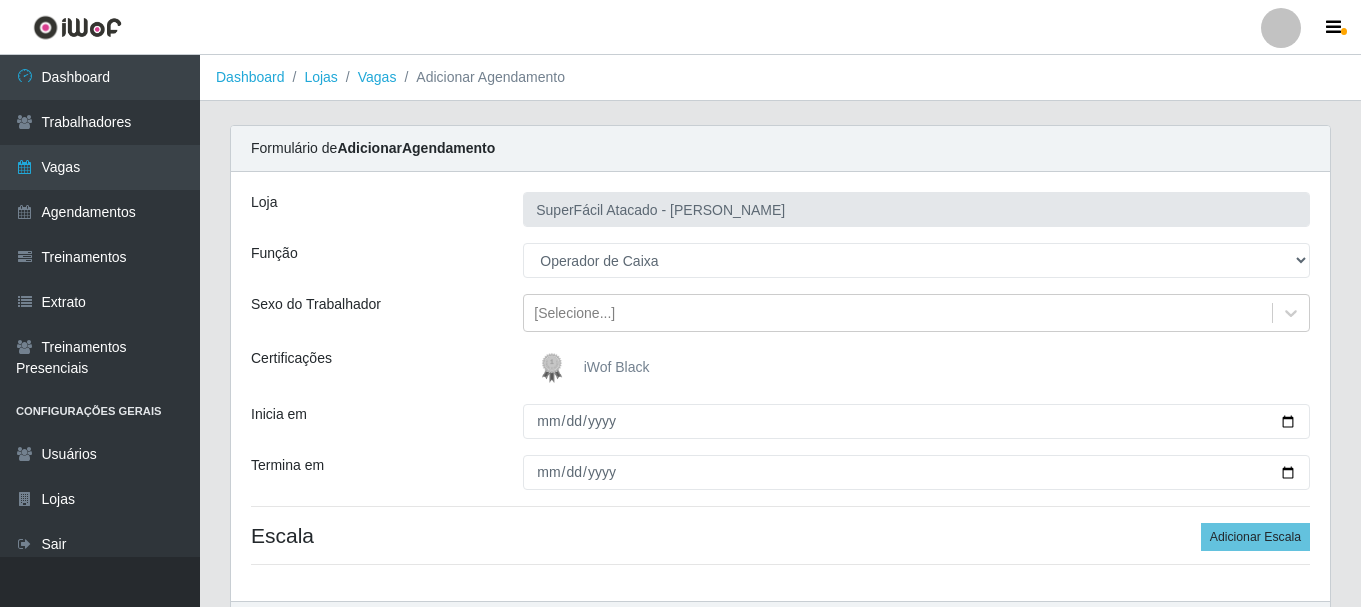 click on "iWof Black" at bounding box center (617, 367) 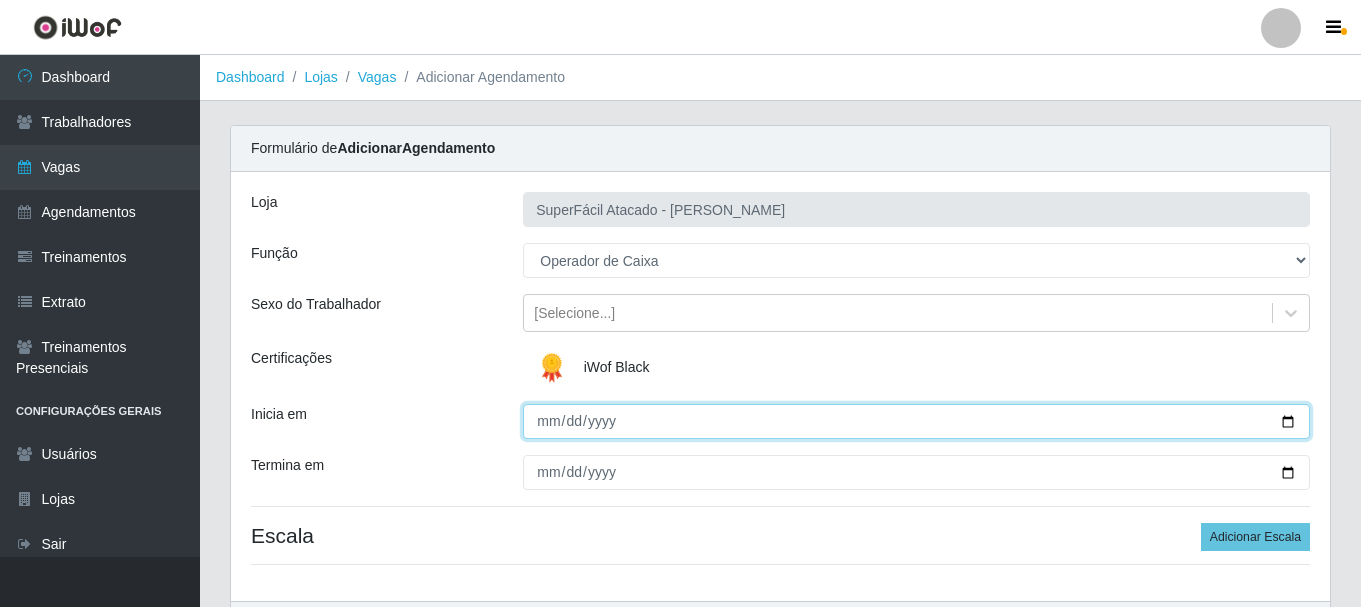 click on "Inicia em" at bounding box center [916, 421] 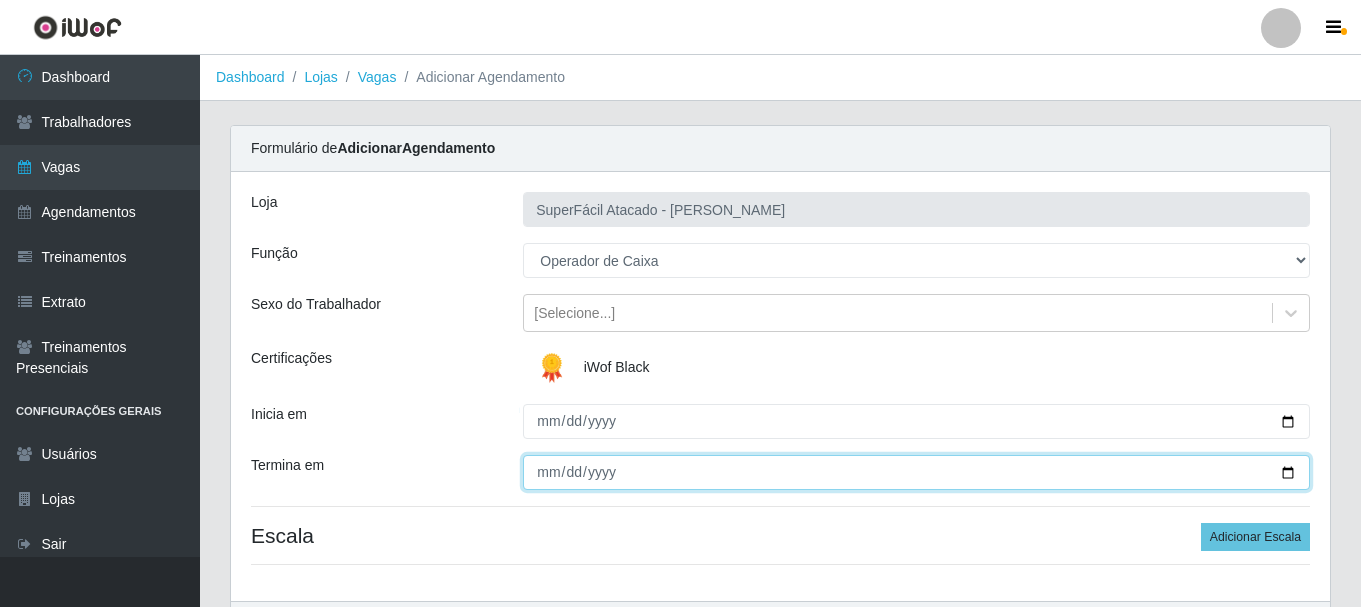 click on "Termina em" at bounding box center (916, 472) 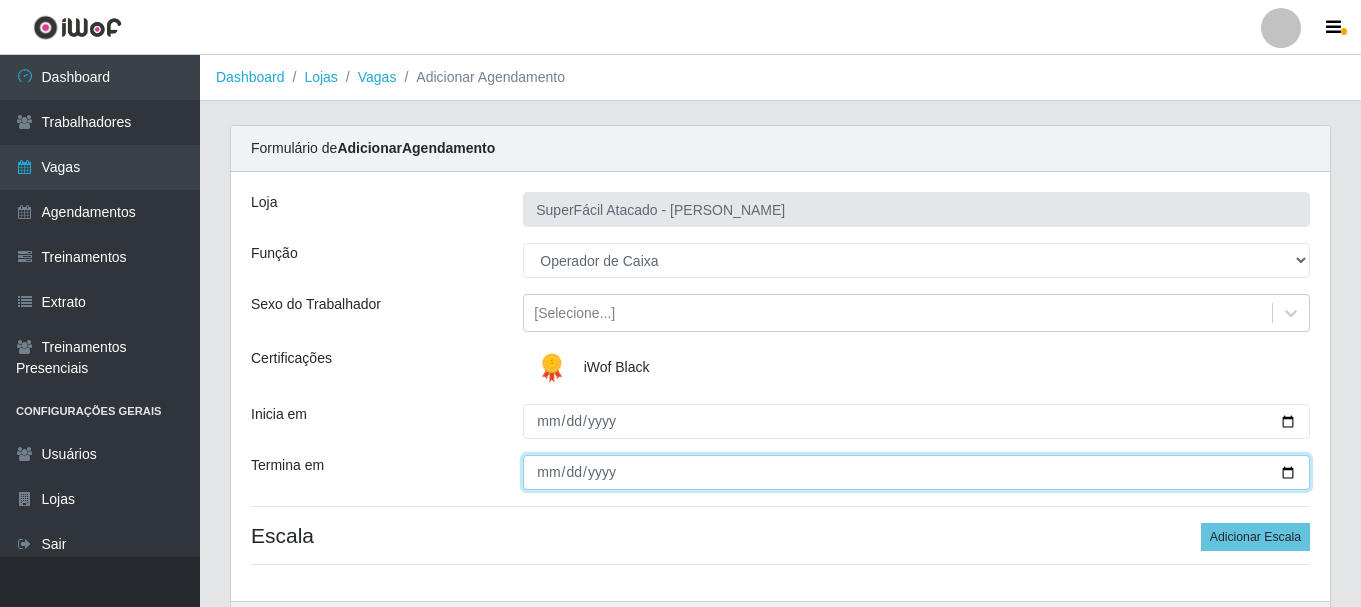 type on "2025-08-08" 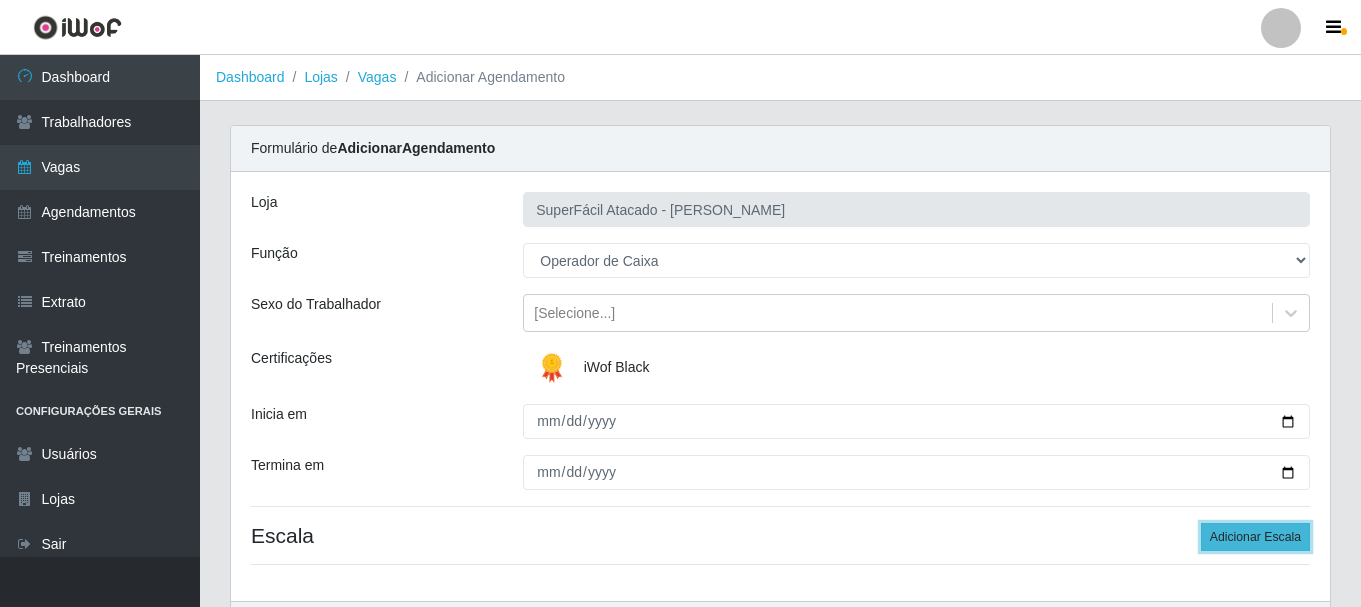 click on "Adicionar Escala" at bounding box center [1255, 537] 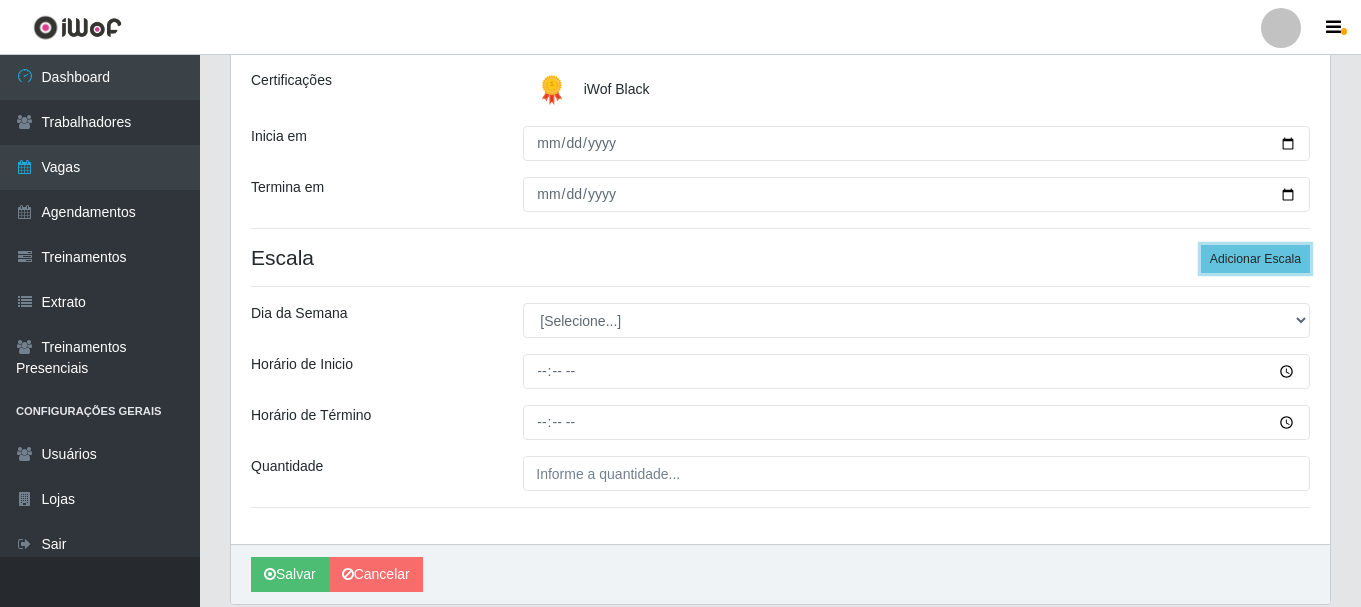 scroll, scrollTop: 300, scrollLeft: 0, axis: vertical 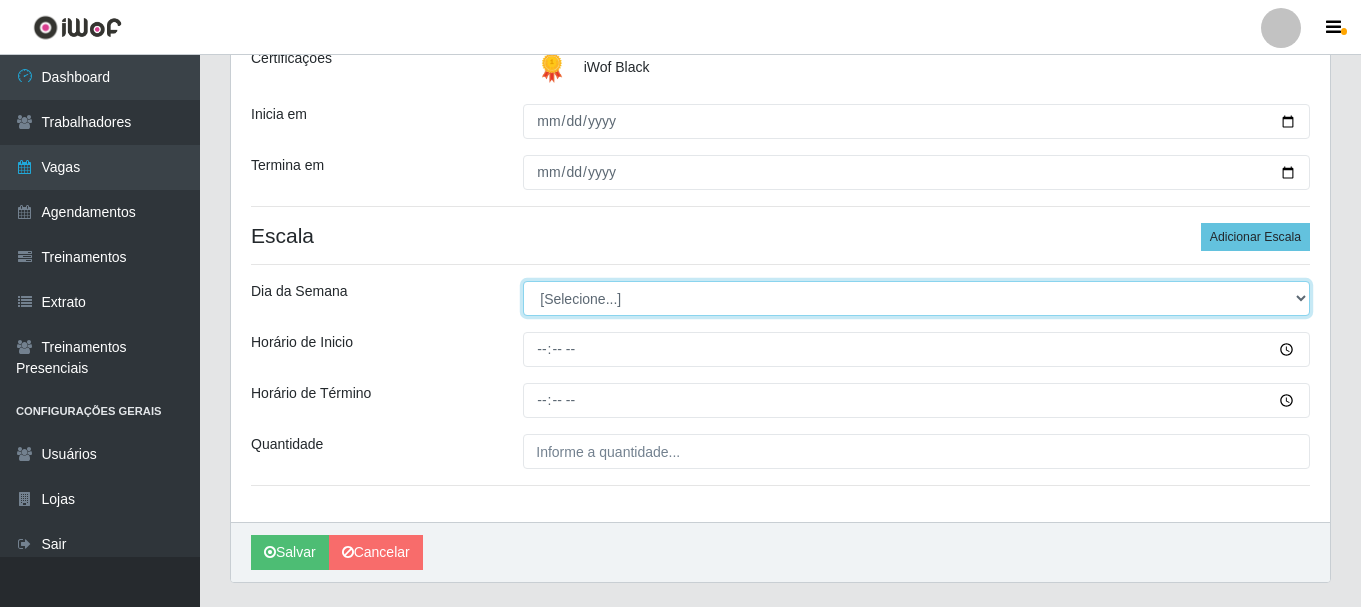 click on "[Selecione...] Segunda Terça Quarta Quinta Sexta Sábado Domingo" at bounding box center [916, 298] 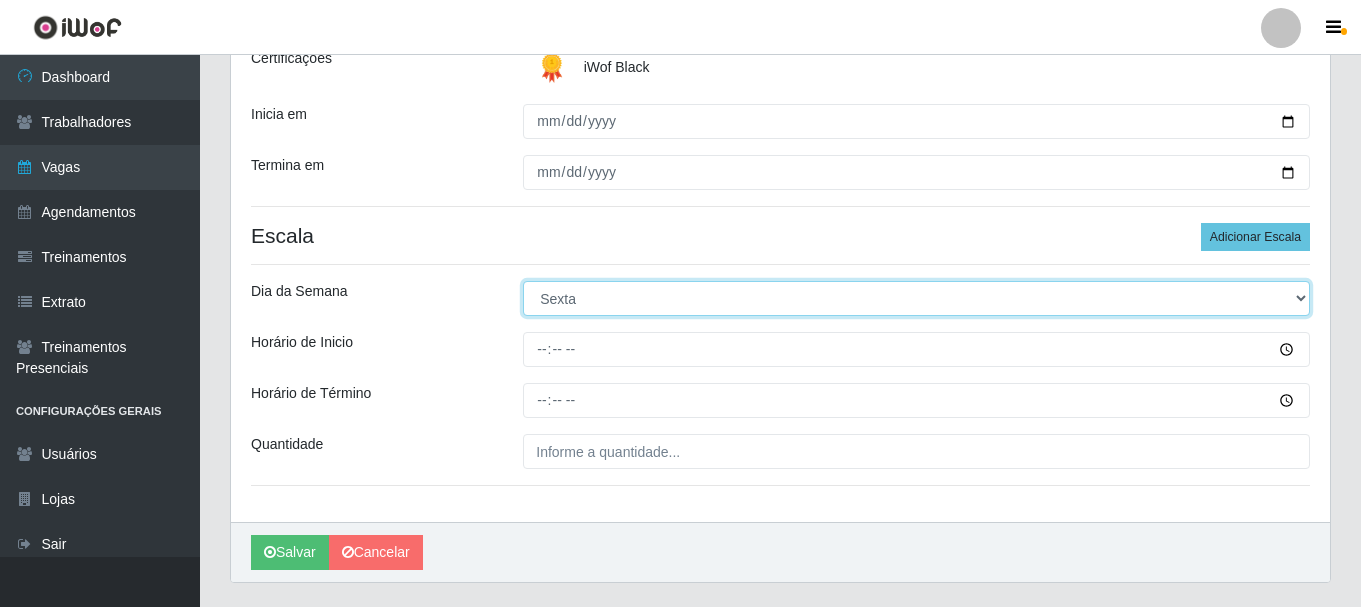 click on "[Selecione...] Segunda Terça Quarta Quinta Sexta Sábado Domingo" at bounding box center (916, 298) 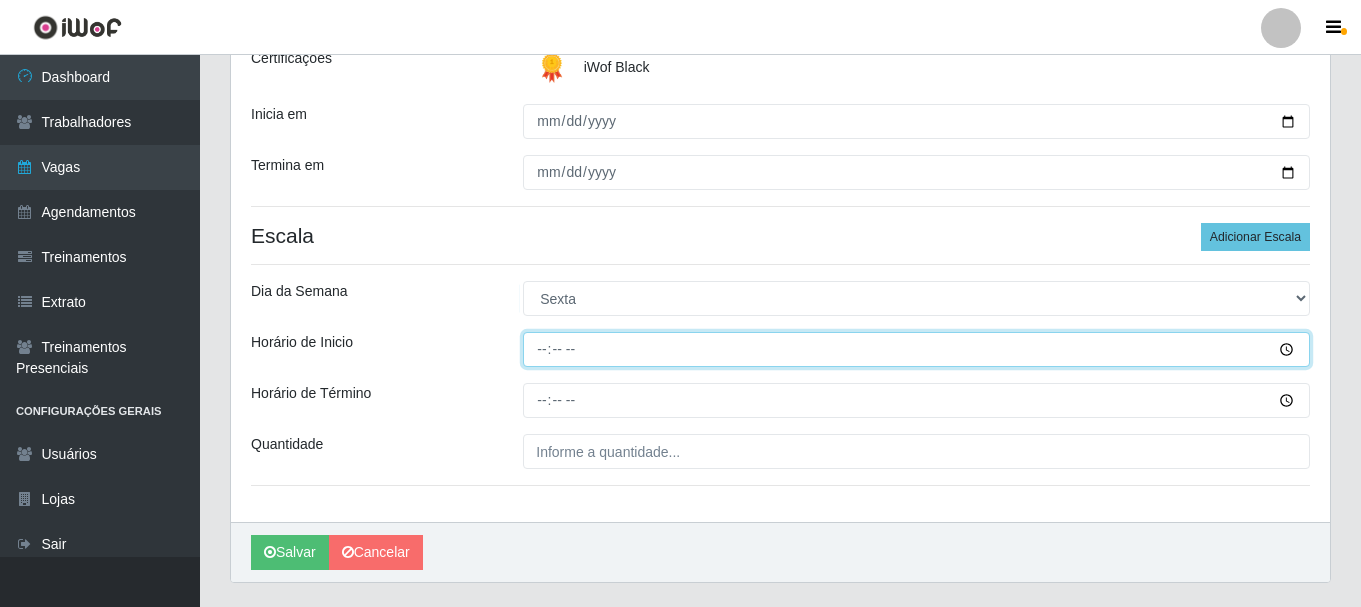 click on "Horário de Inicio" at bounding box center (916, 349) 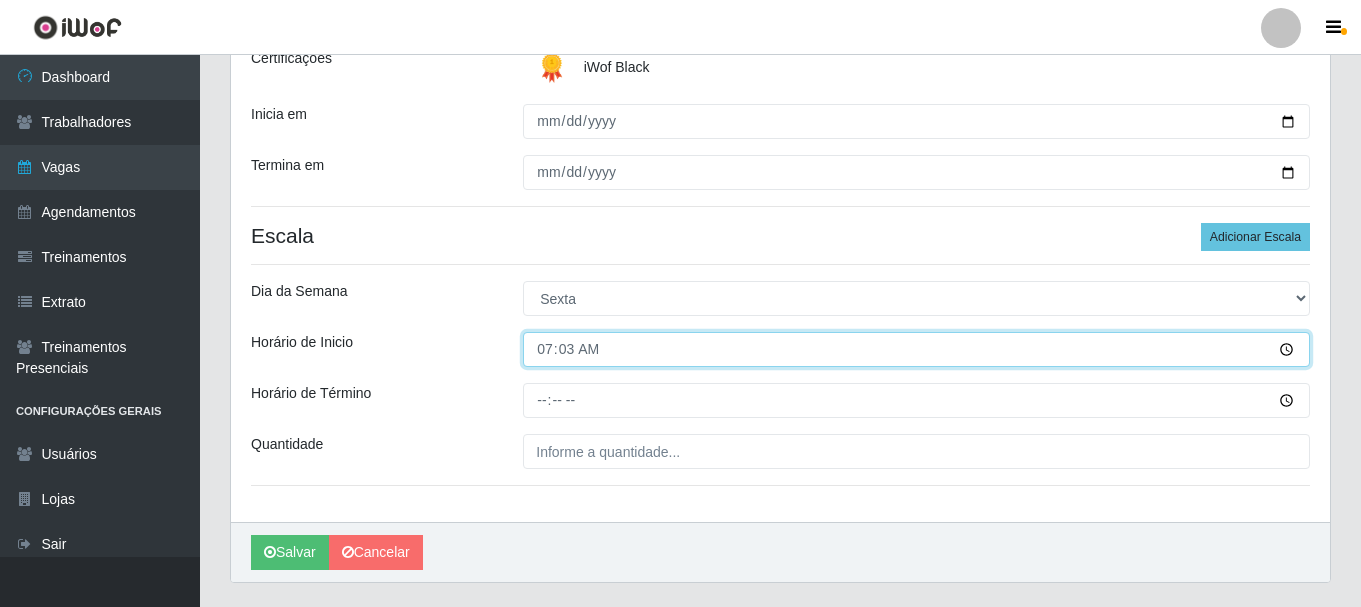 type on "07:30" 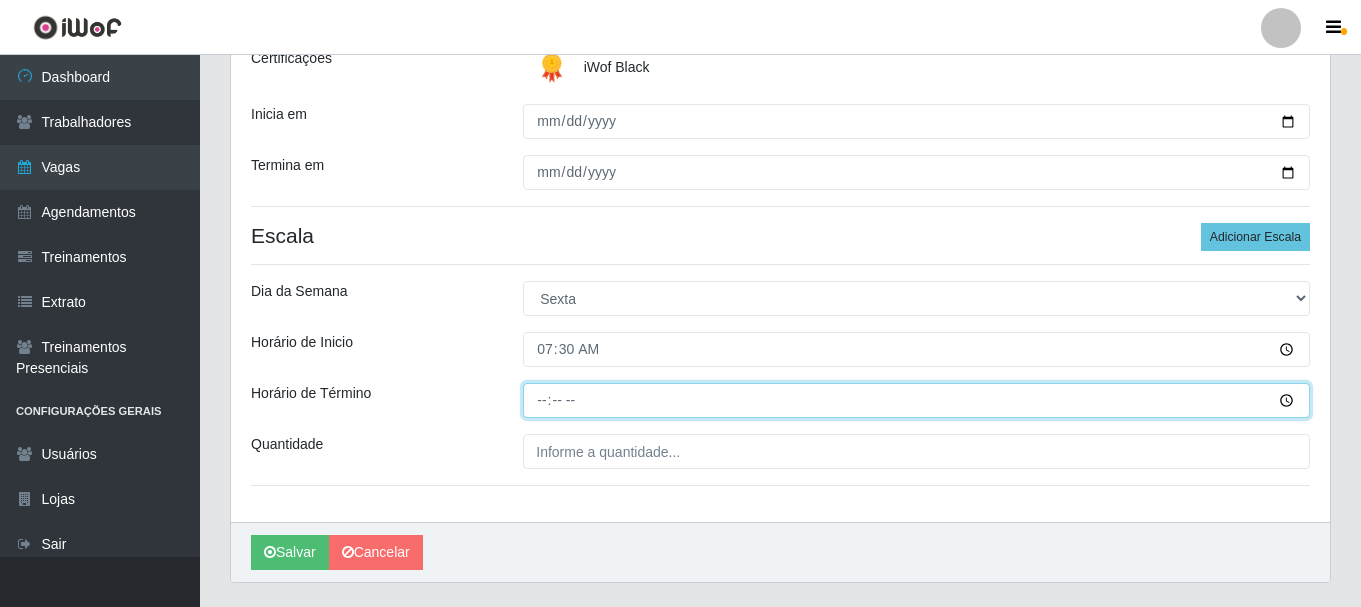 click on "Horário de Término" at bounding box center [916, 400] 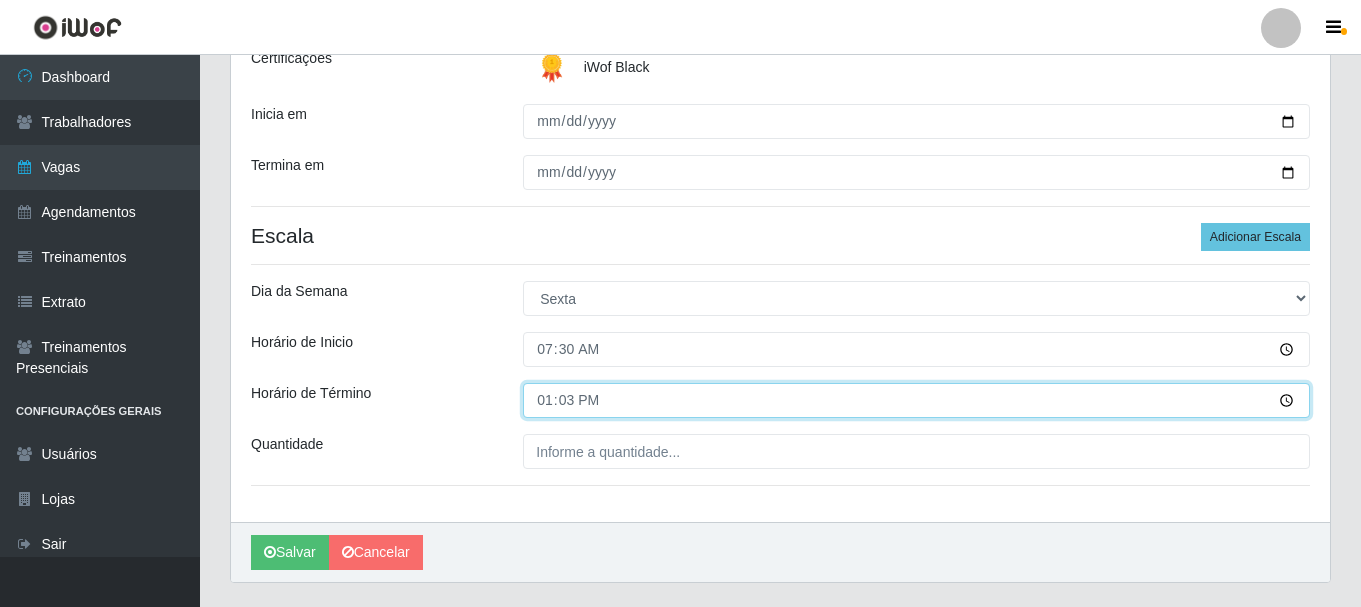 type on "13:30" 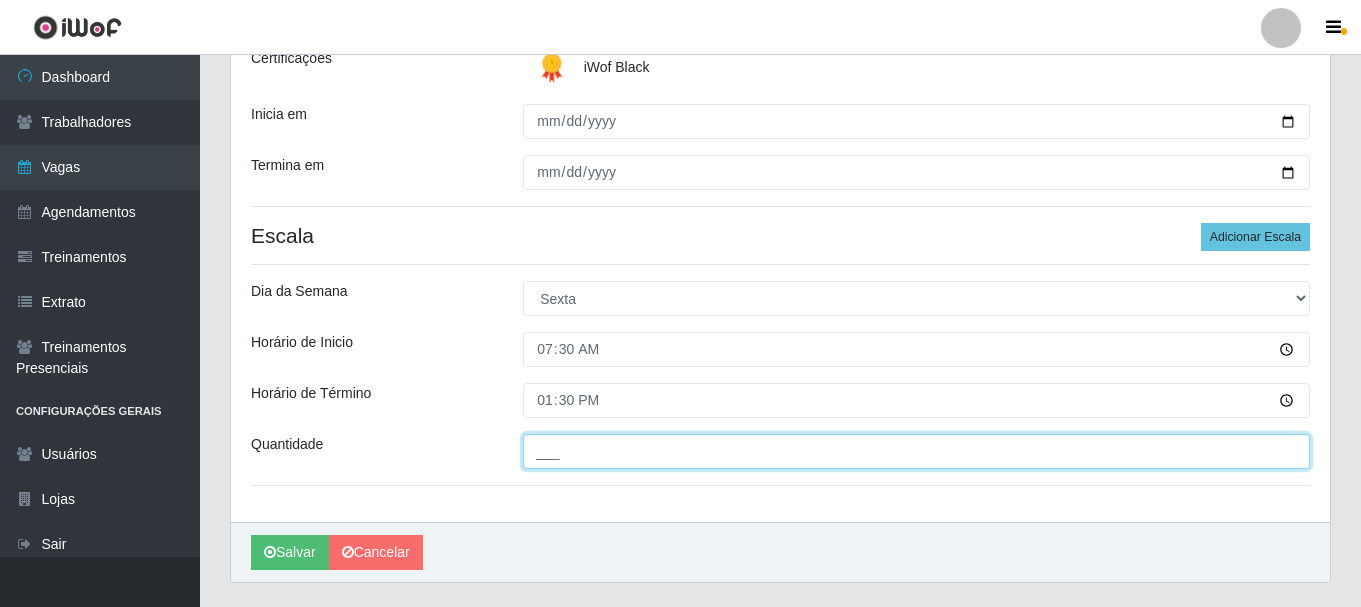 click on "___" at bounding box center [916, 451] 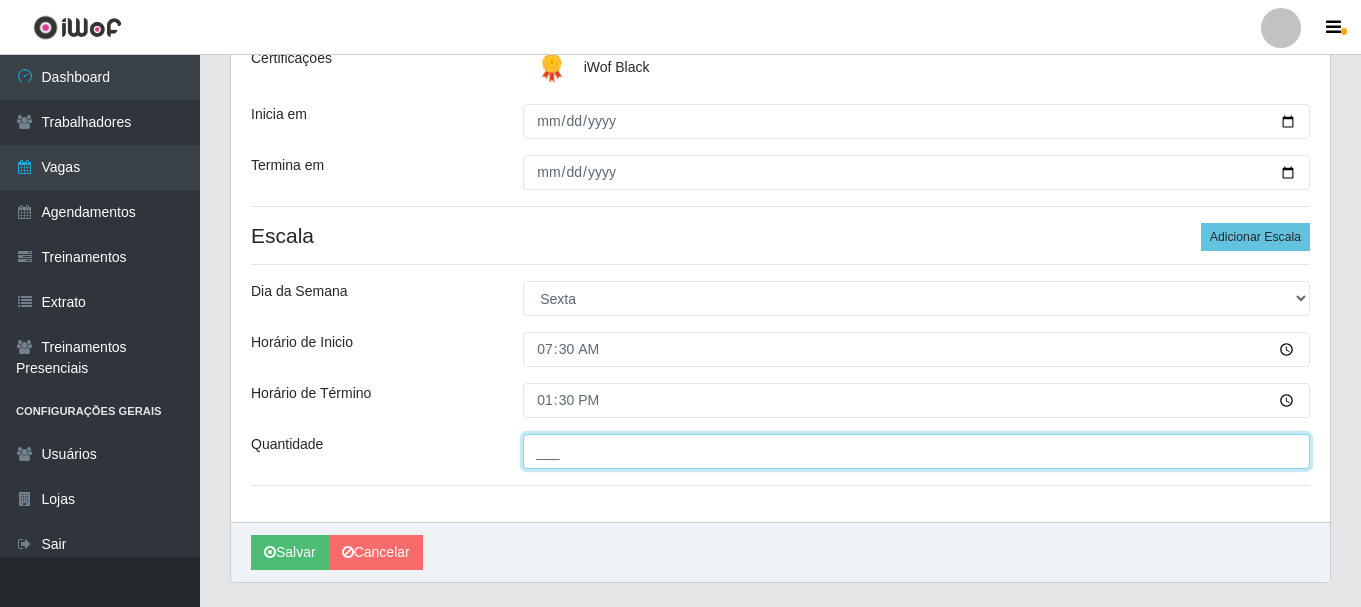 type on "02_" 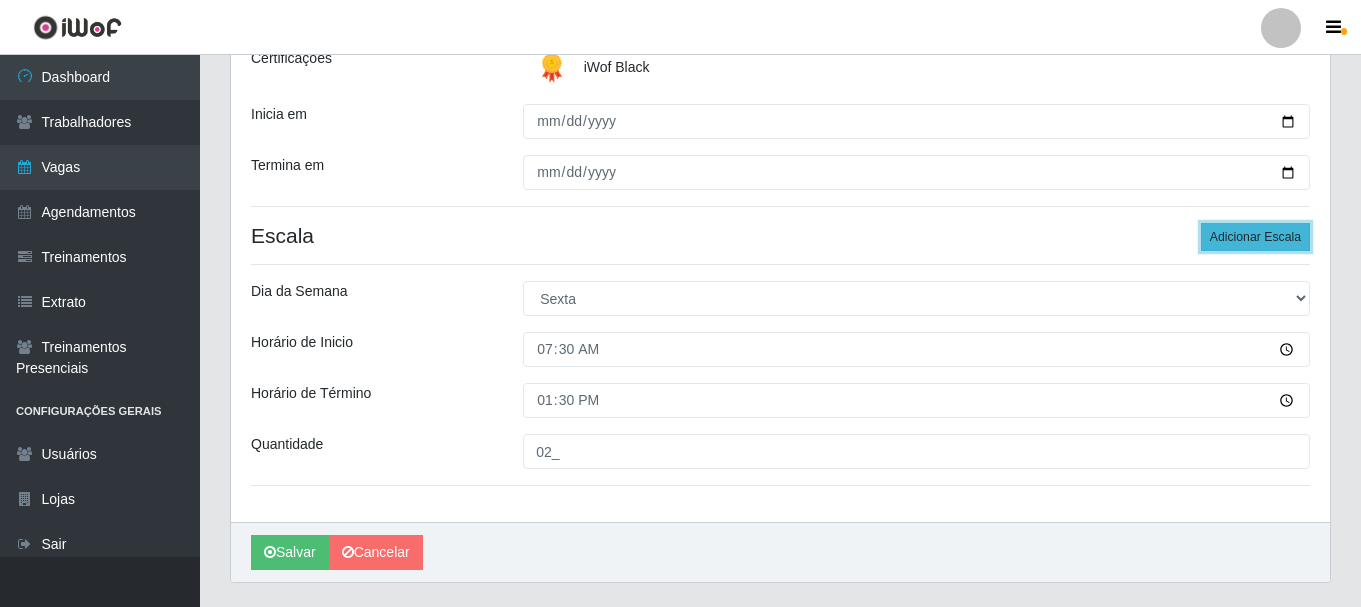 click on "Adicionar Escala" at bounding box center [1255, 237] 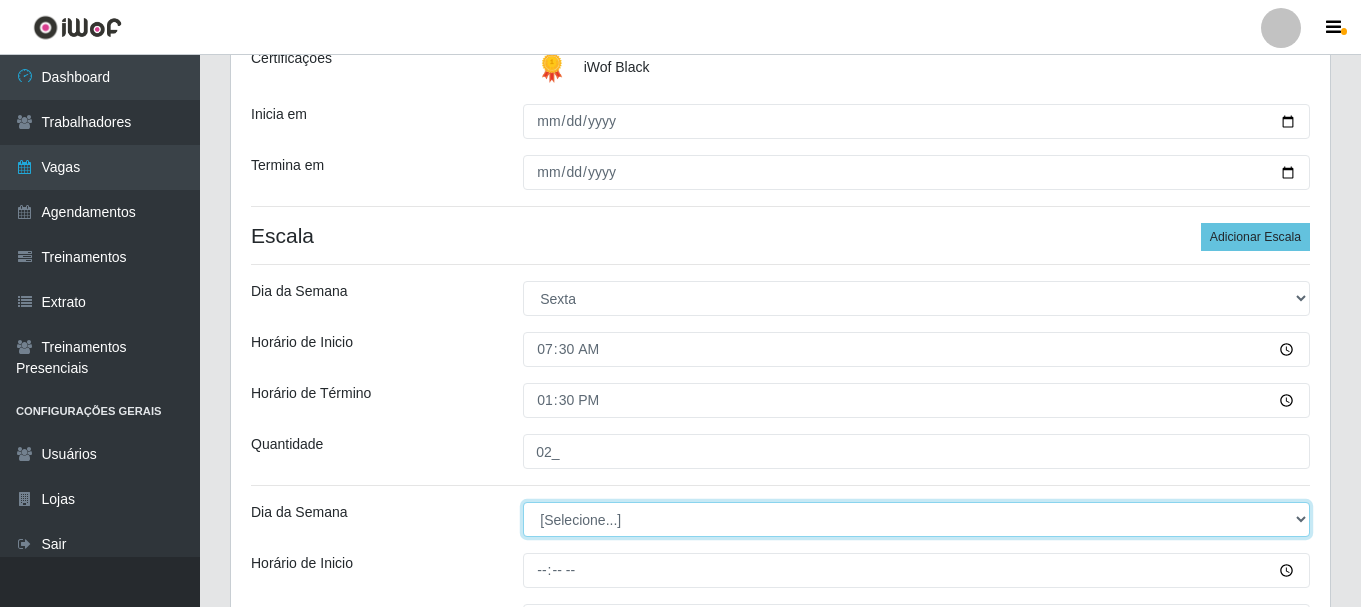 click on "[Selecione...] Segunda Terça Quarta Quinta Sexta Sábado Domingo" at bounding box center (916, 519) 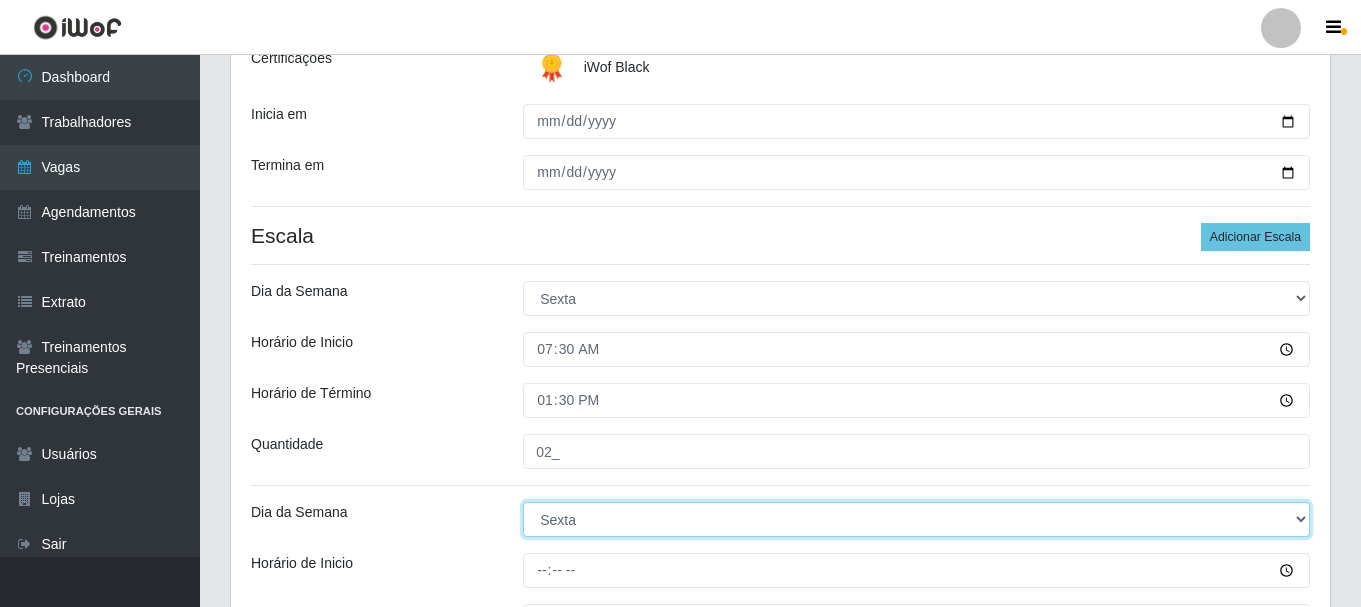 click on "[Selecione...] Segunda Terça Quarta Quinta Sexta Sábado Domingo" at bounding box center [916, 519] 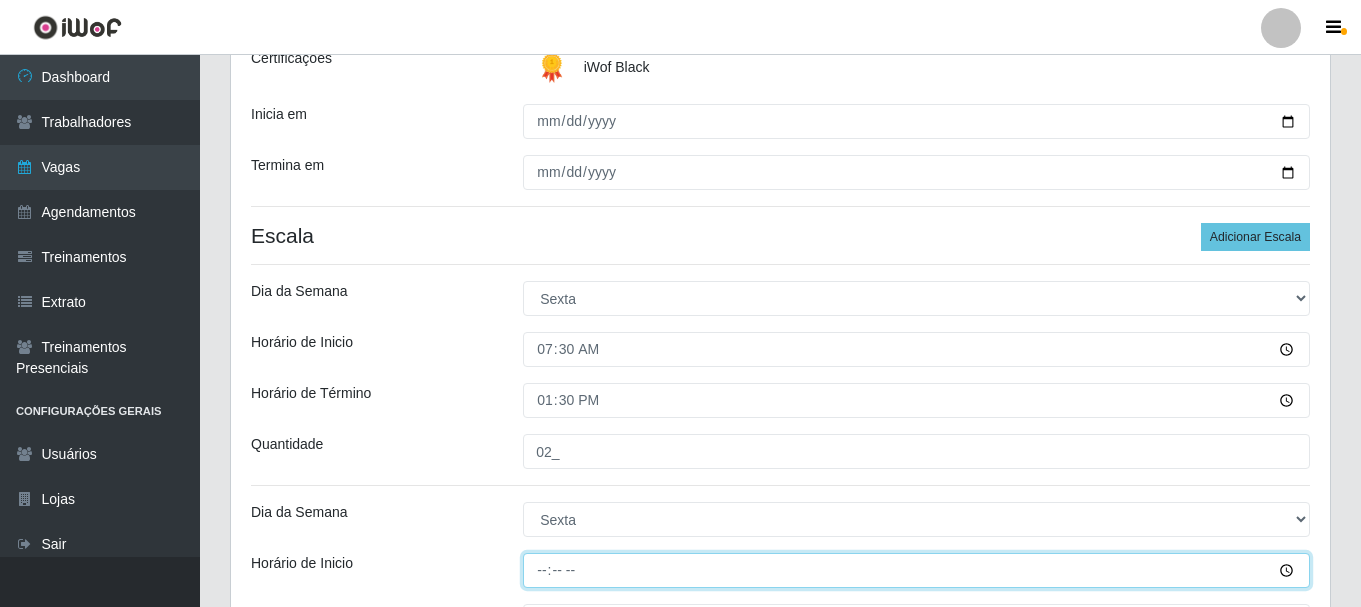 click on "Horário de Inicio" at bounding box center (916, 570) 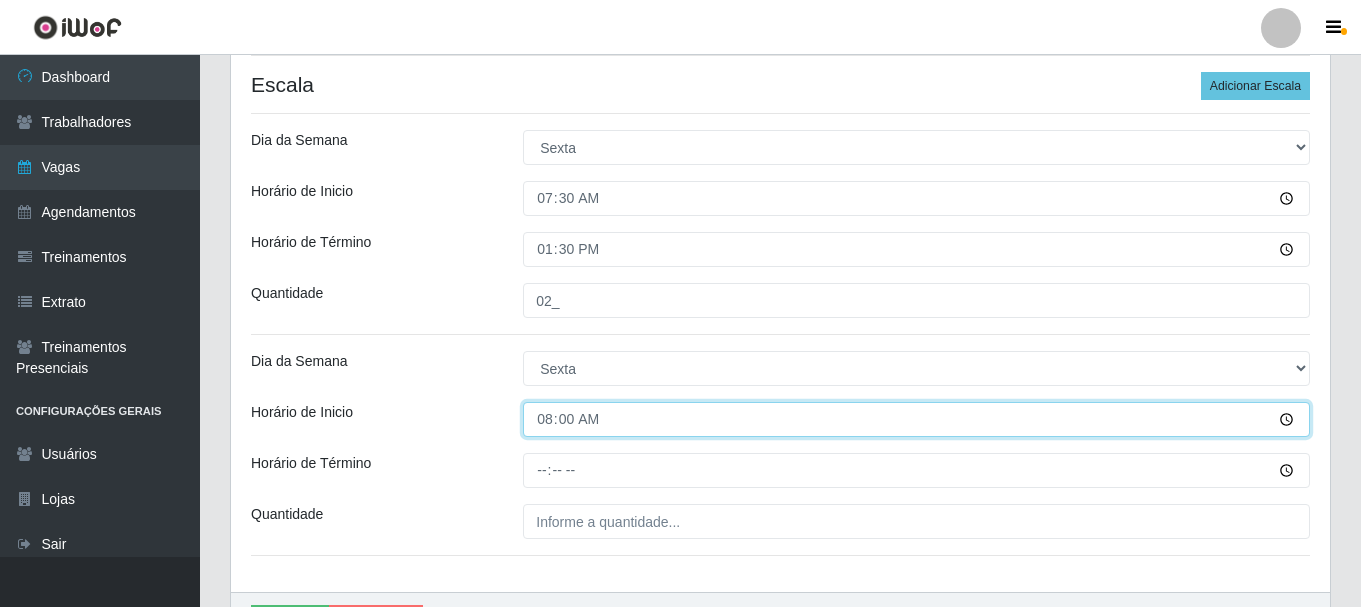 scroll, scrollTop: 500, scrollLeft: 0, axis: vertical 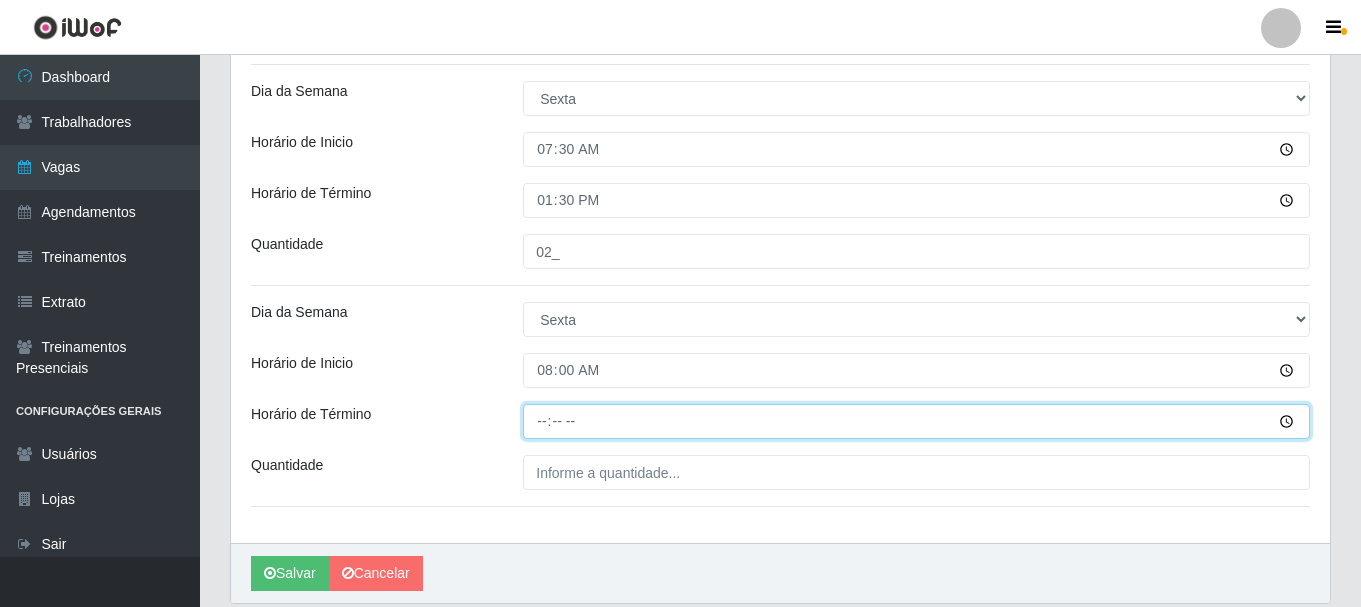 click on "Horário de Término" at bounding box center (916, 421) 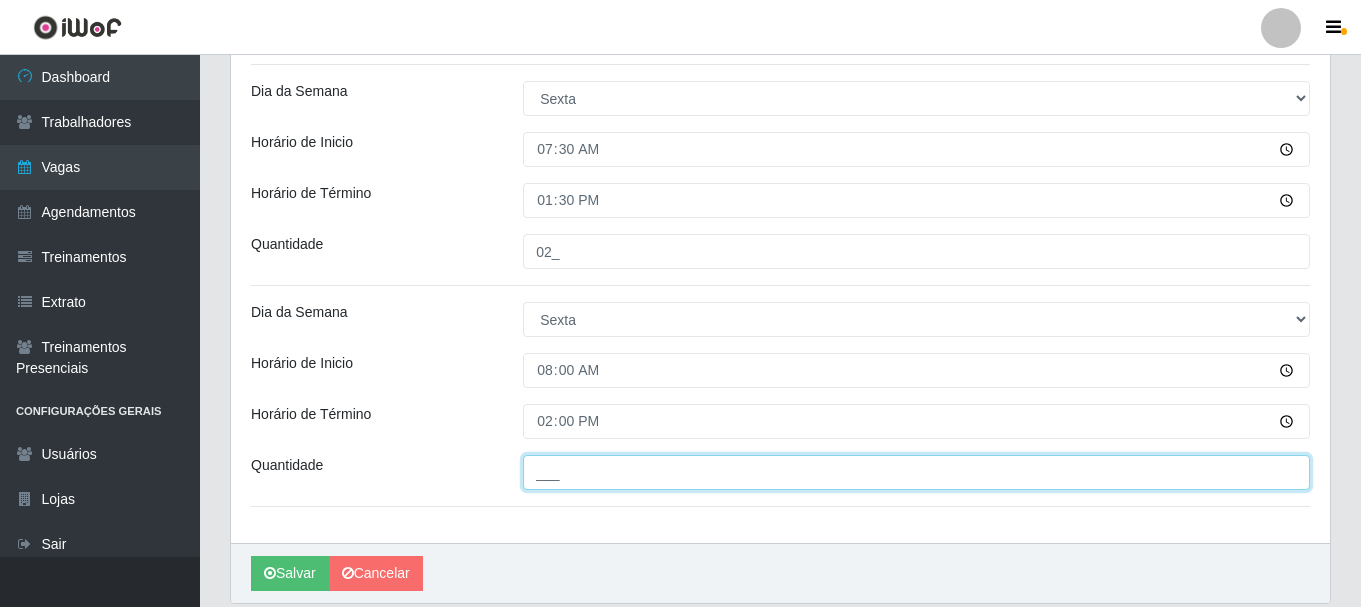 click on "___" at bounding box center [916, 472] 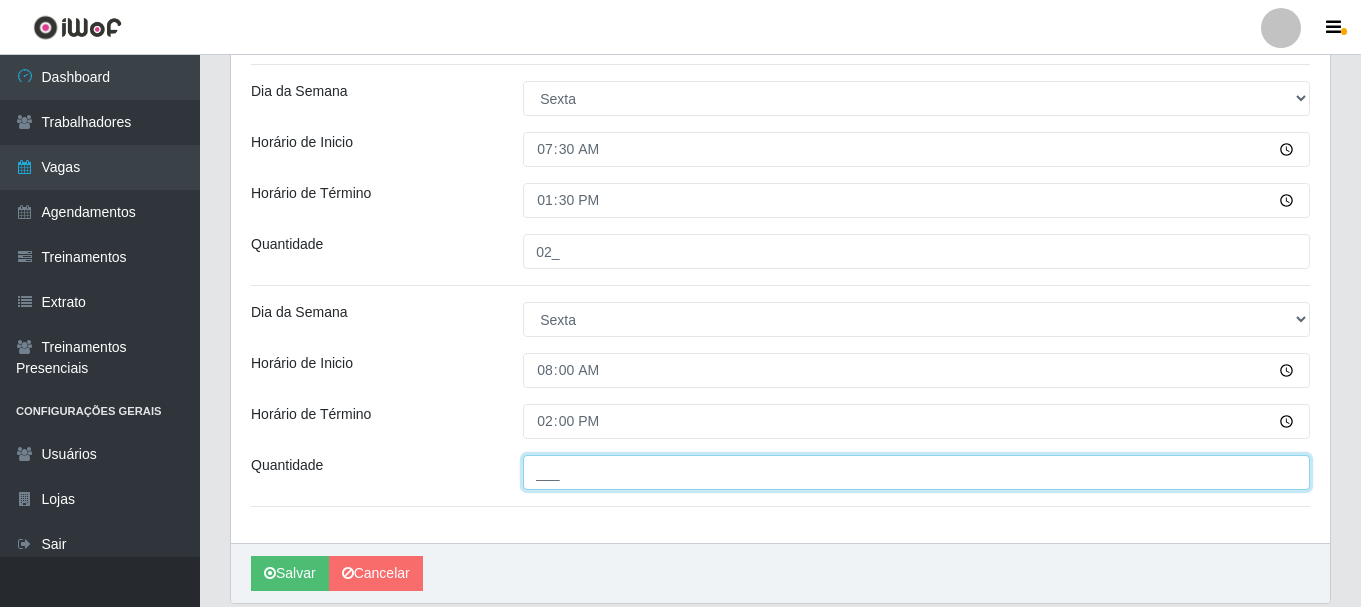 type on "02_" 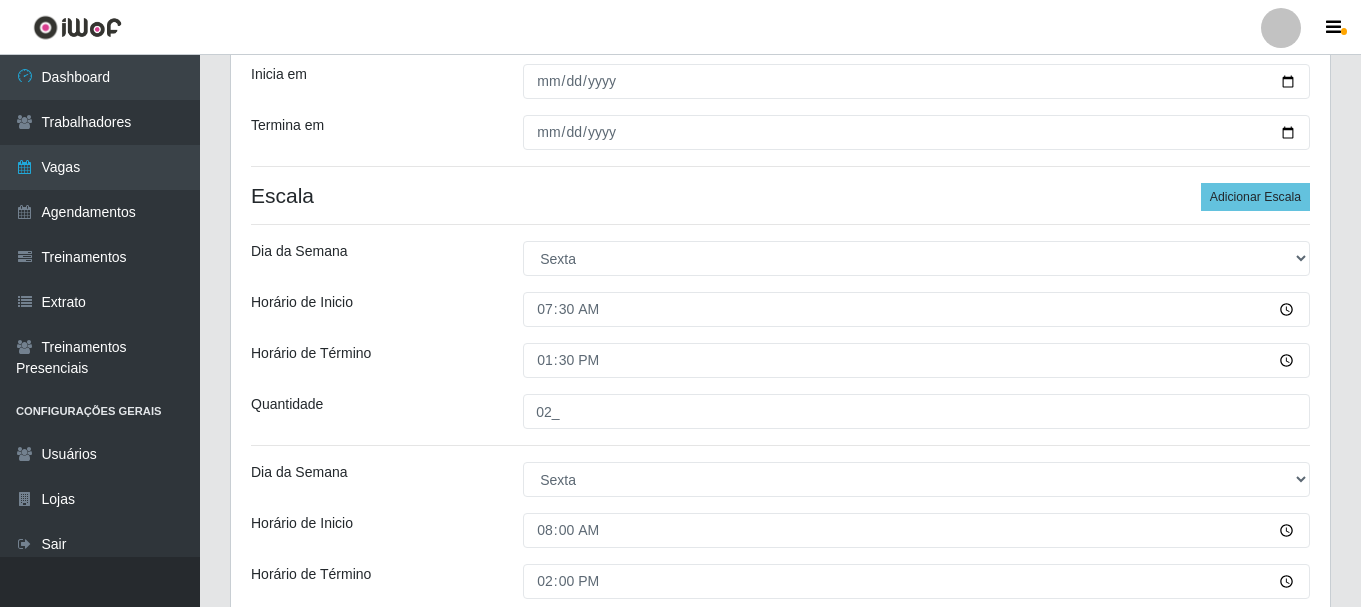 scroll, scrollTop: 300, scrollLeft: 0, axis: vertical 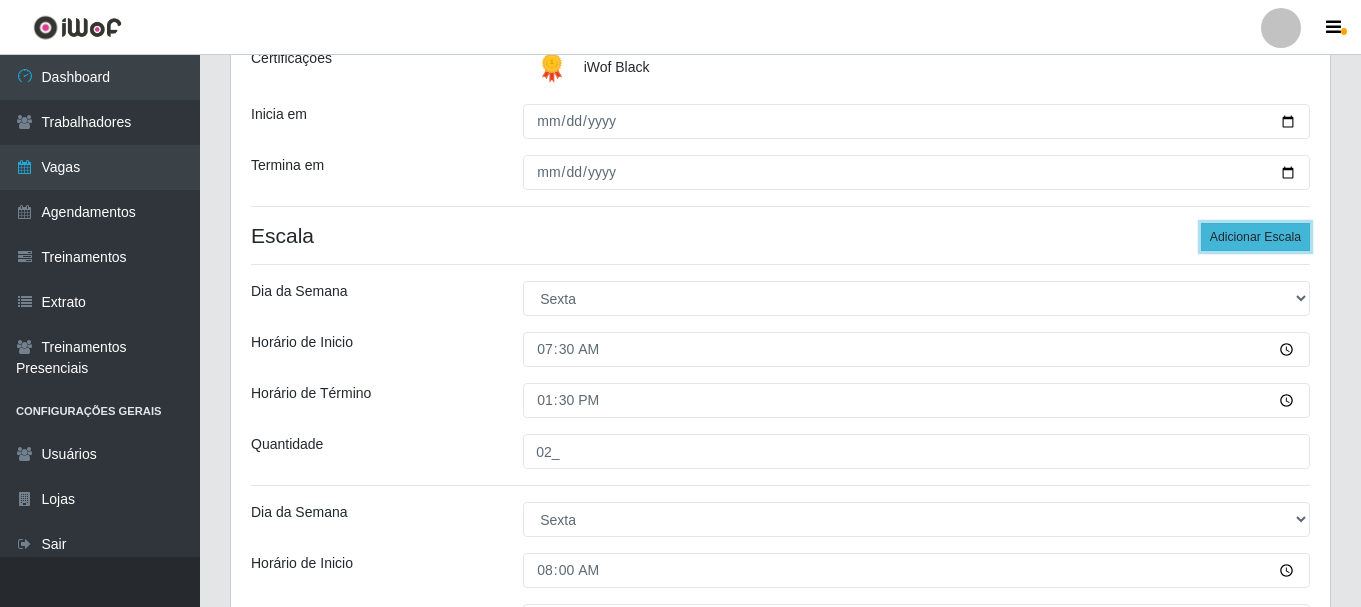 click on "Adicionar Escala" at bounding box center (1255, 237) 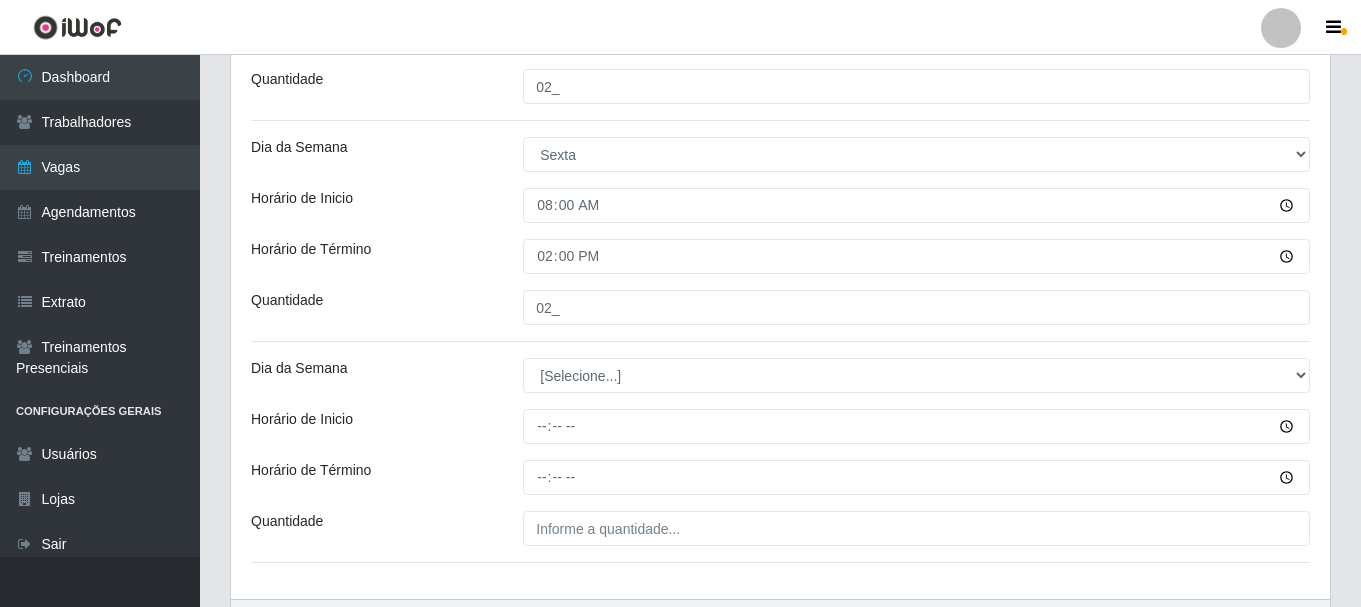 scroll, scrollTop: 700, scrollLeft: 0, axis: vertical 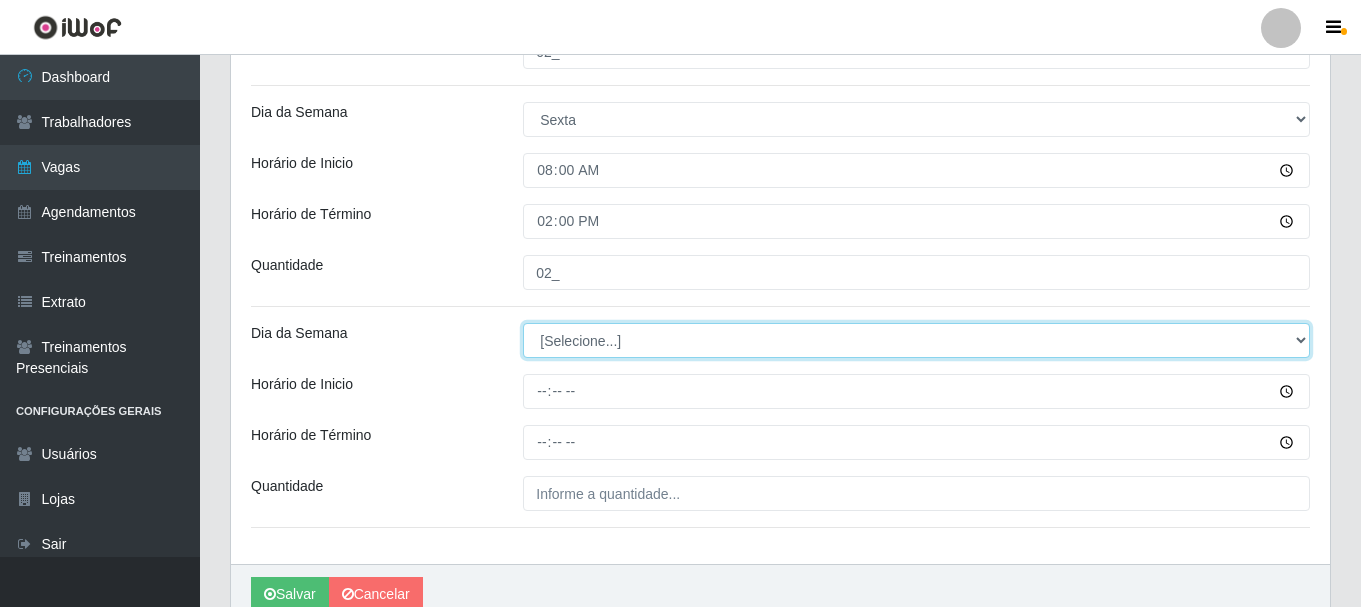 click on "[Selecione...] Segunda Terça Quarta Quinta Sexta Sábado Domingo" at bounding box center [916, 340] 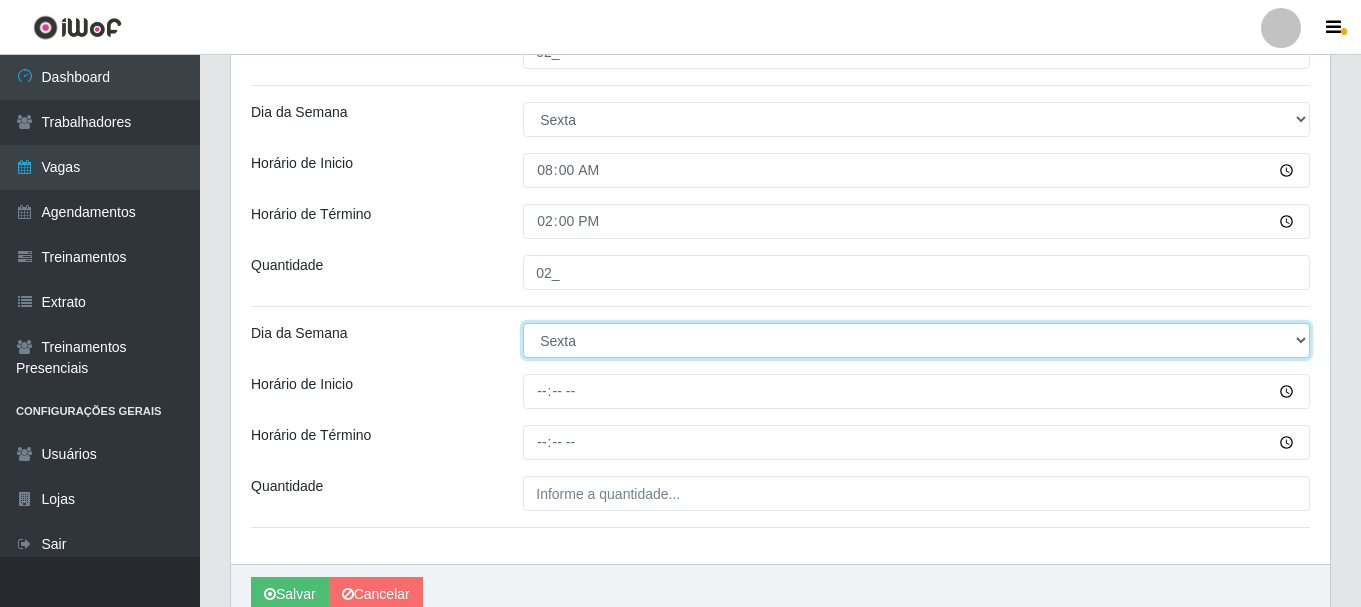 click on "[Selecione...] Segunda Terça Quarta Quinta Sexta Sábado Domingo" at bounding box center (916, 340) 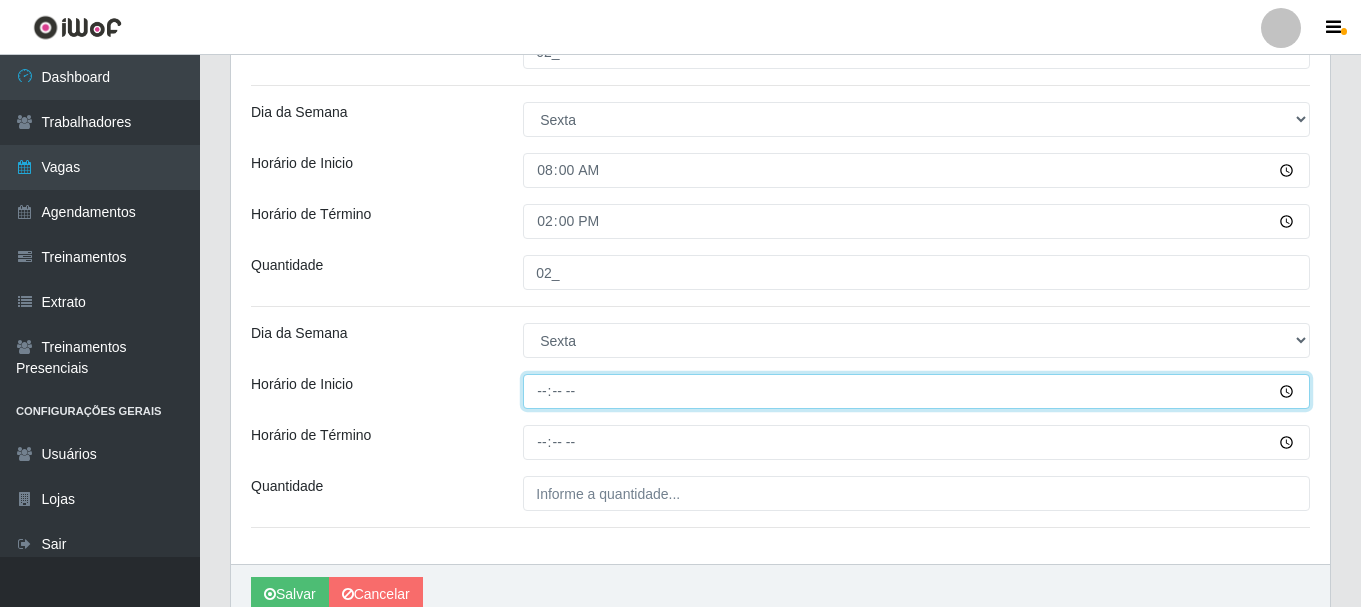 click on "Horário de Inicio" at bounding box center [916, 391] 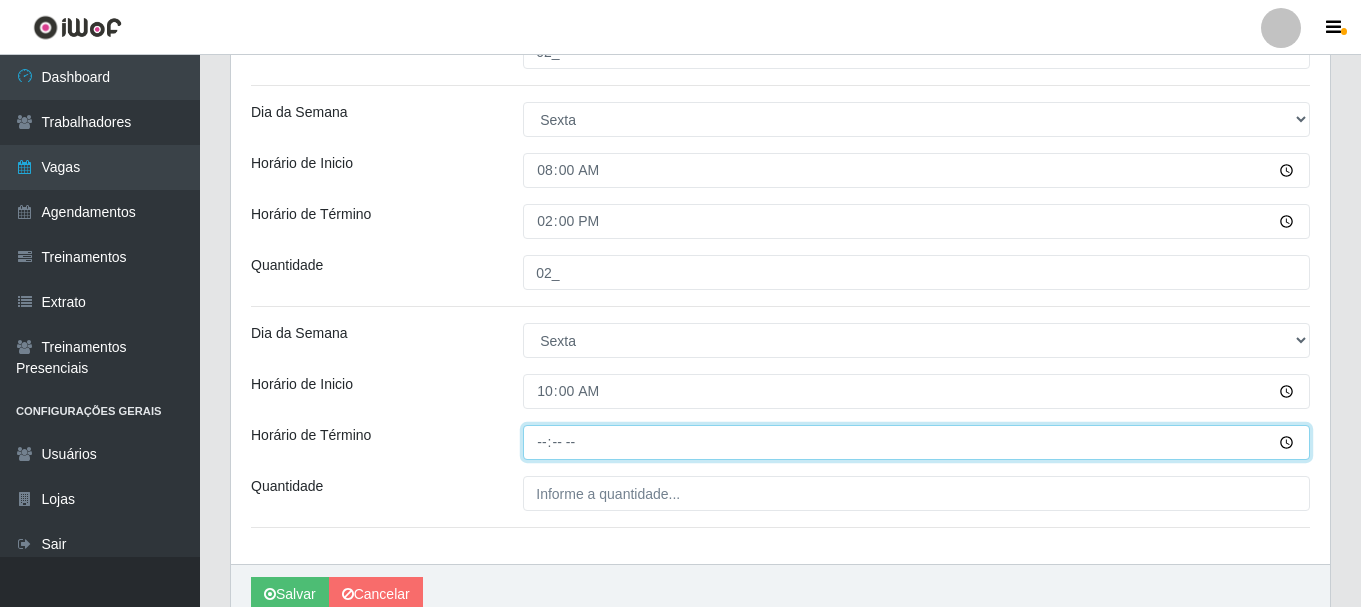 click on "Horário de Término" at bounding box center [916, 442] 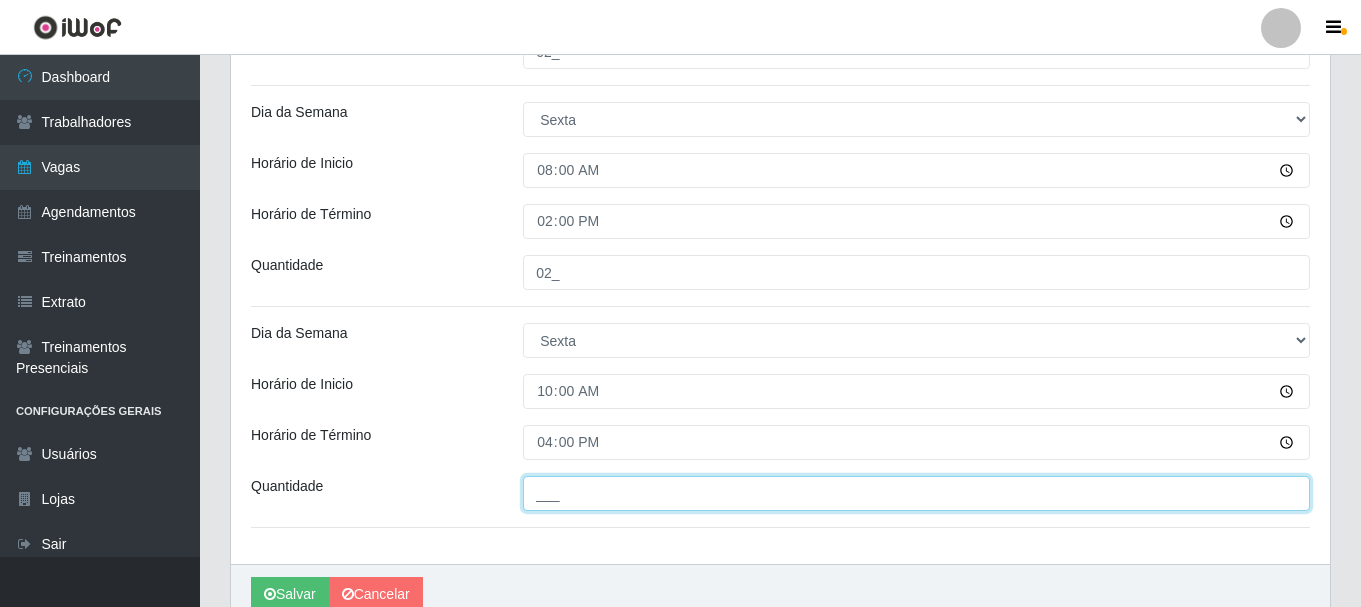 click on "___" at bounding box center [916, 493] 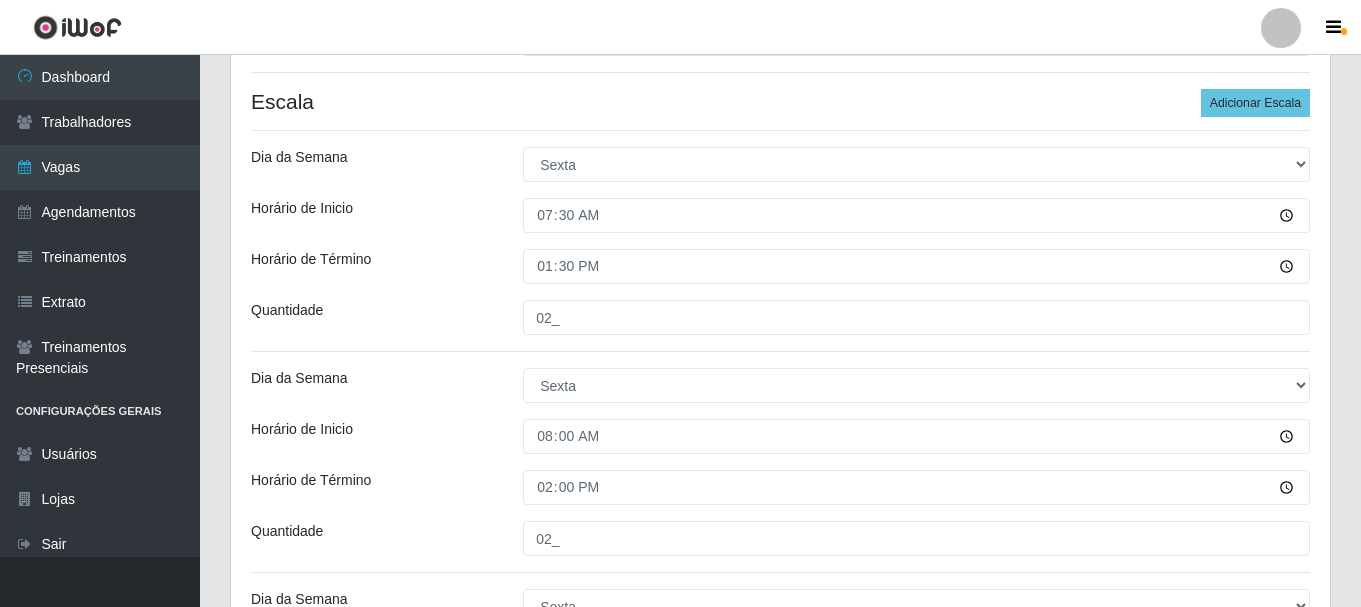 scroll, scrollTop: 400, scrollLeft: 0, axis: vertical 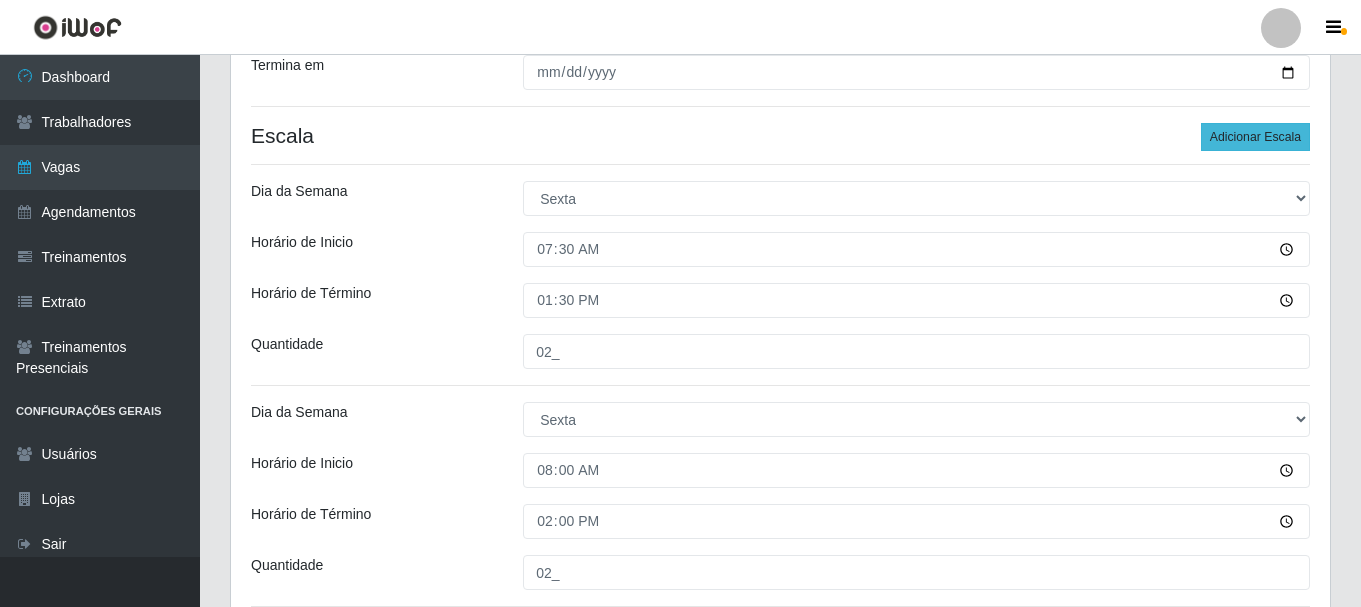 type on "03_" 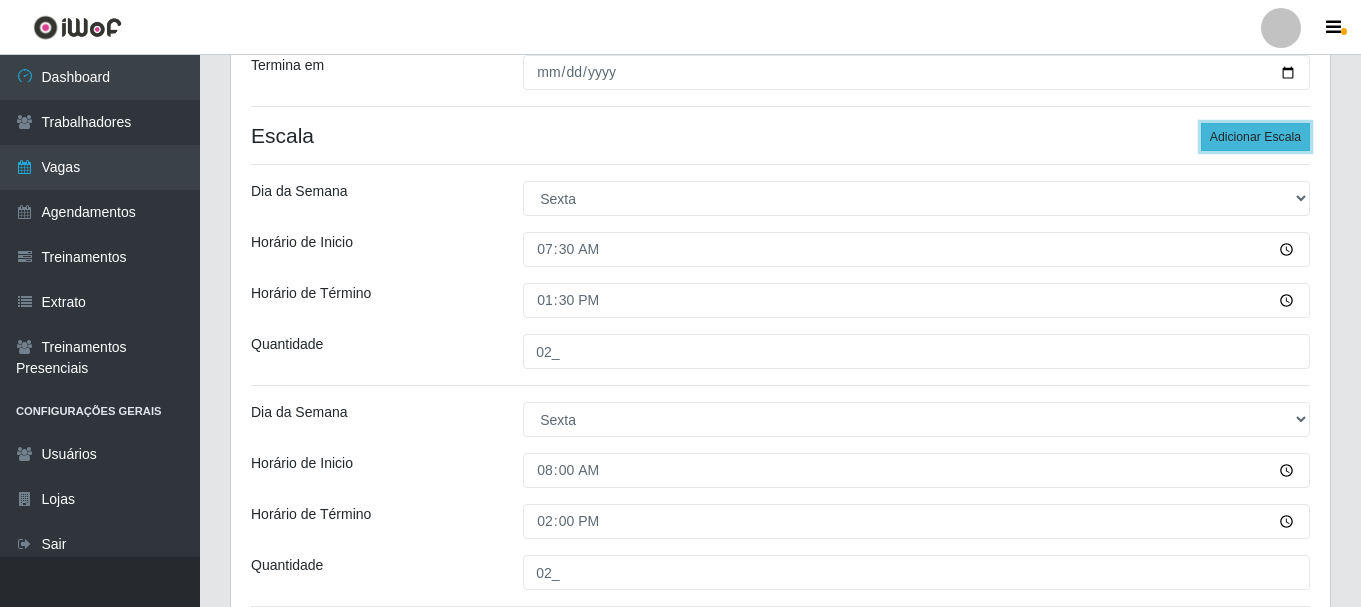 click on "Adicionar Escala" at bounding box center (1255, 137) 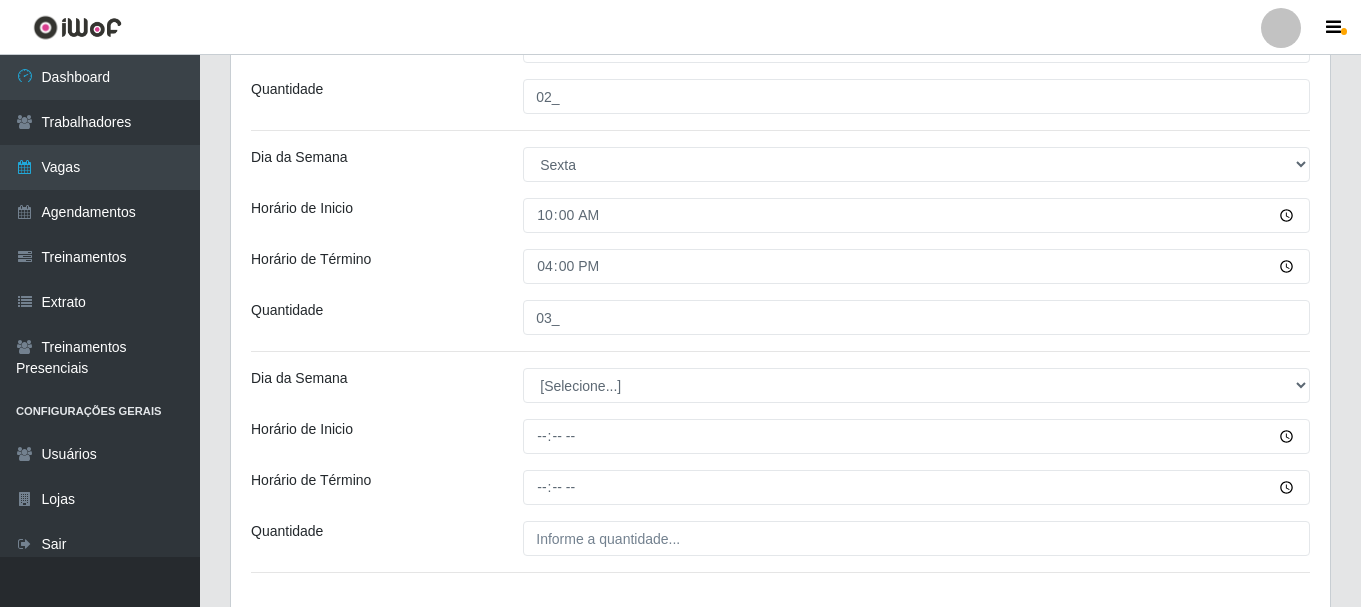 scroll, scrollTop: 900, scrollLeft: 0, axis: vertical 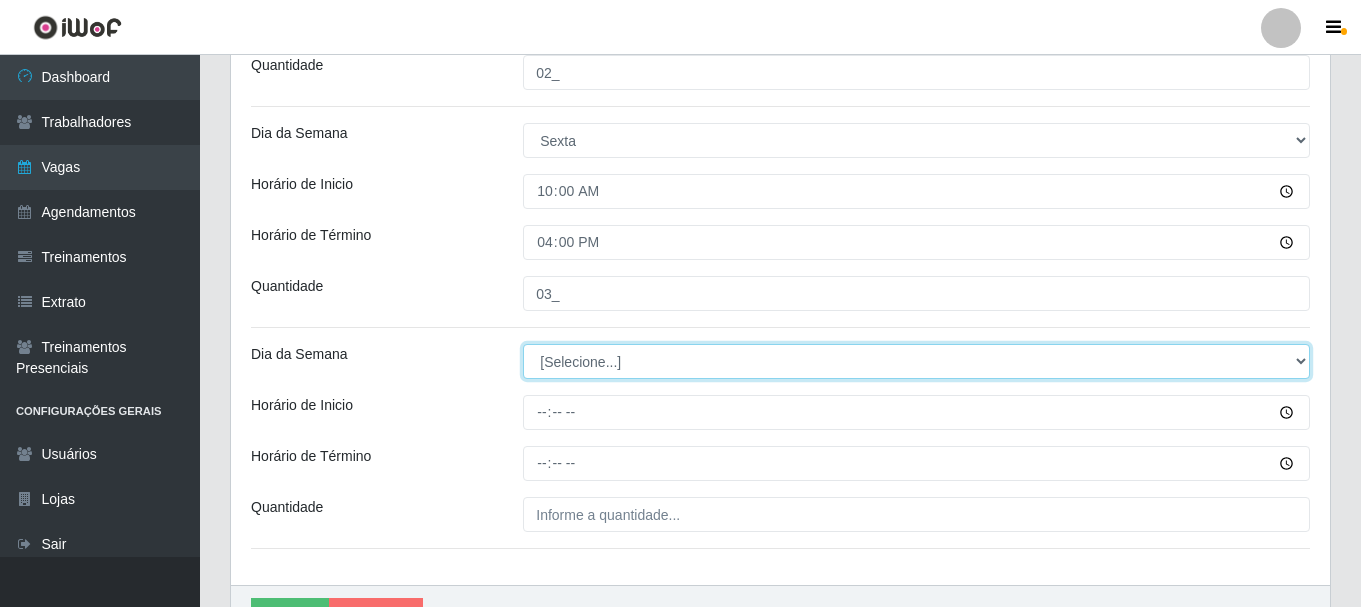 click on "[Selecione...] Segunda Terça Quarta Quinta Sexta Sábado Domingo" at bounding box center (916, 361) 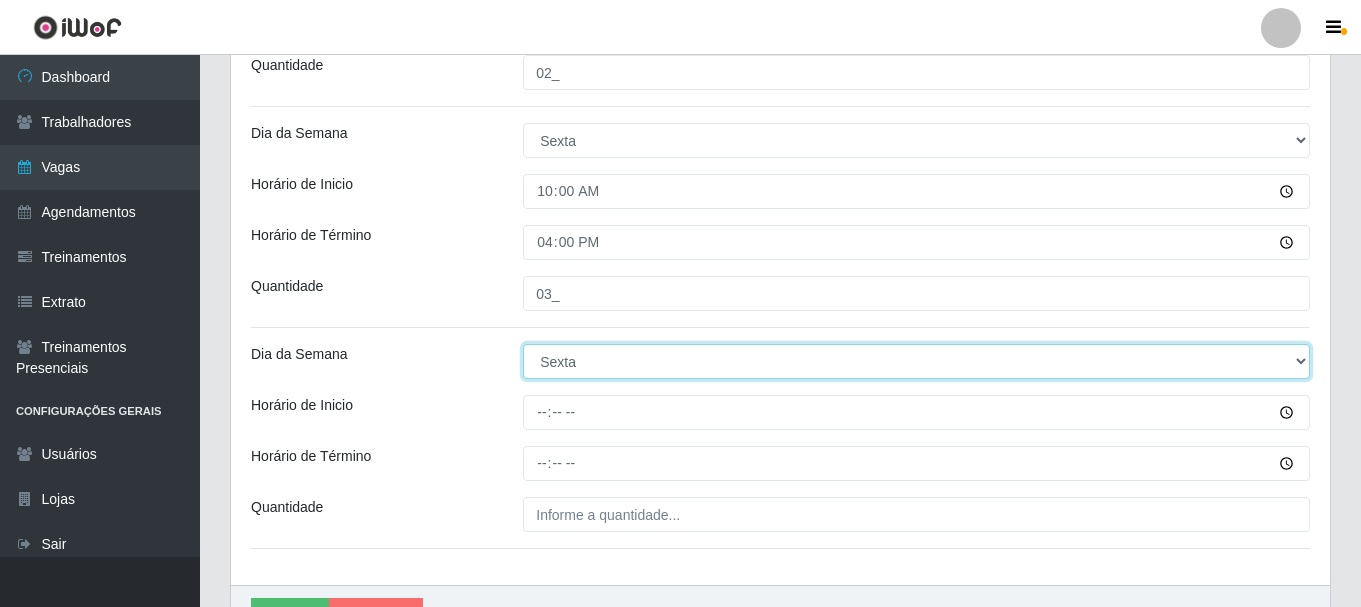 click on "[Selecione...] Segunda Terça Quarta Quinta Sexta Sábado Domingo" at bounding box center [916, 361] 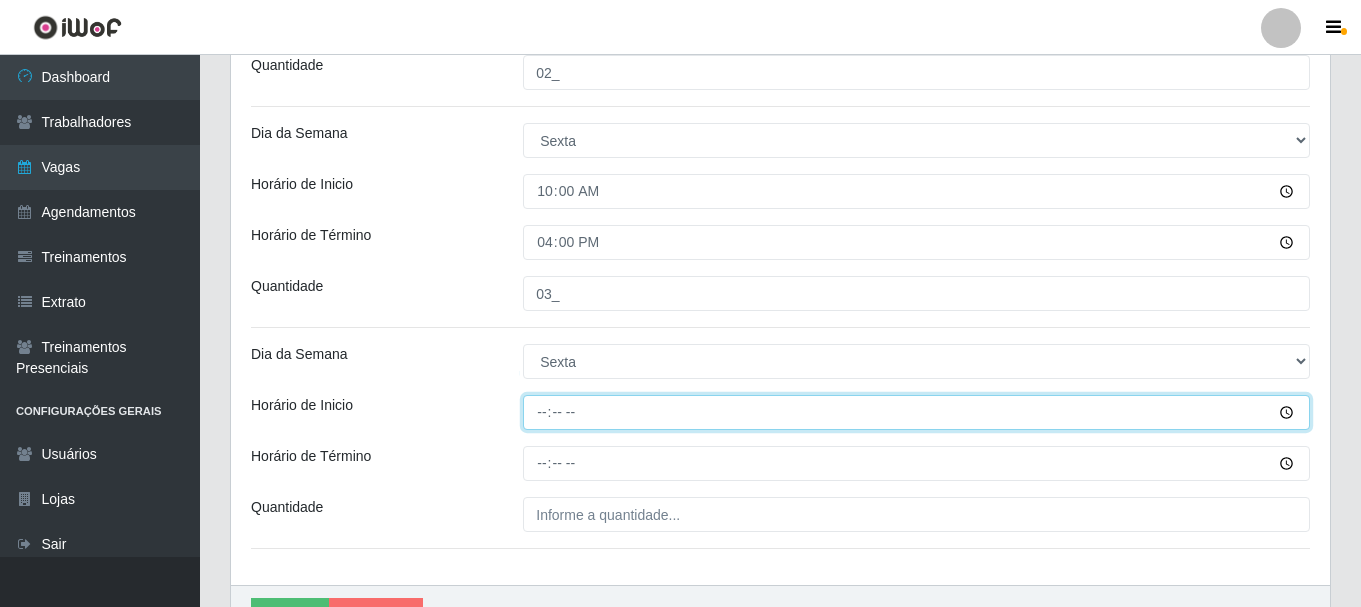 click on "Horário de Inicio" at bounding box center [916, 412] 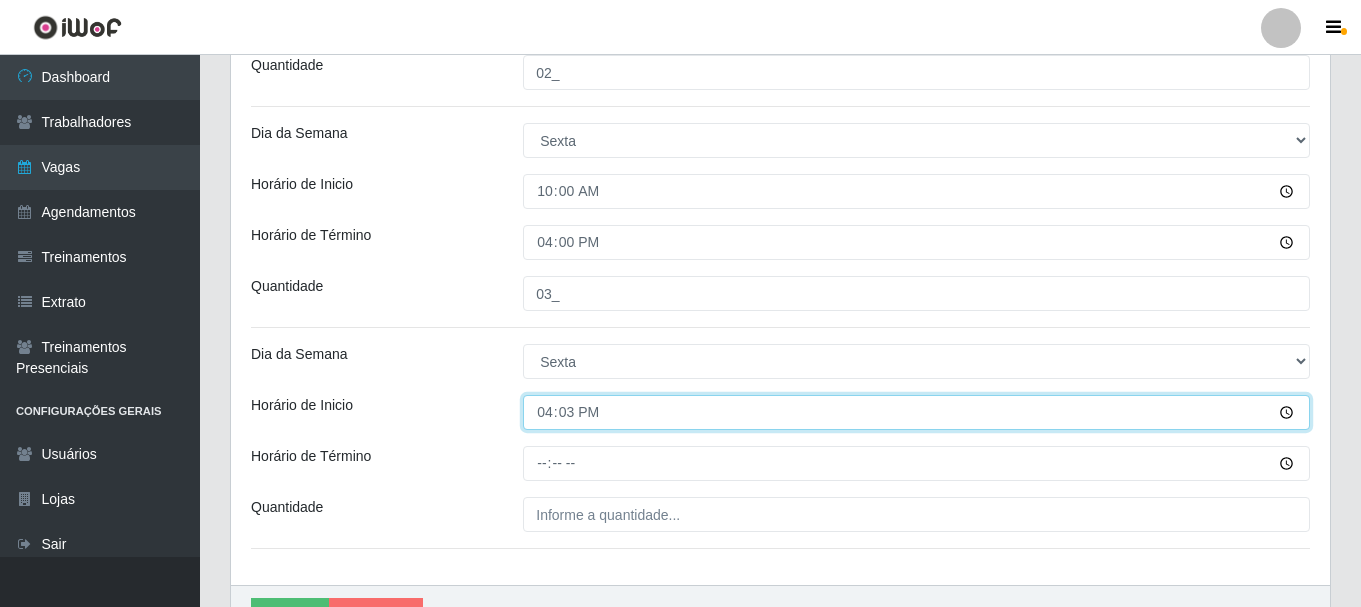 type on "16:30" 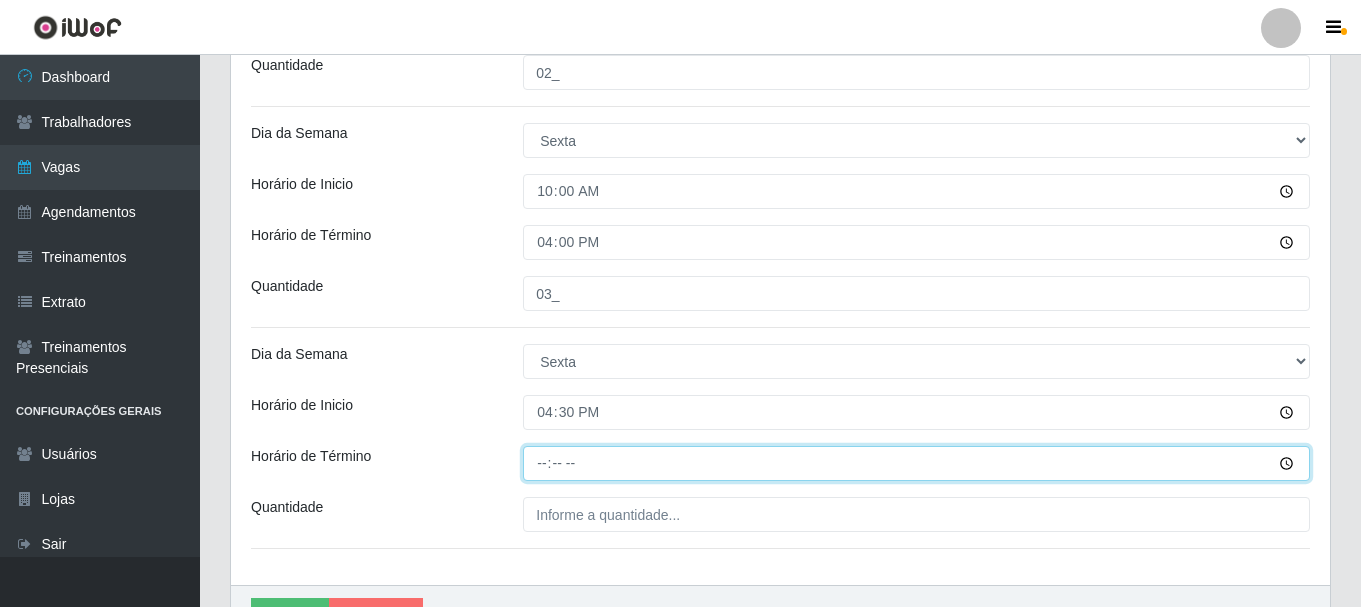 click on "Horário de Término" at bounding box center [916, 463] 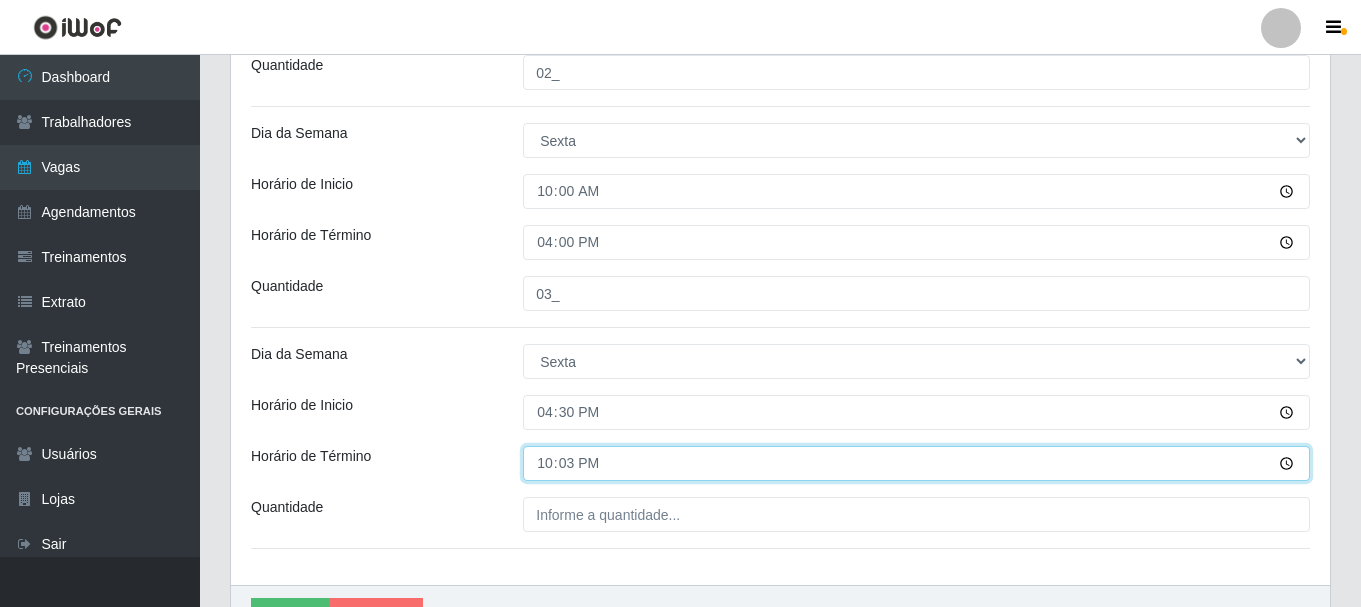 type on "22:30" 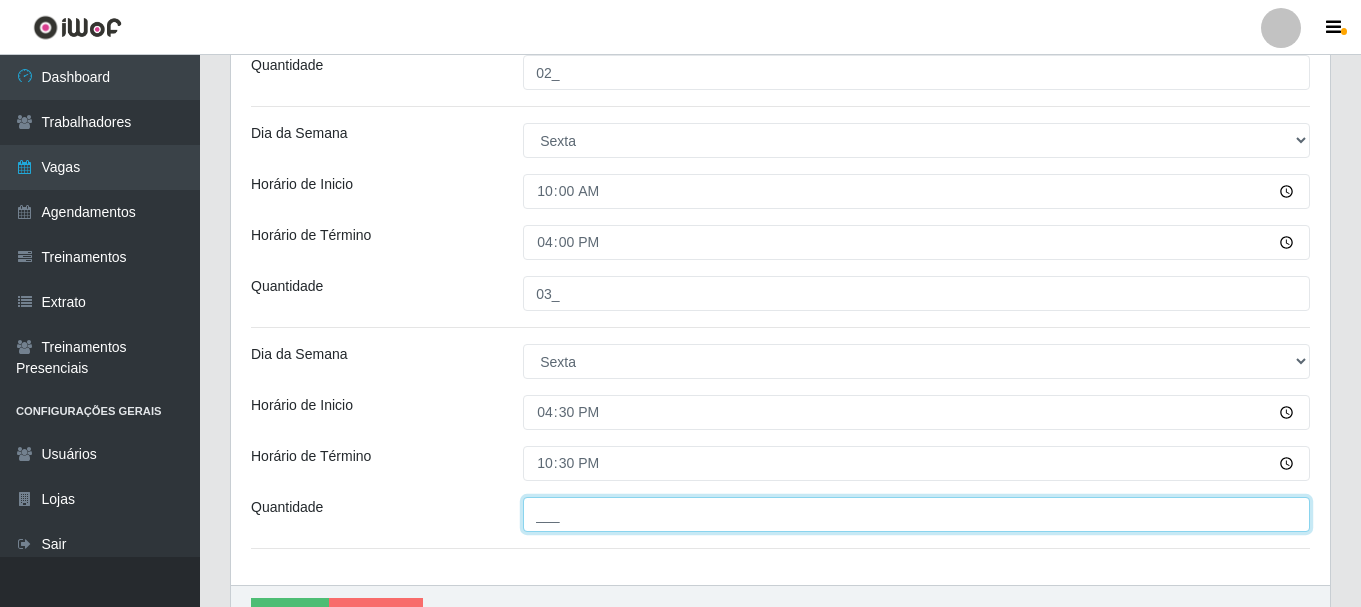 click on "___" at bounding box center [916, 514] 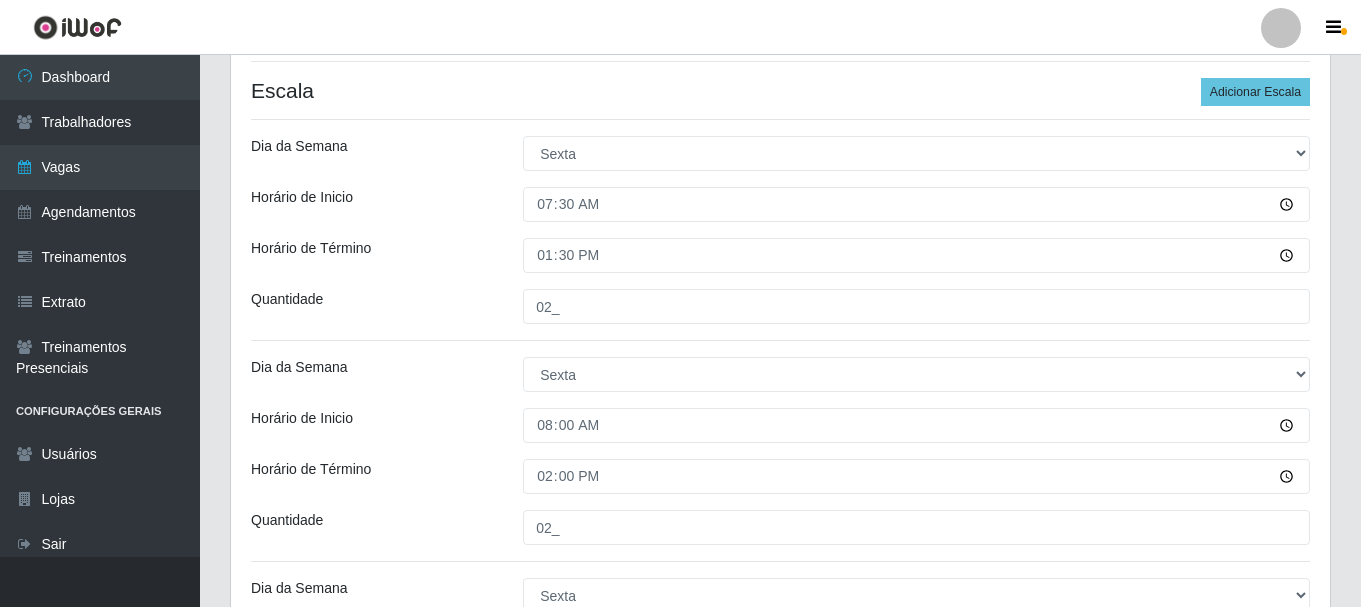scroll, scrollTop: 400, scrollLeft: 0, axis: vertical 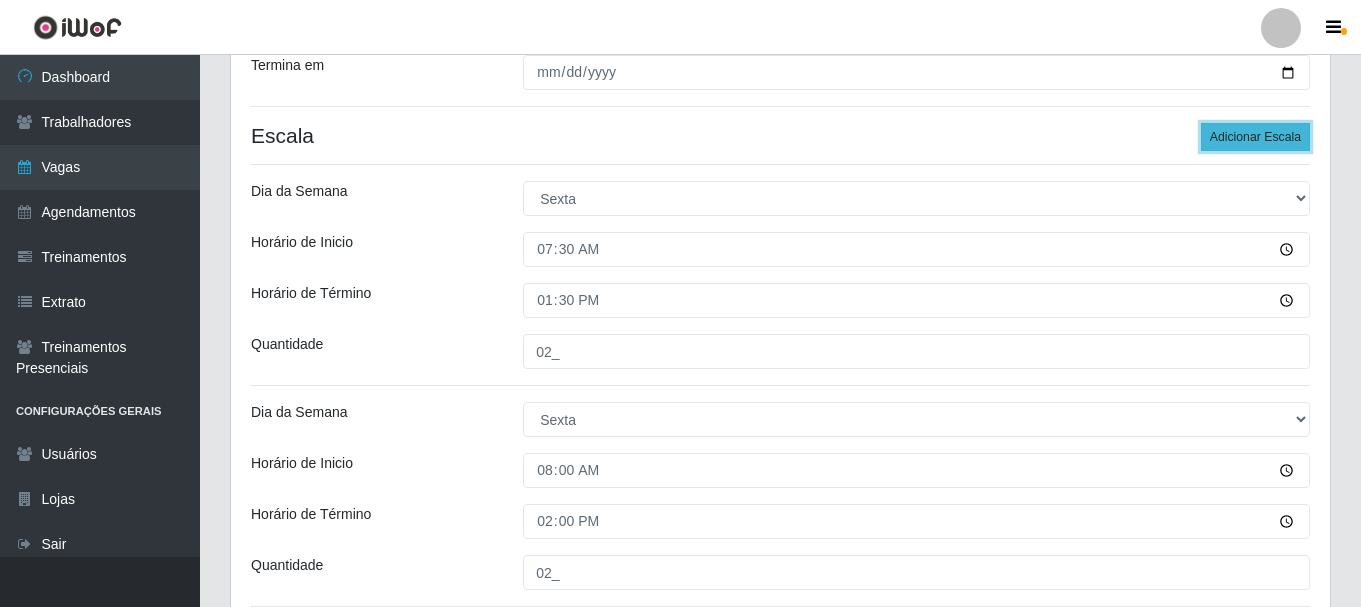 click on "Adicionar Escala" at bounding box center (1255, 137) 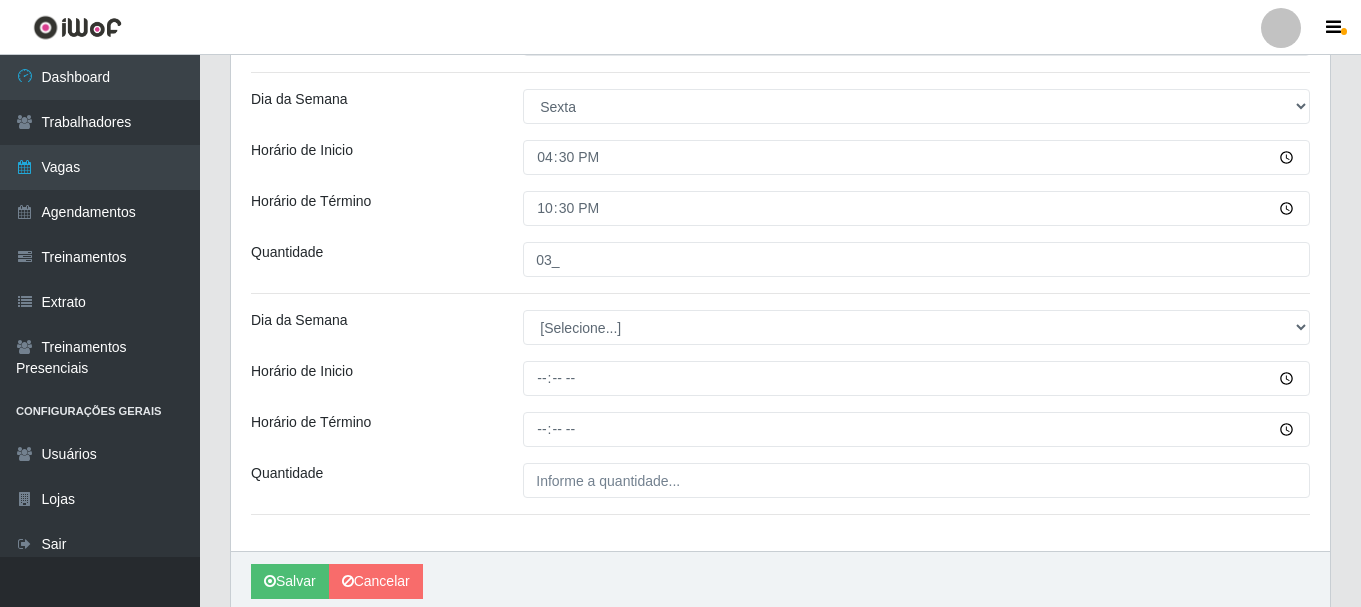 scroll, scrollTop: 1200, scrollLeft: 0, axis: vertical 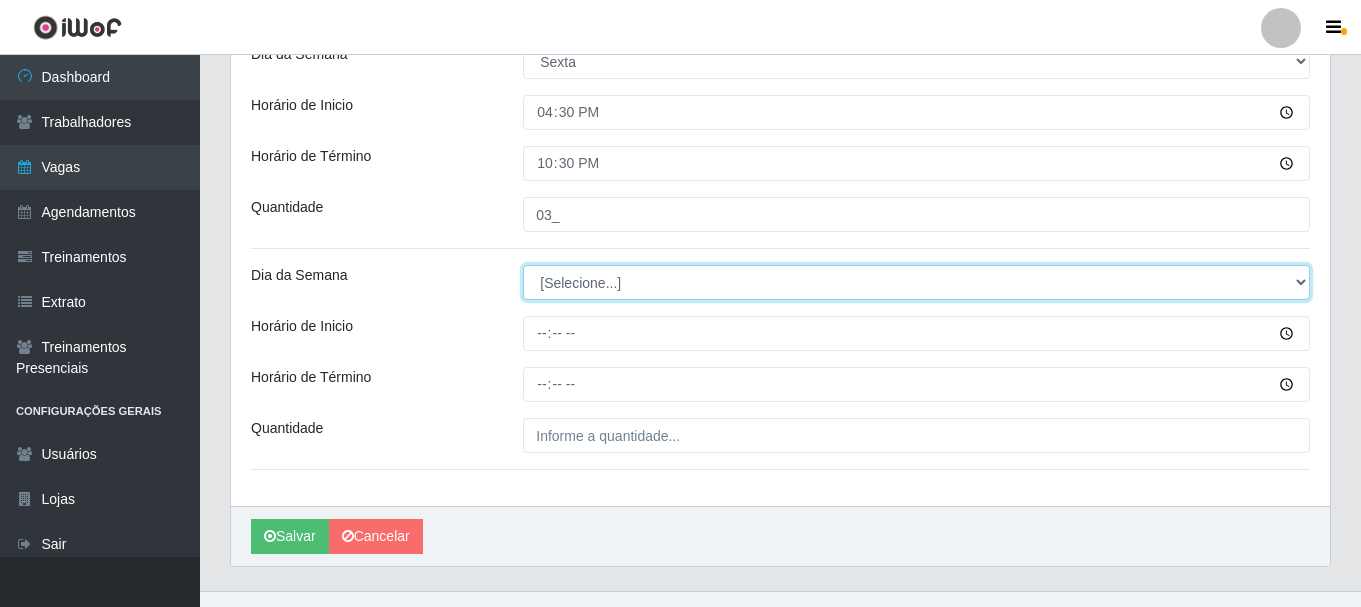 click on "[Selecione...] Segunda Terça Quarta Quinta Sexta Sábado Domingo" at bounding box center (916, 282) 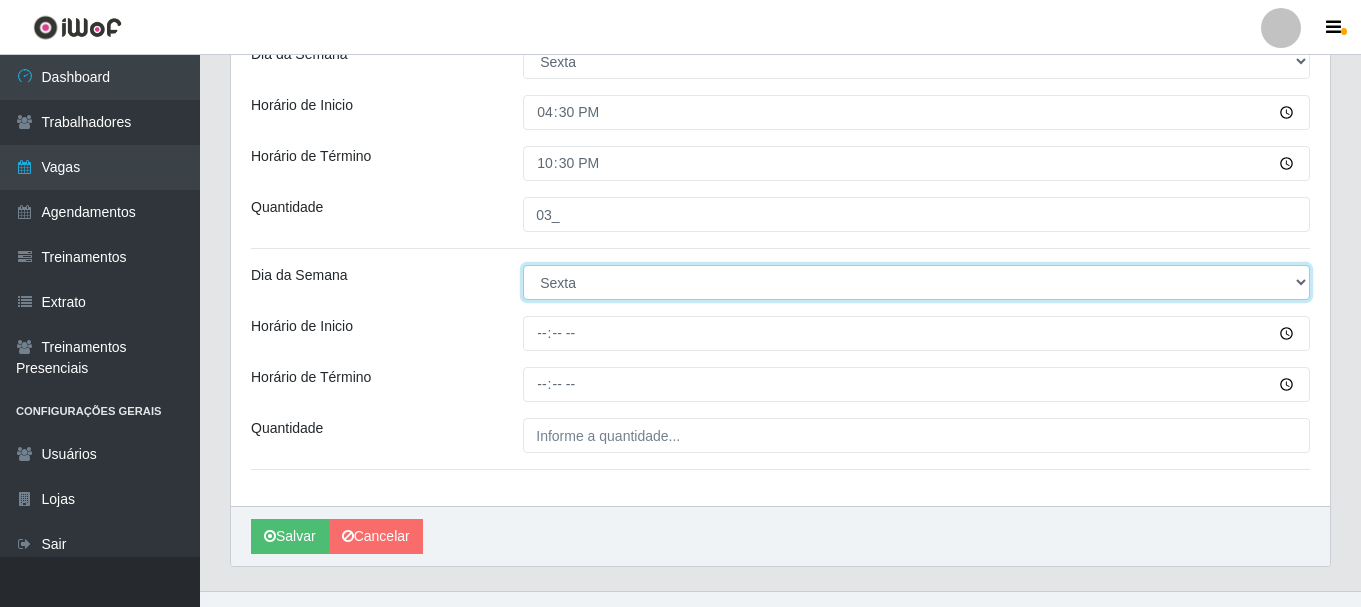 click on "[Selecione...] Segunda Terça Quarta Quinta Sexta Sábado Domingo" at bounding box center (916, 282) 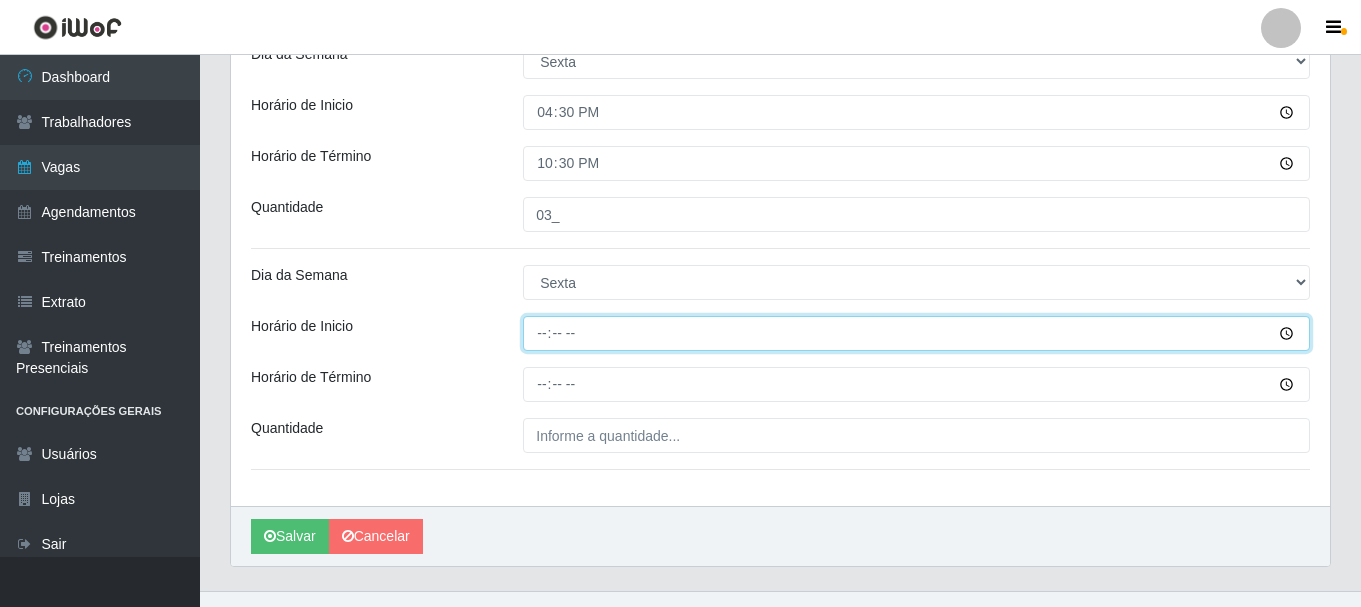click on "Horário de Inicio" at bounding box center [916, 333] 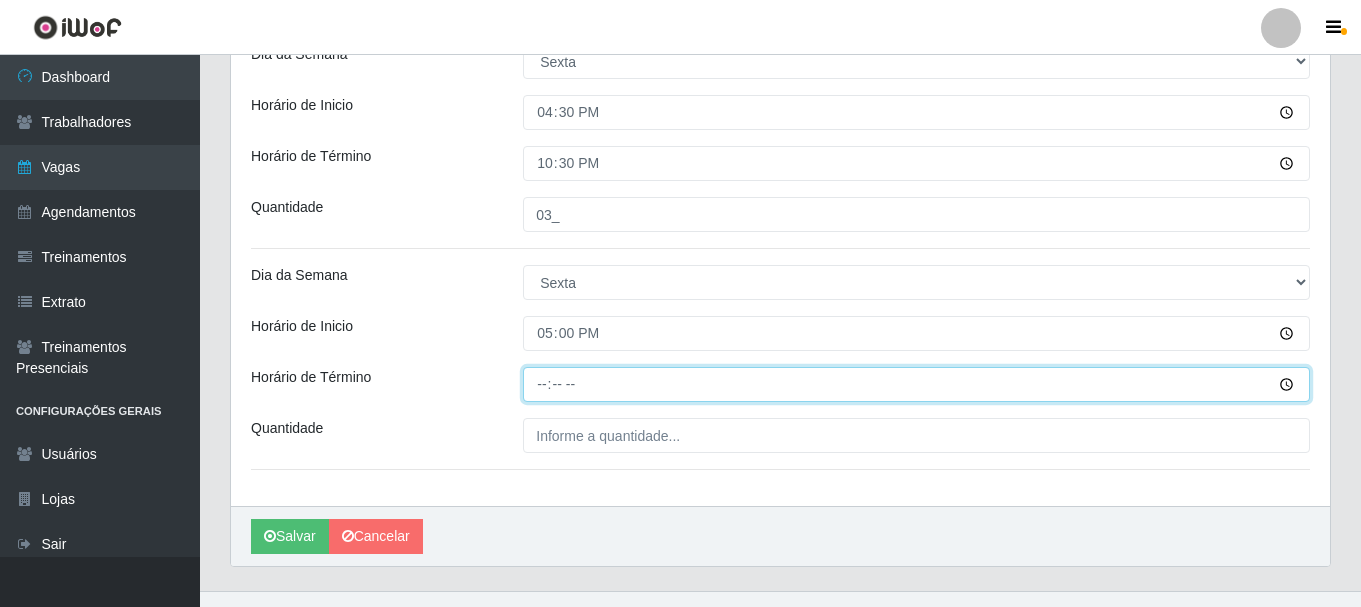 click on "Horário de Término" at bounding box center (916, 384) 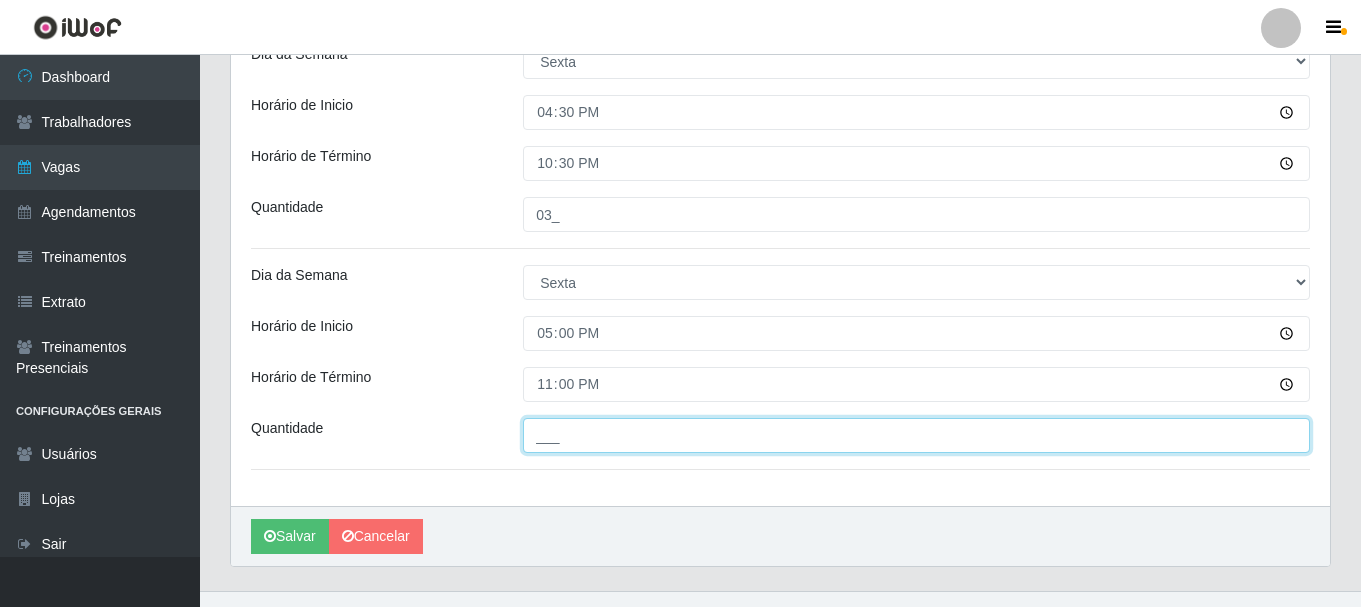 click on "___" at bounding box center [916, 435] 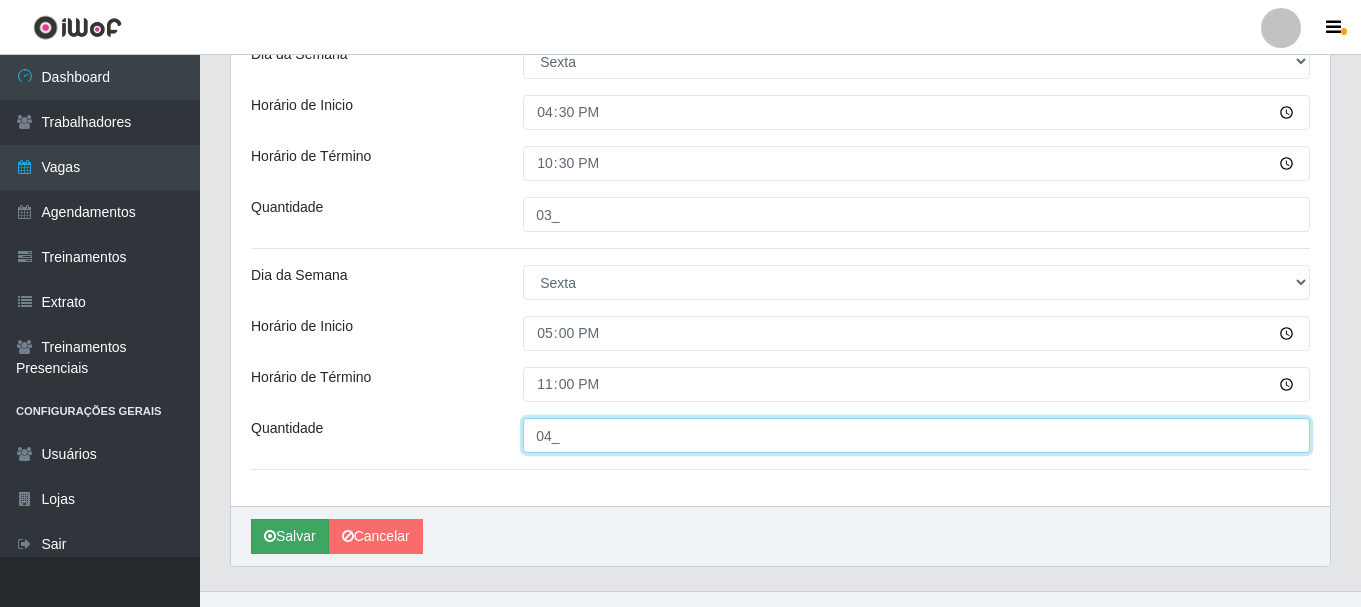 type on "04_" 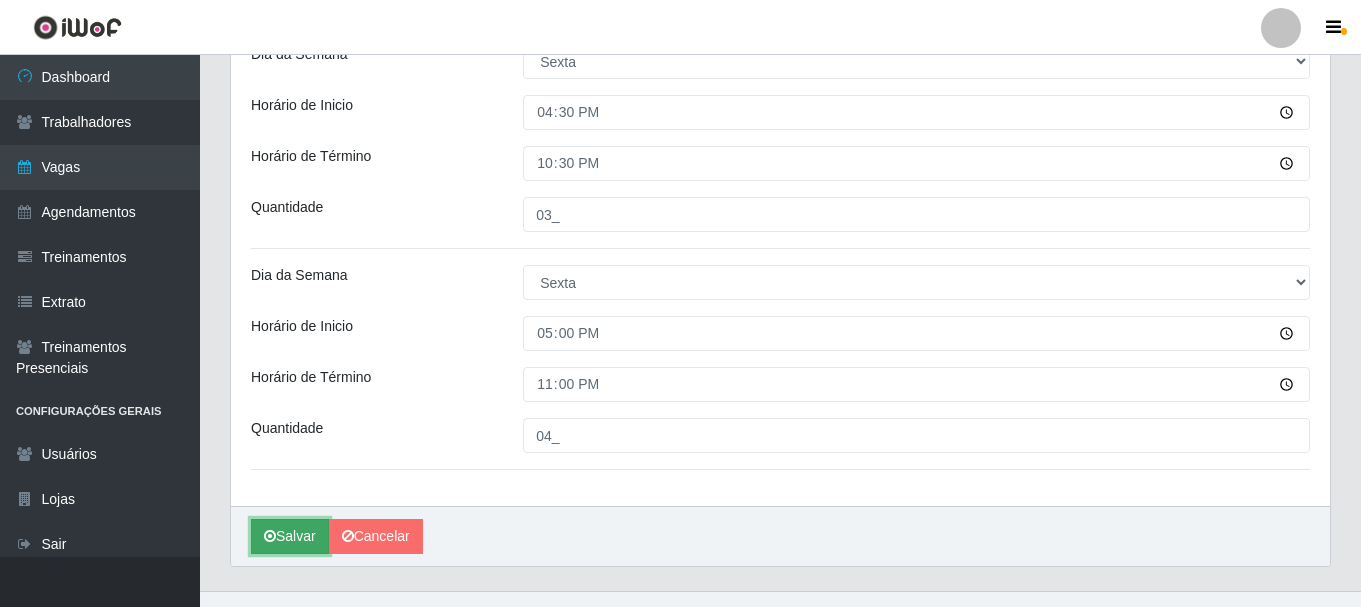 click on "Salvar" at bounding box center (290, 536) 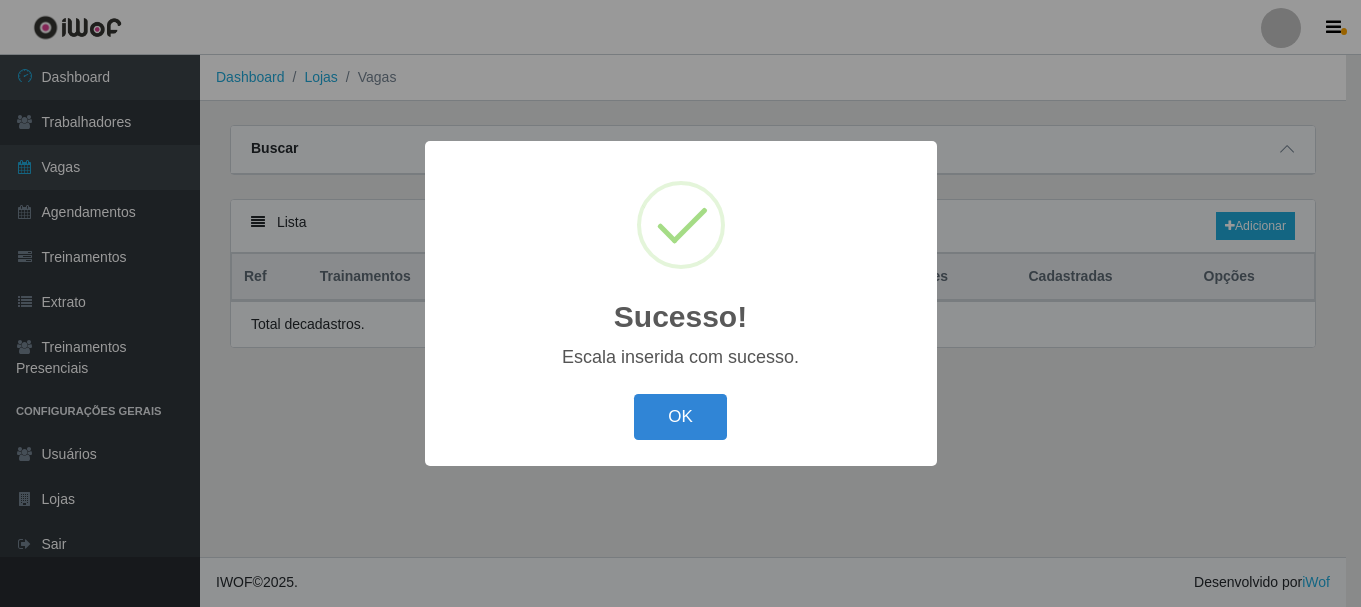 scroll, scrollTop: 0, scrollLeft: 0, axis: both 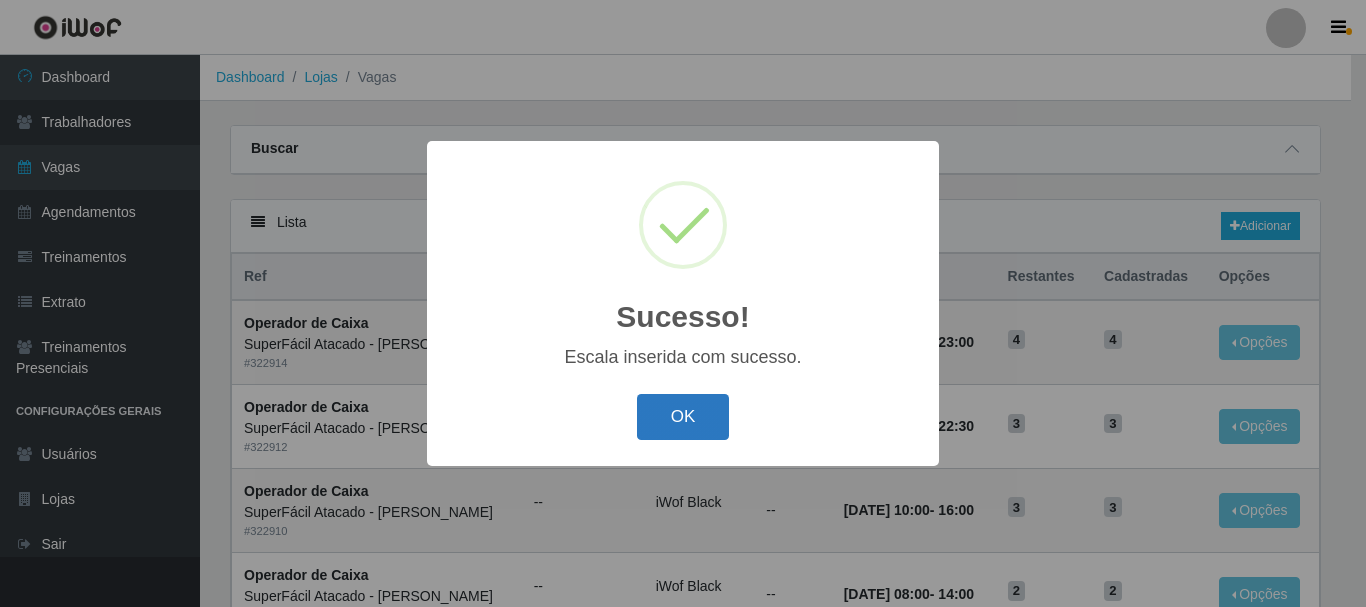click on "OK" at bounding box center [683, 417] 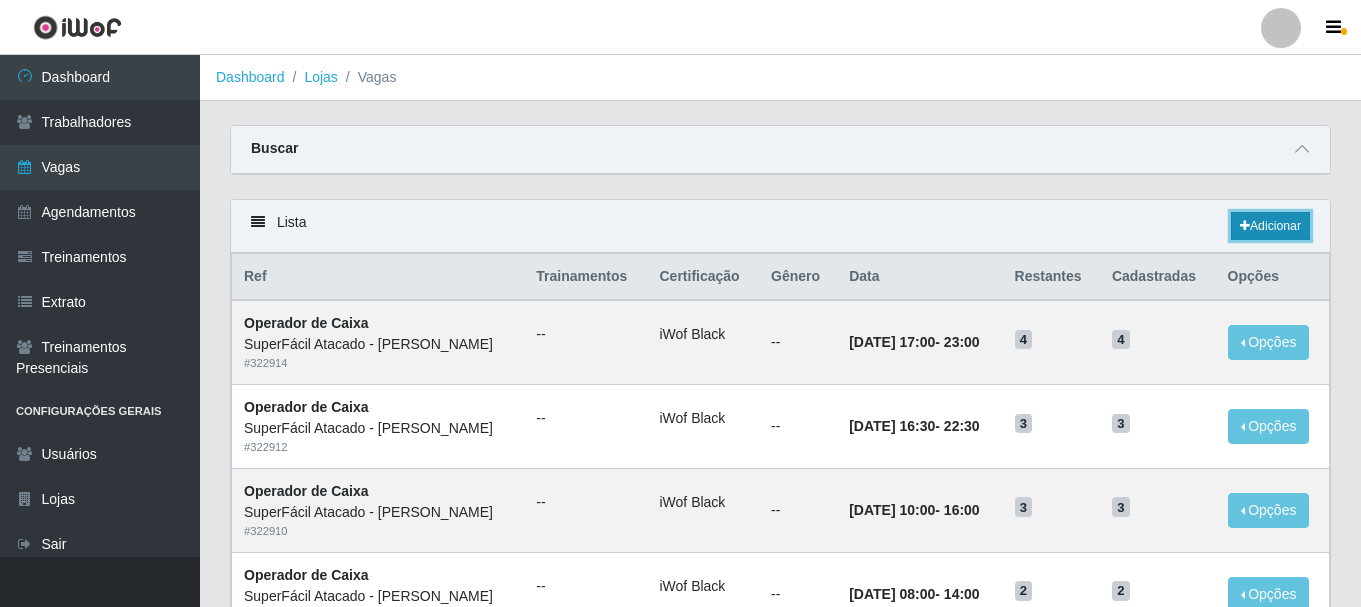 click on "Adicionar" at bounding box center (1270, 226) 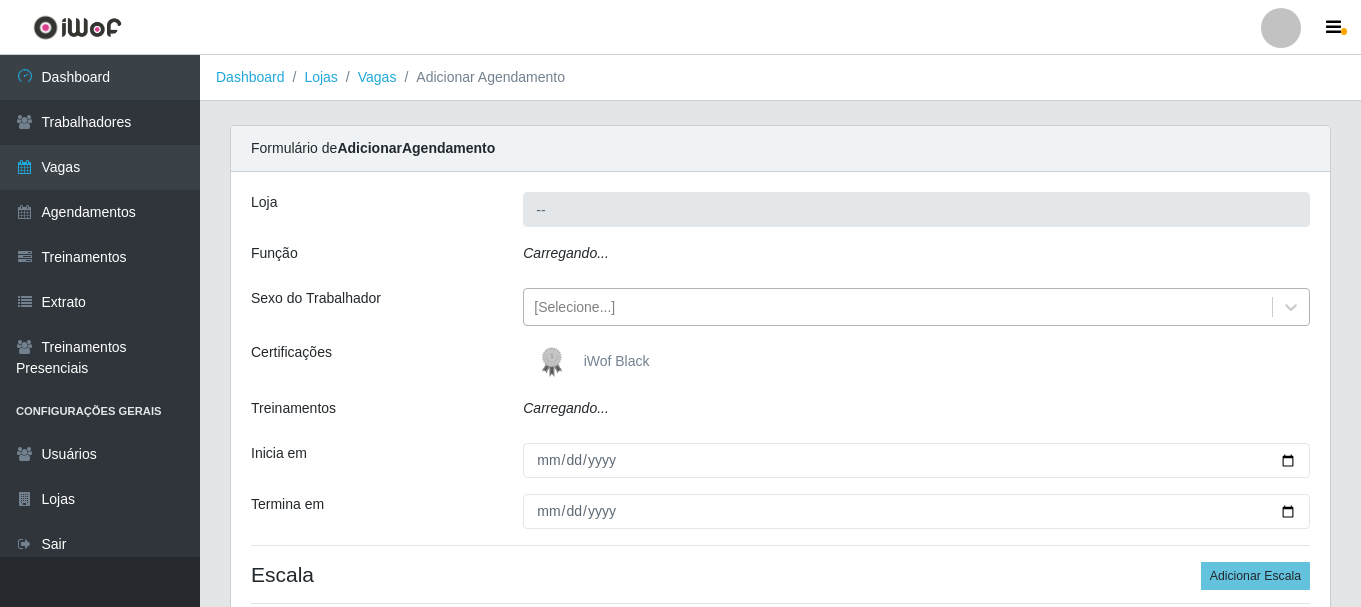 type on "SuperFácil Atacado - [PERSON_NAME]" 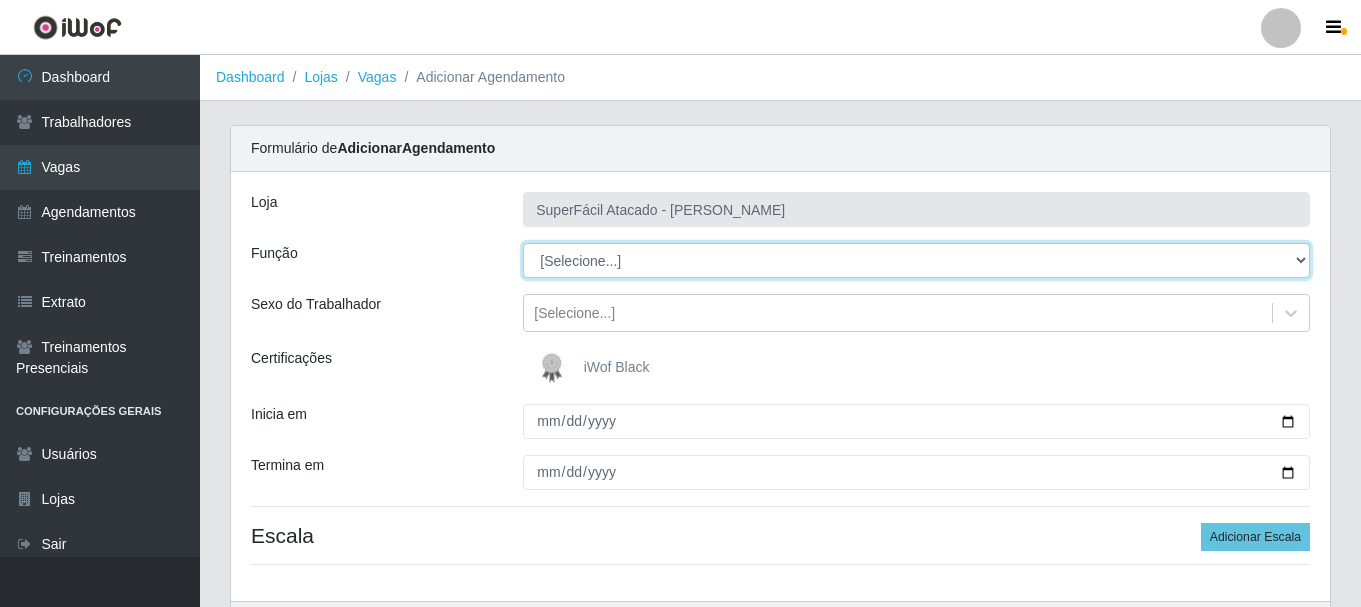 click on "[Selecione...] Embalador Embalador + Embalador ++ Operador de Caixa Operador de Caixa + Operador de Caixa ++ Repositor  Repositor + Repositor ++ Repositor de Frios Repositor de Frios + Repositor de Frios ++ Repositor de Hortifruti Repositor de Hortifruti + Repositor de Hortifruti ++" at bounding box center [916, 260] 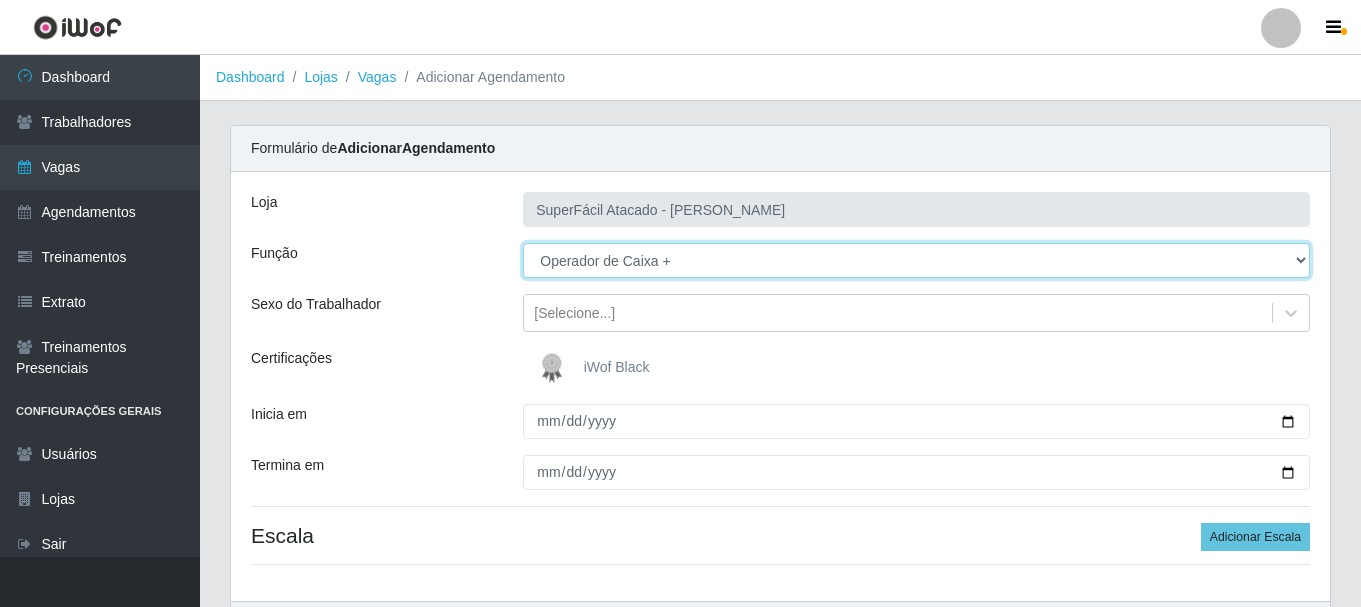 click on "[Selecione...] Embalador Embalador + Embalador ++ Operador de Caixa Operador de Caixa + Operador de Caixa ++ Repositor  Repositor + Repositor ++ Repositor de Frios Repositor de Frios + Repositor de Frios ++ Repositor de Hortifruti Repositor de Hortifruti + Repositor de Hortifruti ++" at bounding box center (916, 260) 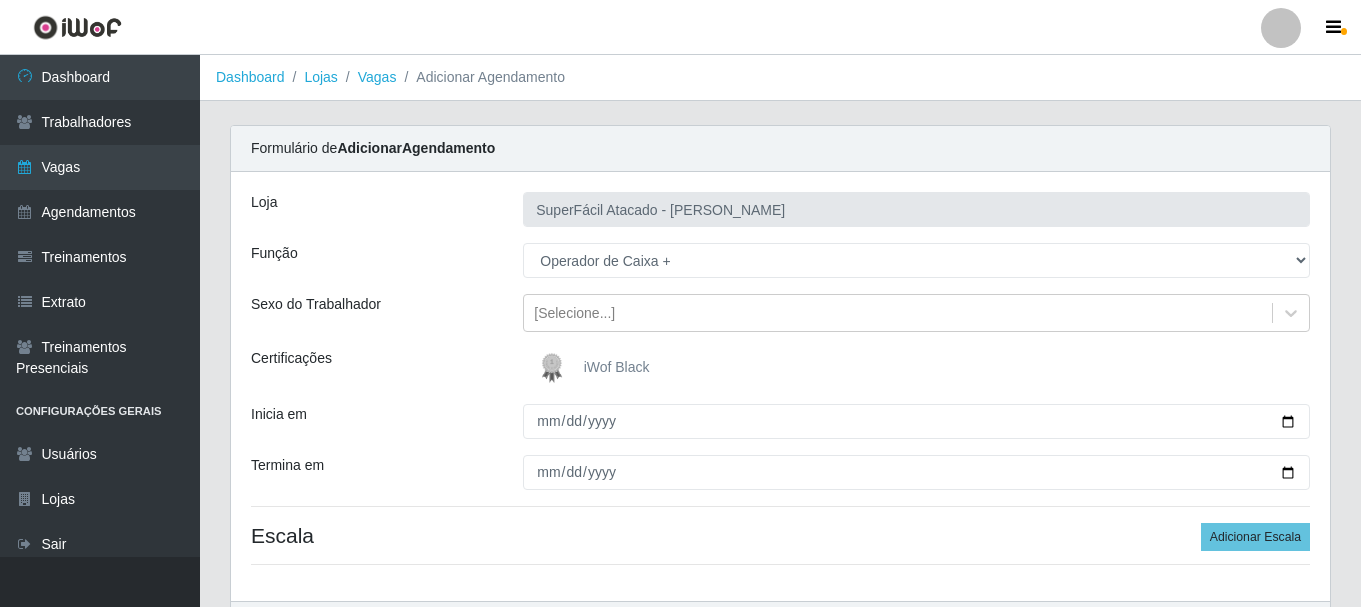 click on "iWof Black" at bounding box center [617, 367] 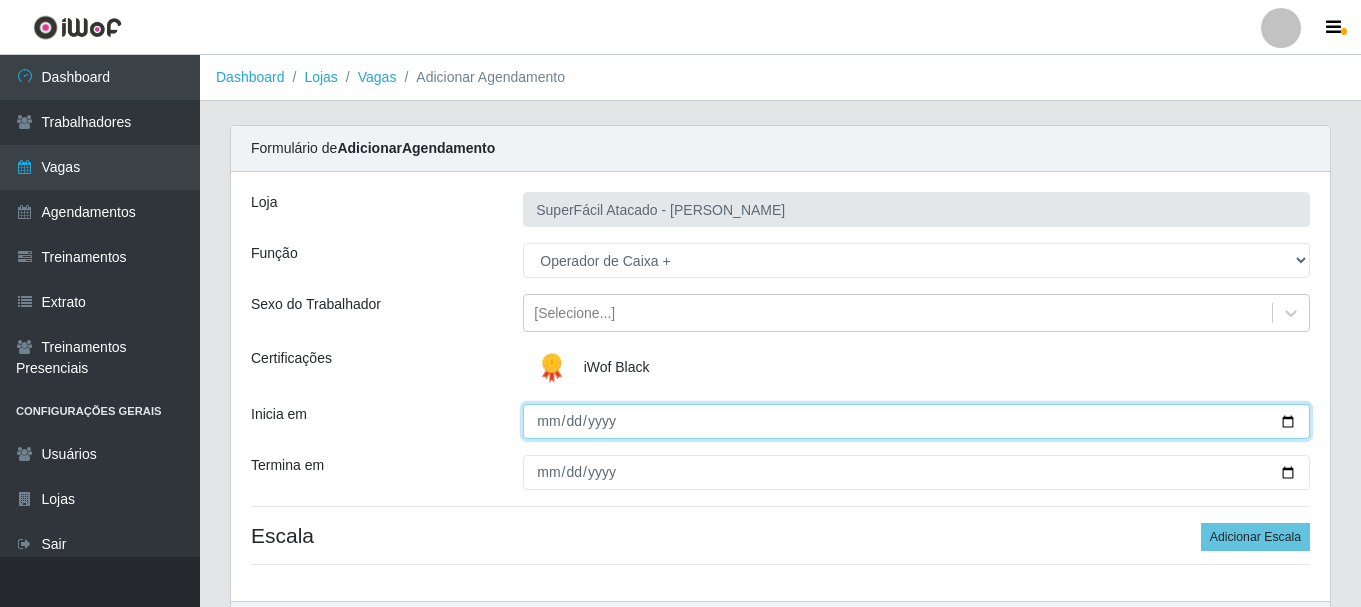 click on "Inicia em" at bounding box center (916, 421) 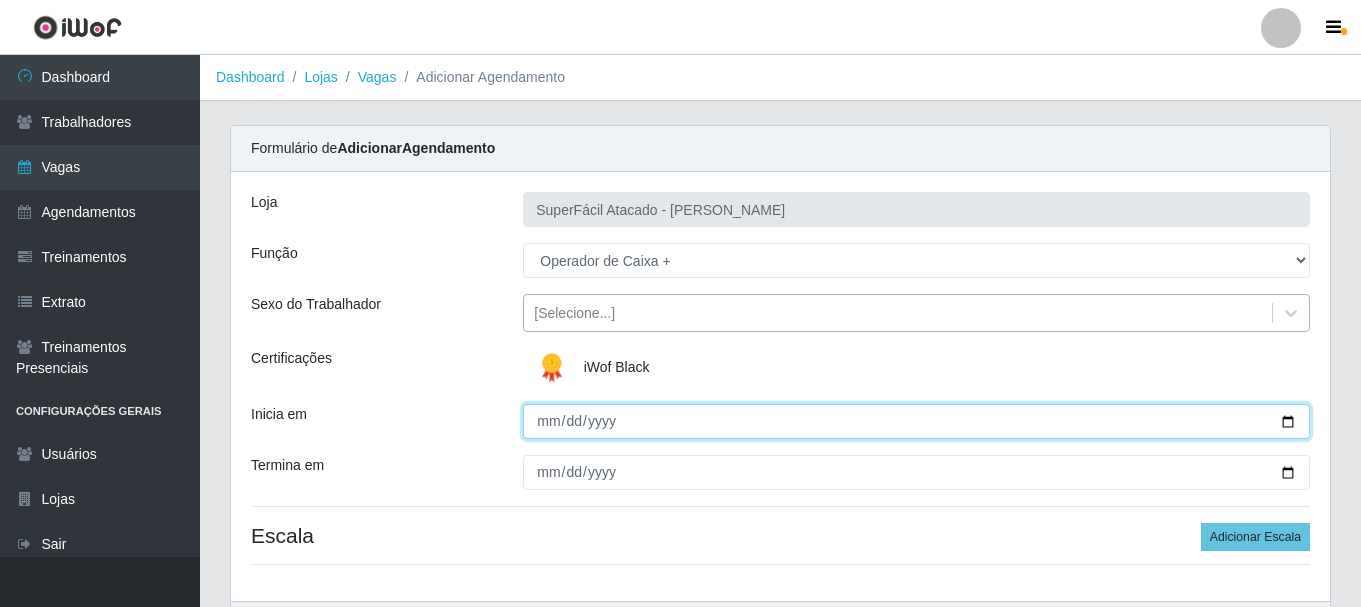 type on "2025-08-01" 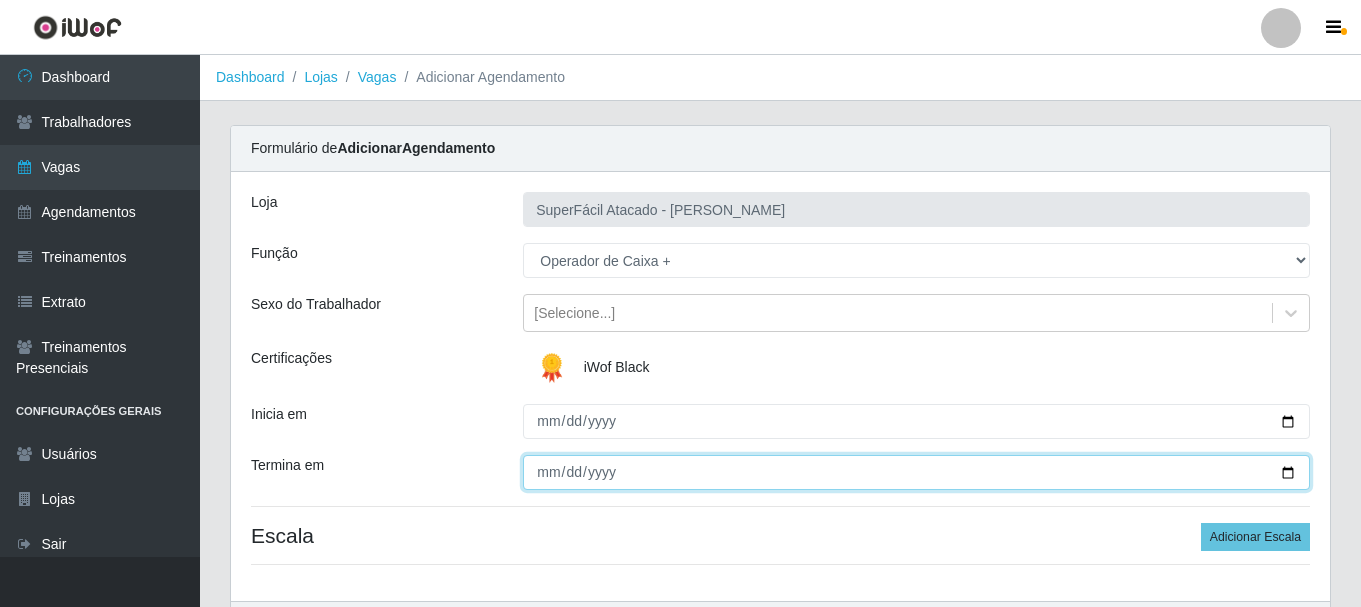 click on "Termina em" at bounding box center (916, 472) 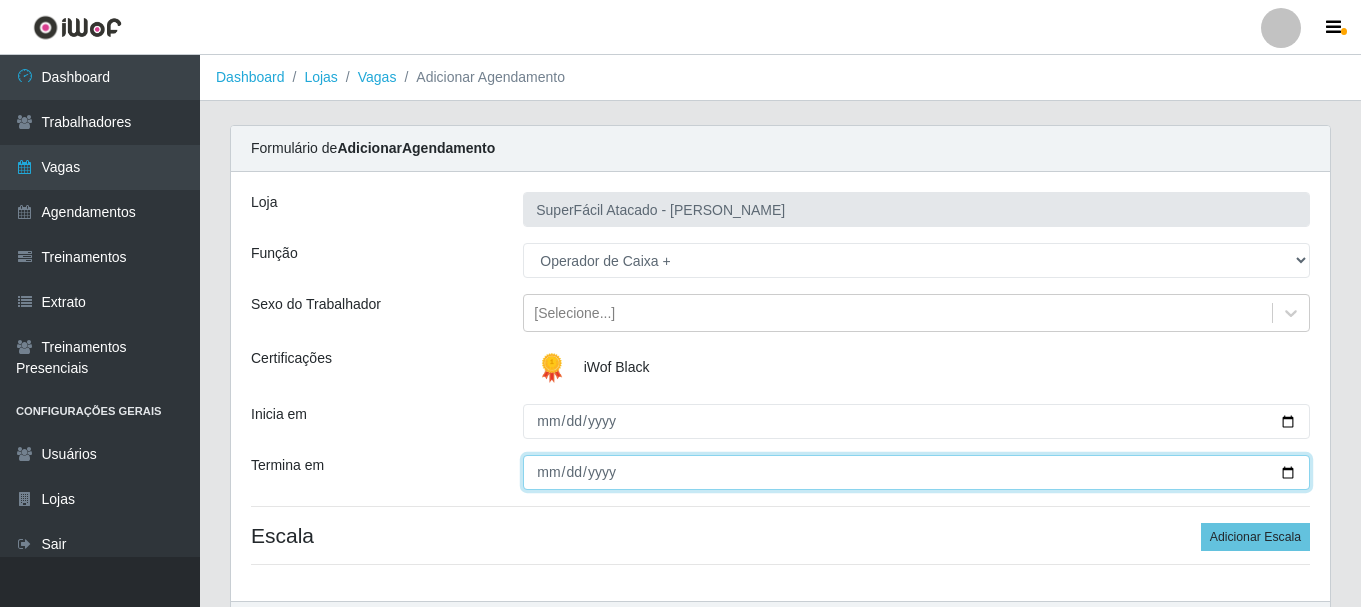 type on "2025-08-08" 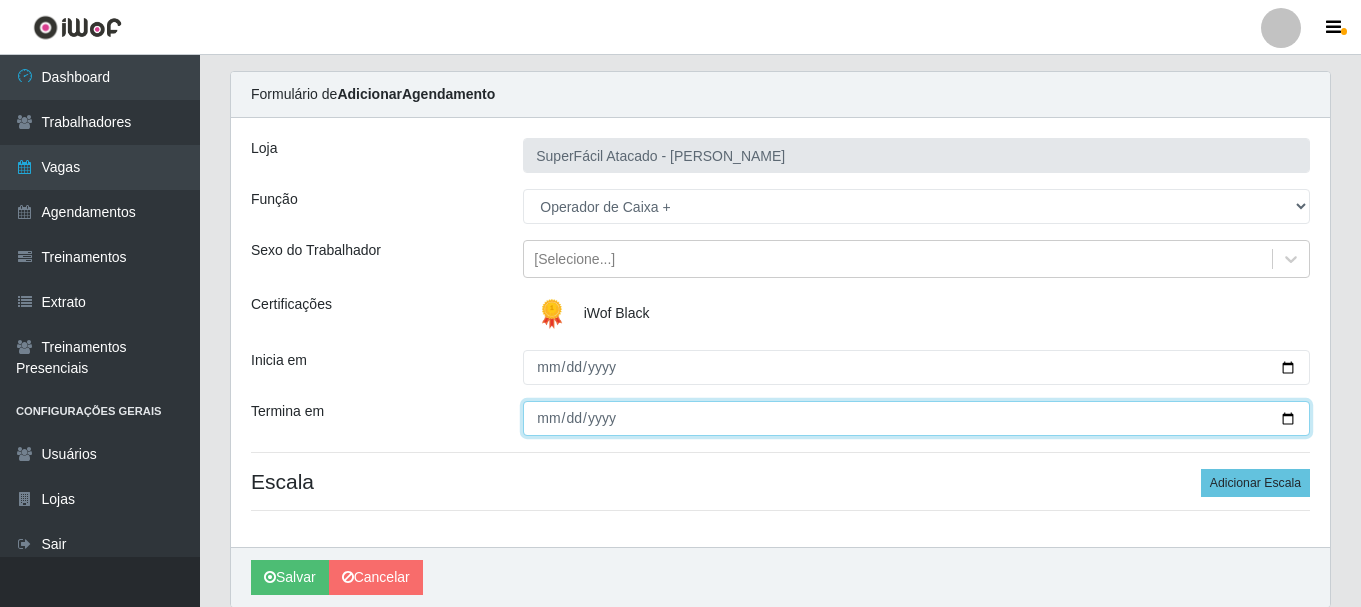 scroll, scrollTop: 100, scrollLeft: 0, axis: vertical 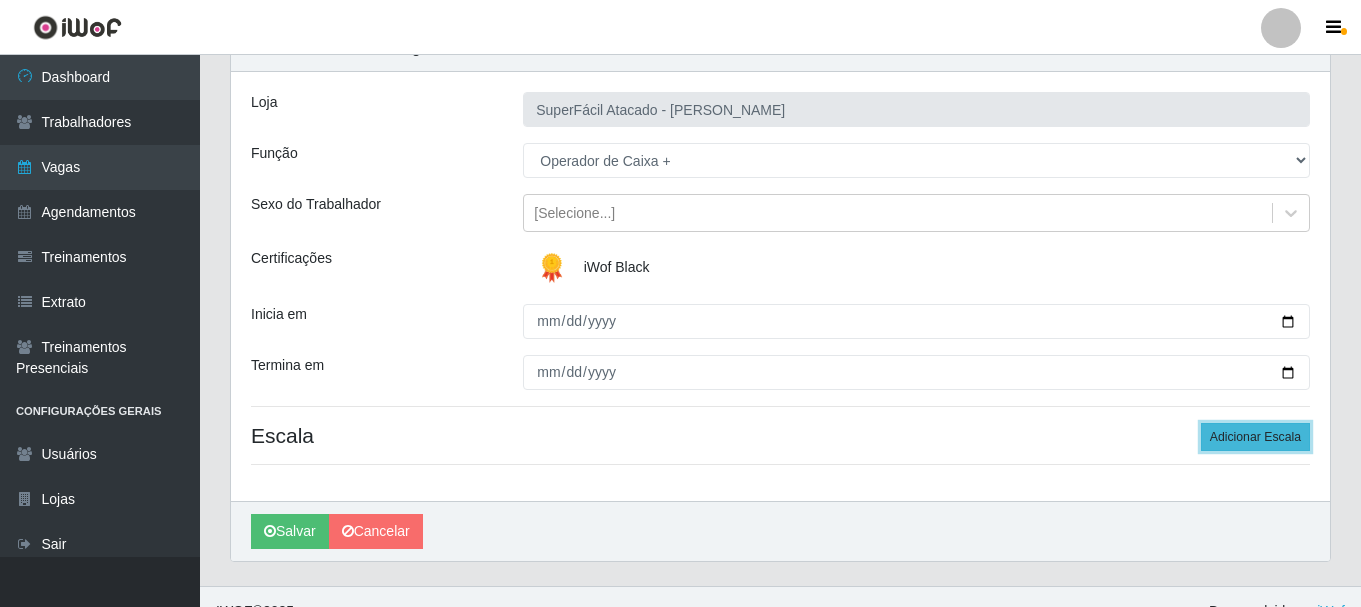 click on "Adicionar Escala" at bounding box center (1255, 437) 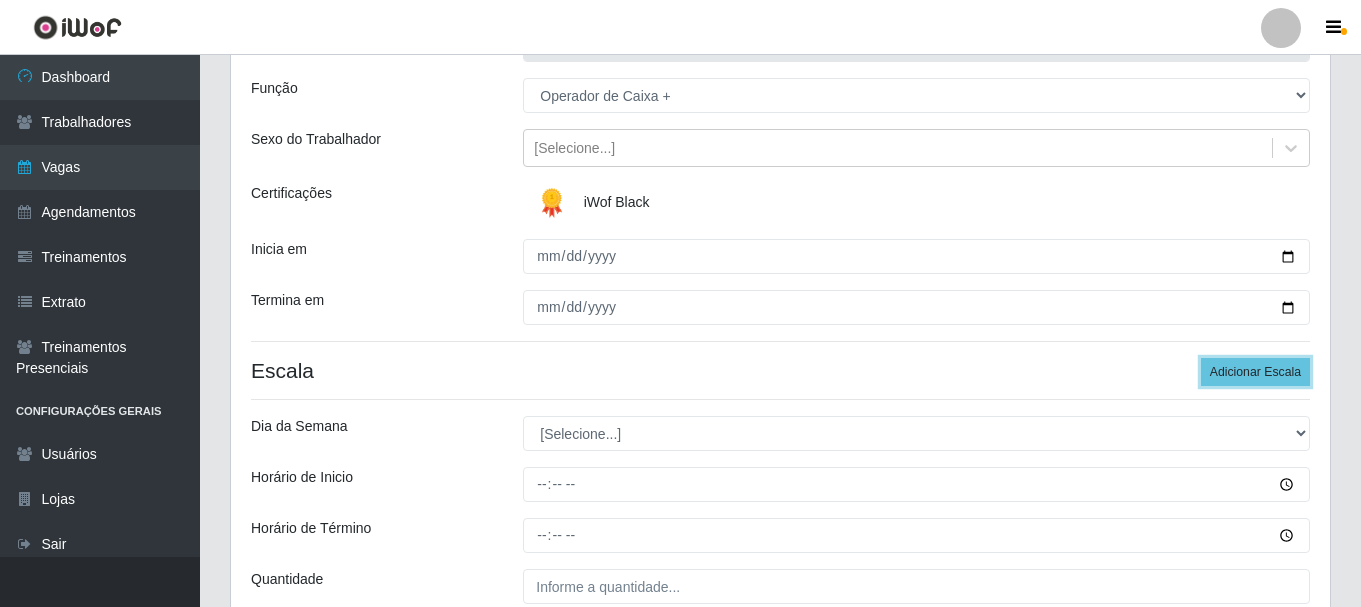 scroll, scrollTop: 200, scrollLeft: 0, axis: vertical 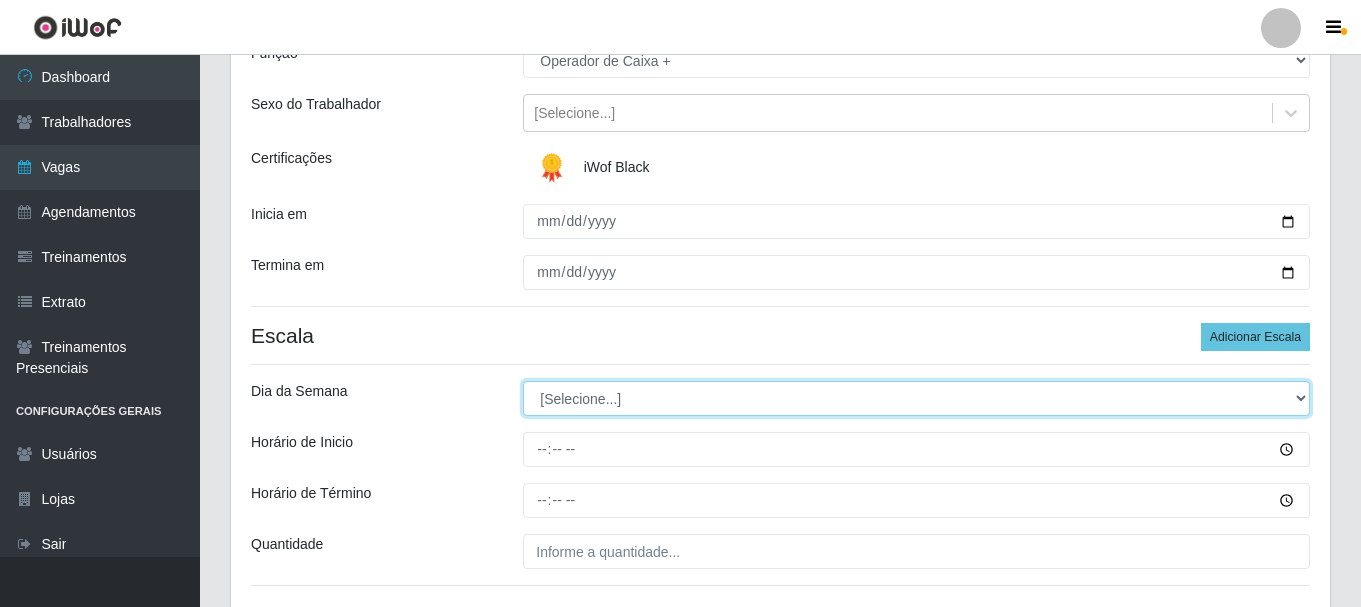 click on "[Selecione...] Segunda Terça Quarta Quinta Sexta Sábado Domingo" at bounding box center (916, 398) 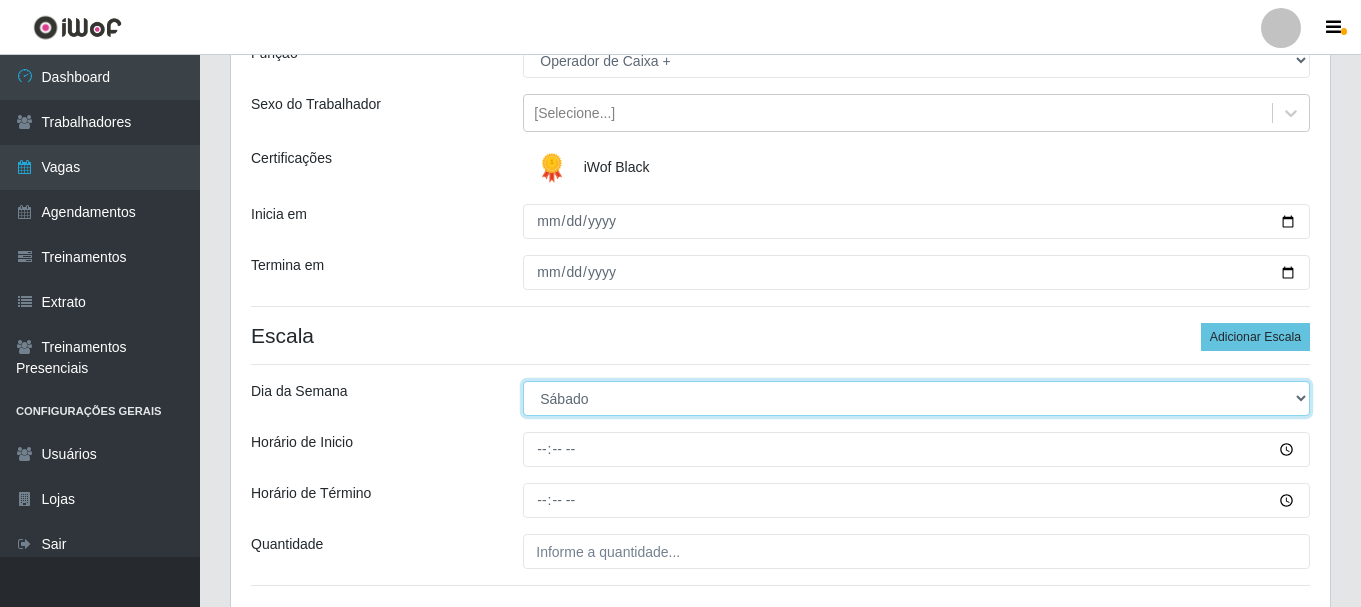 click on "[Selecione...] Segunda Terça Quarta Quinta Sexta Sábado Domingo" at bounding box center [916, 398] 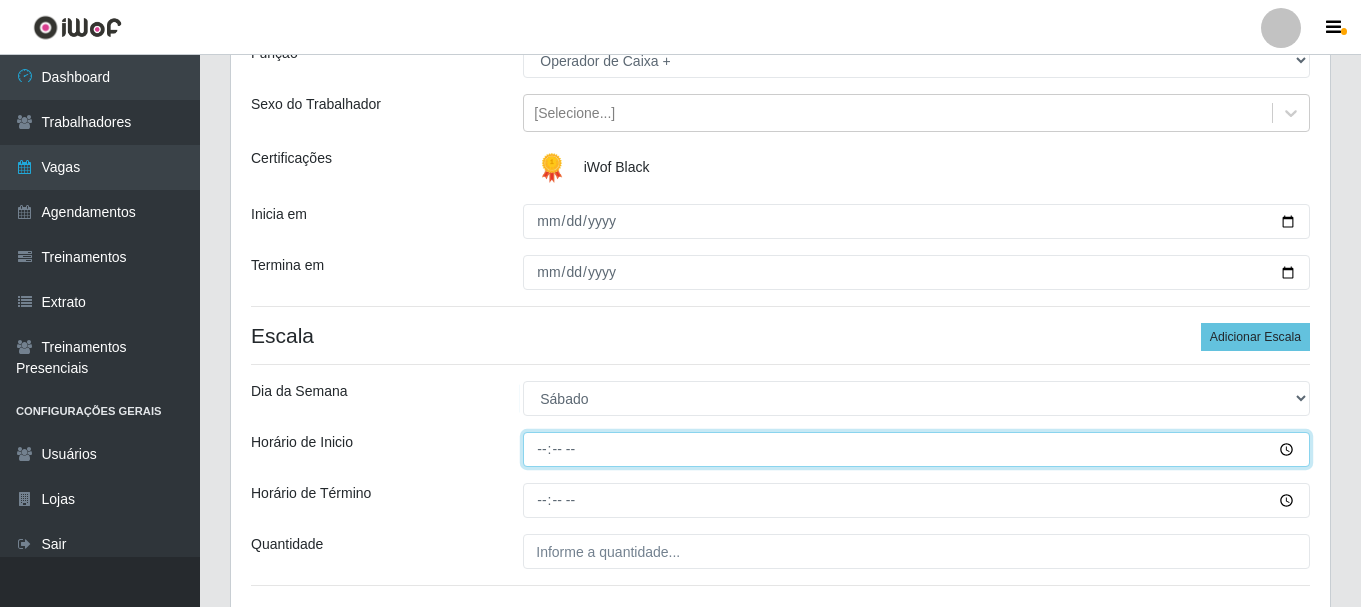 click on "Horário de Inicio" at bounding box center (916, 449) 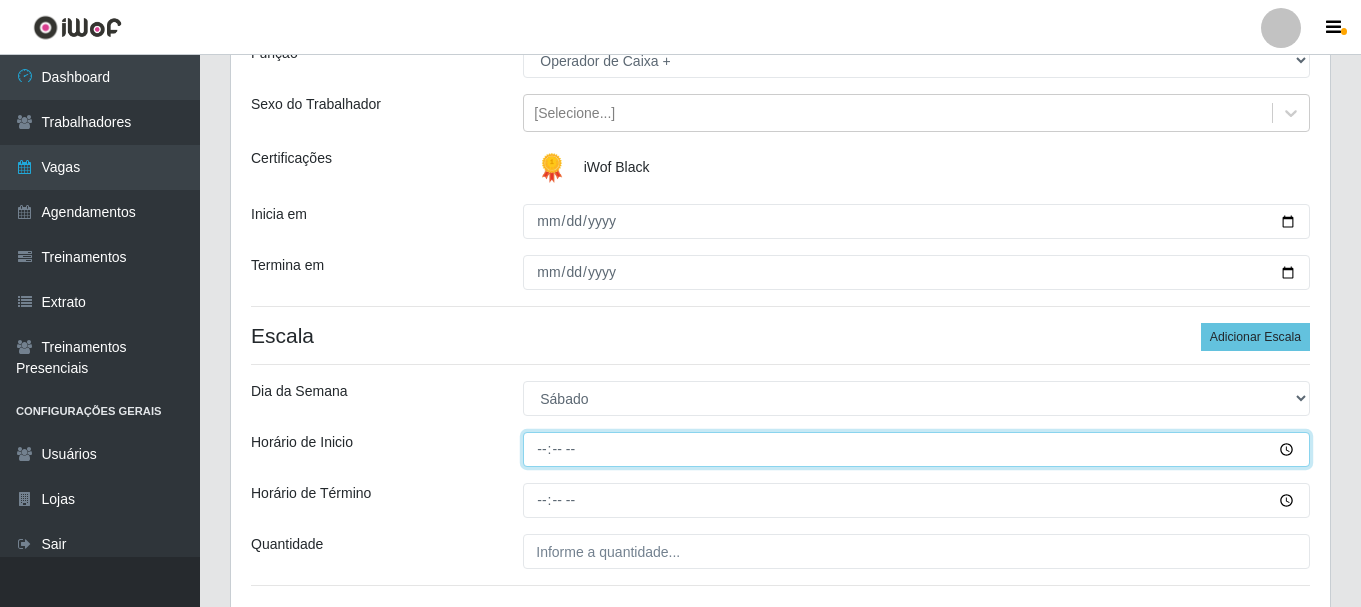click on "Horário de Inicio" at bounding box center [916, 449] 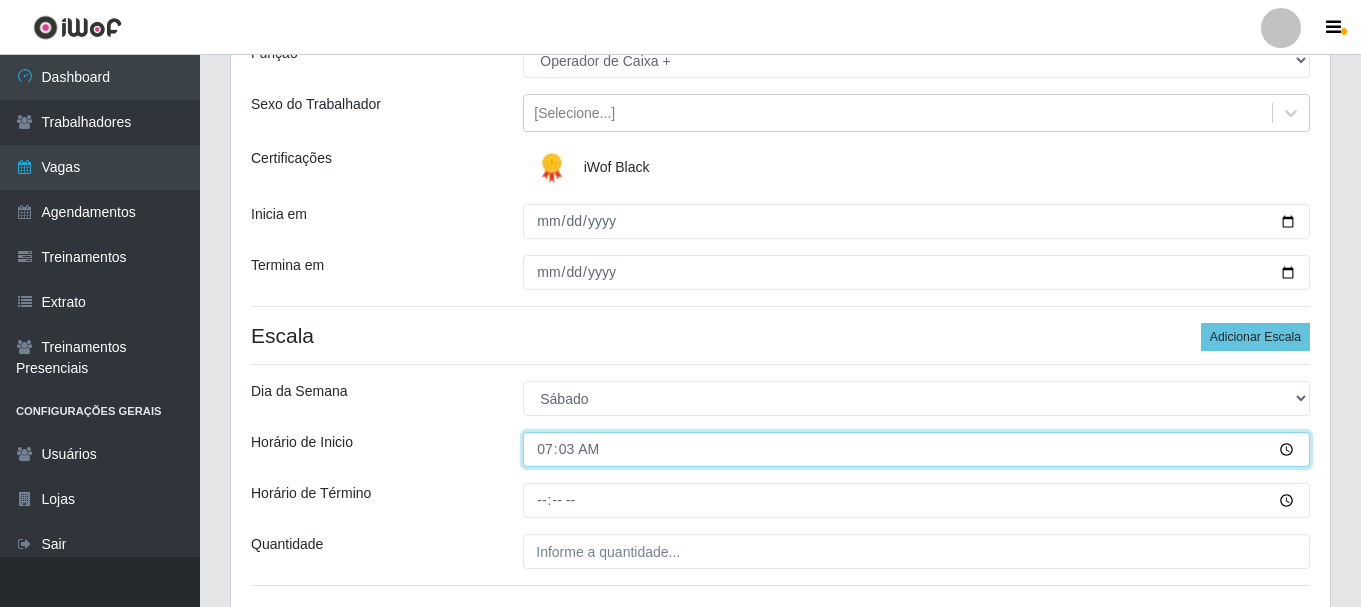 type on "07:30" 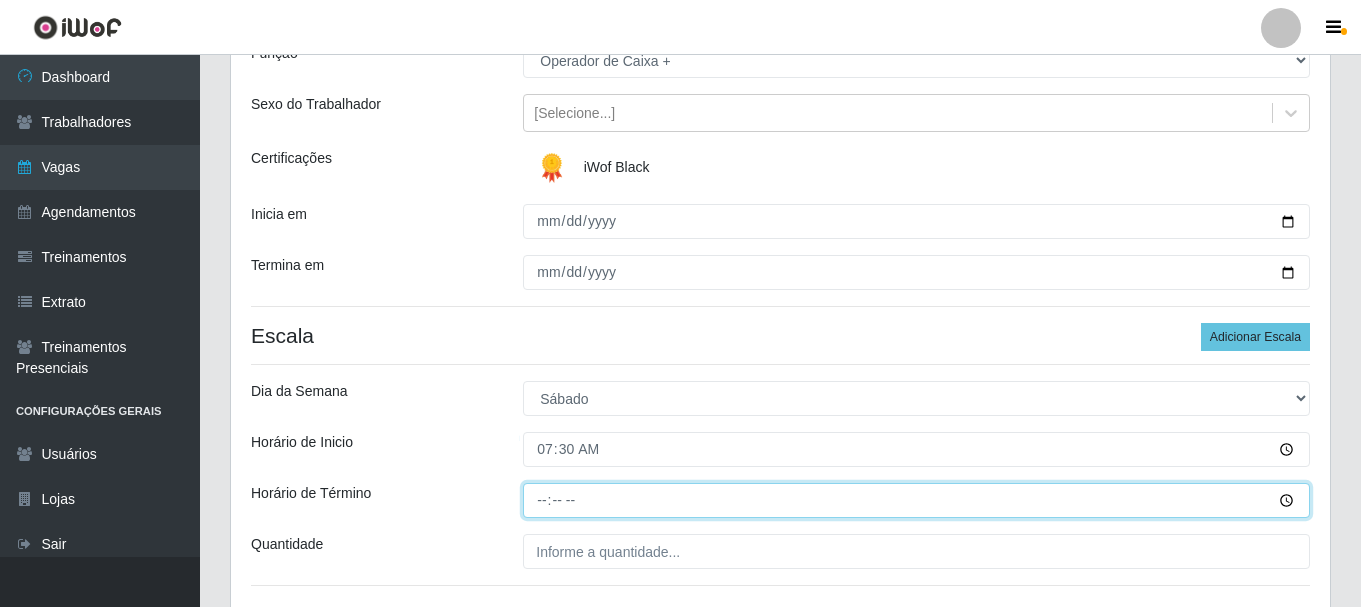 drag, startPoint x: 543, startPoint y: 504, endPoint x: 678, endPoint y: 576, distance: 153 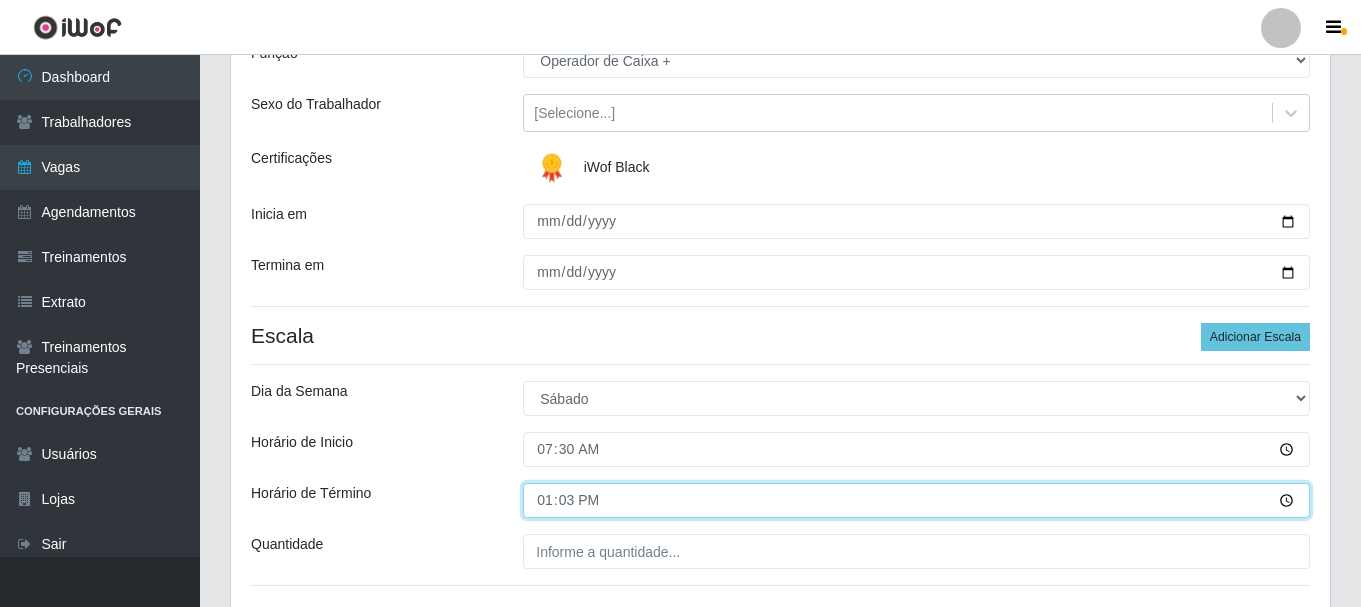 type on "13:30" 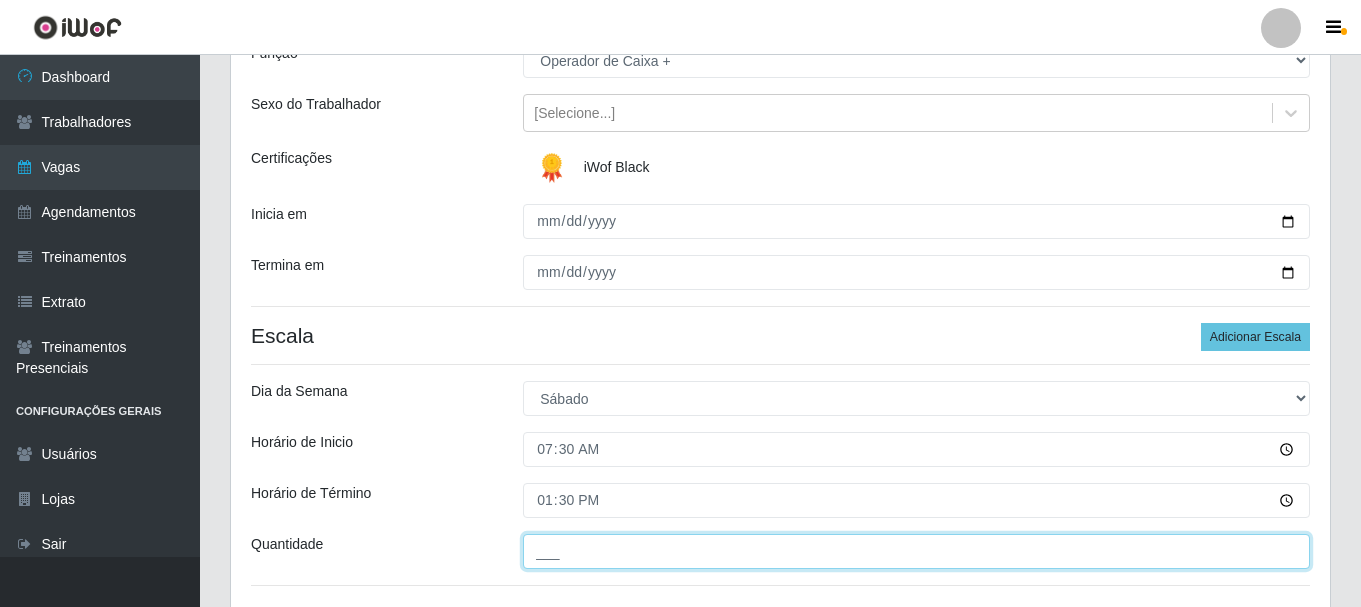 click on "___" at bounding box center (916, 551) 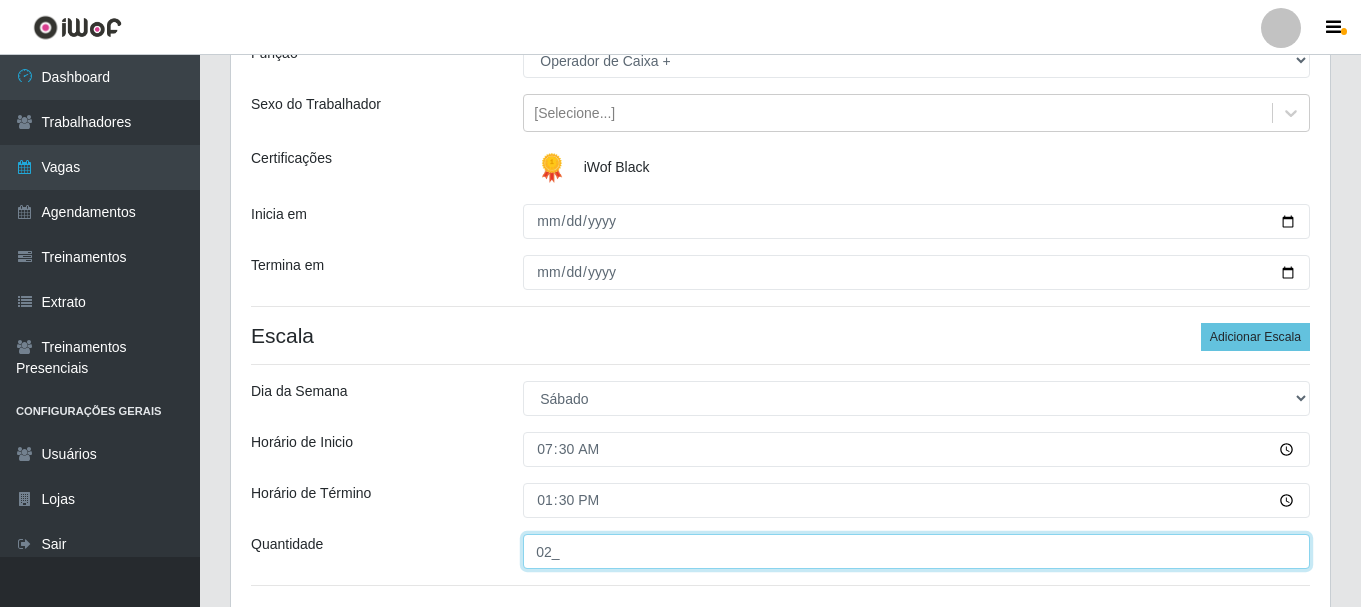 scroll, scrollTop: 300, scrollLeft: 0, axis: vertical 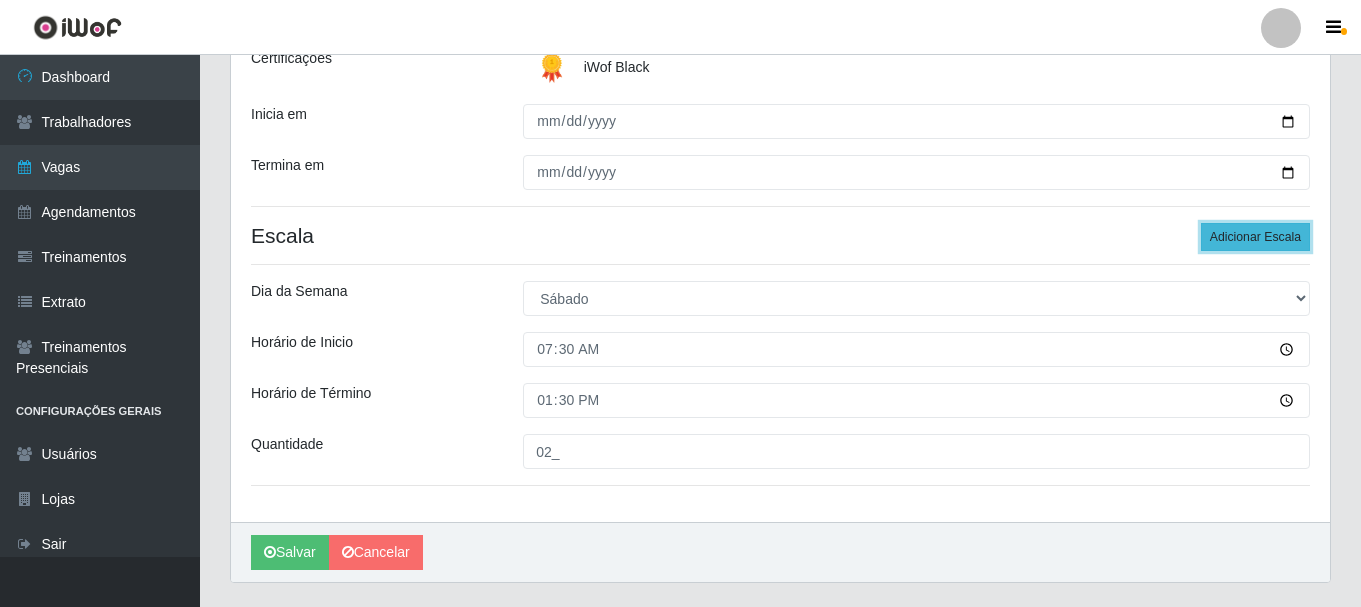 click on "Adicionar Escala" at bounding box center [1255, 237] 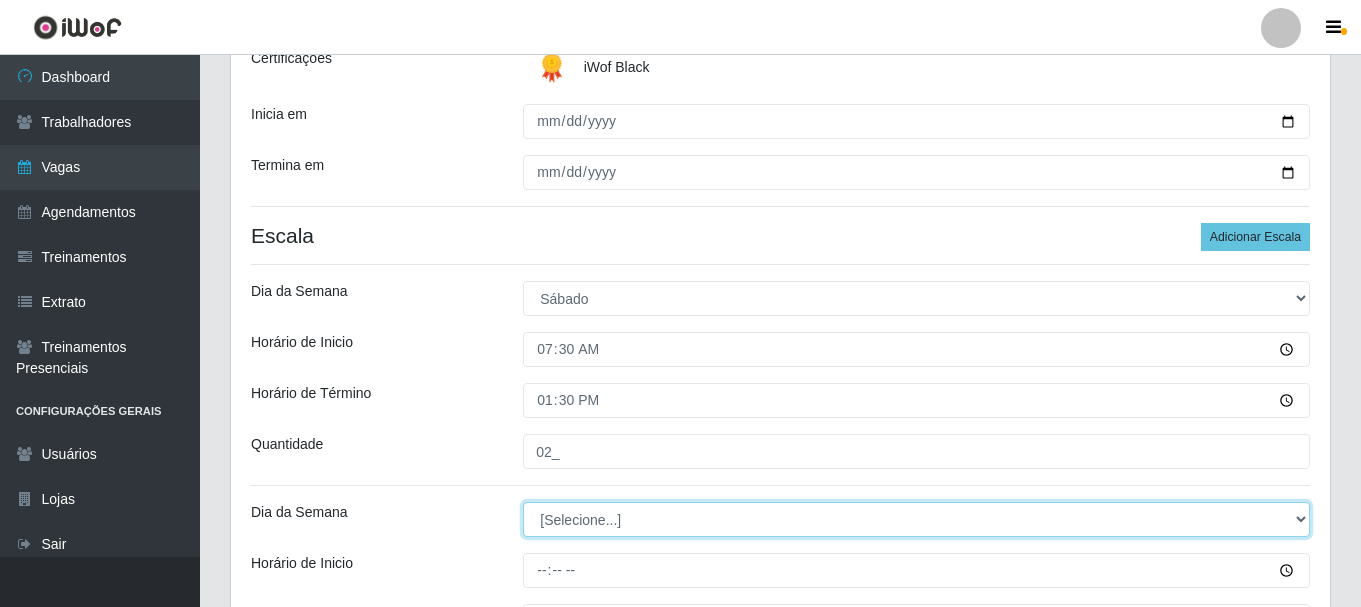 click on "[Selecione...] Segunda Terça Quarta Quinta Sexta Sábado Domingo" at bounding box center [916, 519] 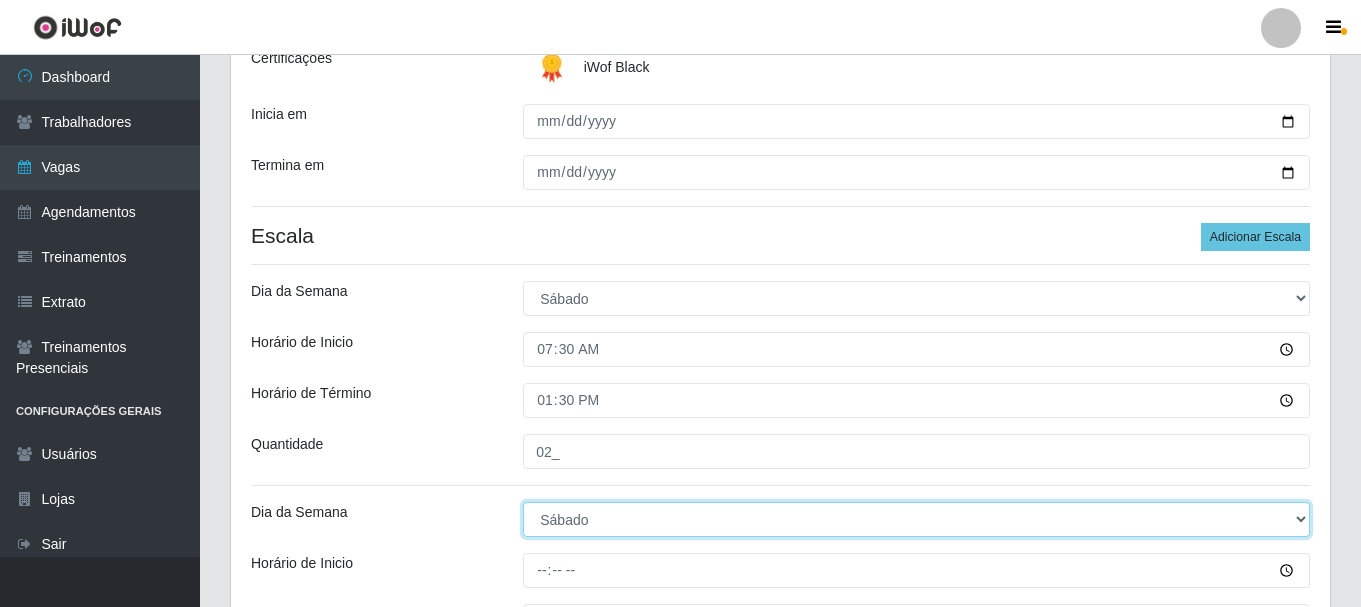 click on "[Selecione...] Segunda Terça Quarta Quinta Sexta Sábado Domingo" at bounding box center [916, 519] 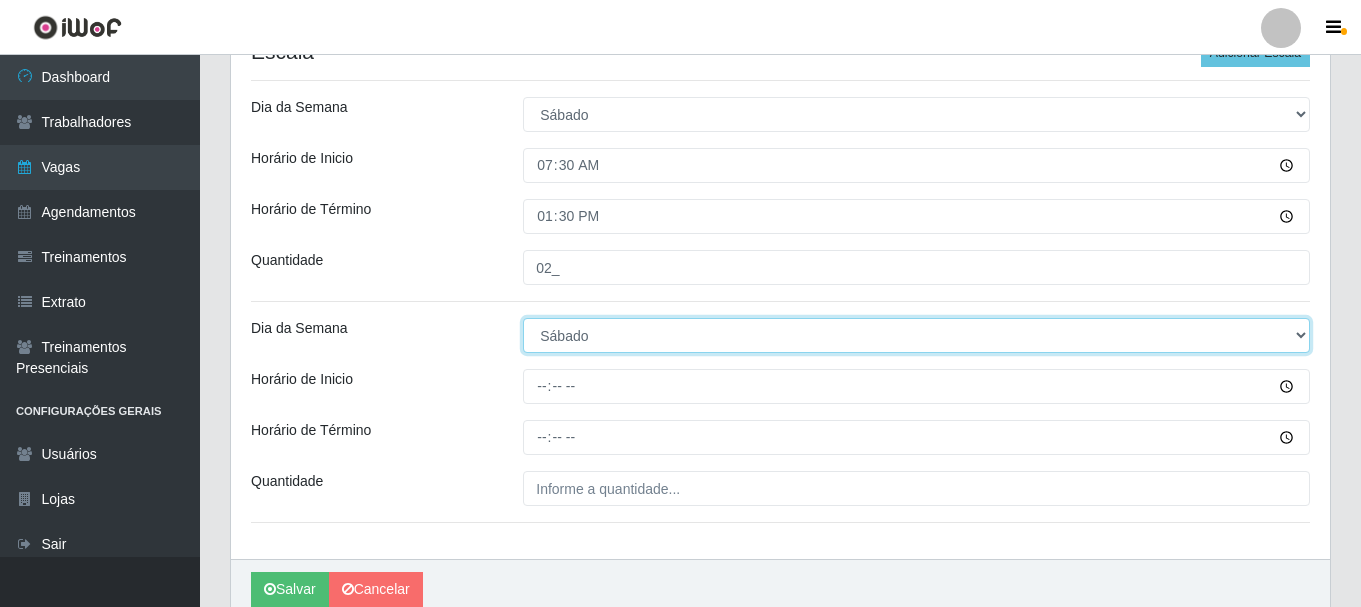 scroll, scrollTop: 571, scrollLeft: 0, axis: vertical 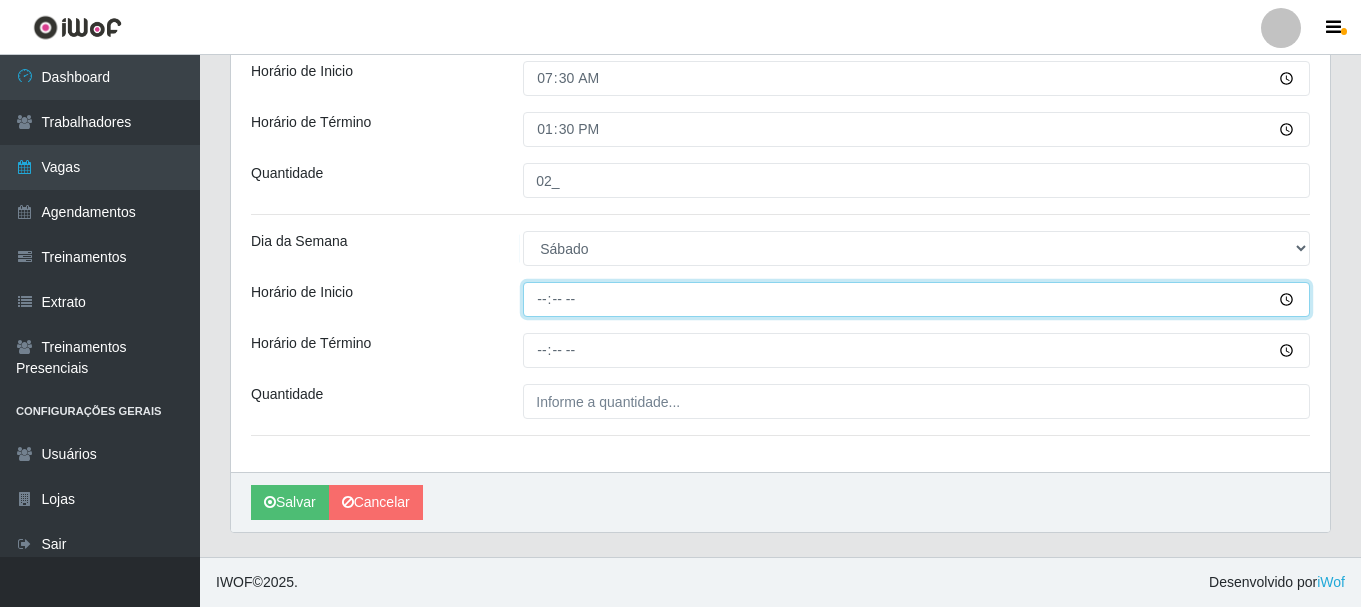 click on "Horário de Inicio" at bounding box center [916, 299] 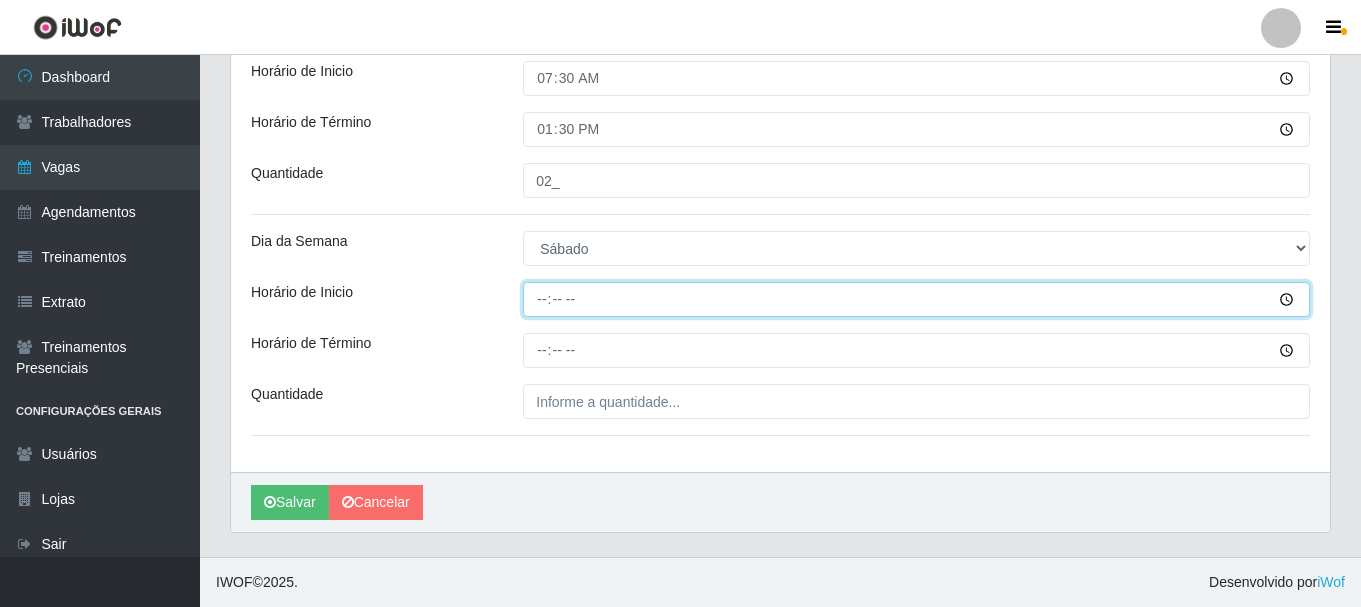 type on "08:00" 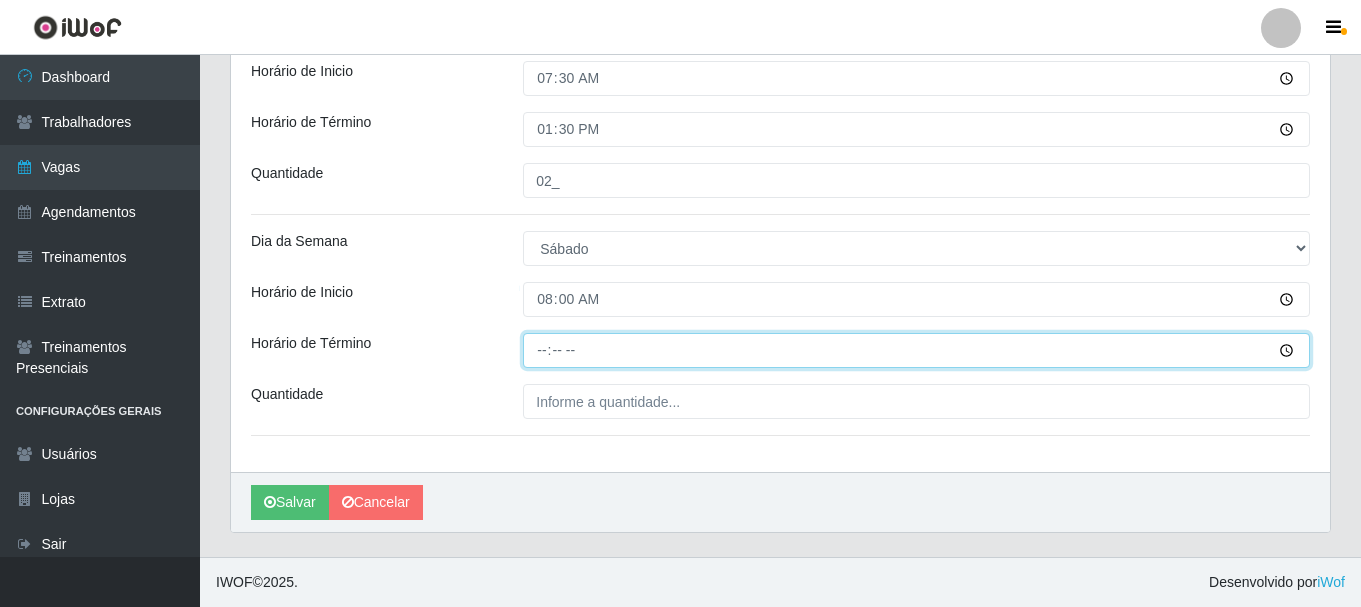 click on "Horário de Término" at bounding box center [916, 350] 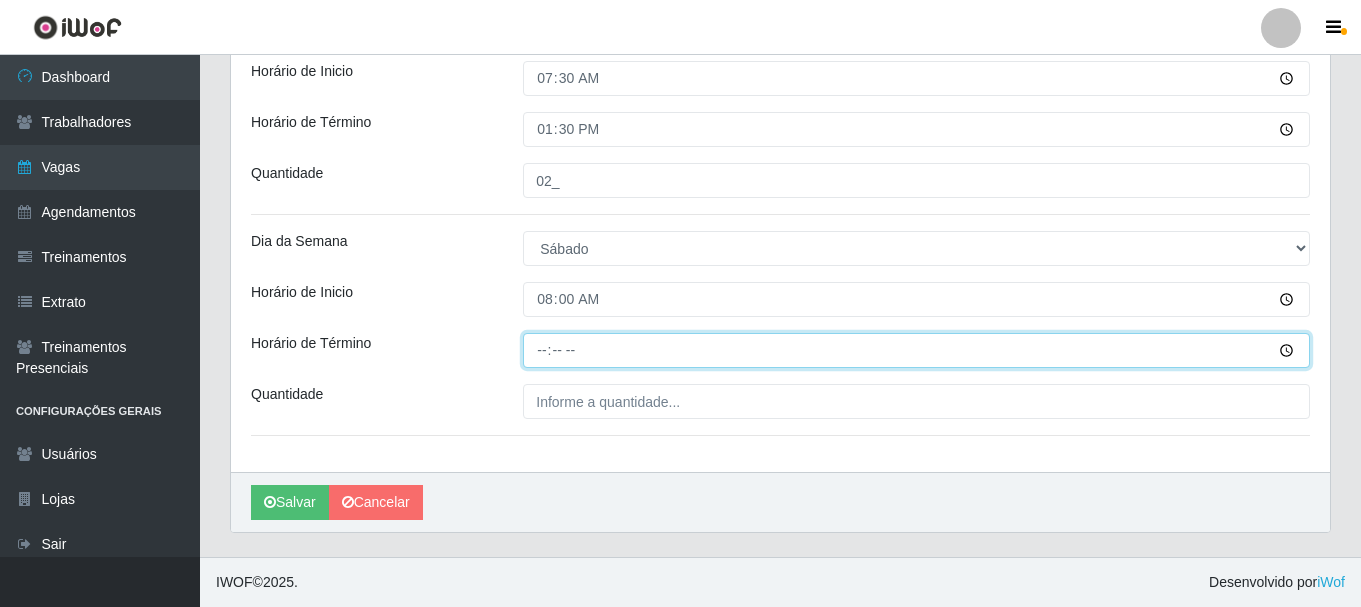 type on "14:00" 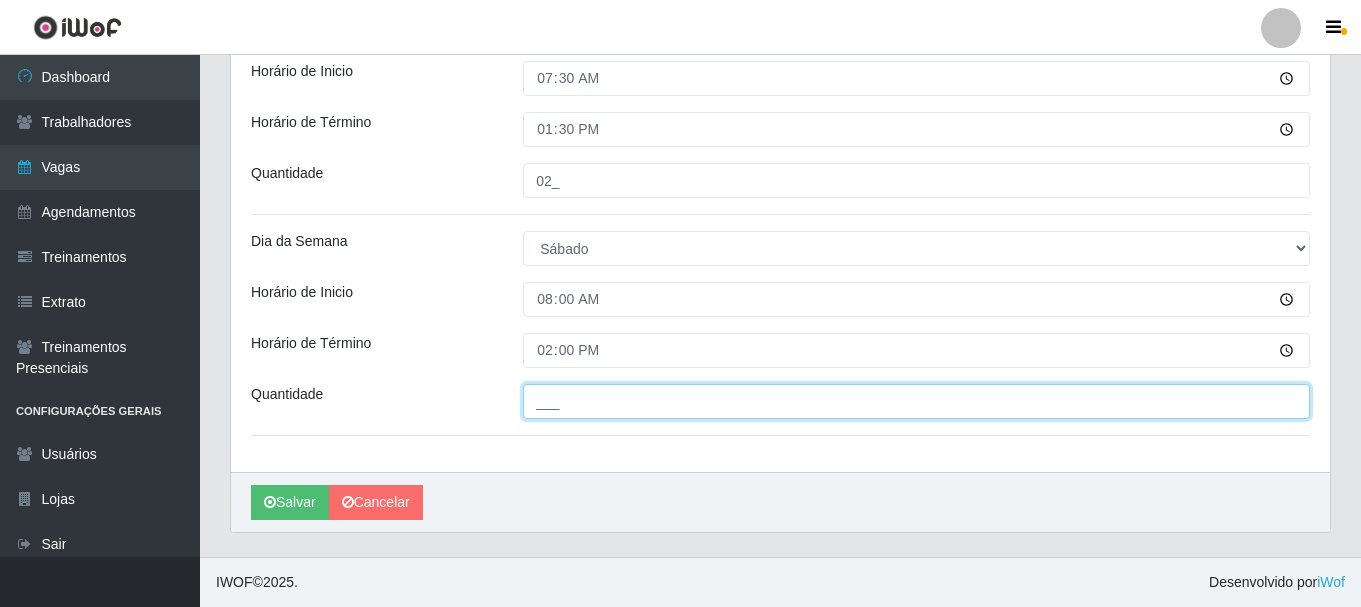 click on "___" at bounding box center [916, 401] 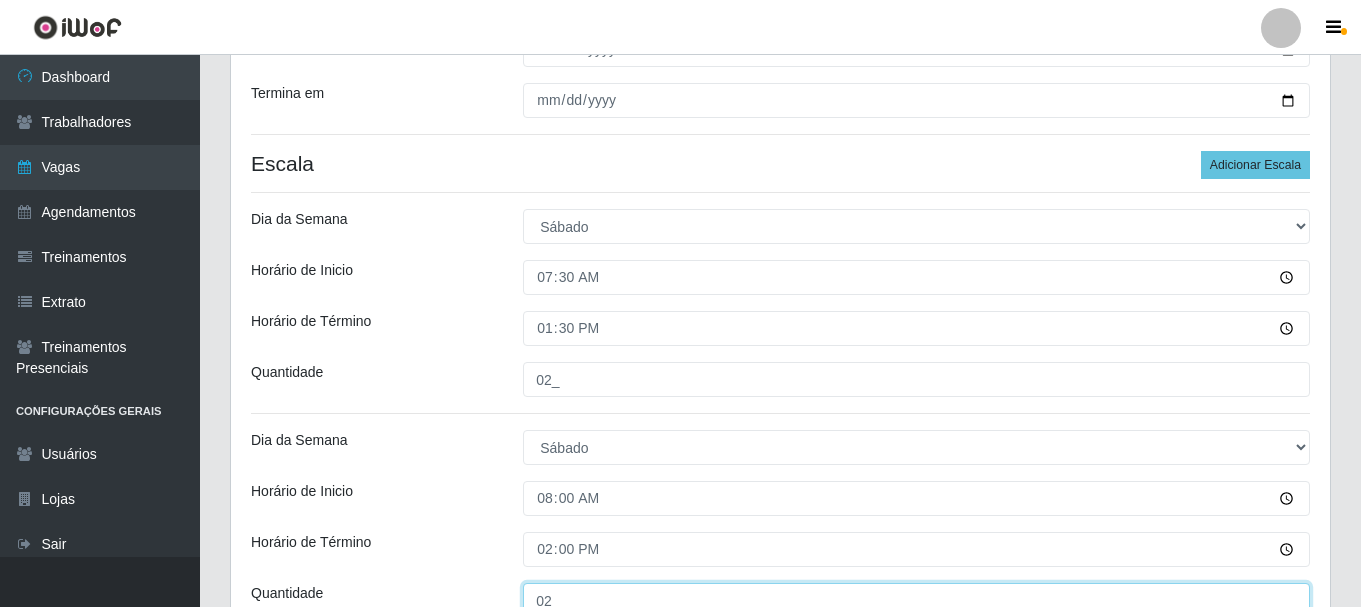 scroll, scrollTop: 371, scrollLeft: 0, axis: vertical 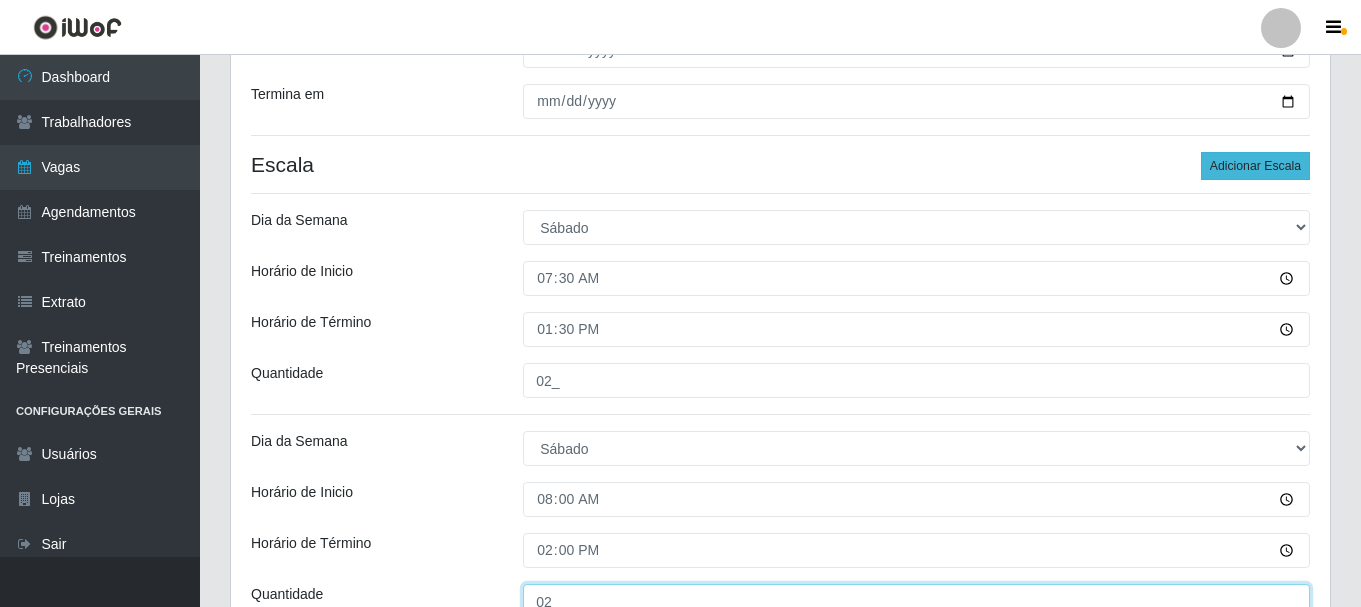 type on "02_" 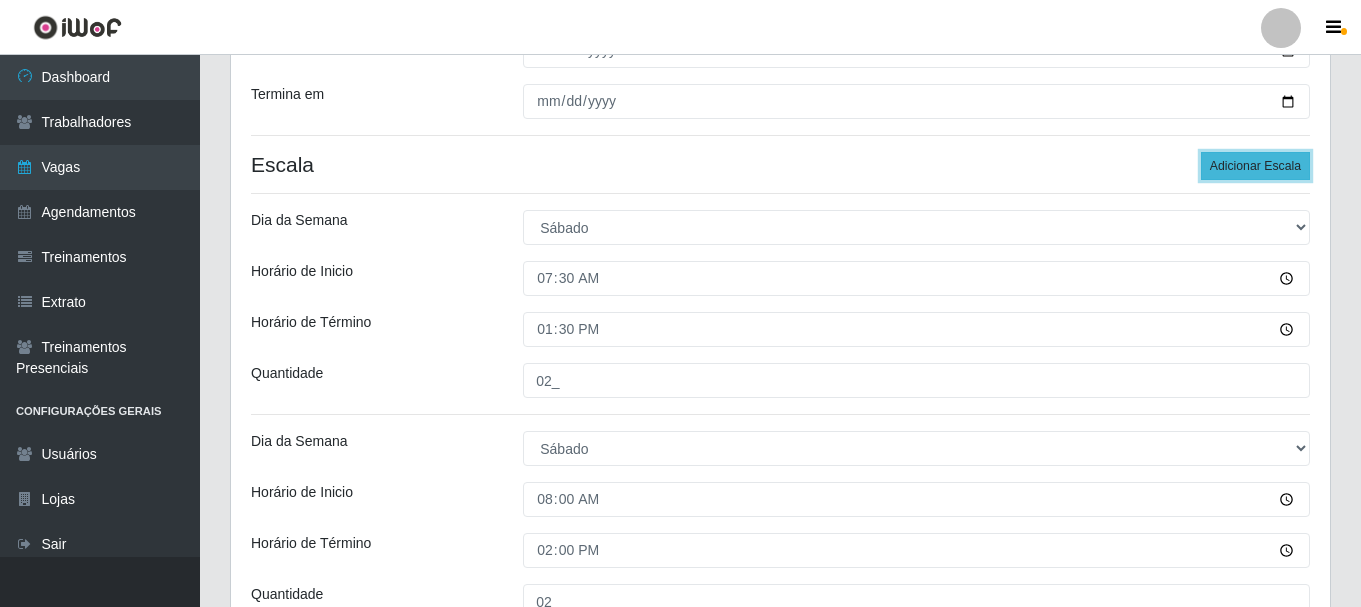 click on "Adicionar Escala" at bounding box center [1255, 166] 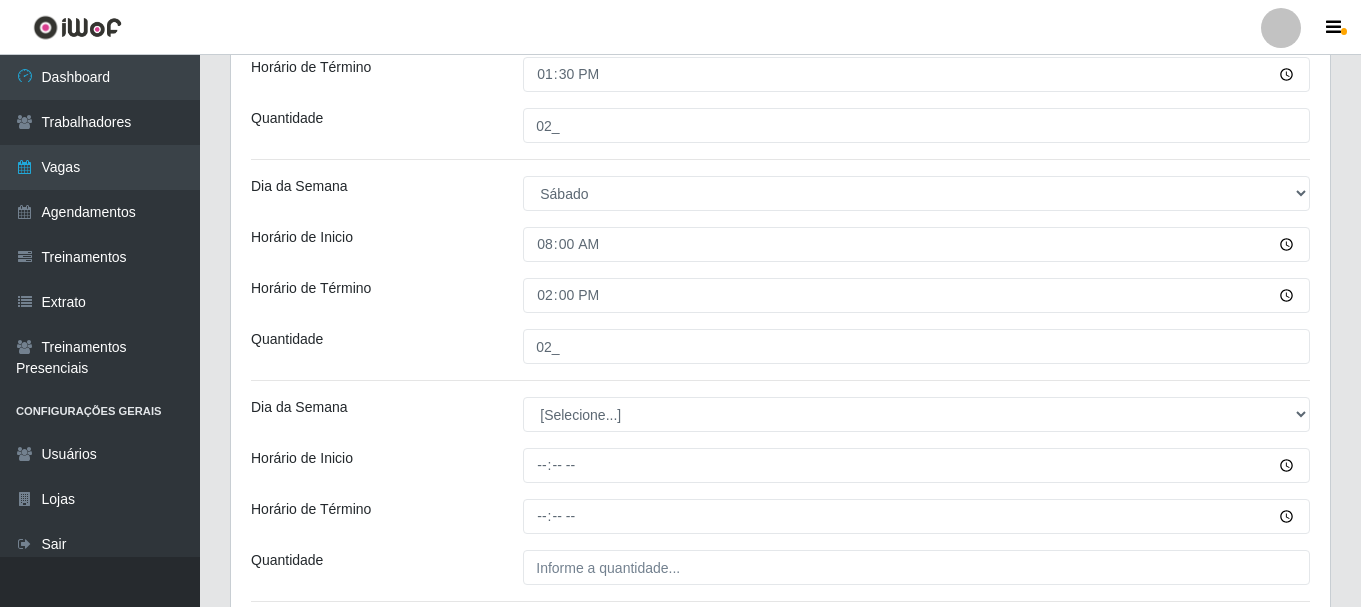 scroll, scrollTop: 671, scrollLeft: 0, axis: vertical 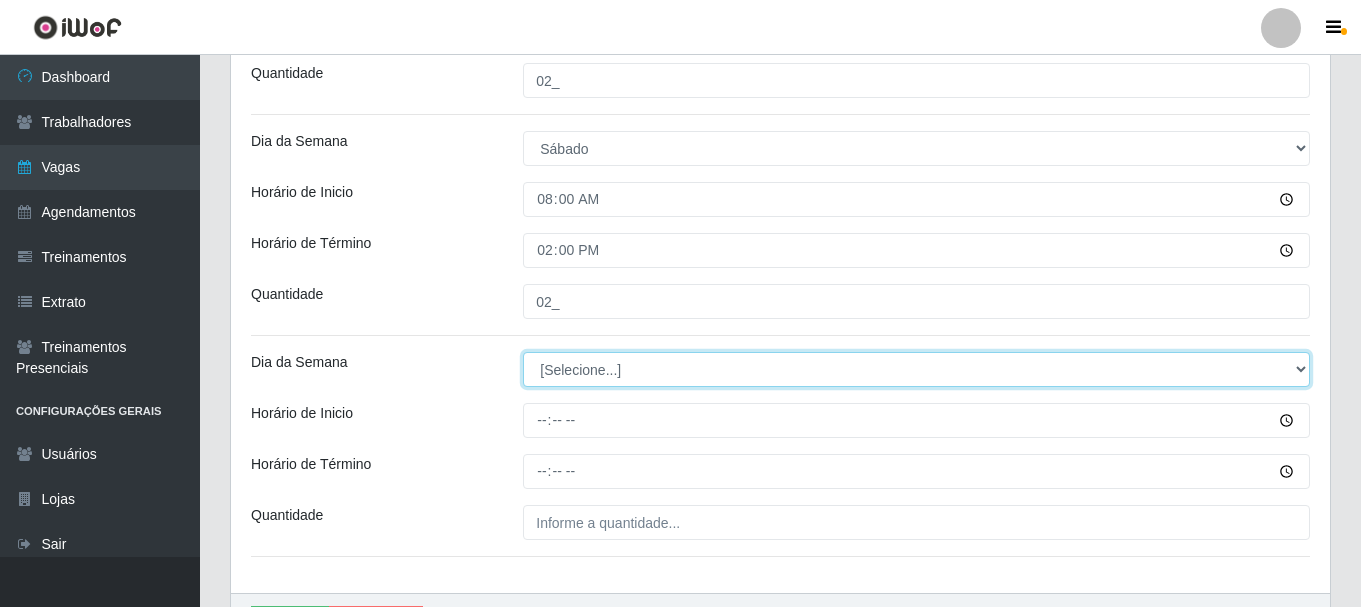 click on "[Selecione...] Segunda Terça Quarta Quinta Sexta Sábado Domingo" at bounding box center [916, 369] 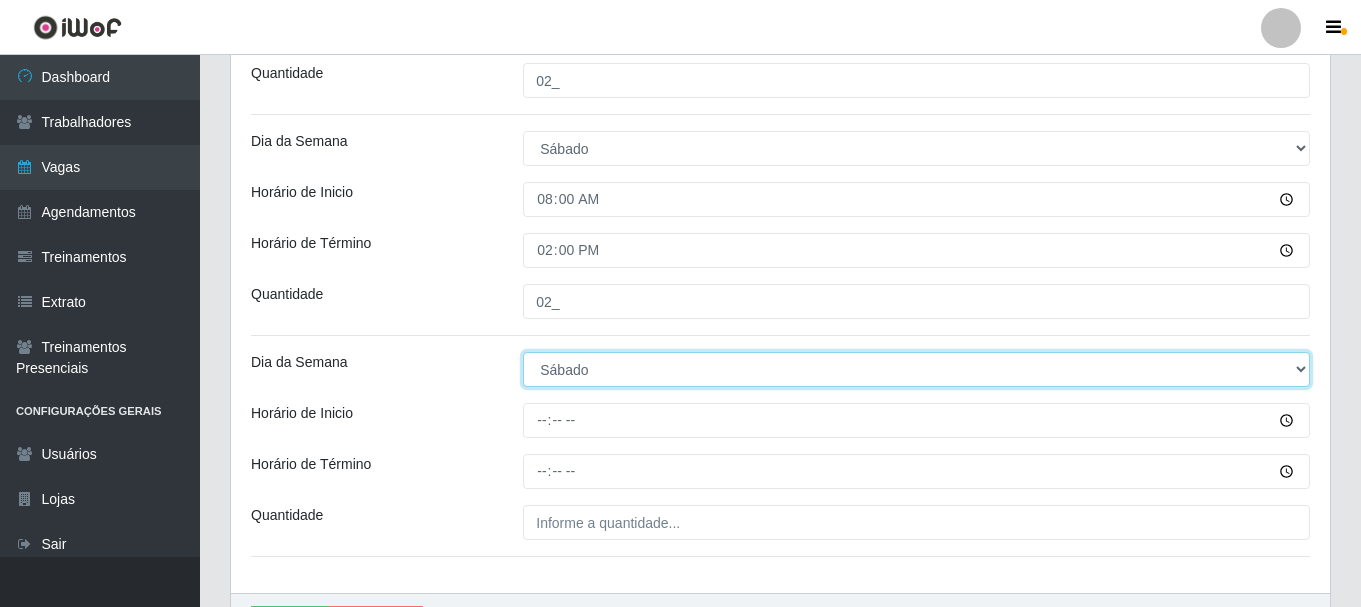 click on "[Selecione...] Segunda Terça Quarta Quinta Sexta Sábado Domingo" at bounding box center [916, 369] 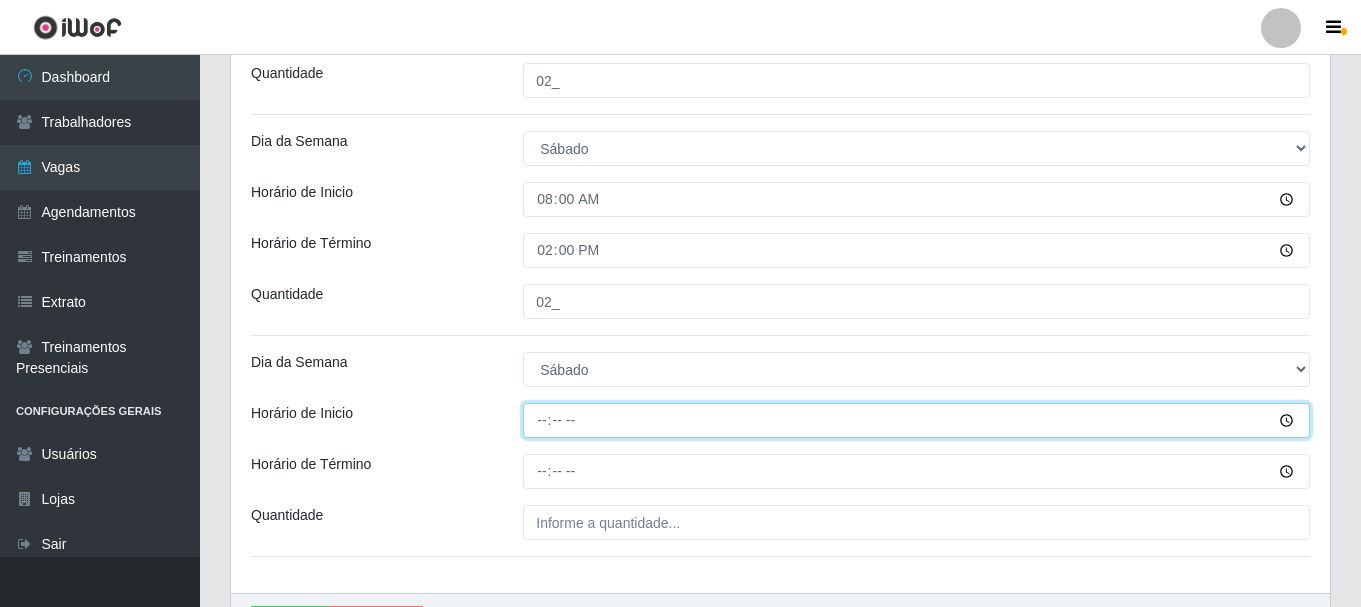 click on "Horário de Inicio" at bounding box center (916, 420) 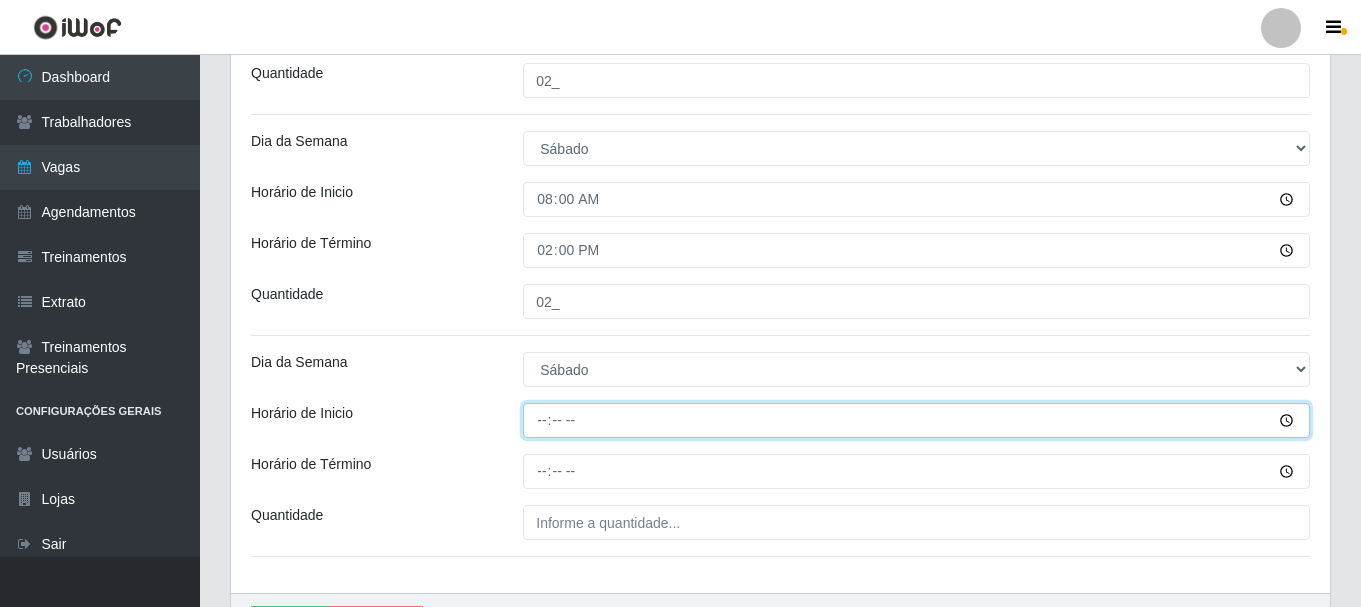 type on "10:00" 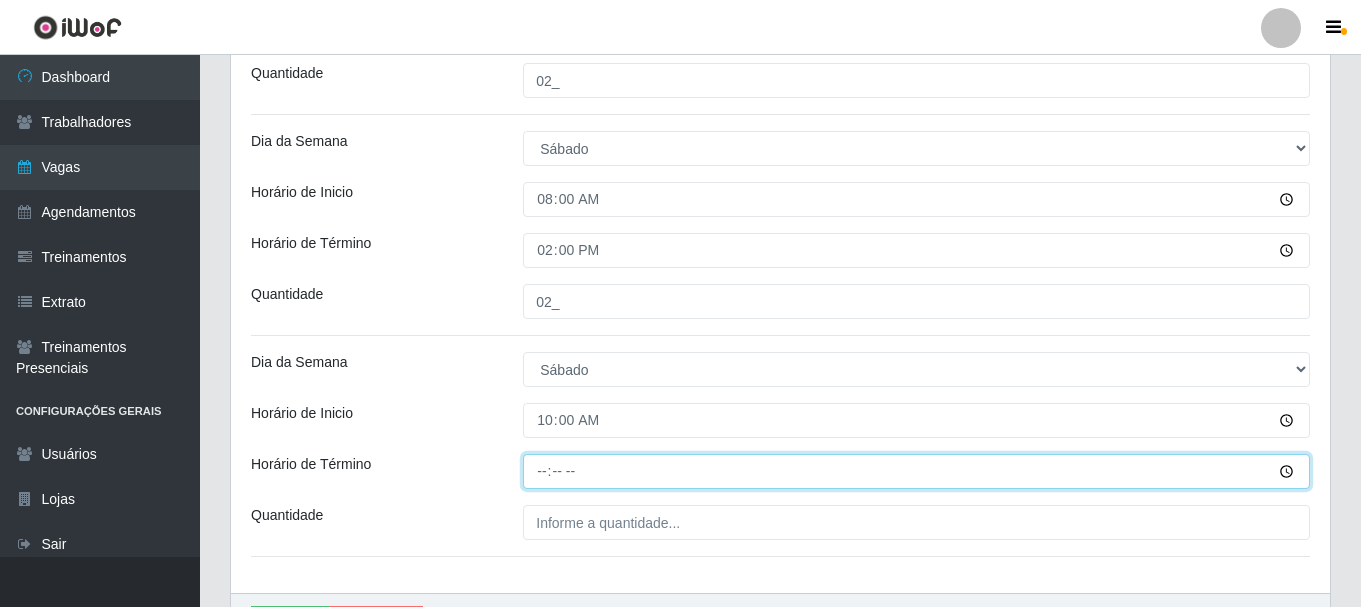 drag, startPoint x: 544, startPoint y: 473, endPoint x: 573, endPoint y: 486, distance: 31.780497 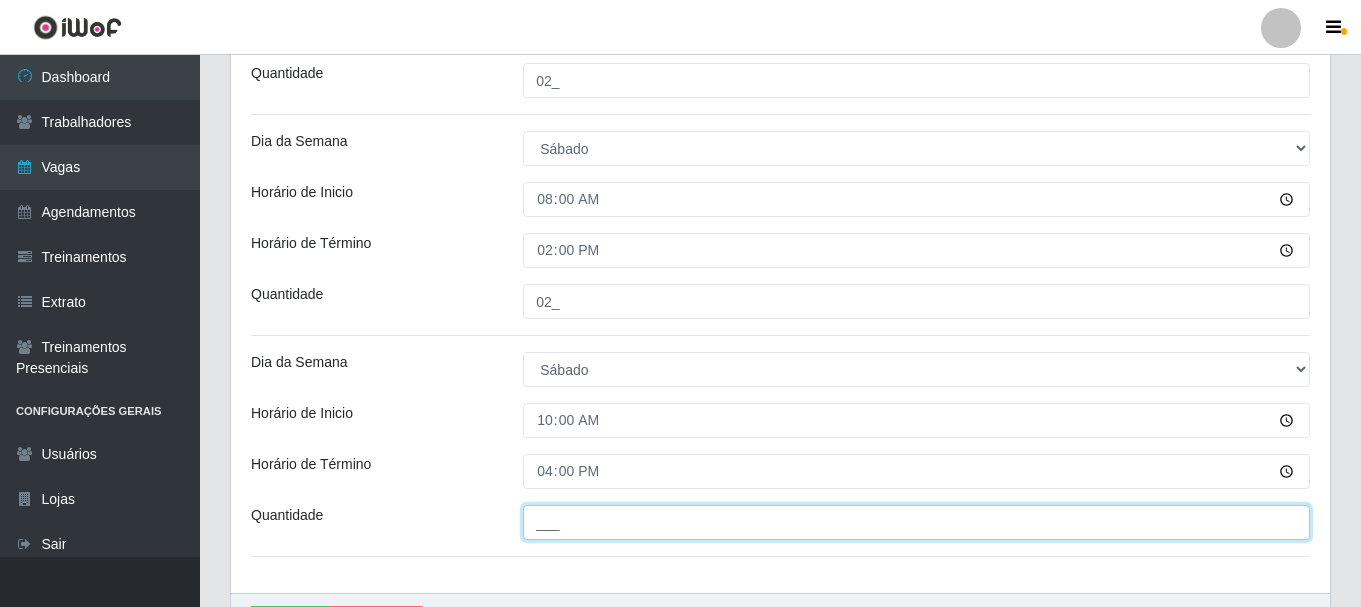 click on "___" at bounding box center [916, 522] 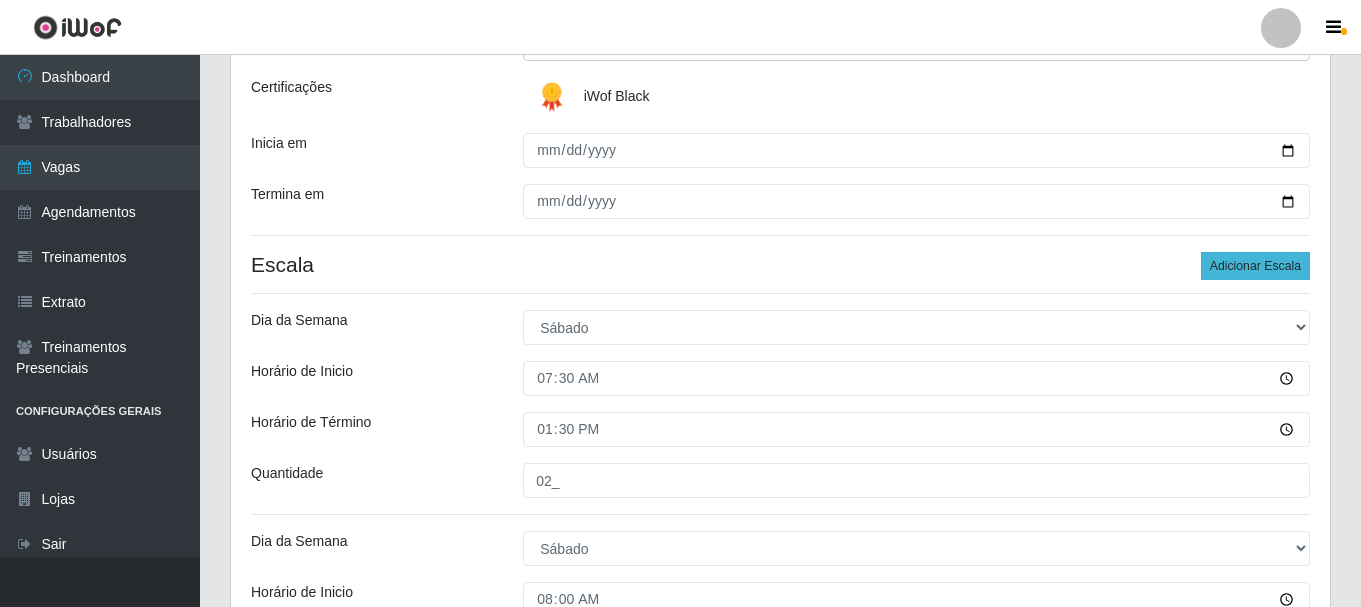 type on "03_" 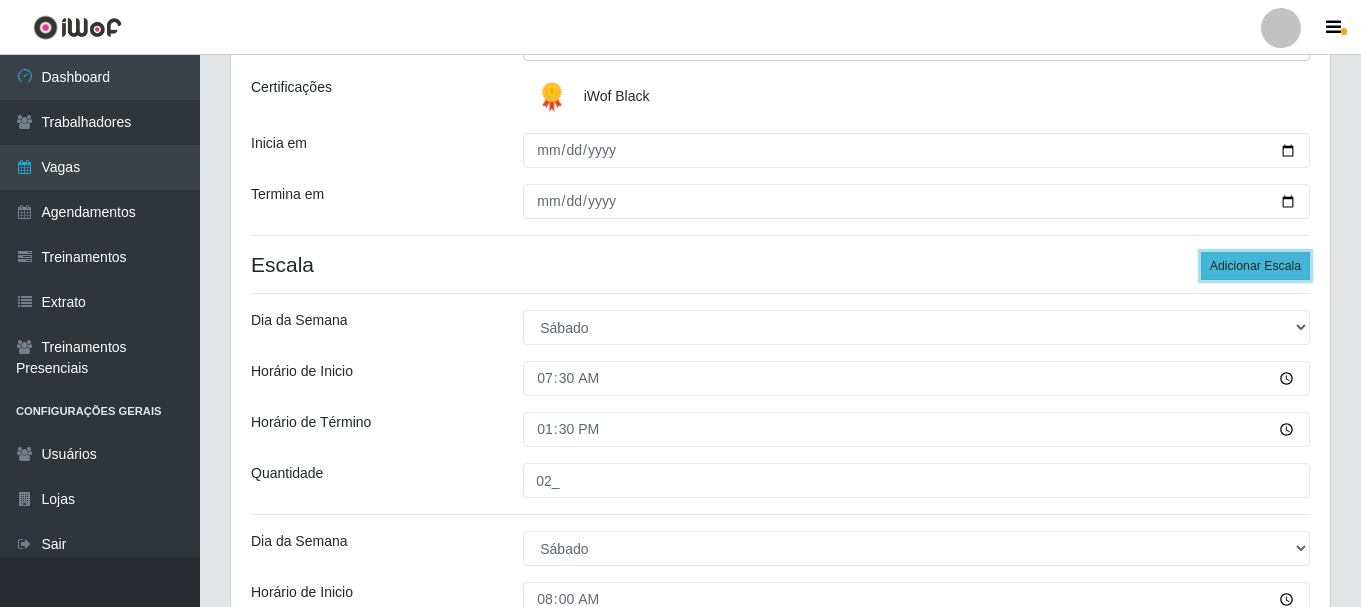 click on "Adicionar Escala" at bounding box center [1255, 266] 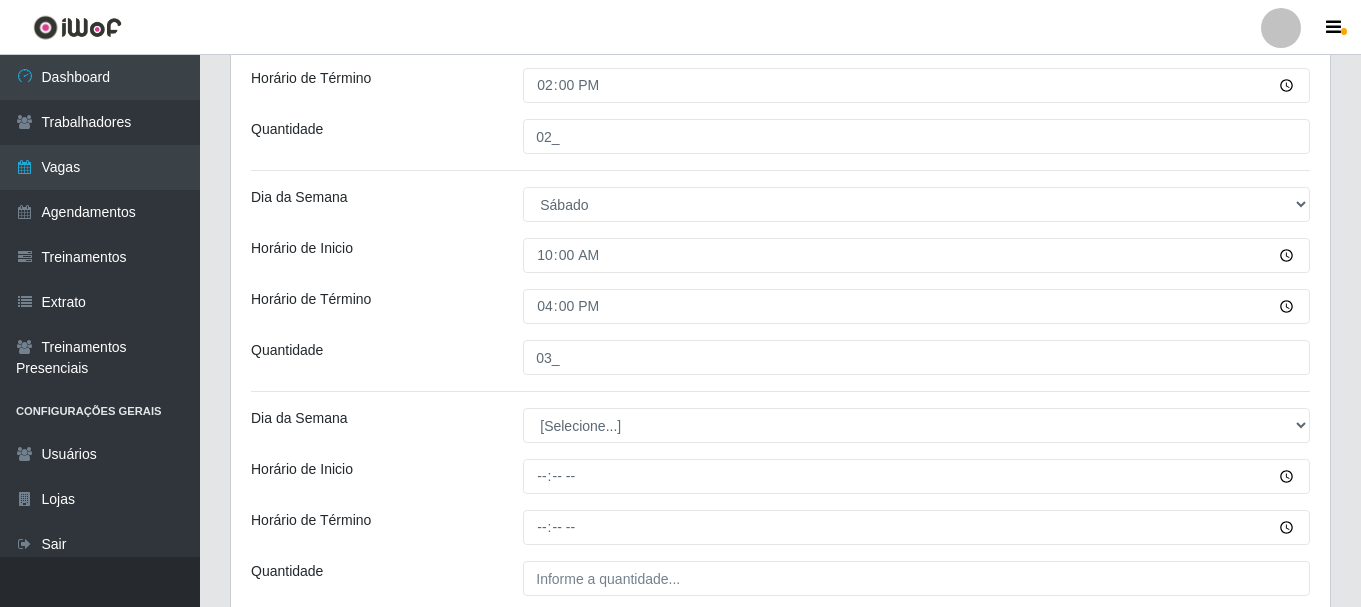 scroll, scrollTop: 871, scrollLeft: 0, axis: vertical 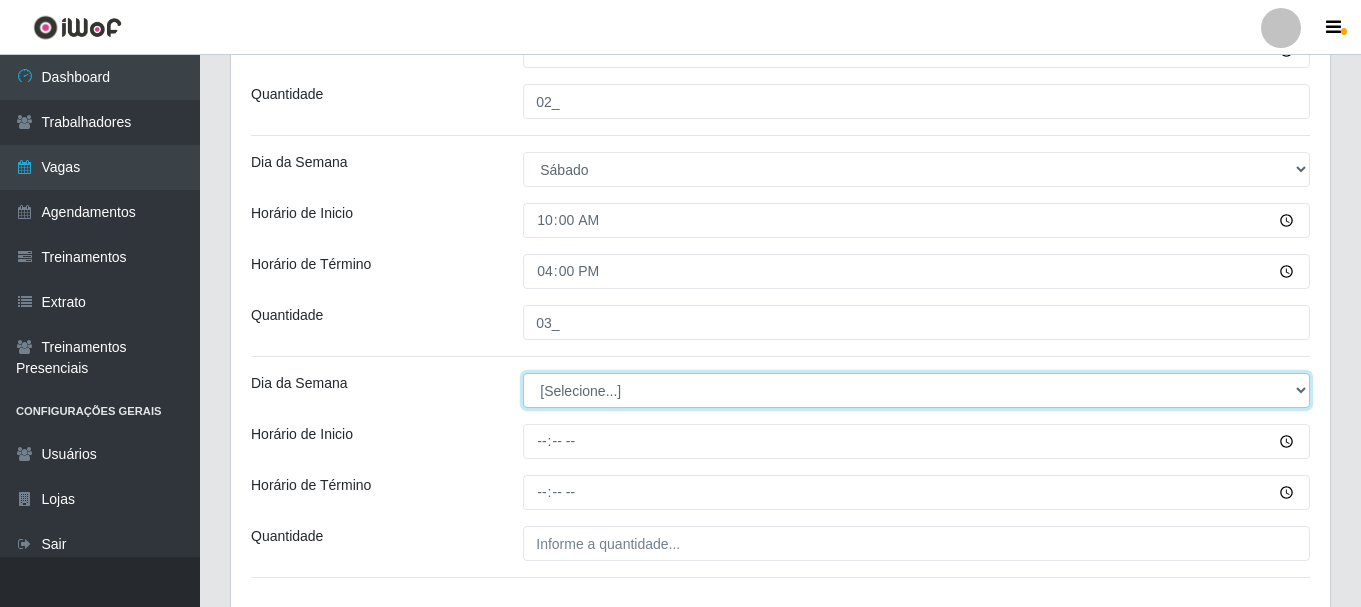 click on "[Selecione...] Segunda Terça Quarta Quinta Sexta Sábado Domingo" at bounding box center (916, 390) 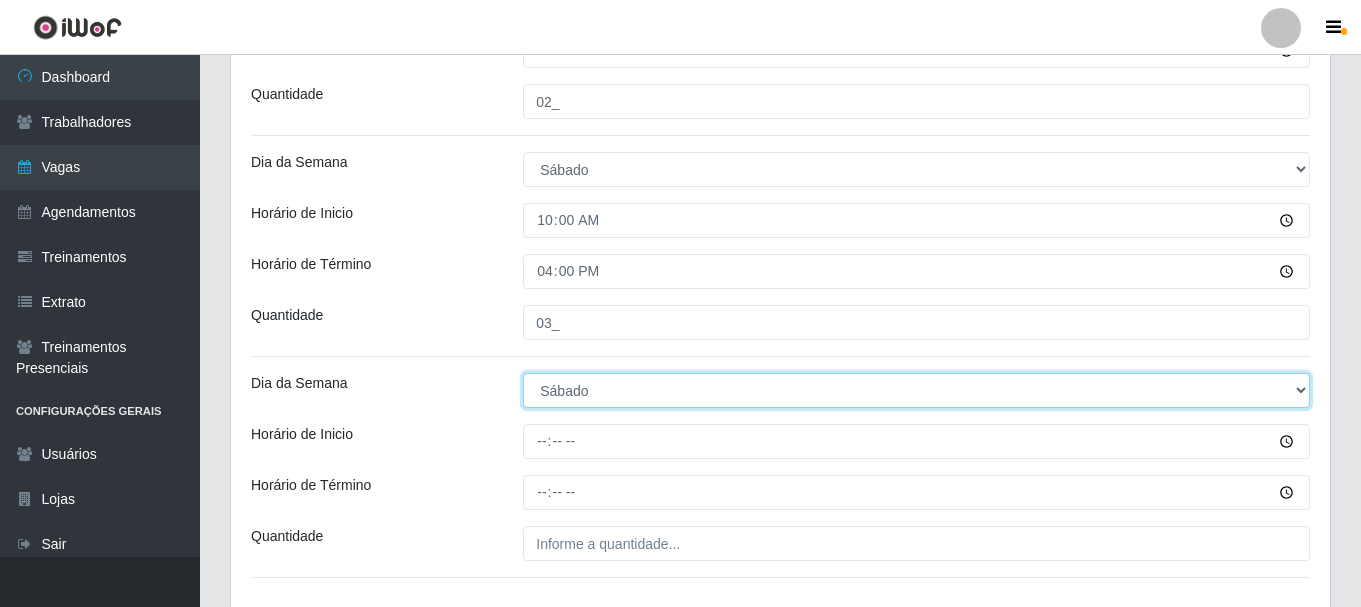click on "[Selecione...] Segunda Terça Quarta Quinta Sexta Sábado Domingo" at bounding box center (916, 390) 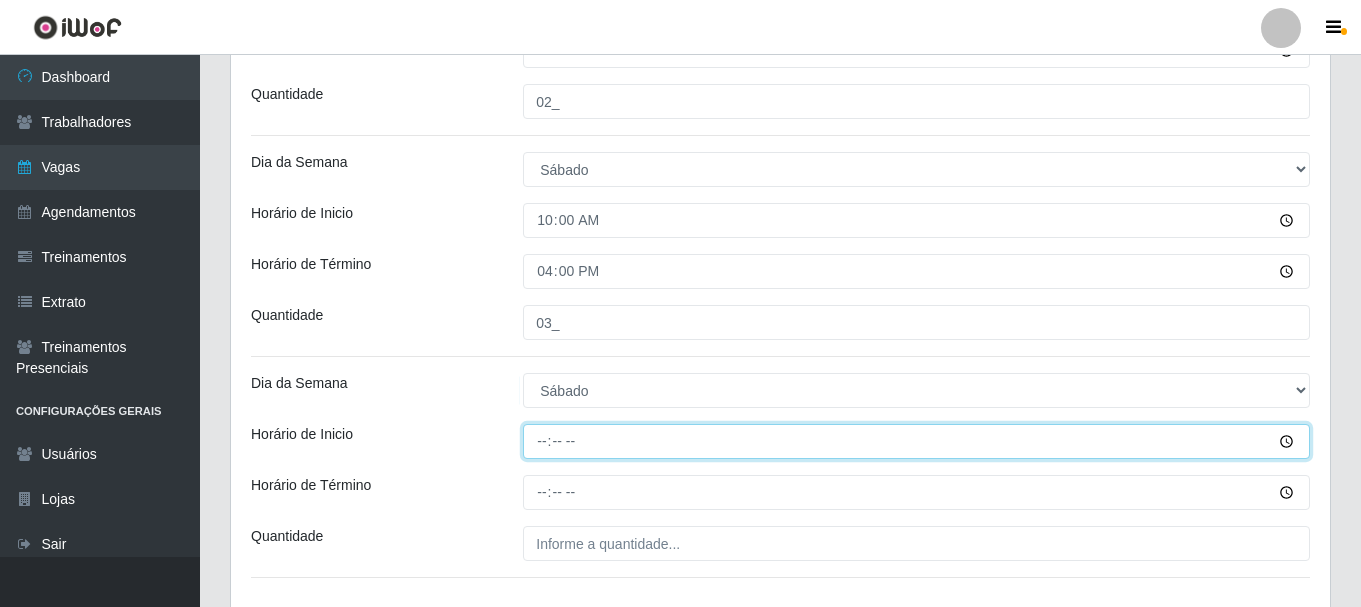 click on "Horário de Inicio" at bounding box center (916, 441) 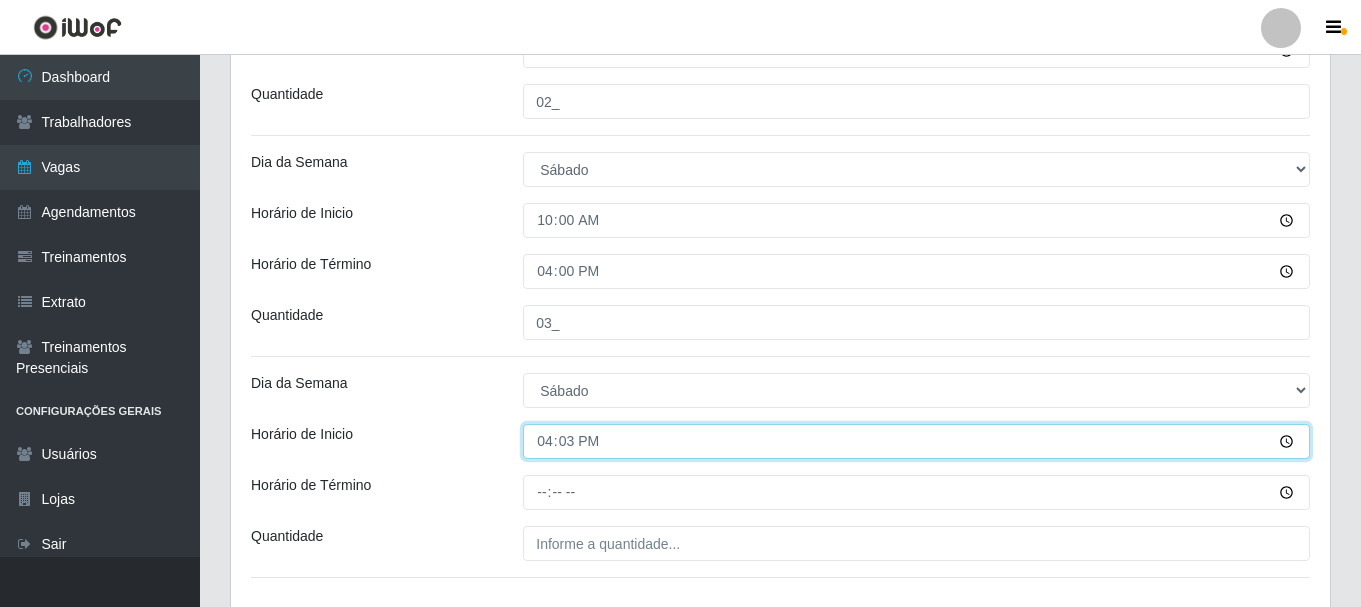 type on "16:30" 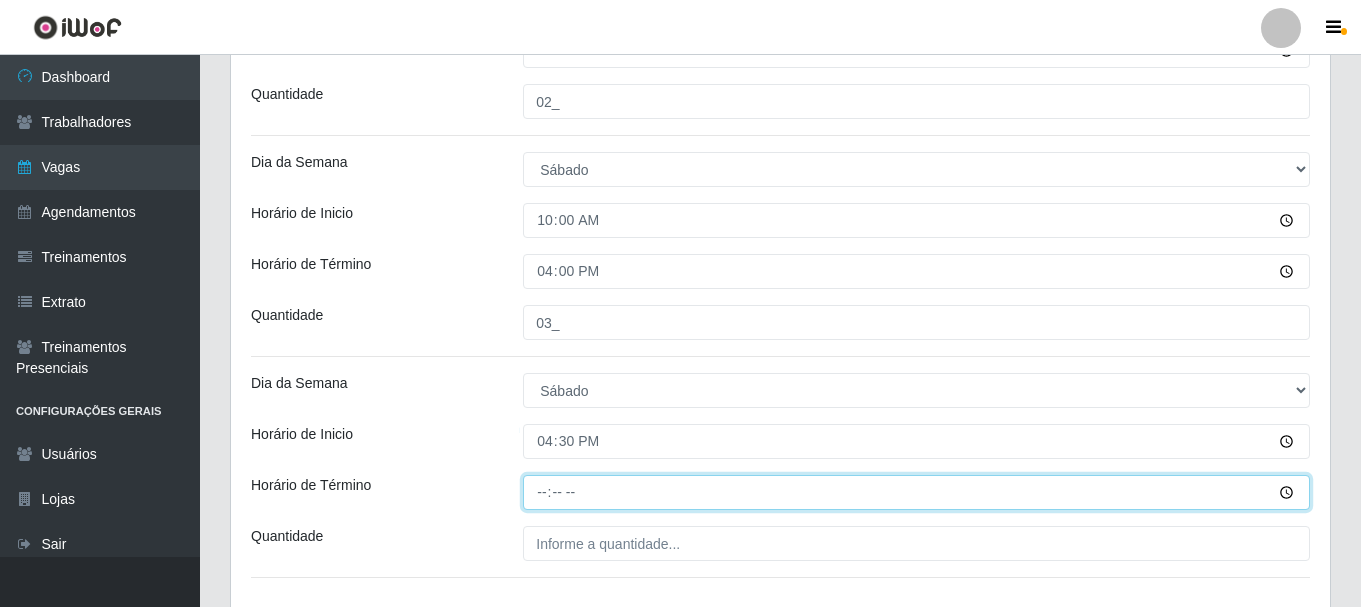 click on "Horário de Término" at bounding box center [916, 492] 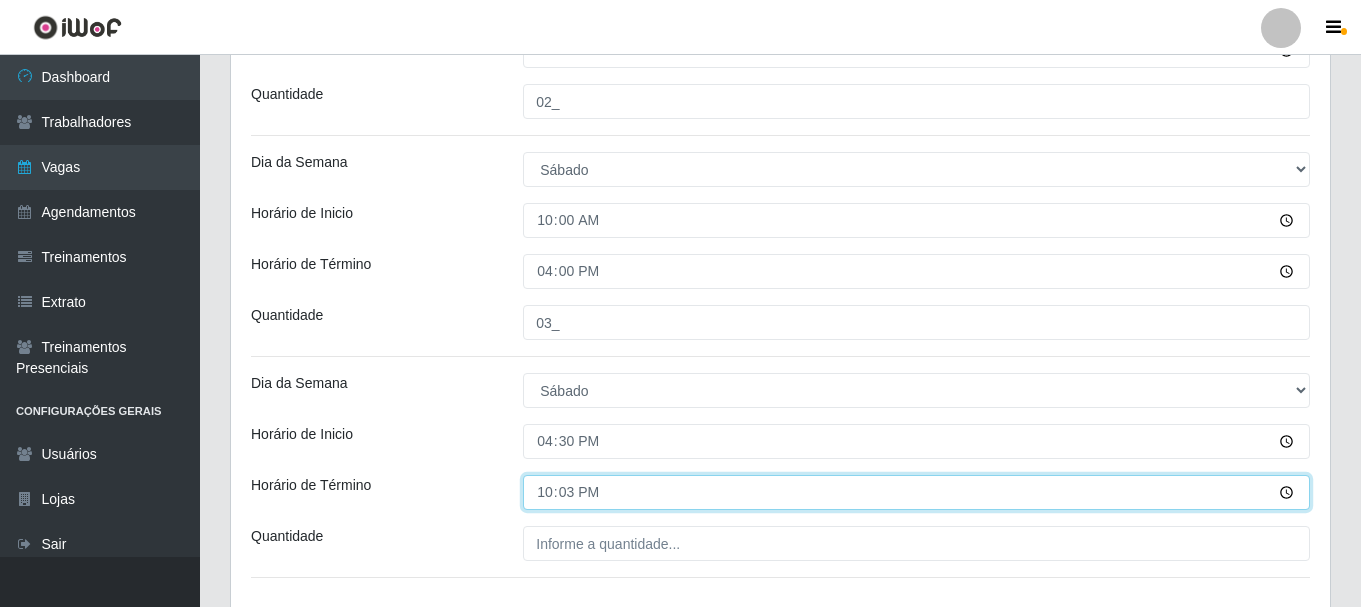 type on "22:30" 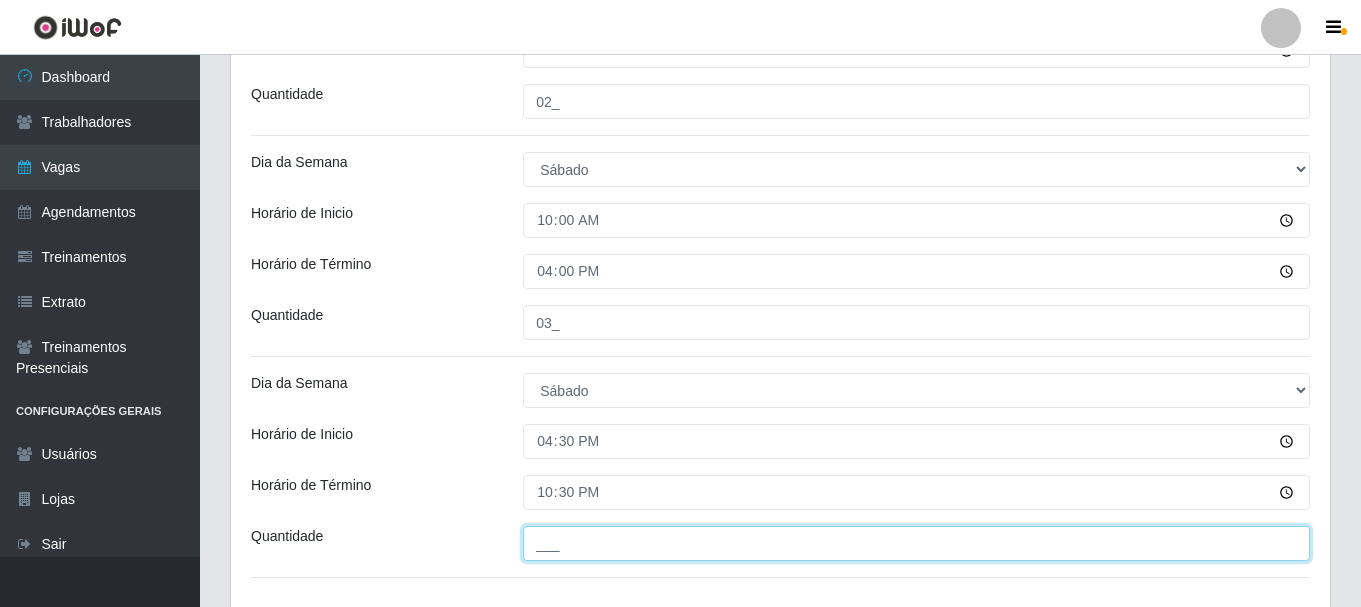 click on "___" at bounding box center (916, 543) 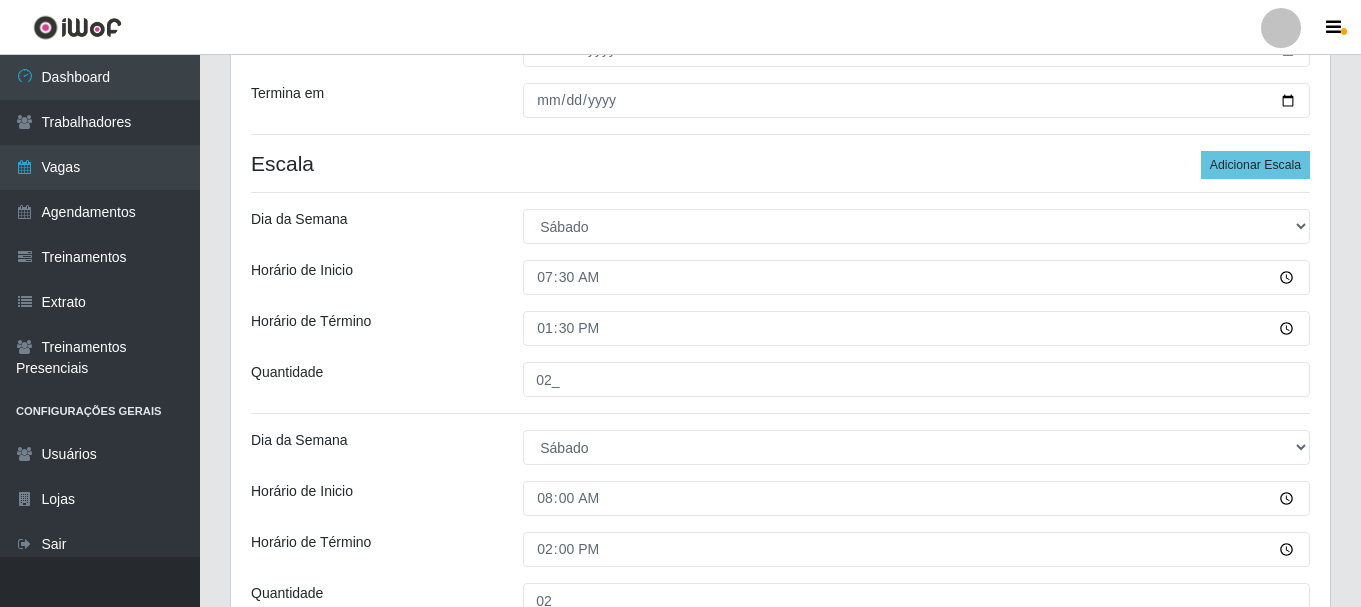 scroll, scrollTop: 371, scrollLeft: 0, axis: vertical 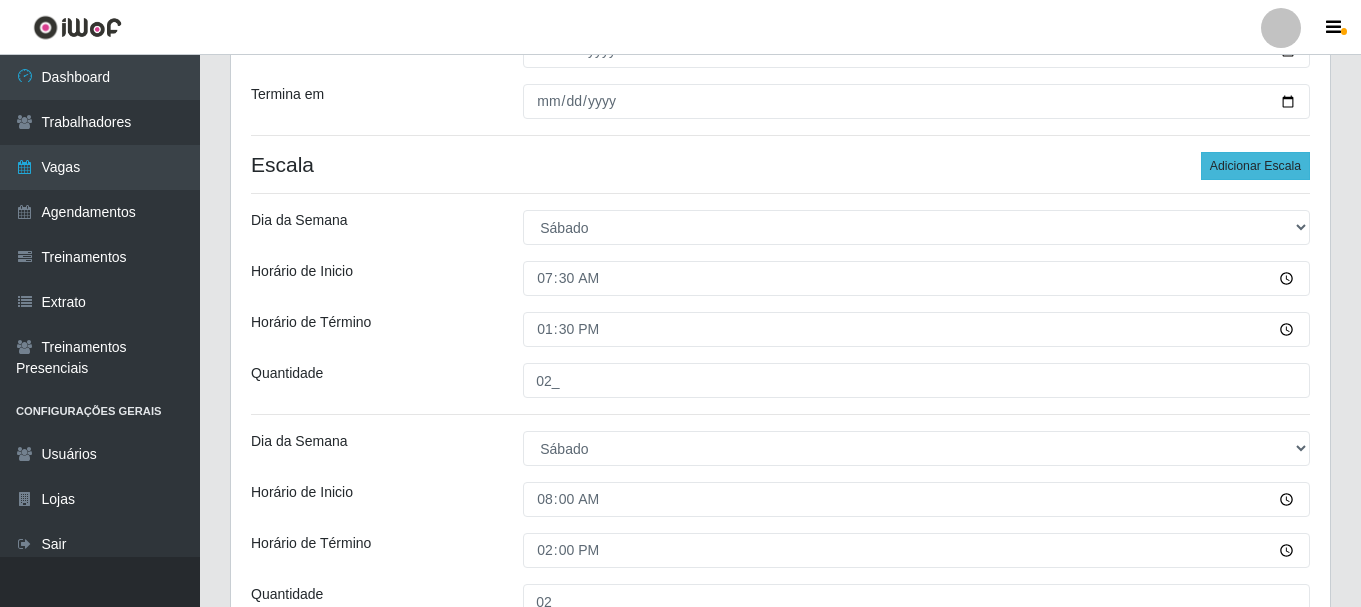 type on "03_" 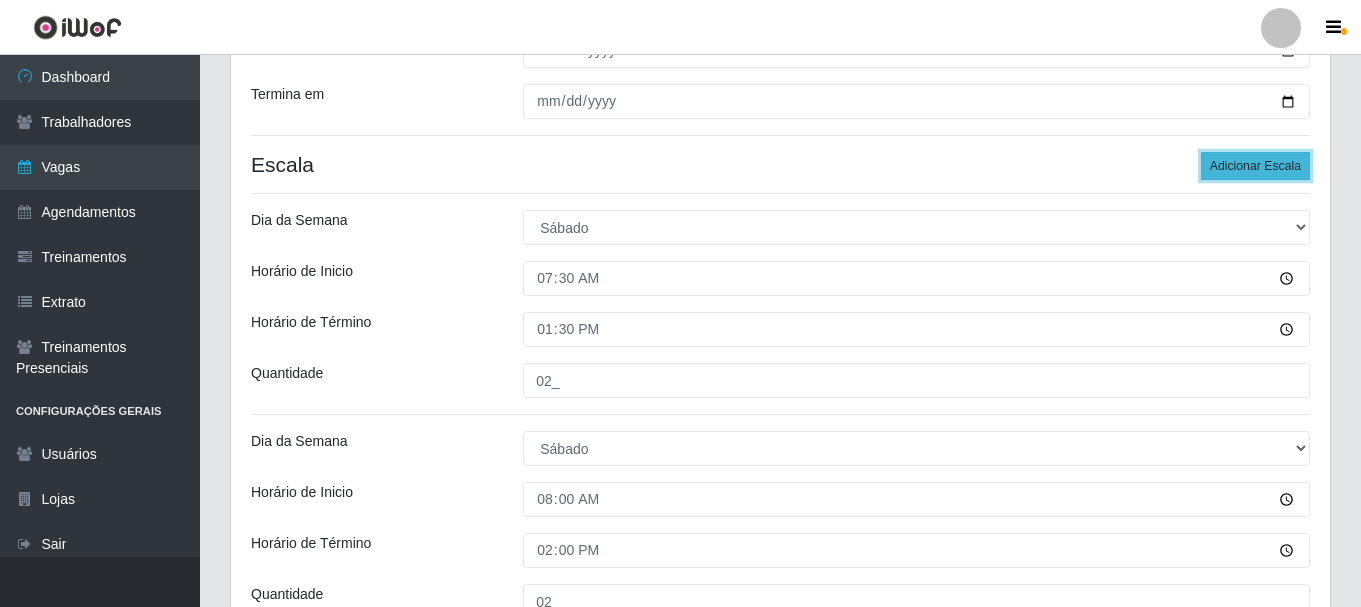 click on "Adicionar Escala" at bounding box center [1255, 166] 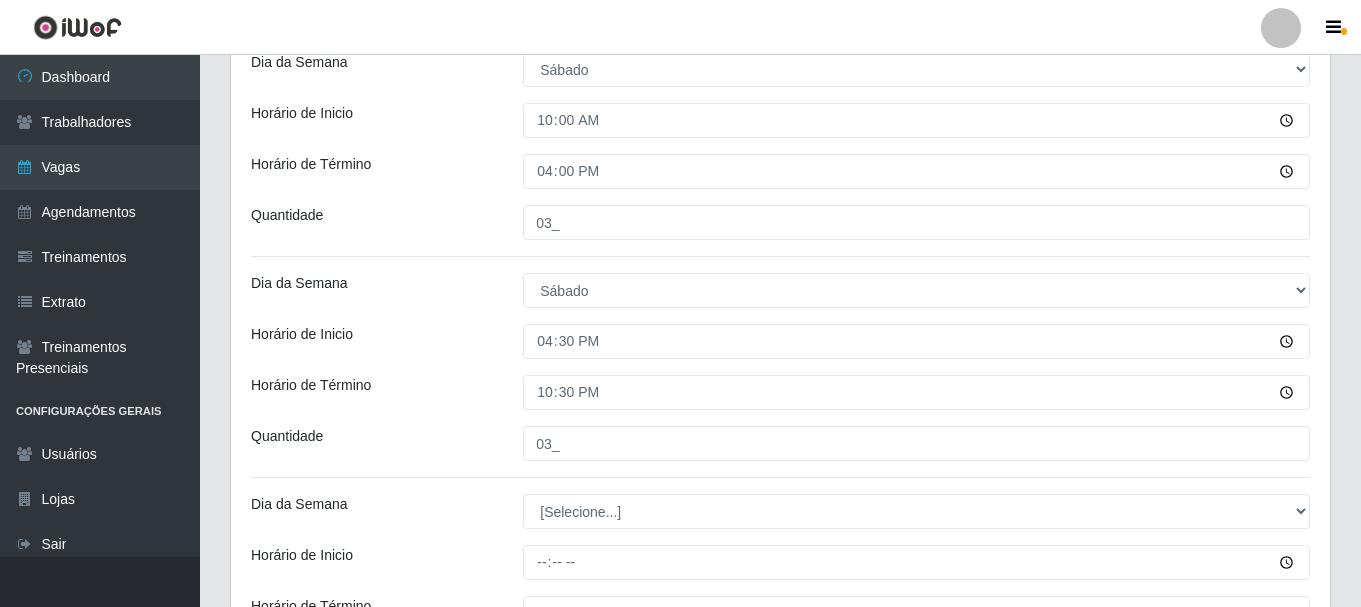 scroll, scrollTop: 1071, scrollLeft: 0, axis: vertical 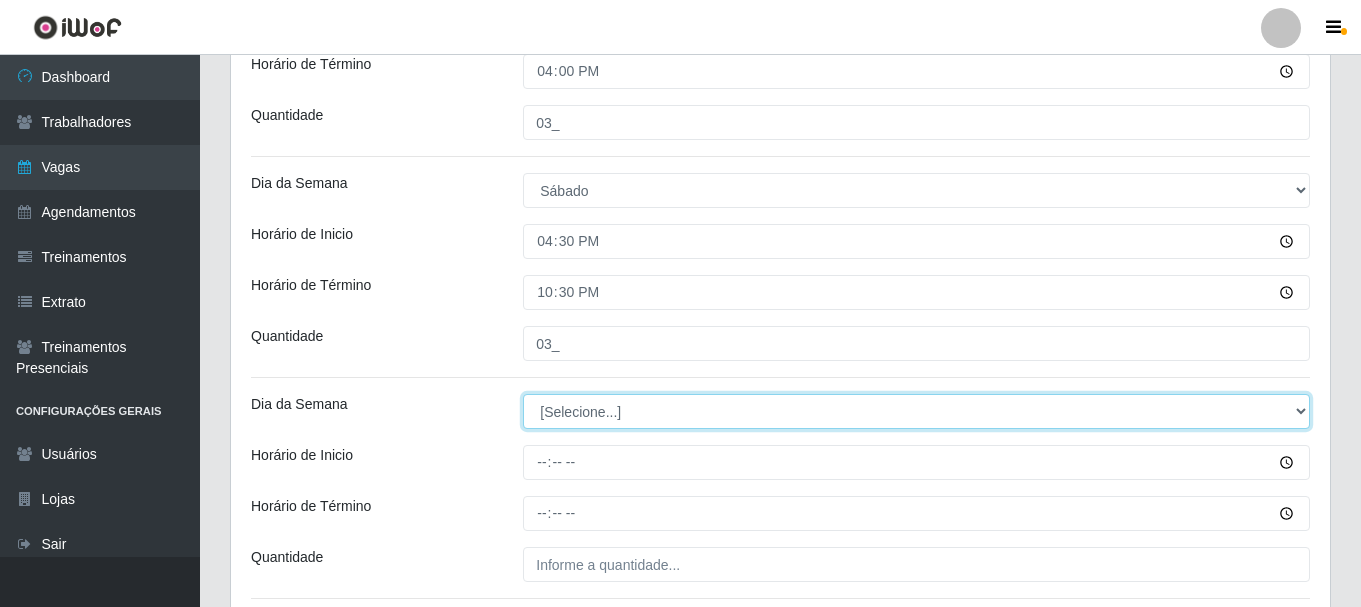 click on "[Selecione...] Segunda Terça Quarta Quinta Sexta Sábado Domingo" at bounding box center (916, 411) 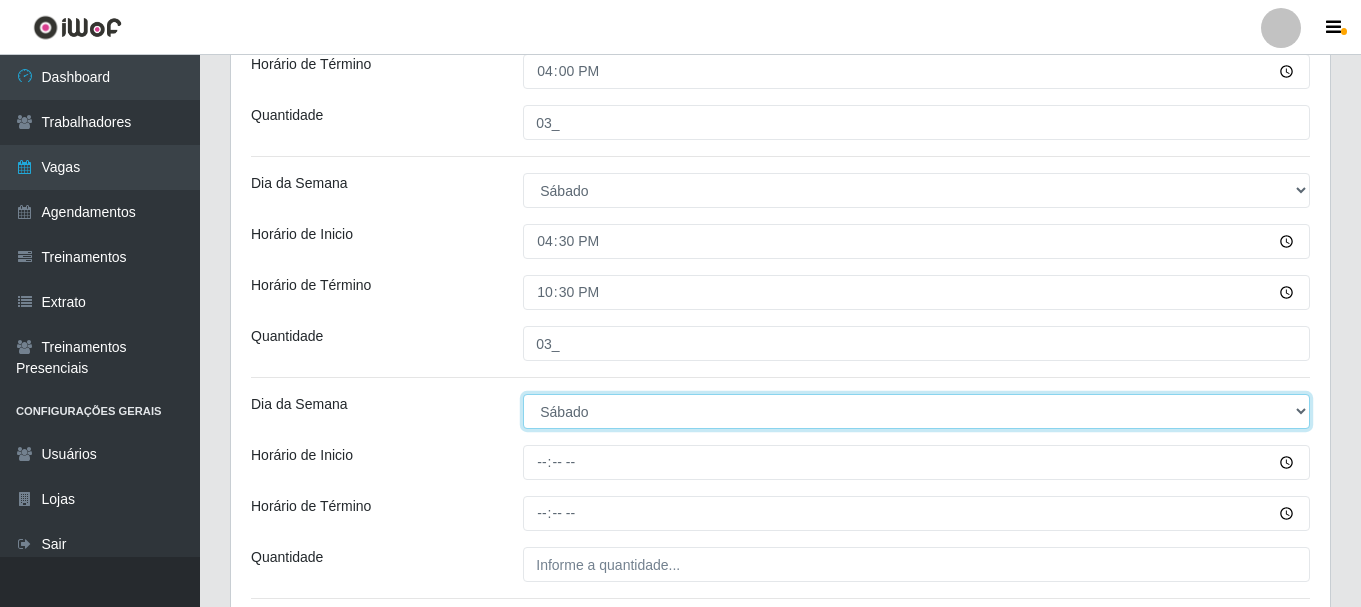 click on "[Selecione...] Segunda Terça Quarta Quinta Sexta Sábado Domingo" at bounding box center [916, 411] 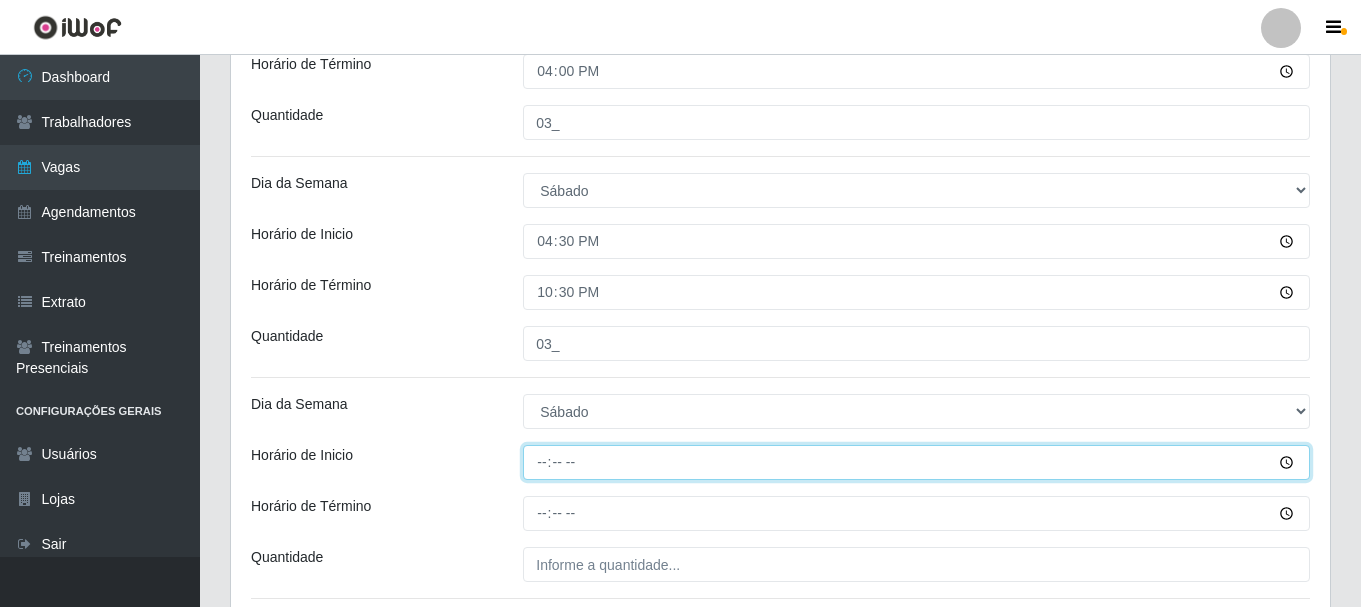 click on "Horário de Inicio" at bounding box center (916, 462) 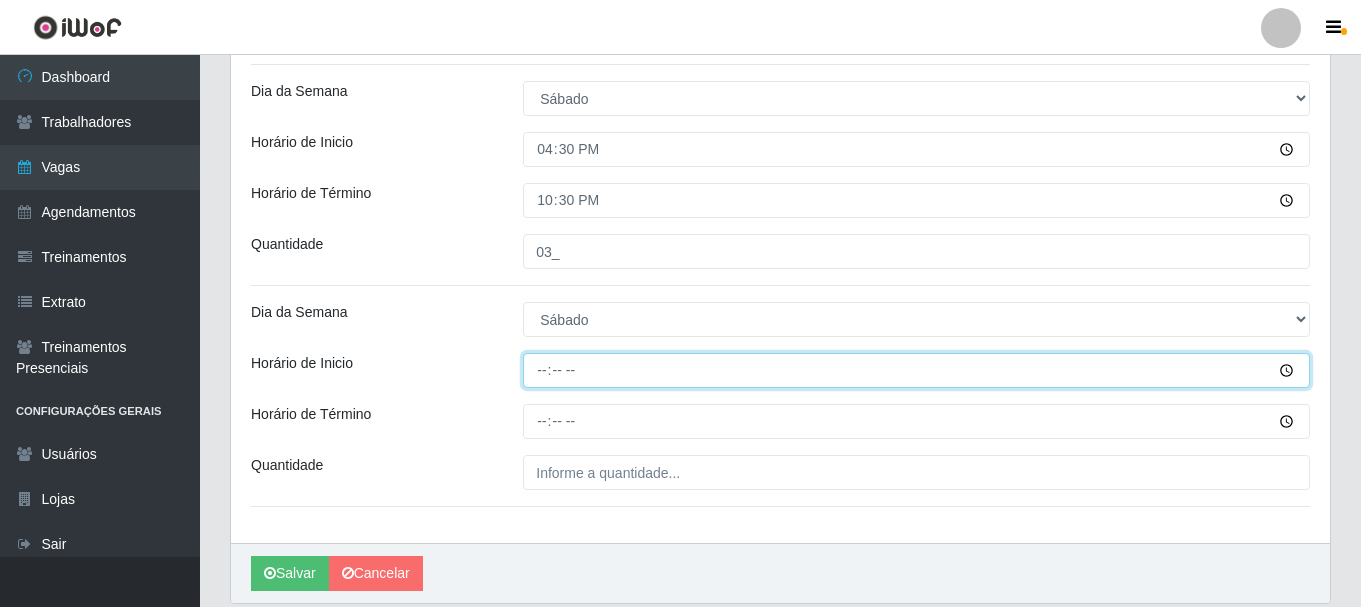 scroll, scrollTop: 1171, scrollLeft: 0, axis: vertical 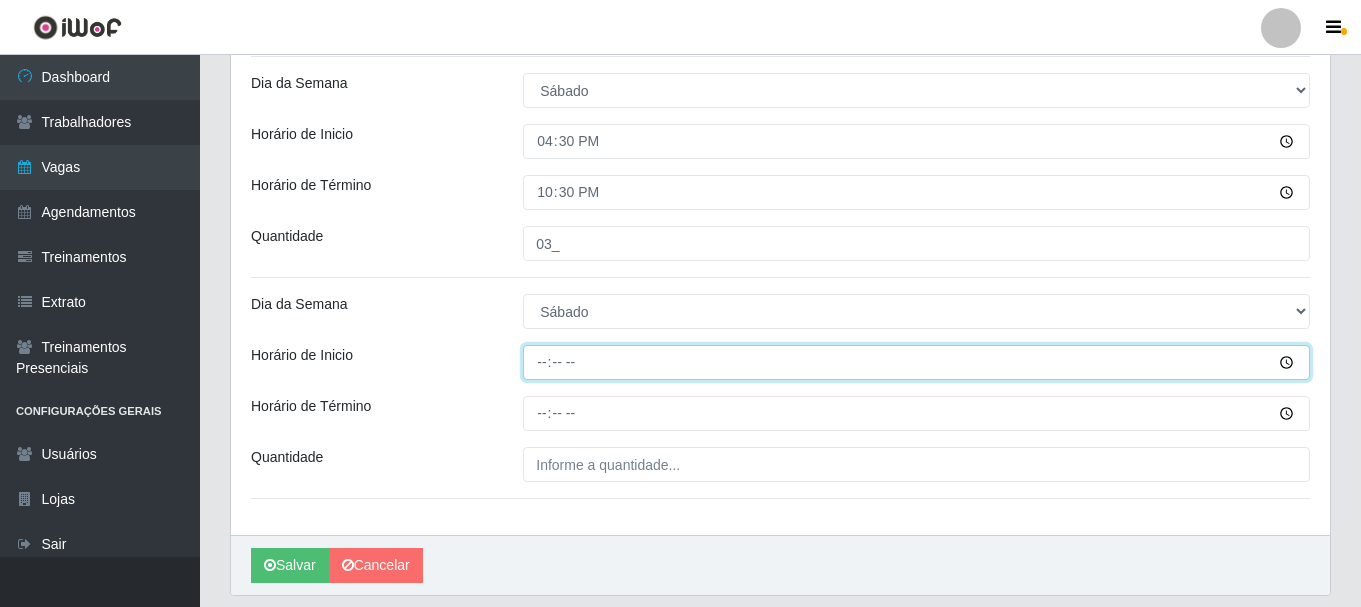 type on "17:00" 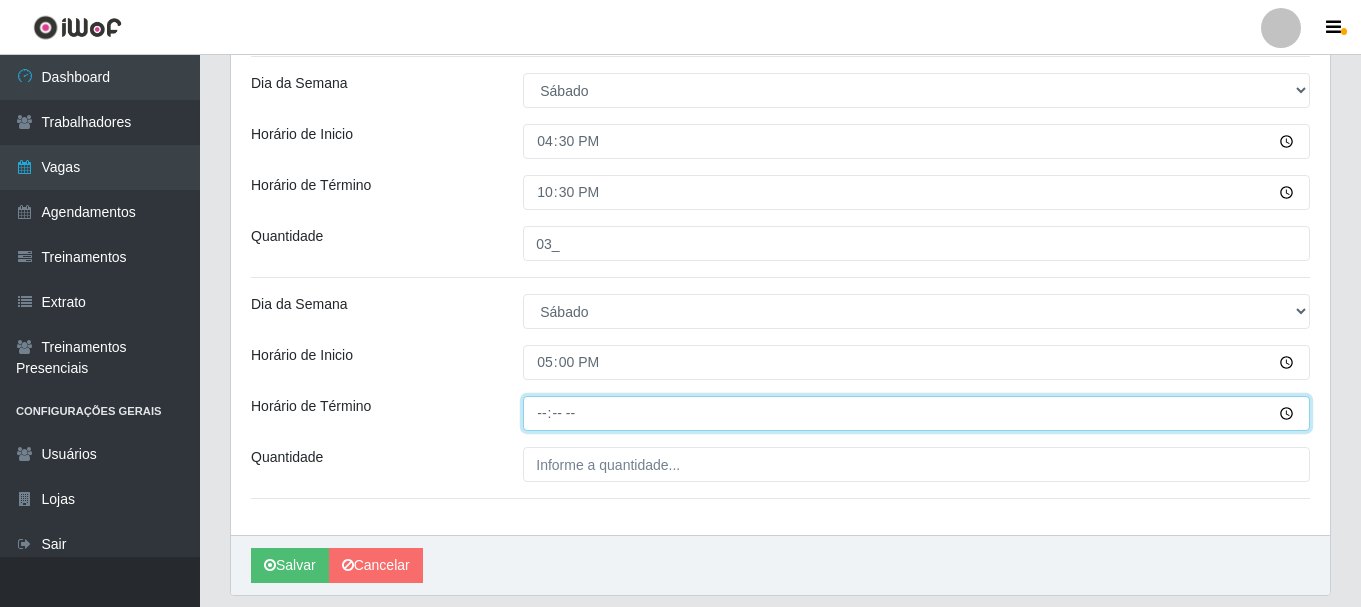 click on "Horário de Término" at bounding box center [916, 413] 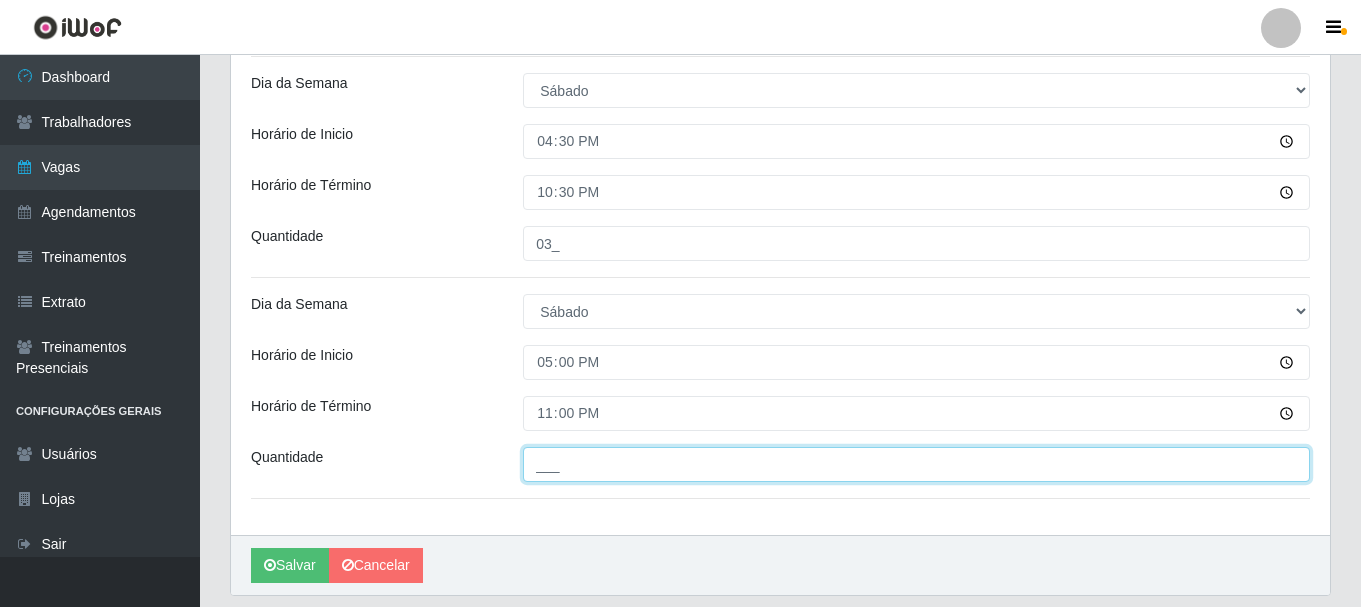 click on "___" at bounding box center (916, 464) 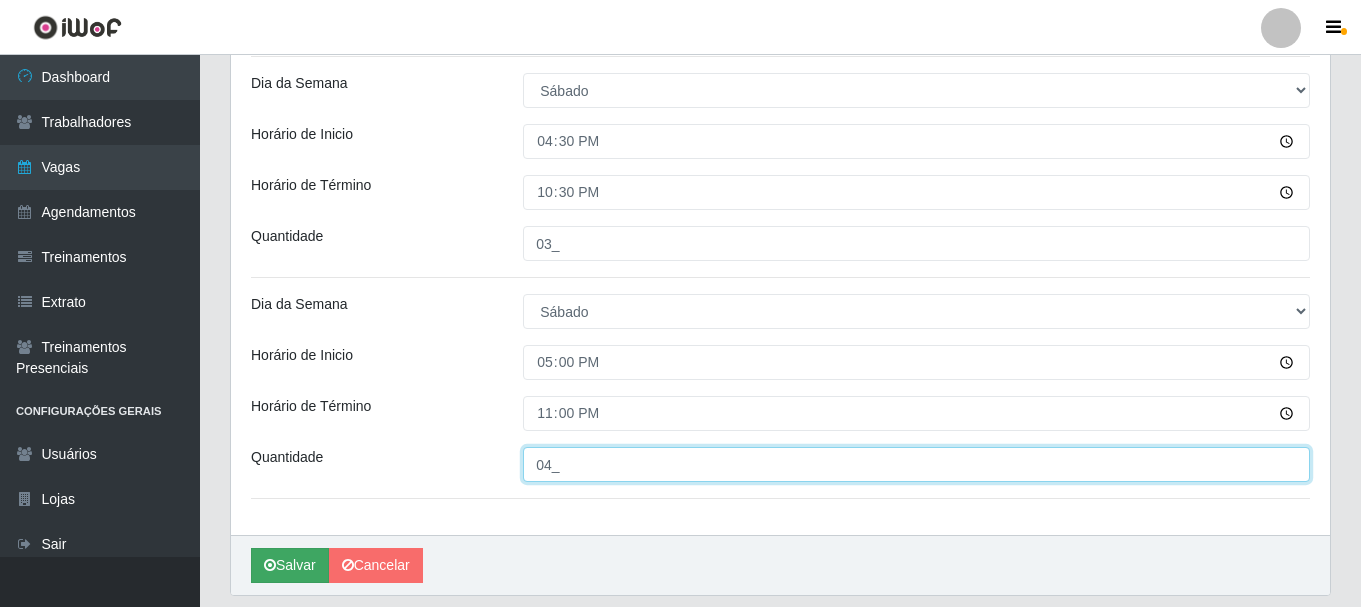 type on "04_" 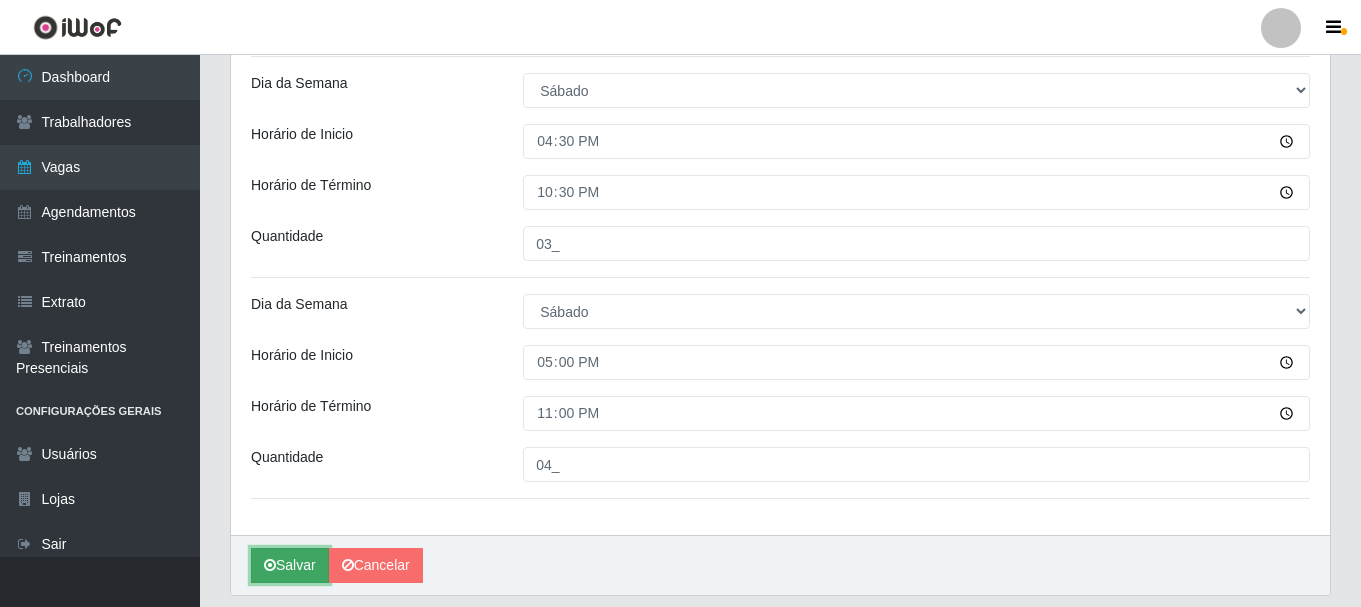 click on "Salvar" at bounding box center (290, 565) 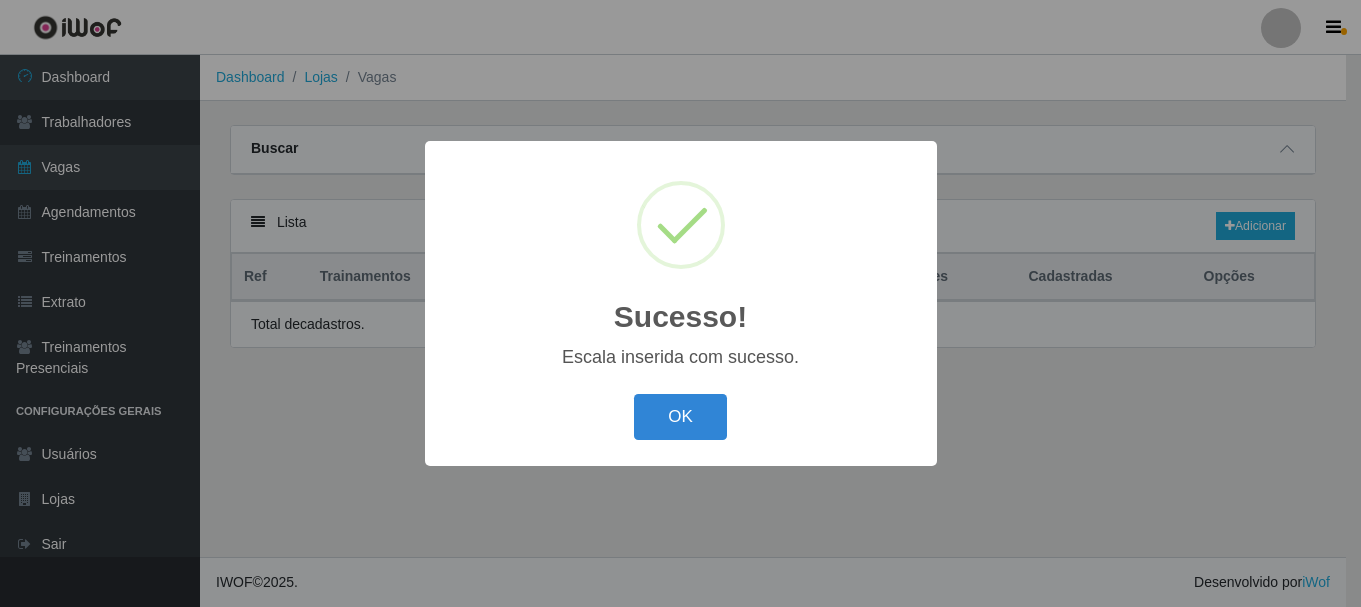 scroll, scrollTop: 0, scrollLeft: 0, axis: both 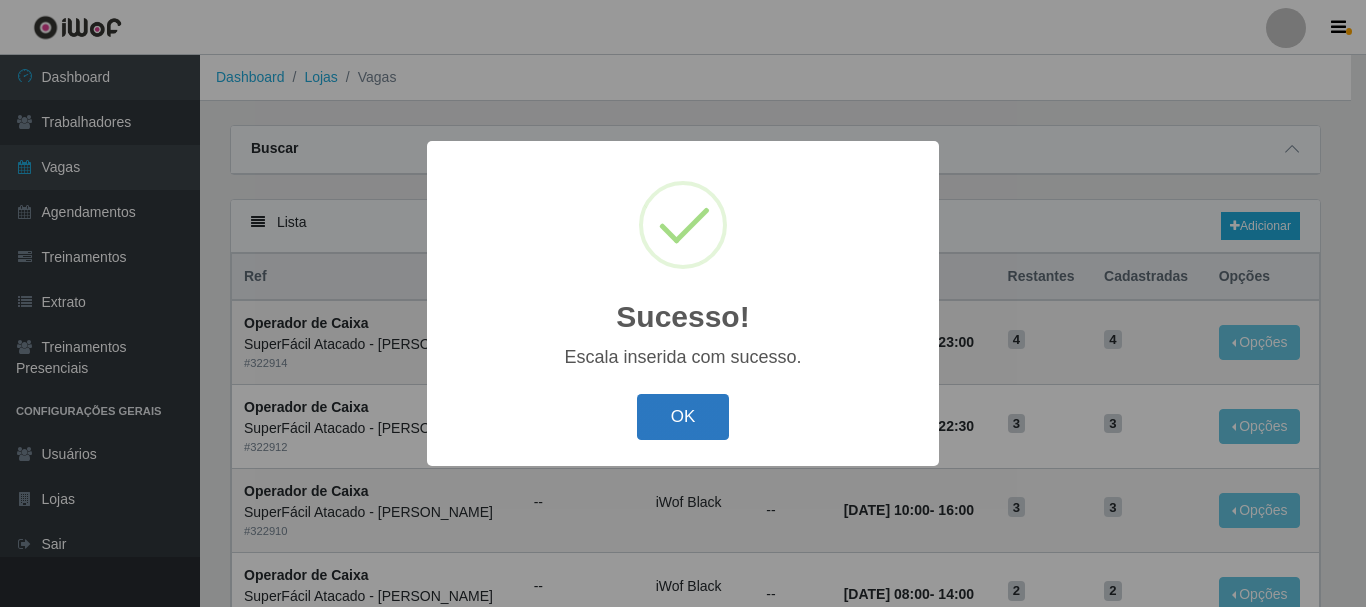 click on "OK" at bounding box center (683, 417) 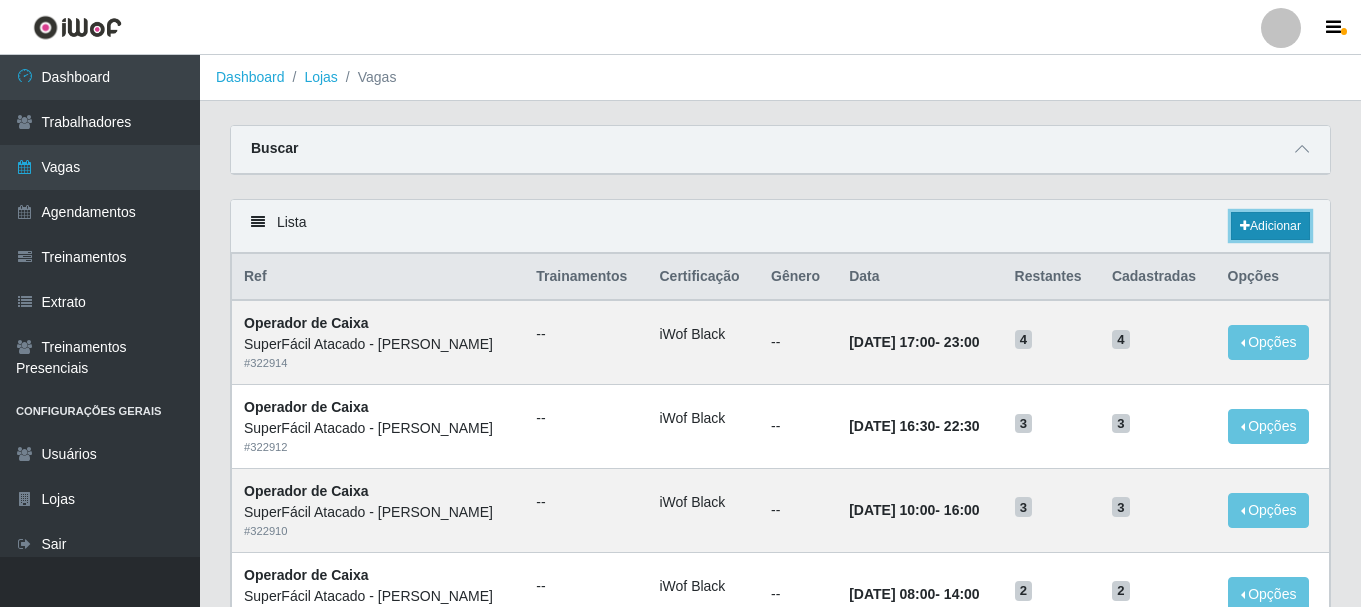 click on "Adicionar" at bounding box center (1270, 226) 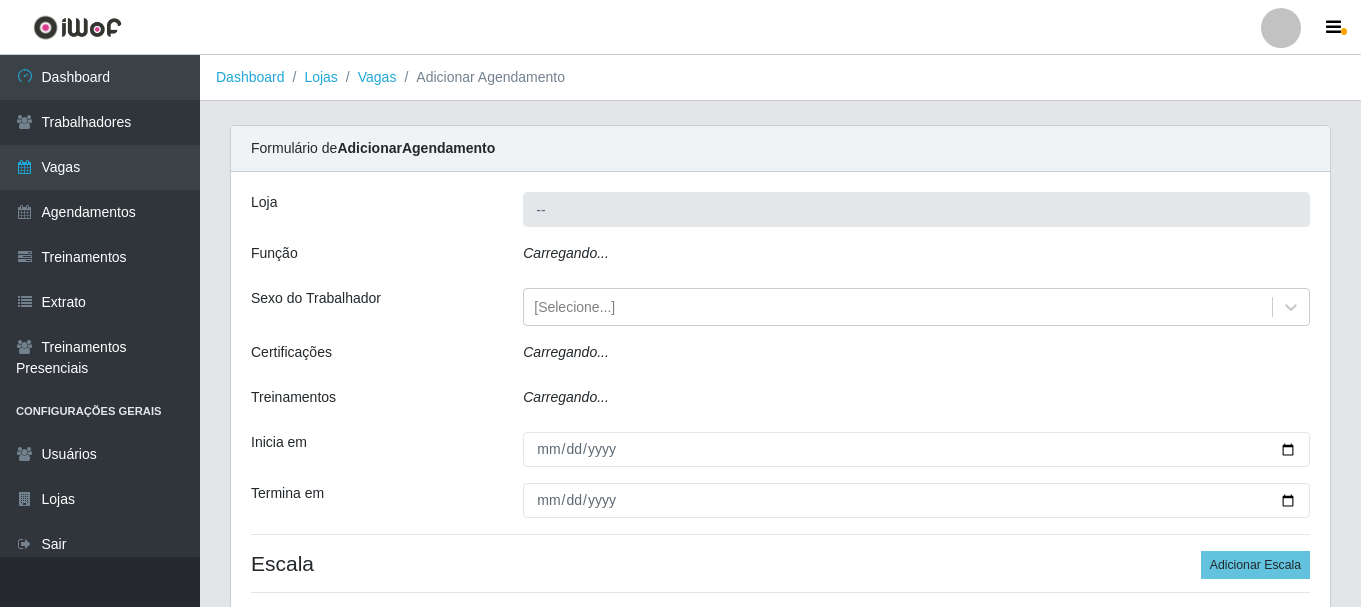 type on "SuperFácil Atacado - [PERSON_NAME]" 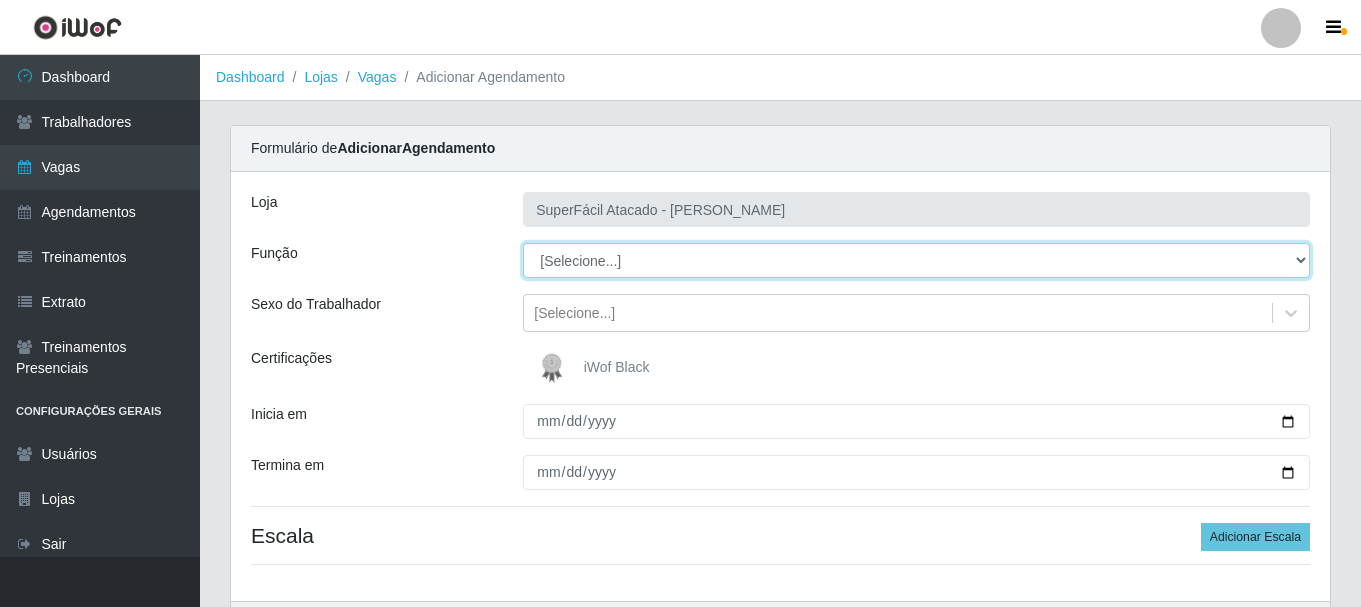 click on "[Selecione...] Embalador Embalador + Embalador ++ Operador de Caixa Operador de Caixa + Operador de Caixa ++ Repositor  Repositor + Repositor ++ Repositor de Frios Repositor de Frios + Repositor de Frios ++ Repositor de Hortifruti Repositor de Hortifruti + Repositor de Hortifruti ++" at bounding box center [916, 260] 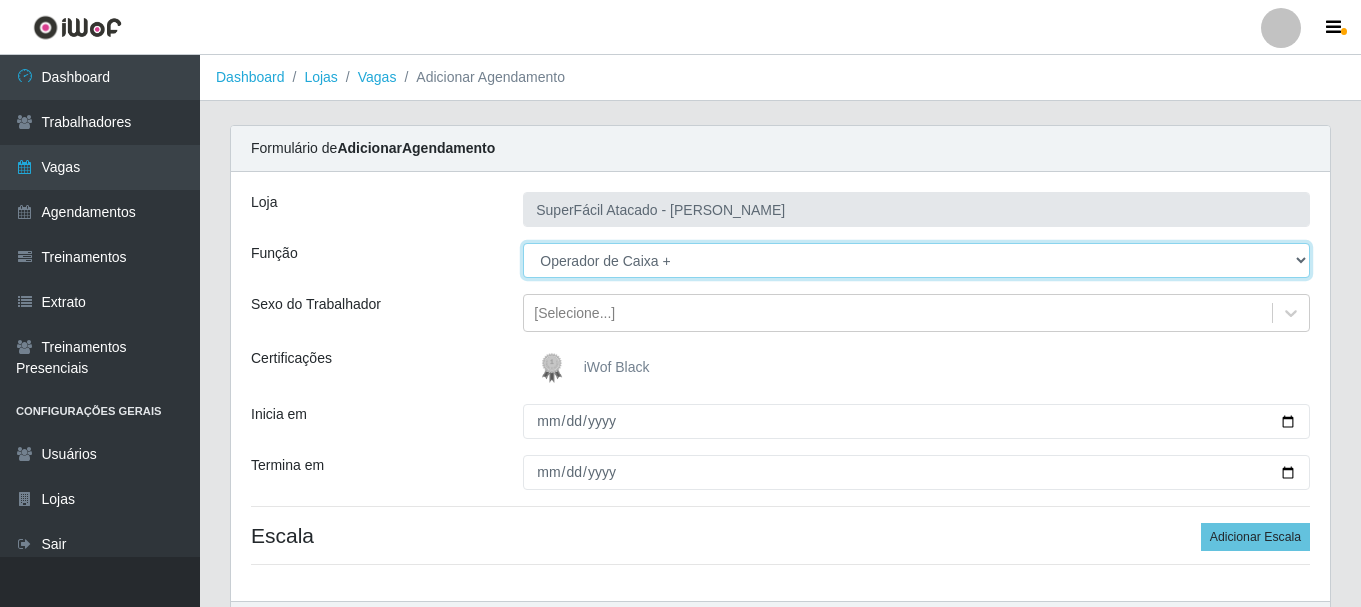 click on "[Selecione...] Embalador Embalador + Embalador ++ Operador de Caixa Operador de Caixa + Operador de Caixa ++ Repositor  Repositor + Repositor ++ Repositor de Frios Repositor de Frios + Repositor de Frios ++ Repositor de Hortifruti Repositor de Hortifruti + Repositor de Hortifruti ++" at bounding box center (916, 260) 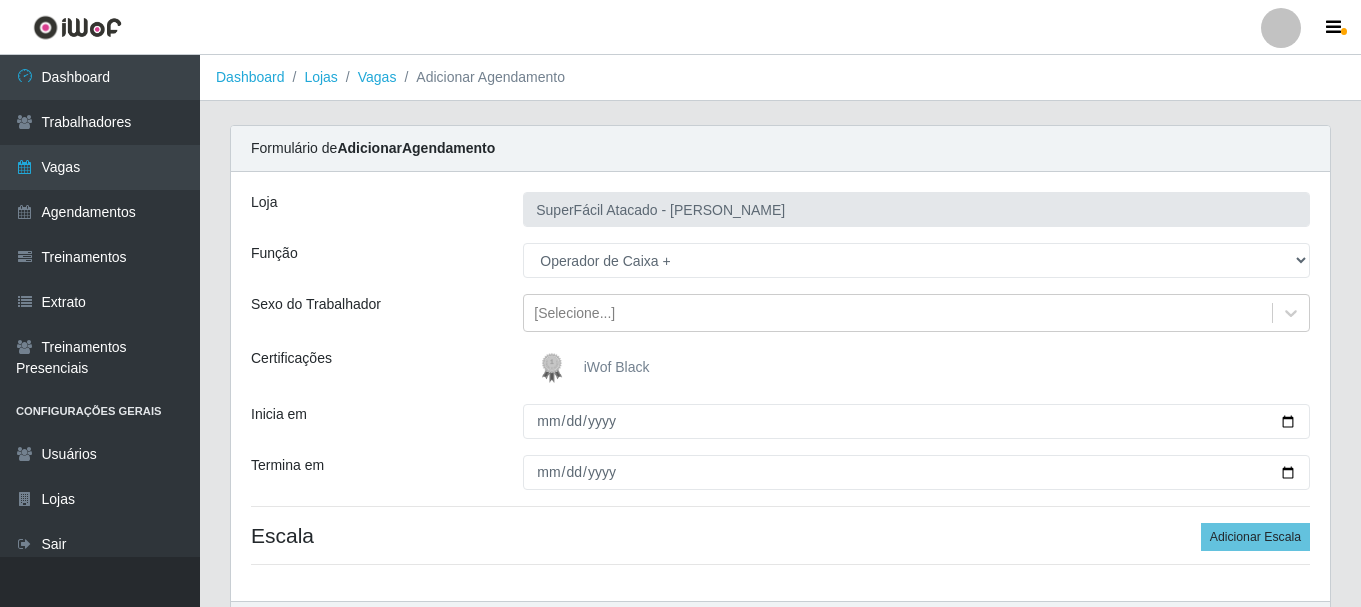 click on "iWof Black" at bounding box center (617, 367) 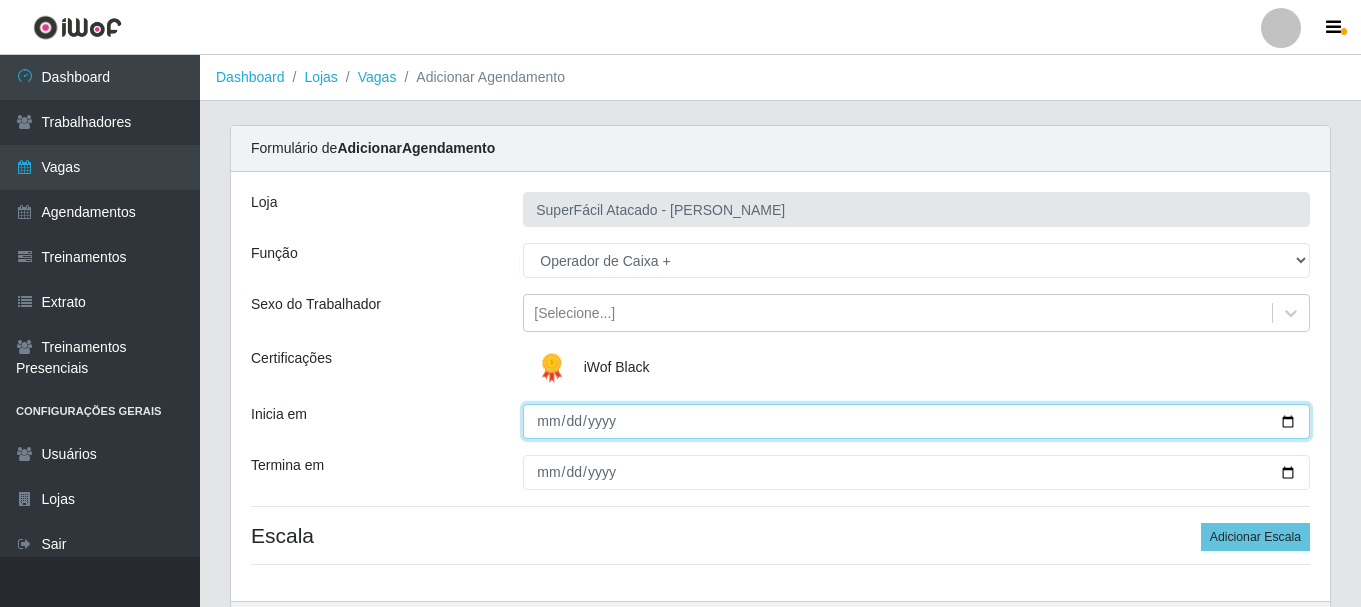 click on "Inicia em" at bounding box center [916, 421] 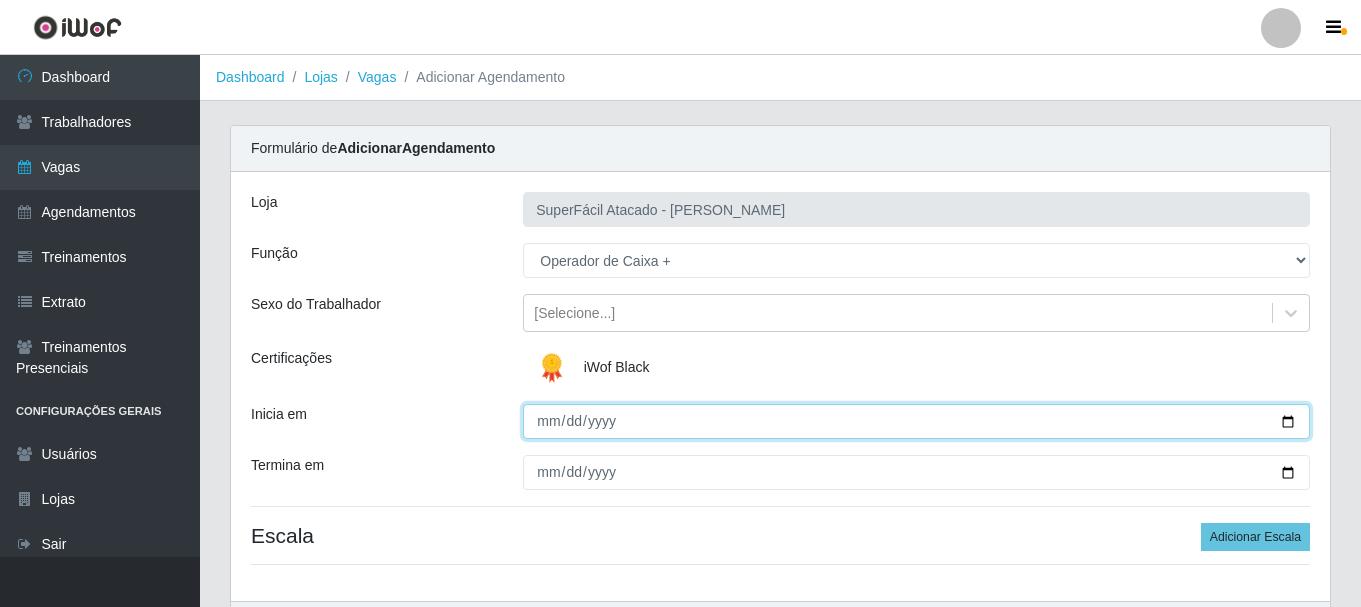 type on "2025-08-01" 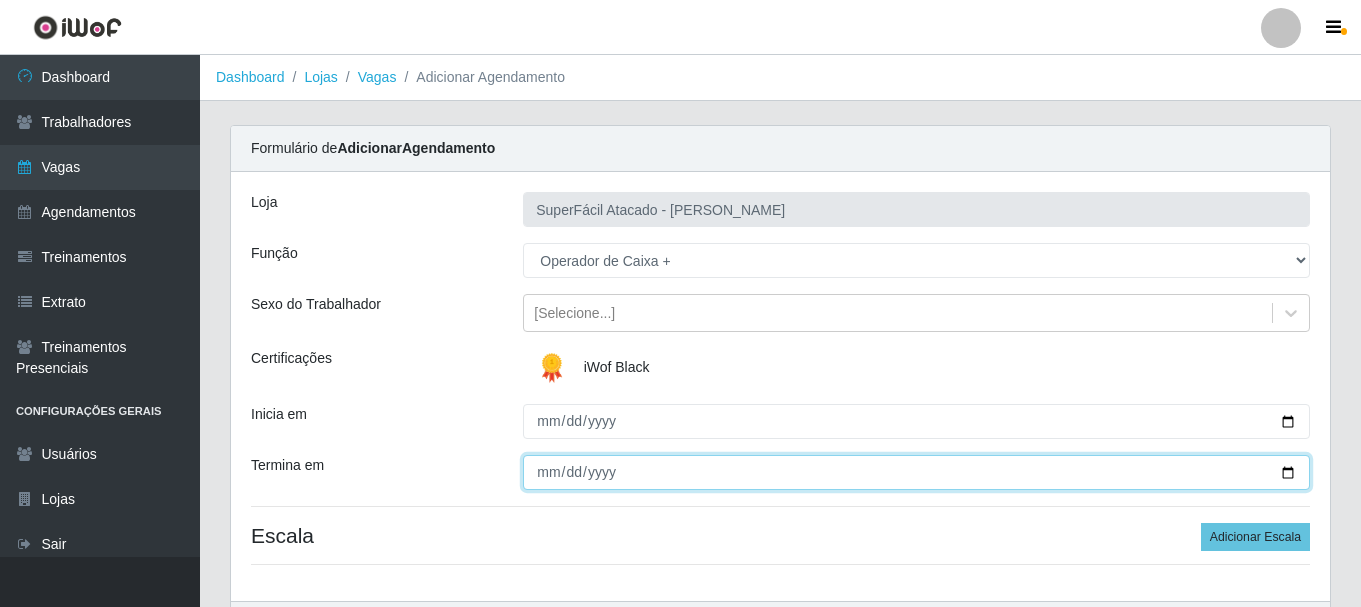 click on "Termina em" at bounding box center (916, 472) 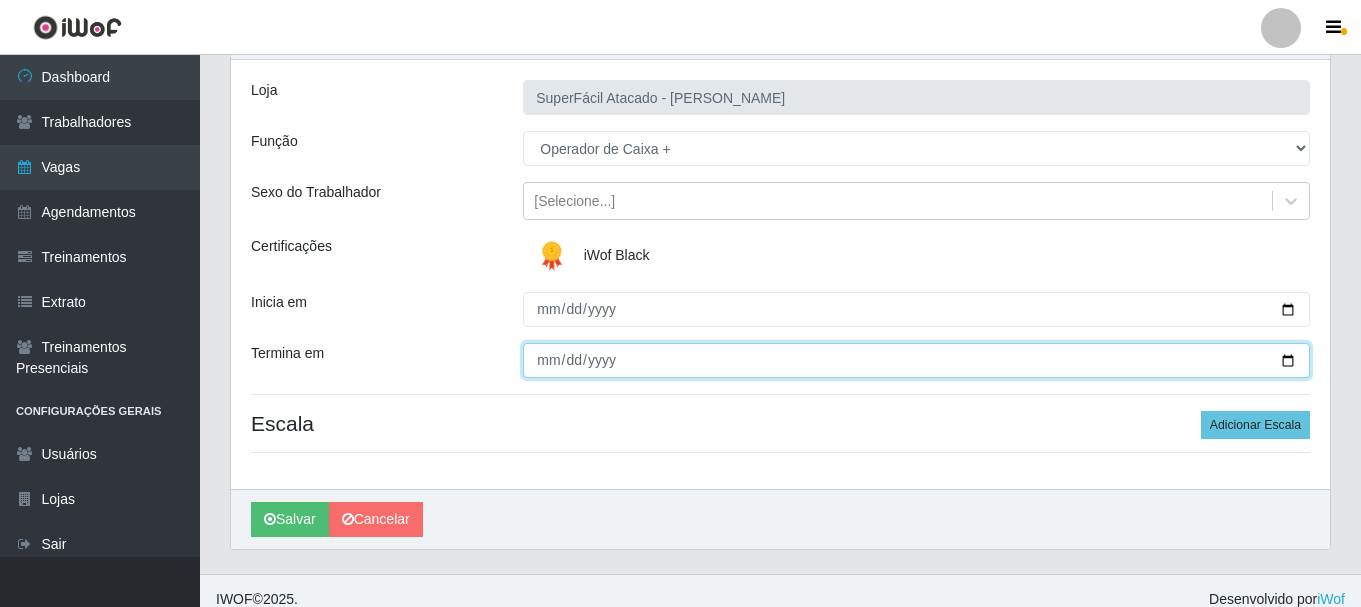 scroll, scrollTop: 129, scrollLeft: 0, axis: vertical 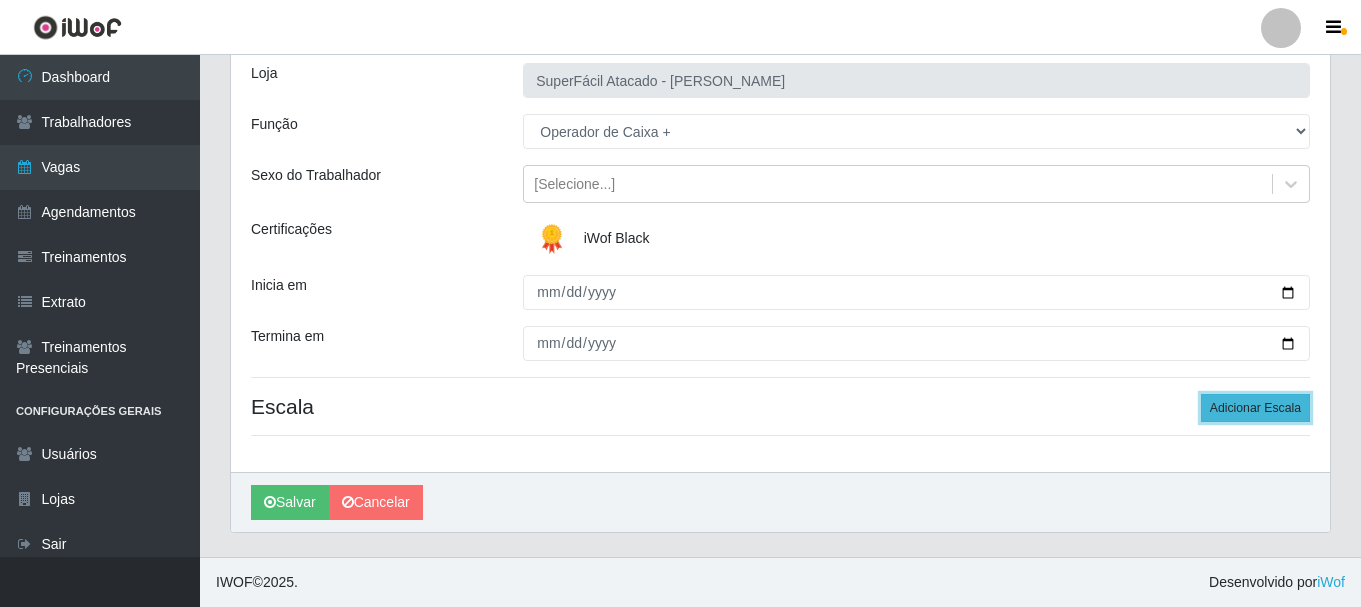 click on "Adicionar Escala" at bounding box center [1255, 408] 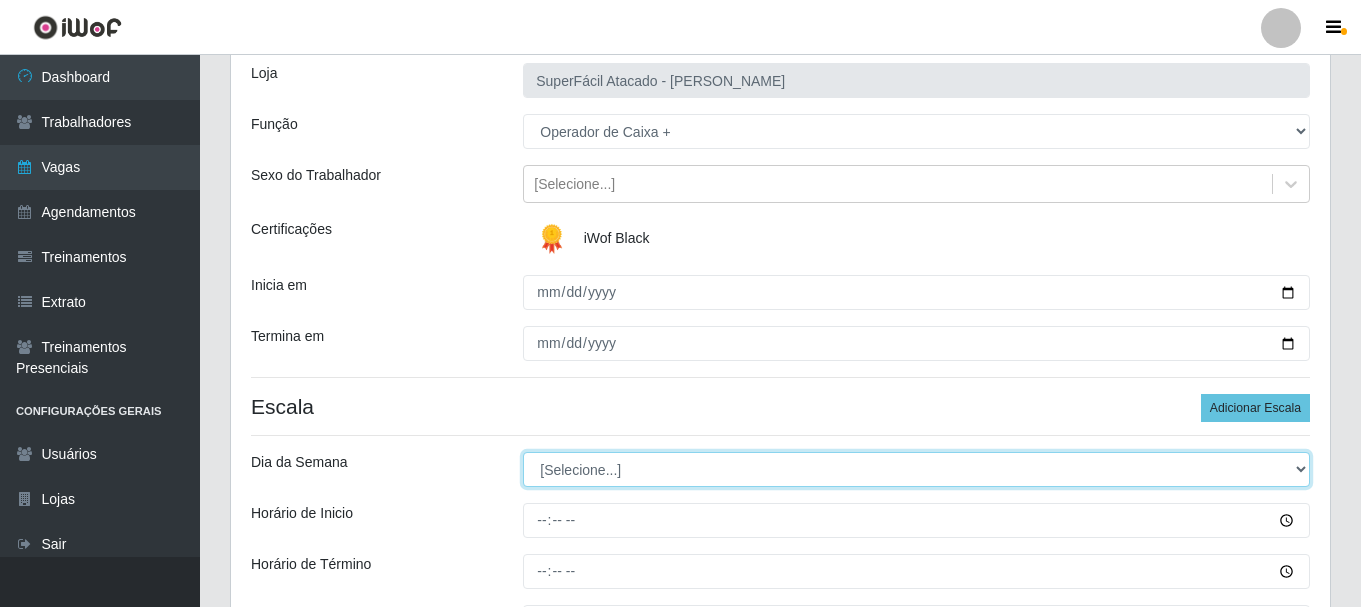 click on "[Selecione...] Segunda Terça Quarta Quinta Sexta Sábado Domingo" at bounding box center (916, 469) 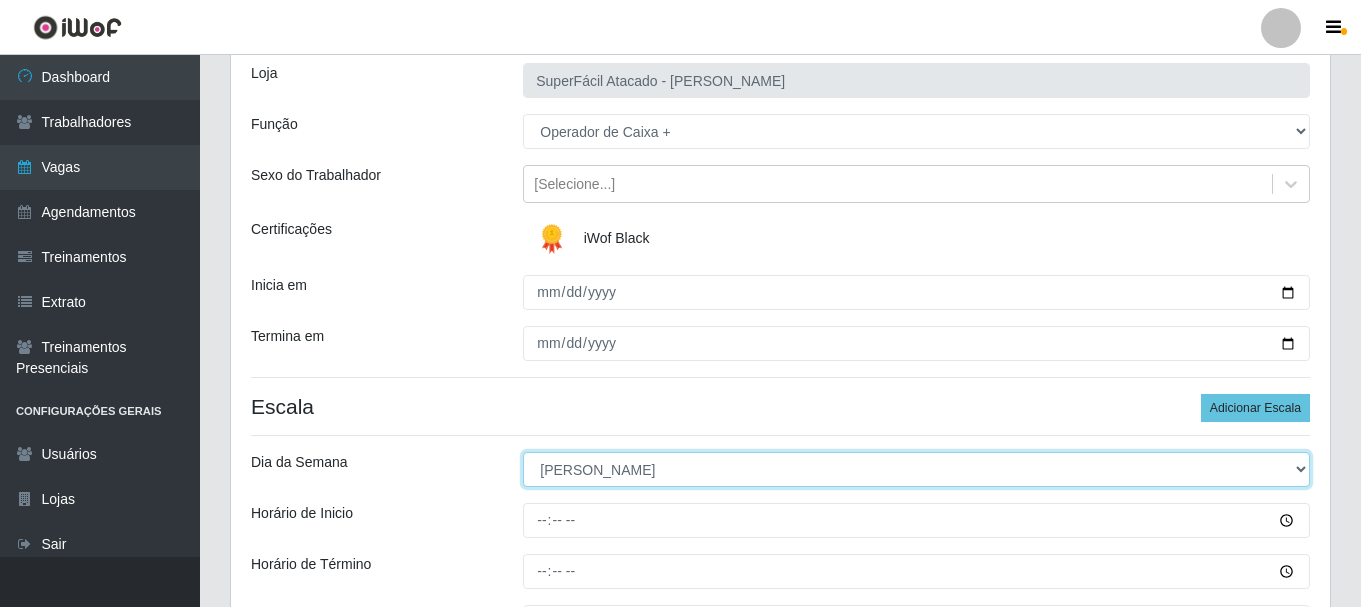 click on "[Selecione...] Segunda Terça Quarta Quinta Sexta Sábado Domingo" at bounding box center (916, 469) 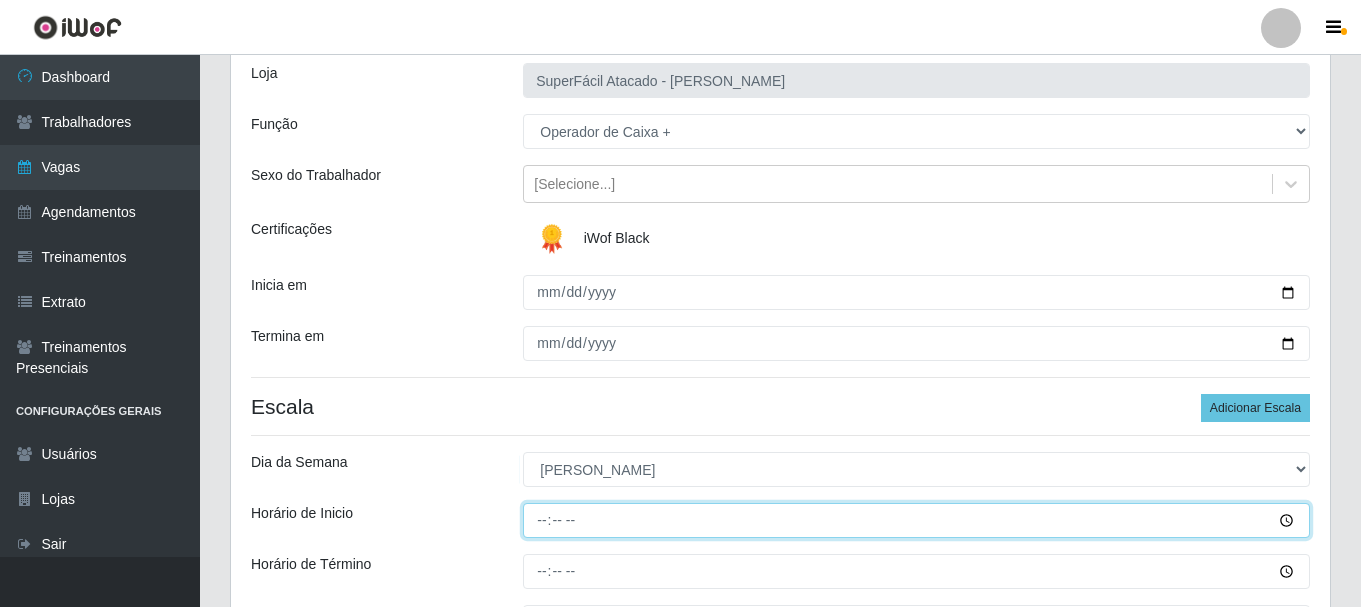 click on "Horário de Inicio" at bounding box center [916, 520] 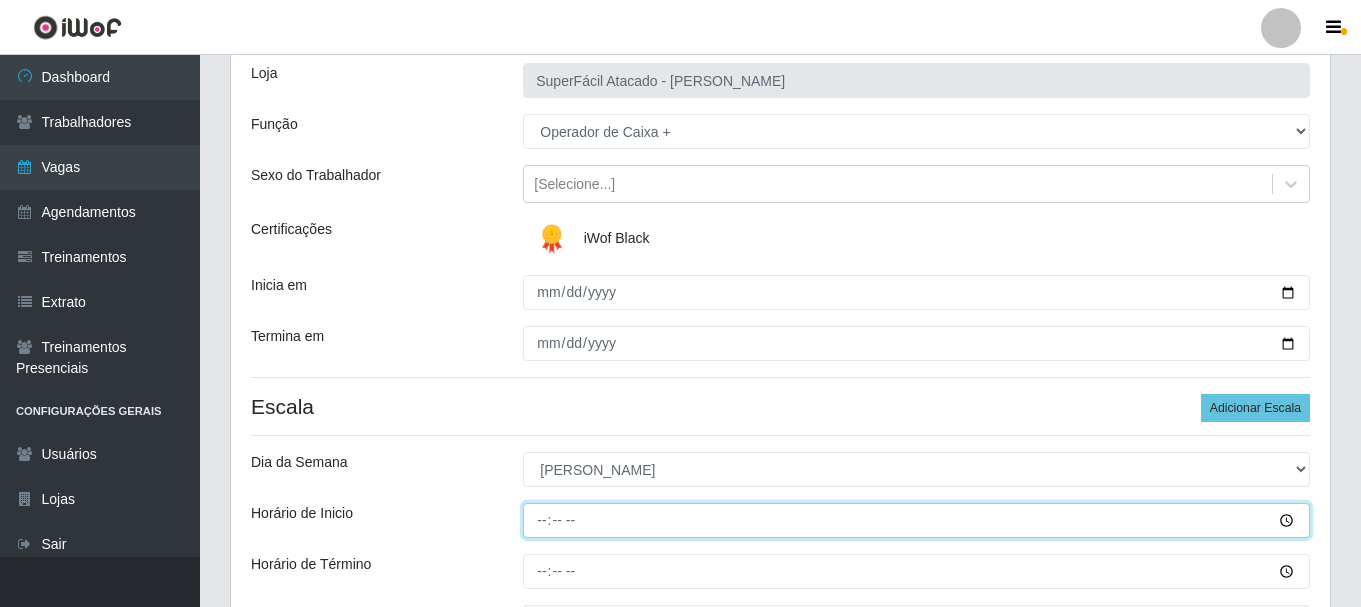 click on "Horário de Inicio" at bounding box center [916, 520] 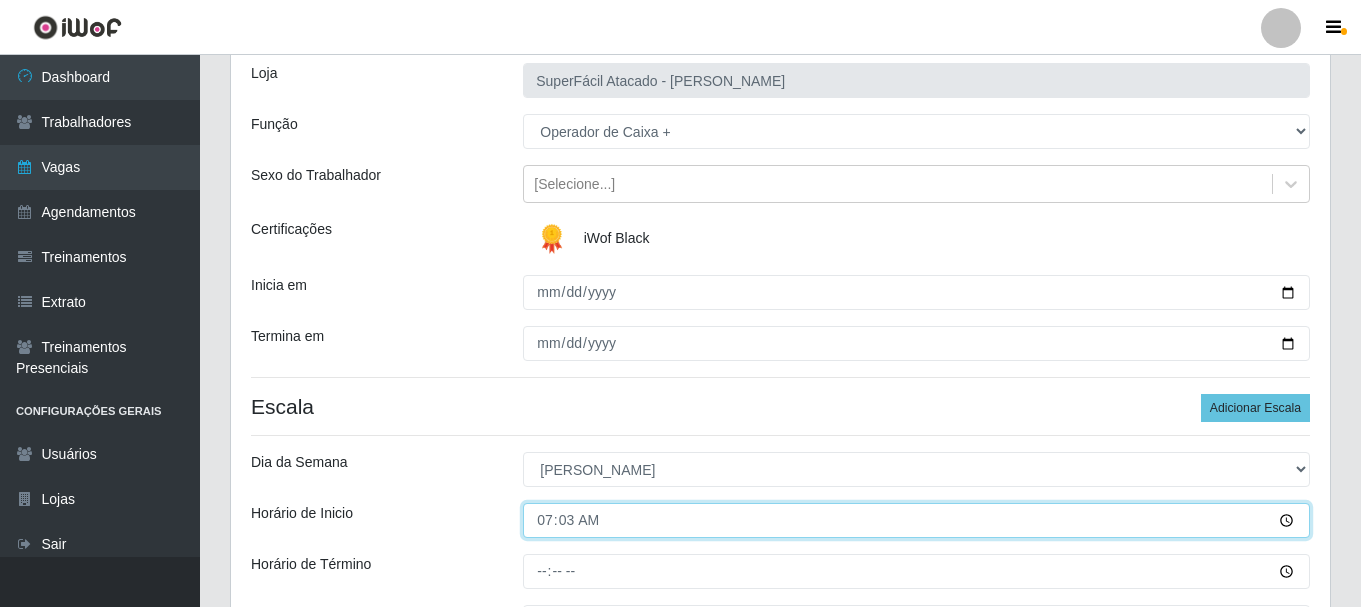 type on "07:30" 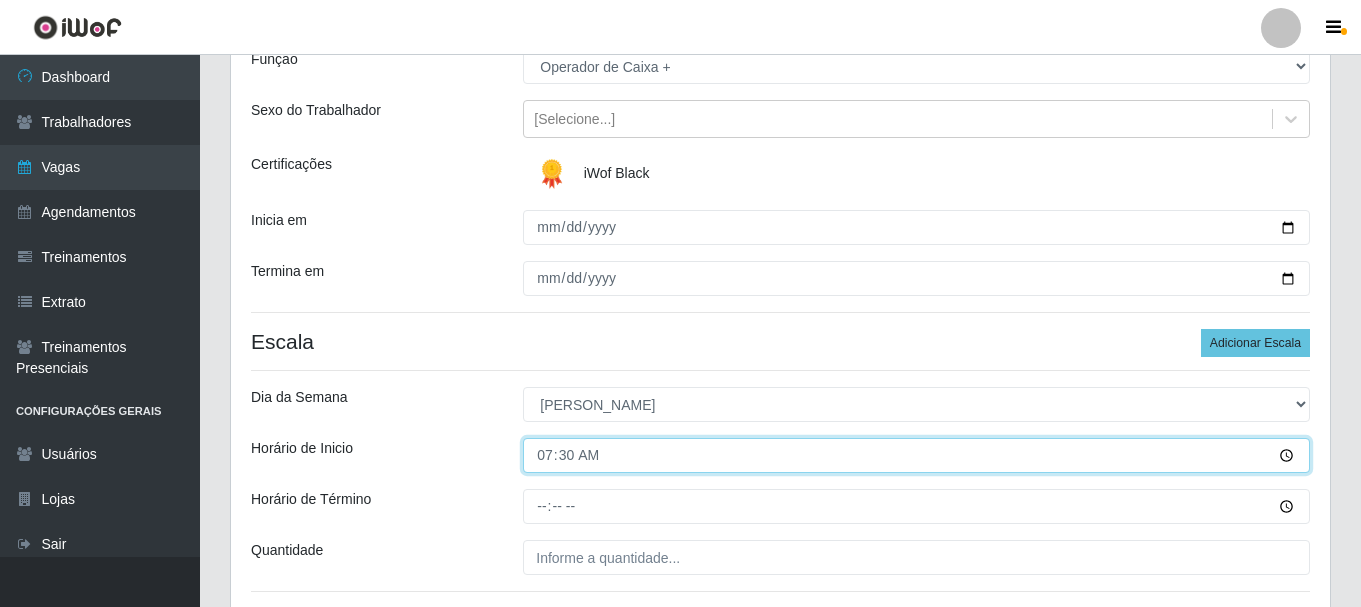 scroll, scrollTop: 229, scrollLeft: 0, axis: vertical 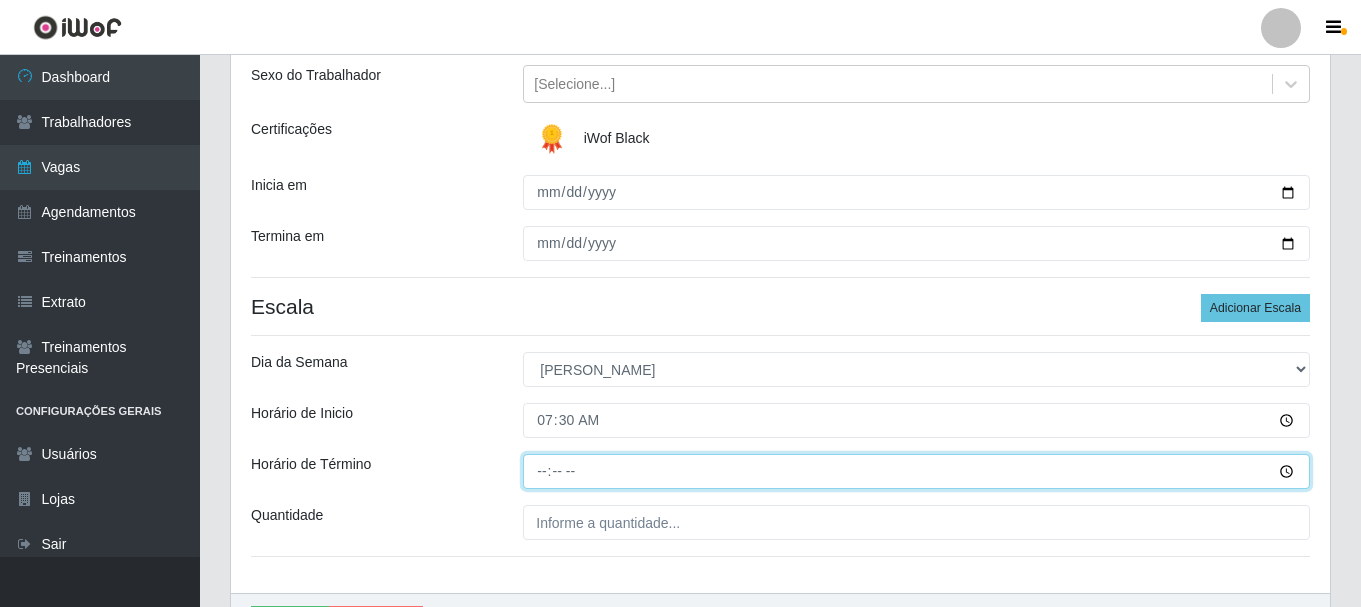 click on "Horário de Término" at bounding box center (916, 471) 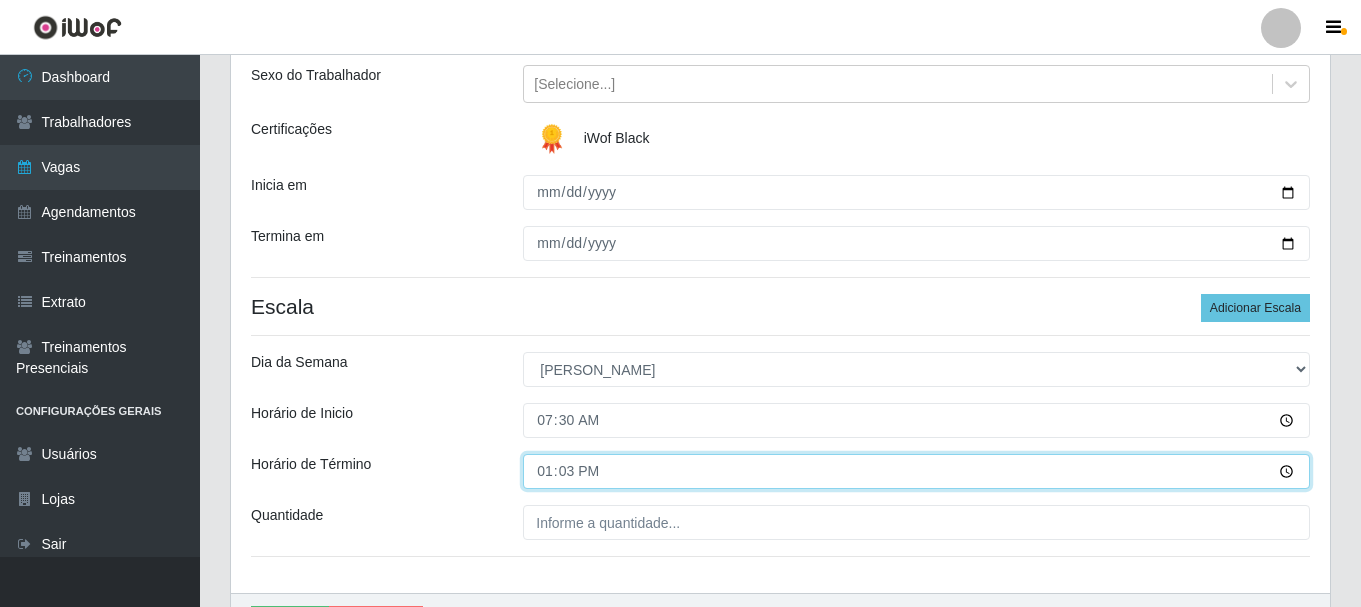 type on "13:30" 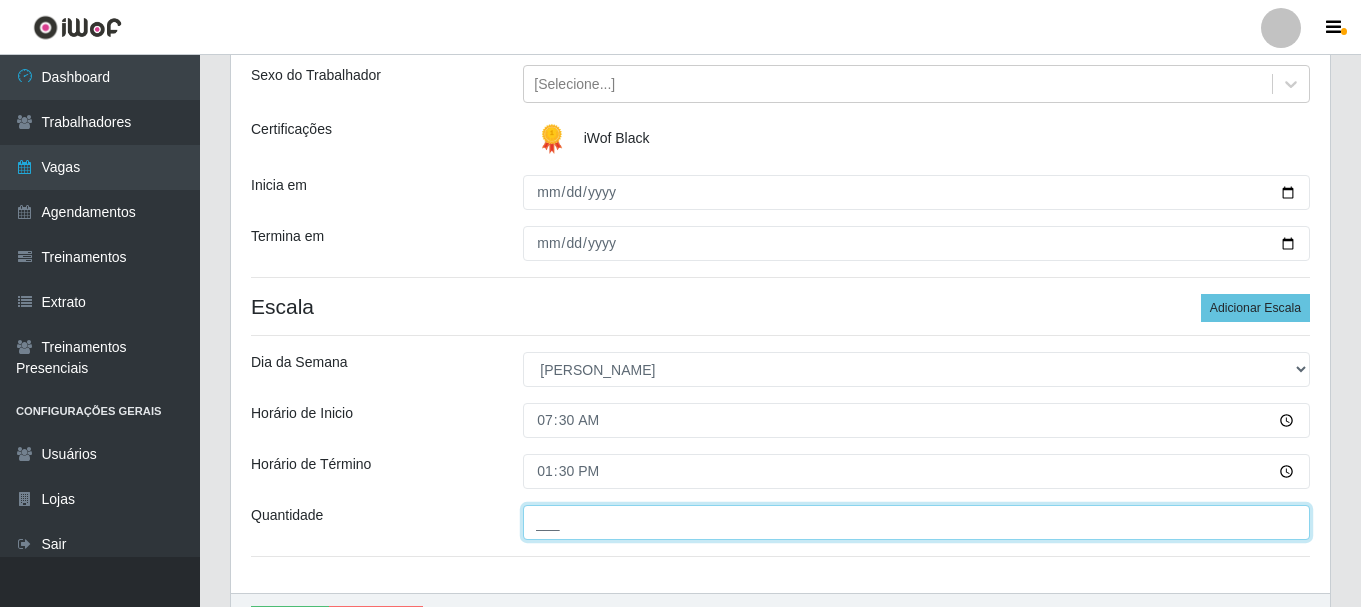 drag, startPoint x: 628, startPoint y: 530, endPoint x: 648, endPoint y: 530, distance: 20 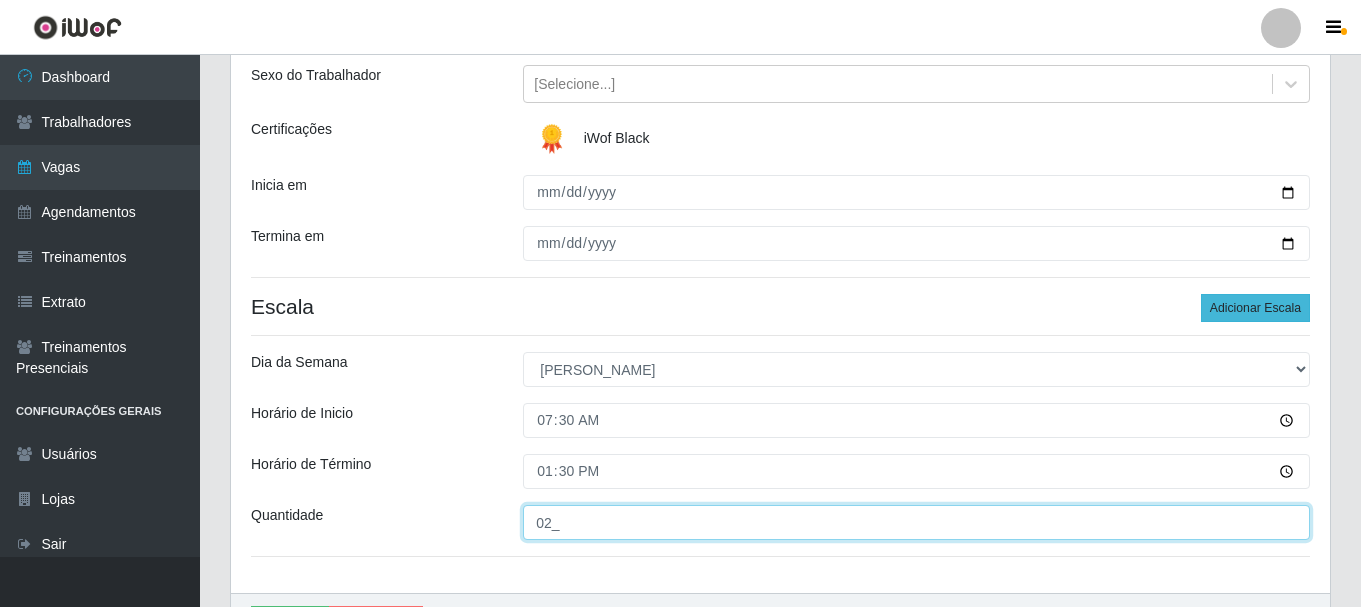 type on "02_" 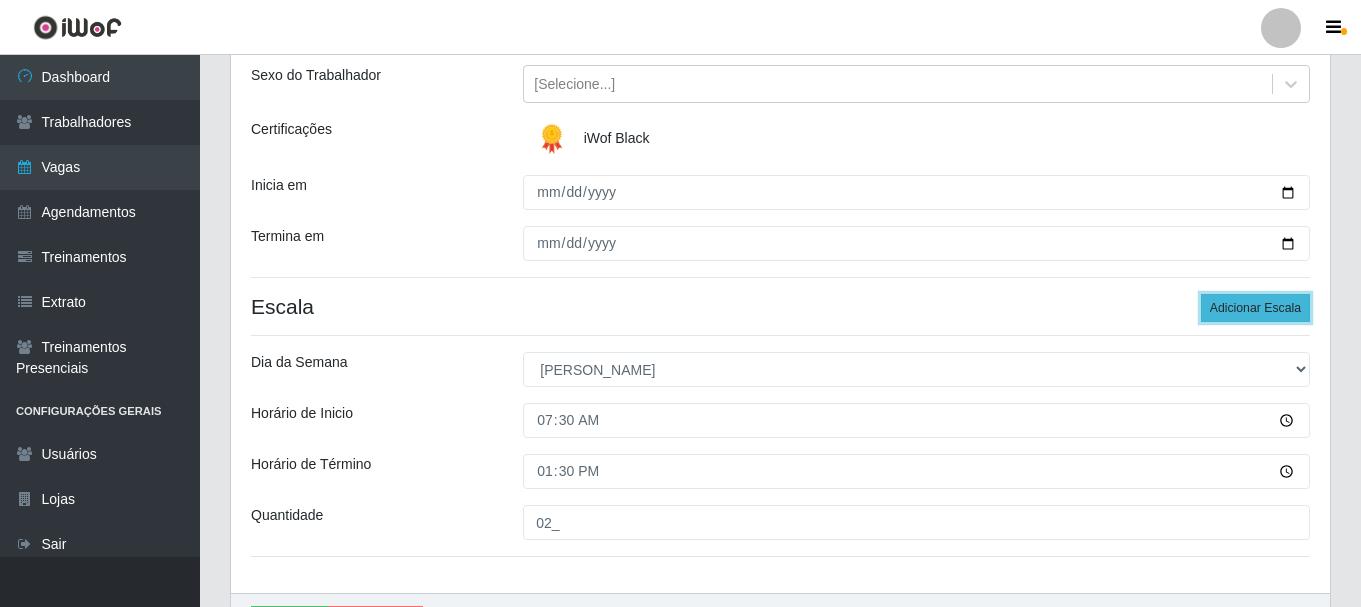 click on "Adicionar Escala" at bounding box center [1255, 308] 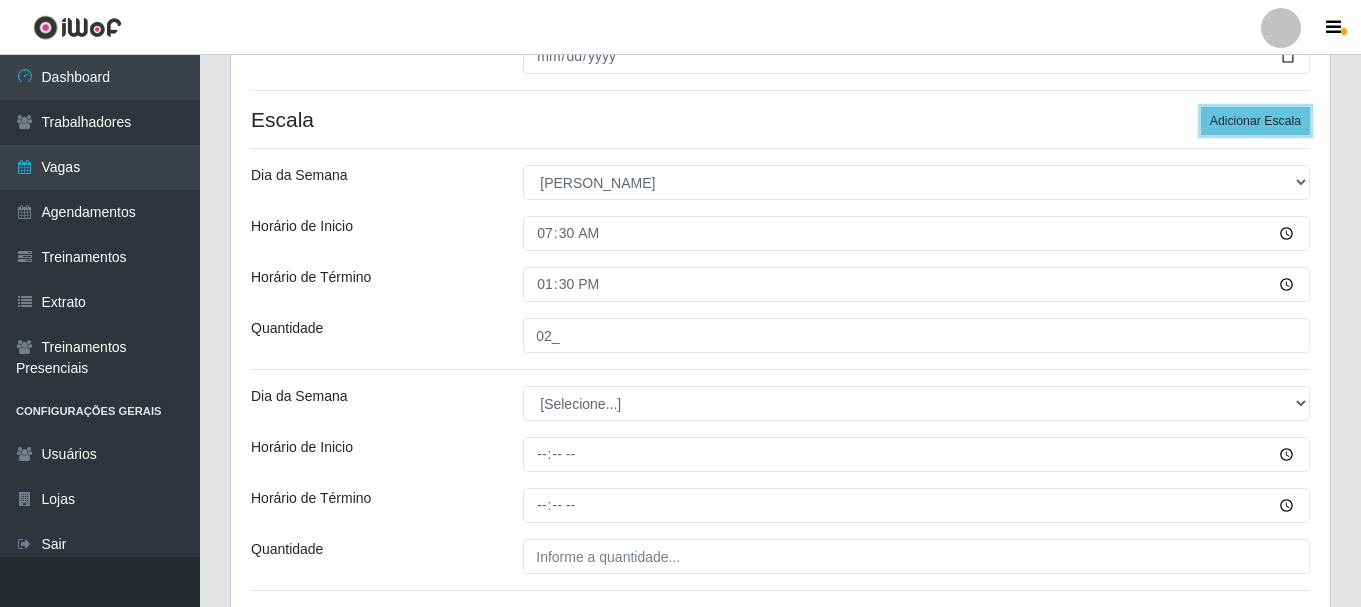 scroll, scrollTop: 429, scrollLeft: 0, axis: vertical 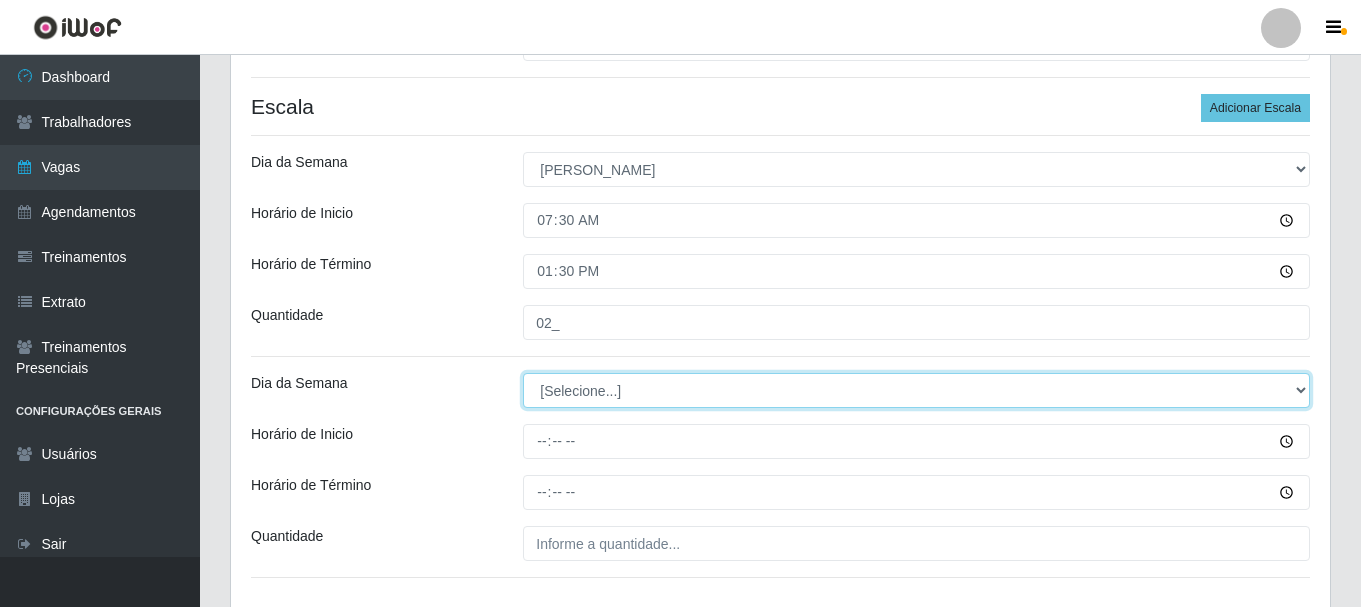 click on "[Selecione...] Segunda Terça Quarta Quinta Sexta Sábado Domingo" at bounding box center [916, 390] 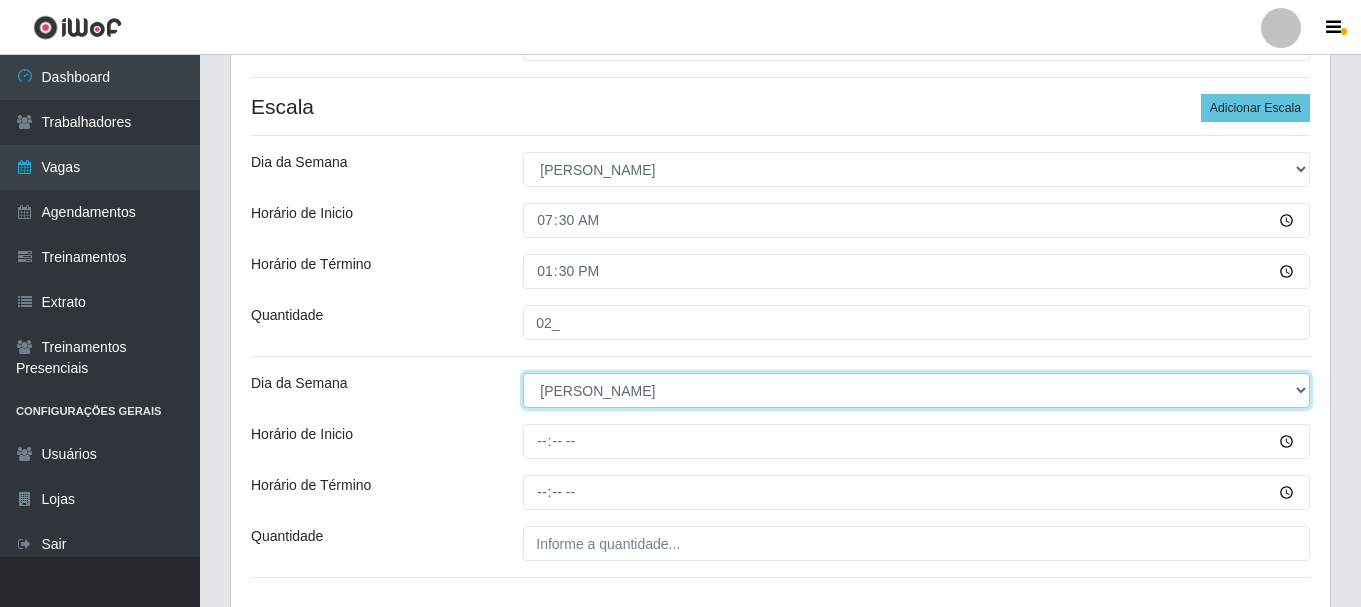 click on "[Selecione...] Segunda Terça Quarta Quinta Sexta Sábado Domingo" at bounding box center (916, 390) 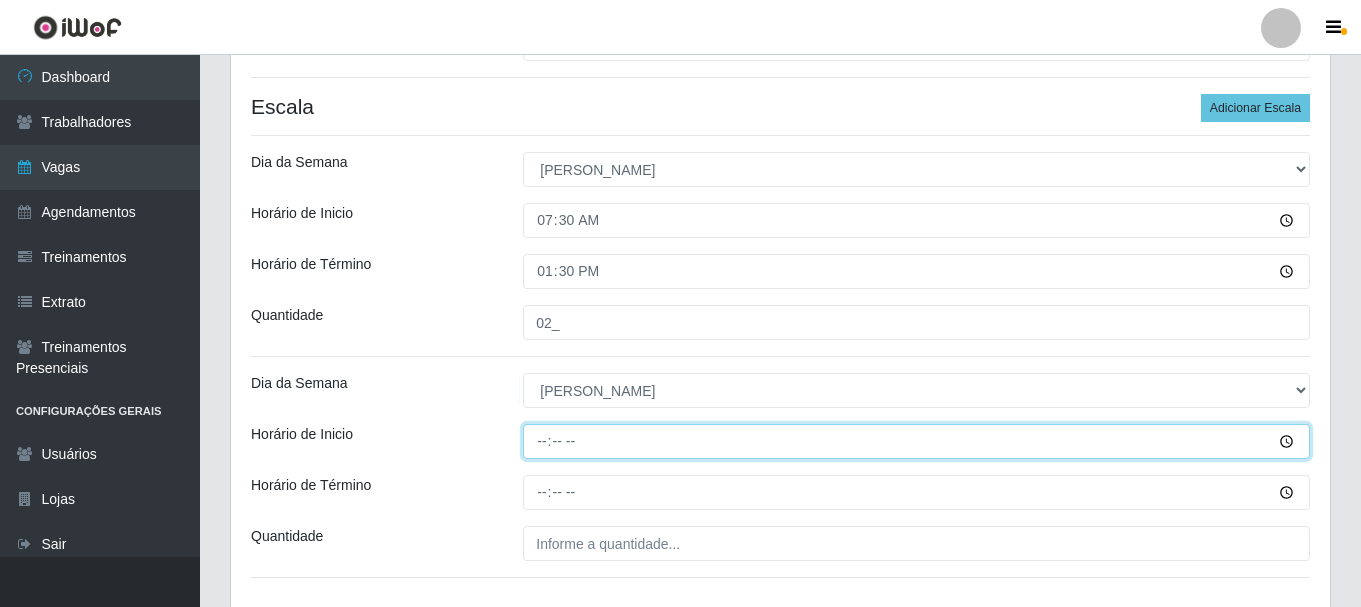 click on "Horário de Inicio" at bounding box center [916, 441] 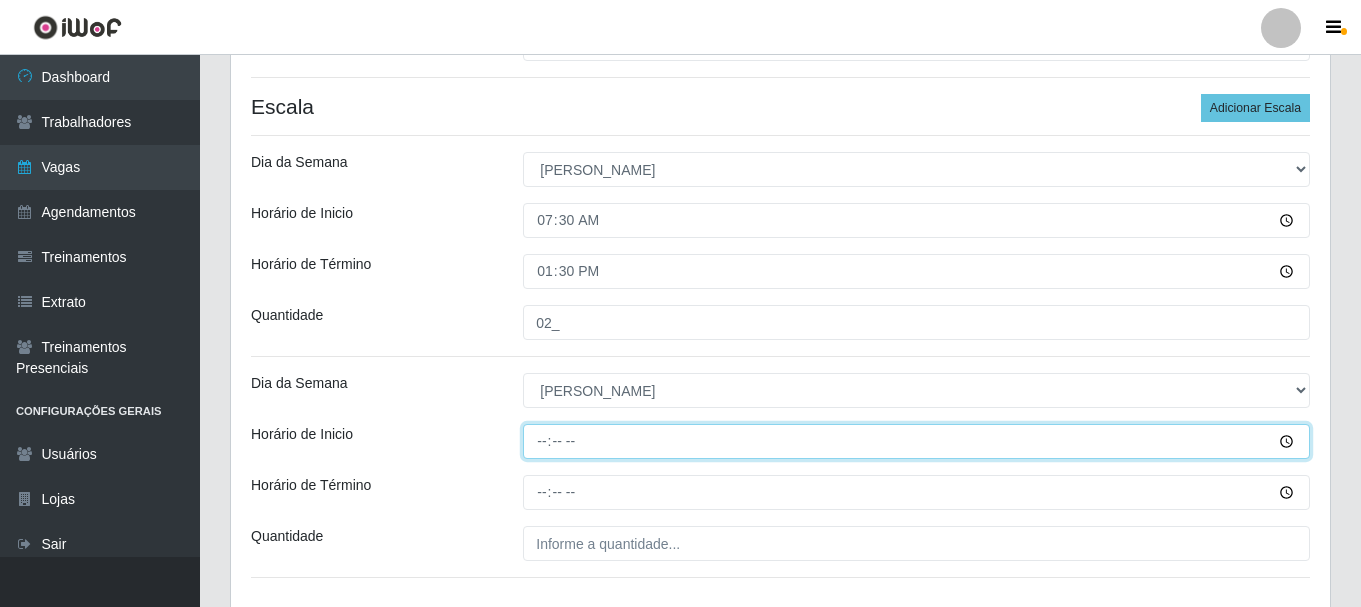 type on "08:00" 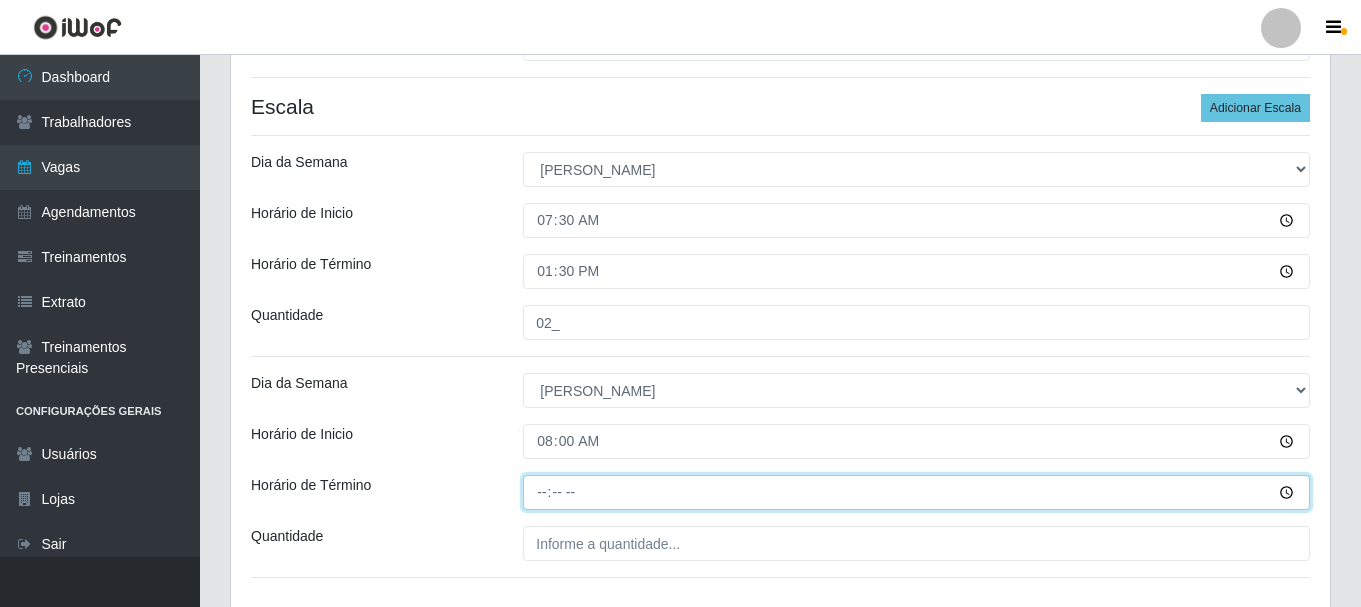 click on "Horário de Término" at bounding box center (916, 492) 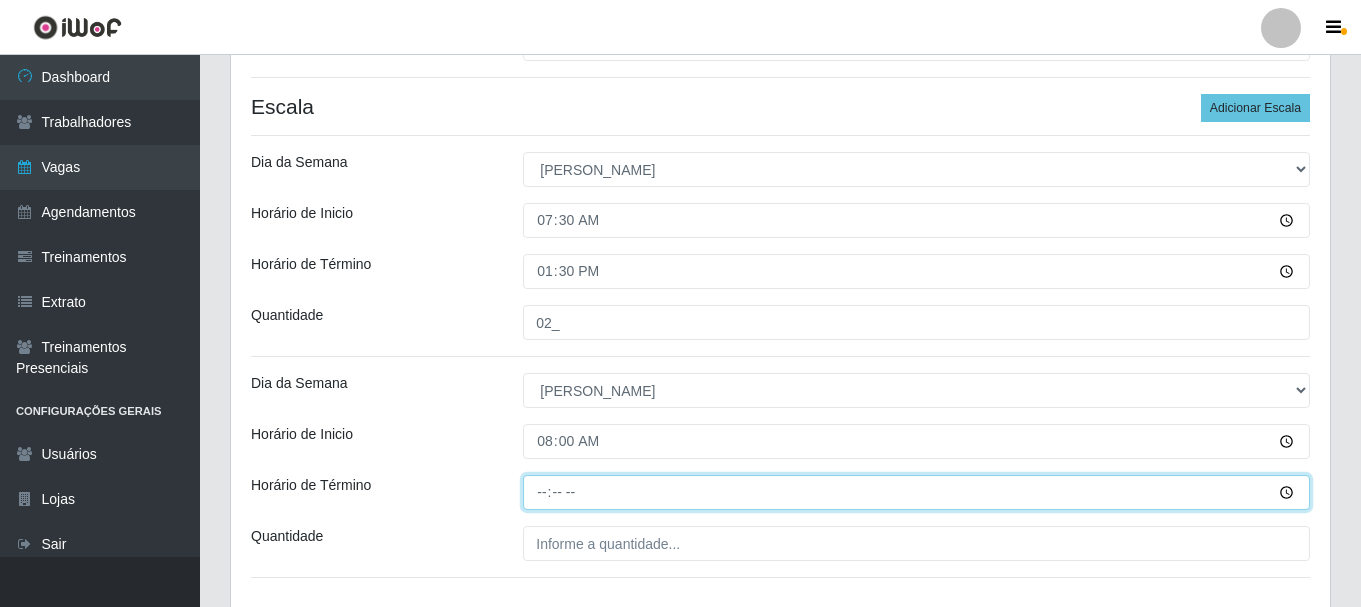 type on "14:00" 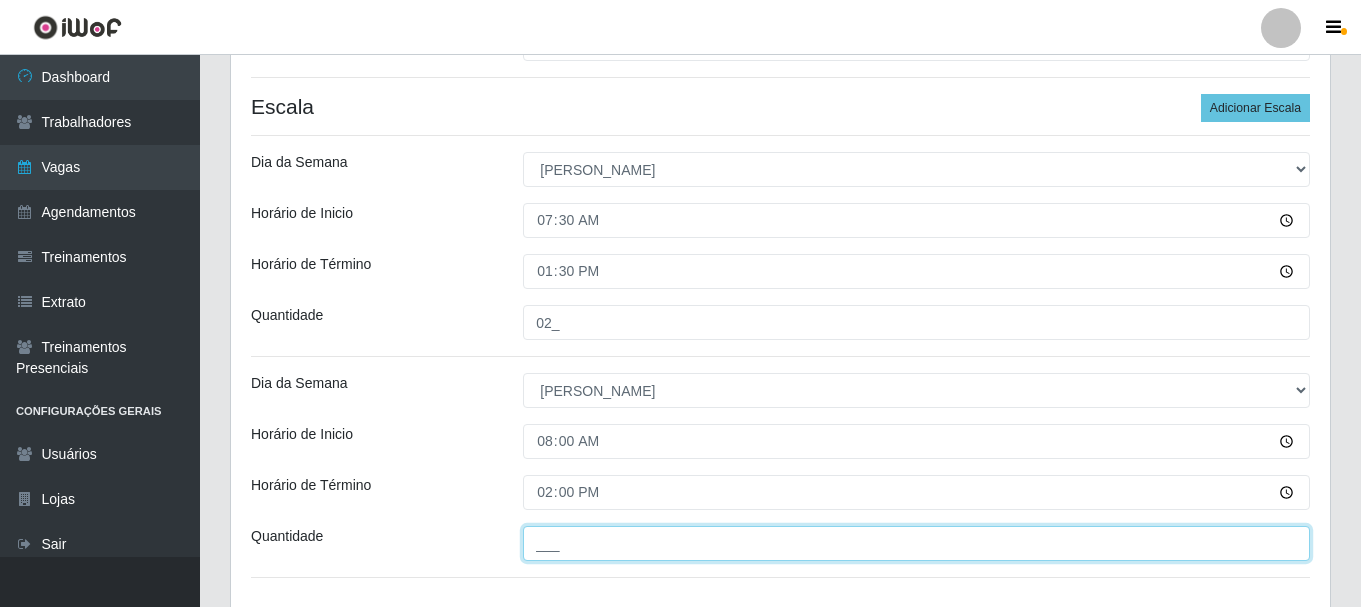 click on "___" at bounding box center [916, 543] 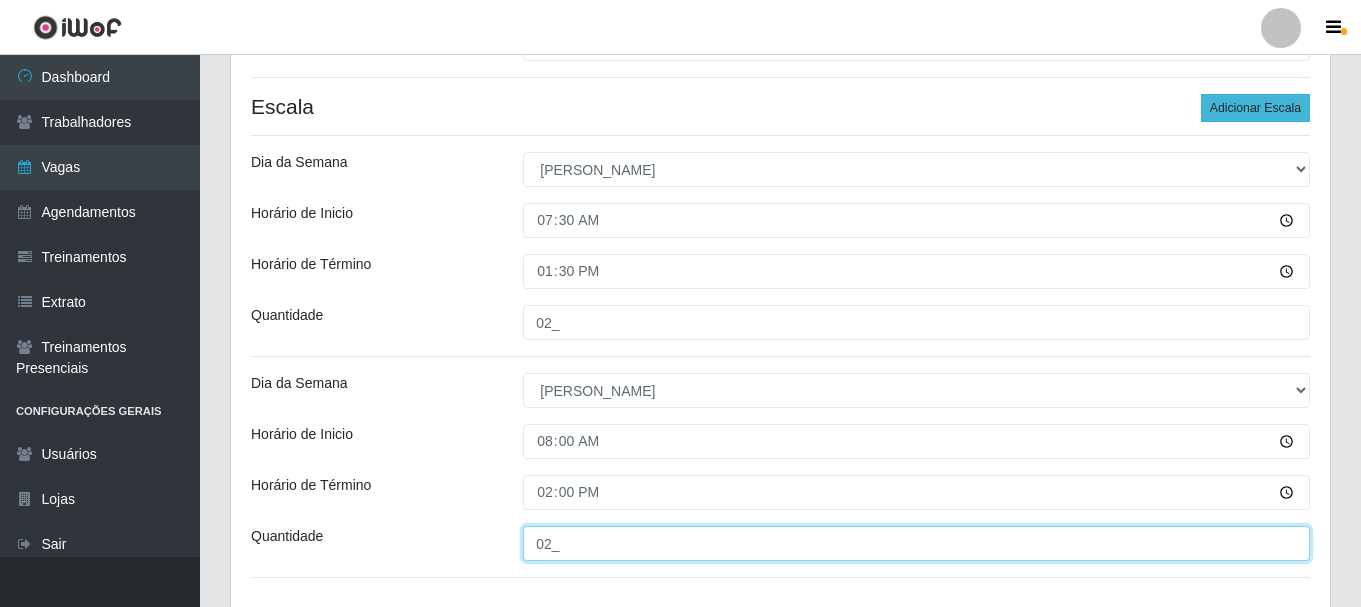 type on "02_" 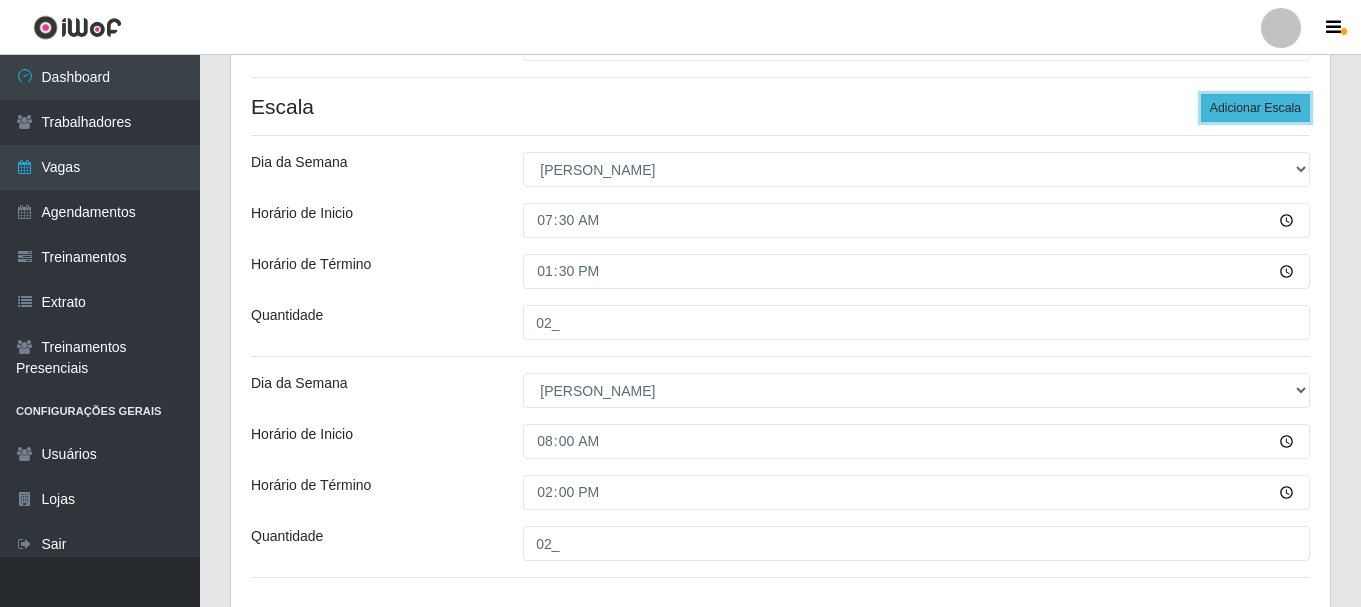 click on "Adicionar Escala" at bounding box center (1255, 108) 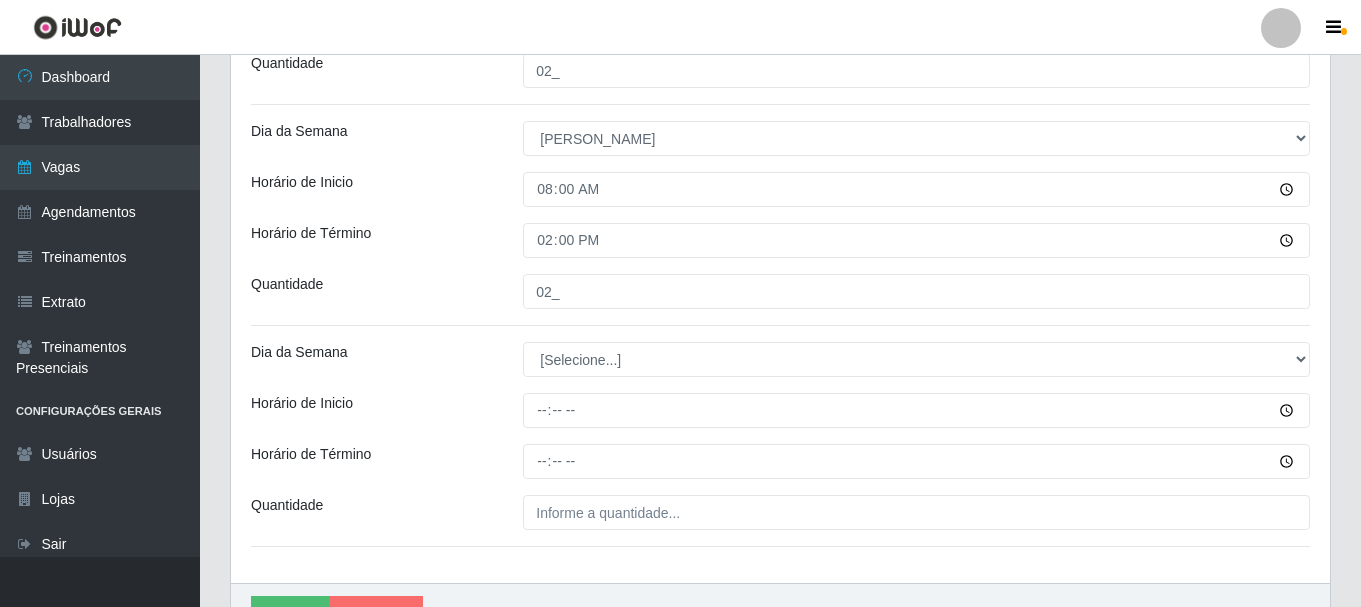 scroll, scrollTop: 729, scrollLeft: 0, axis: vertical 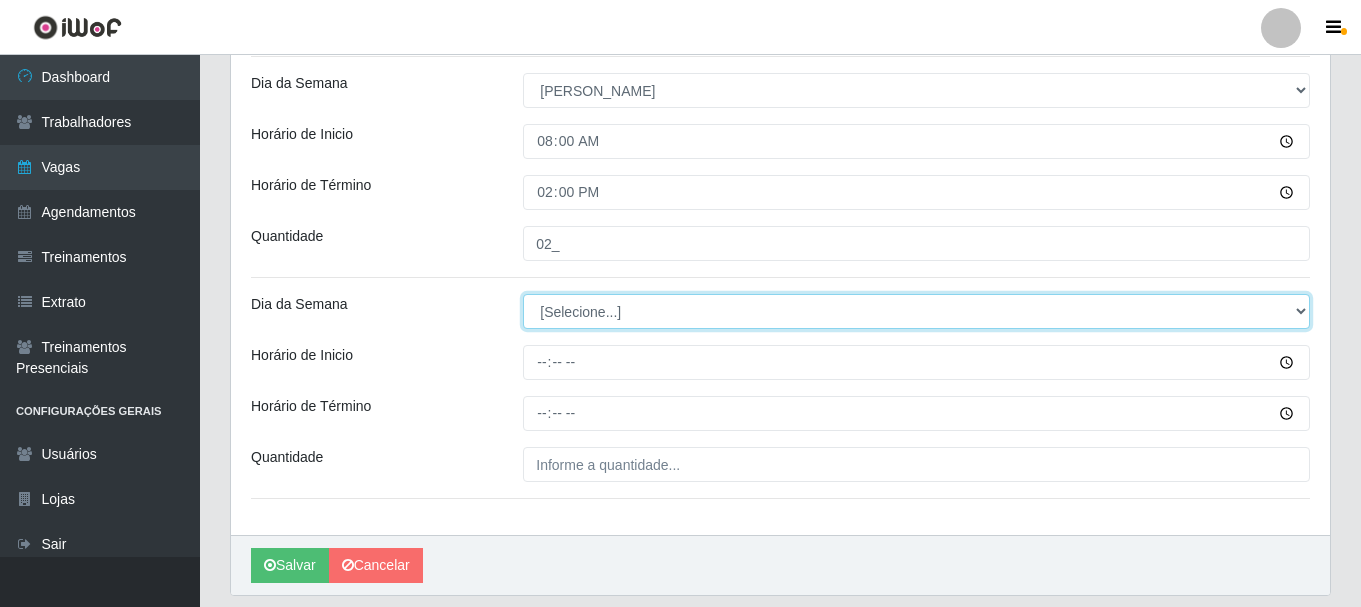 click on "[Selecione...] Segunda Terça Quarta Quinta Sexta Sábado Domingo" at bounding box center [916, 311] 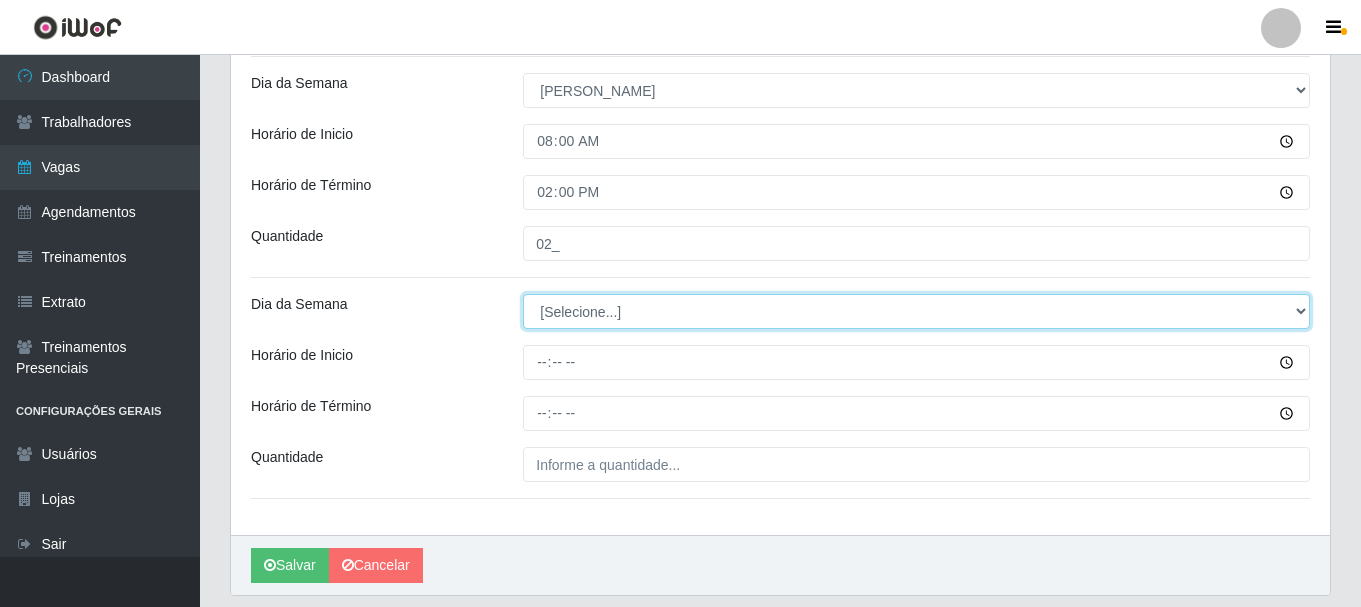 select on "0" 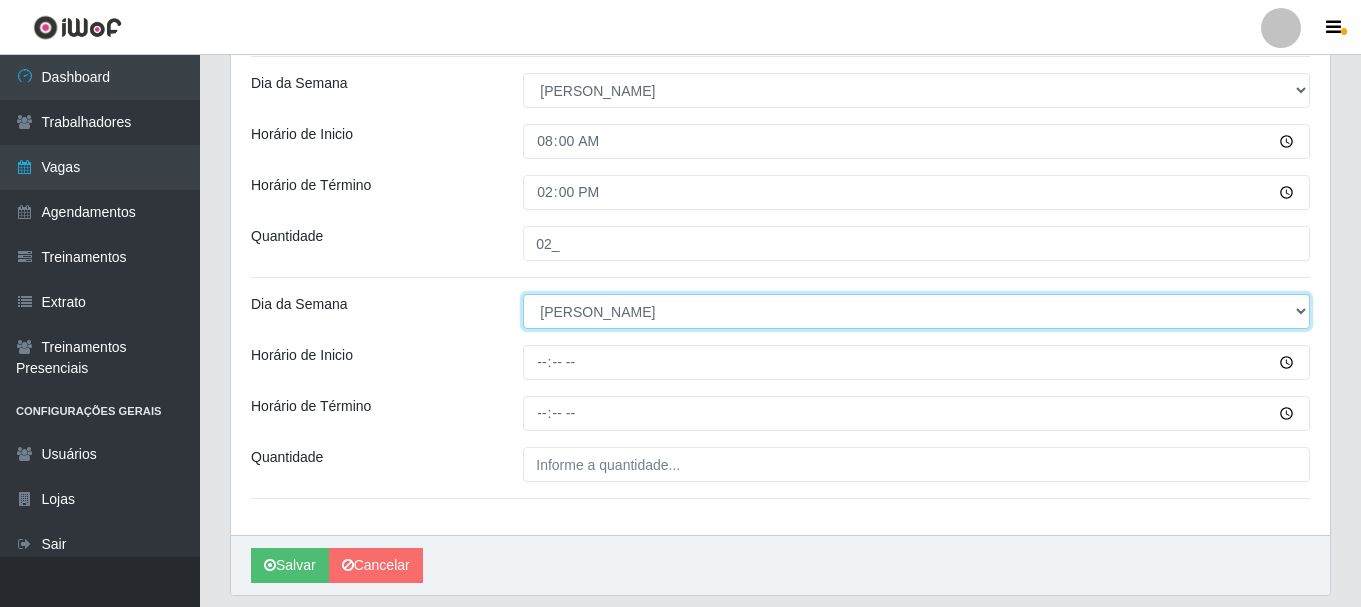 click on "[Selecione...] Segunda Terça Quarta Quinta Sexta Sábado Domingo" at bounding box center (916, 311) 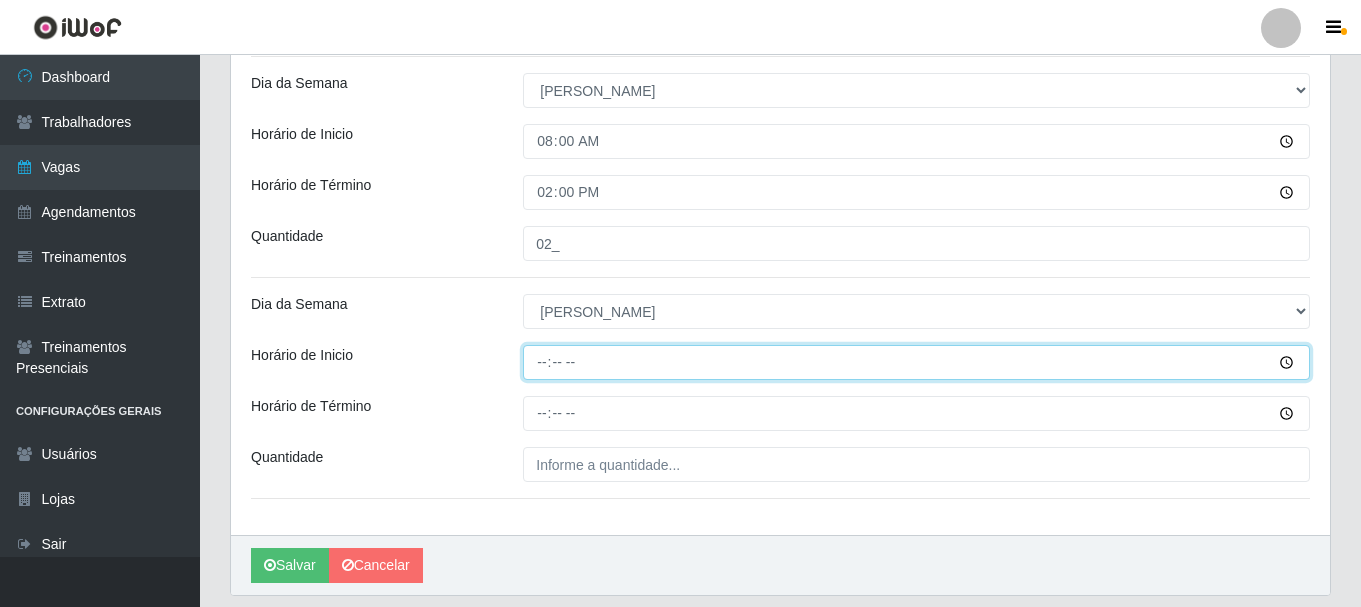 click on "Horário de Inicio" at bounding box center [916, 362] 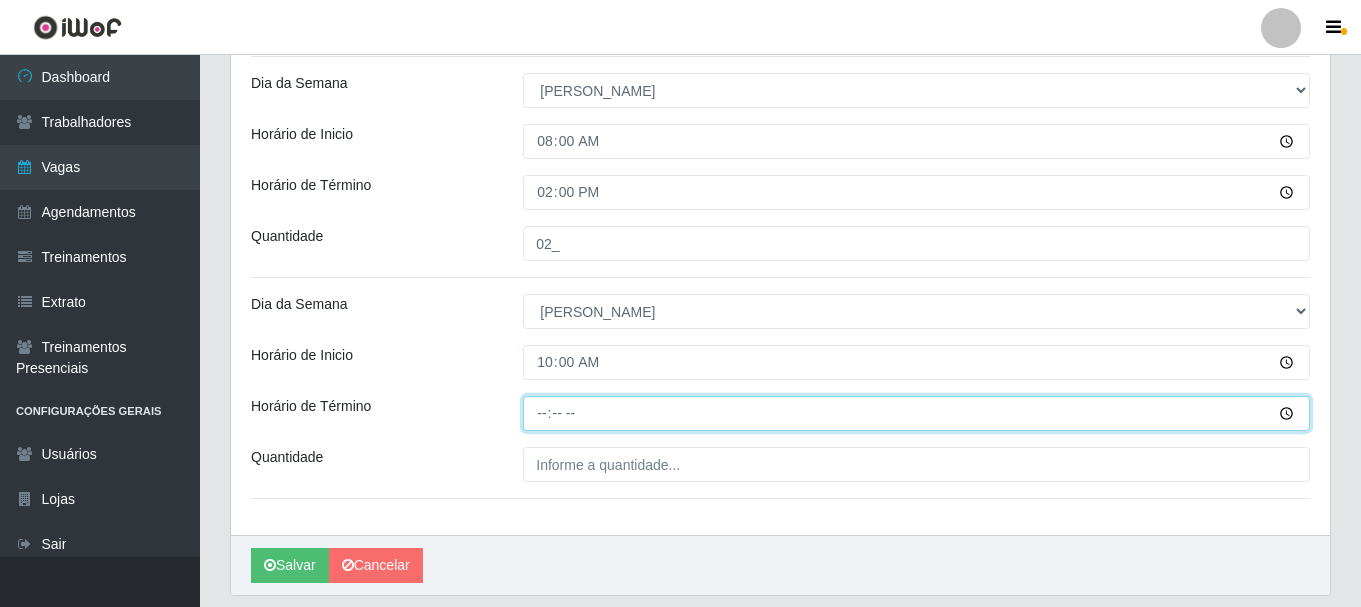 click on "Horário de Término" at bounding box center (916, 413) 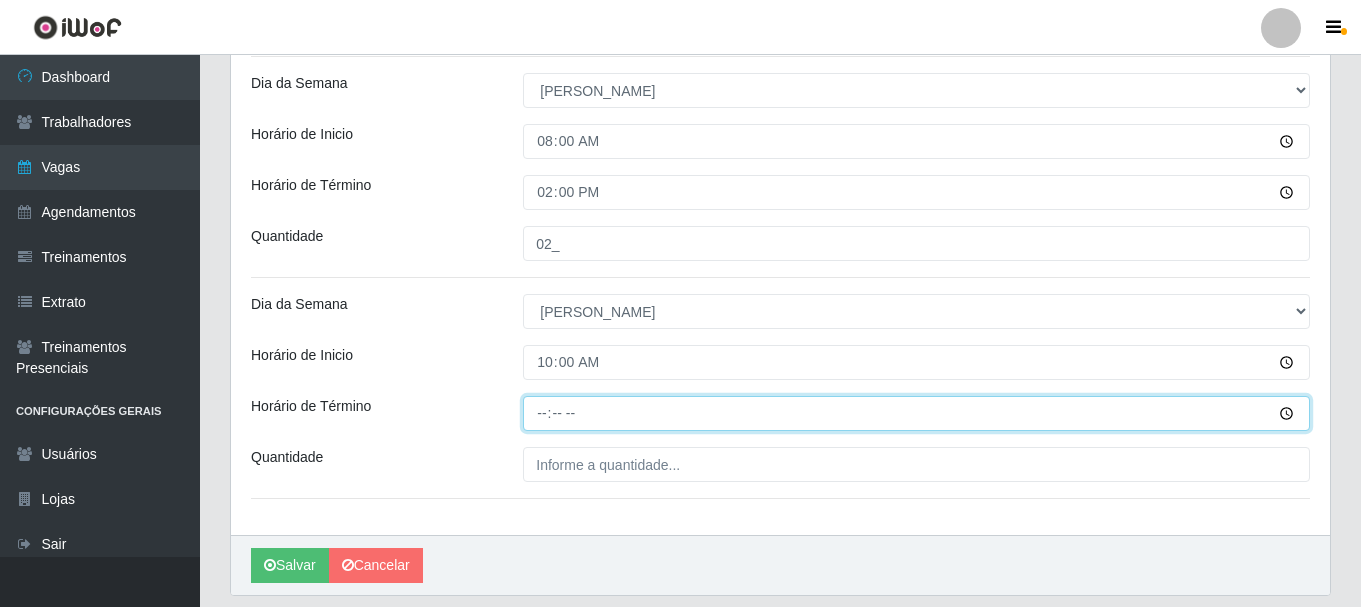 type on "16:00" 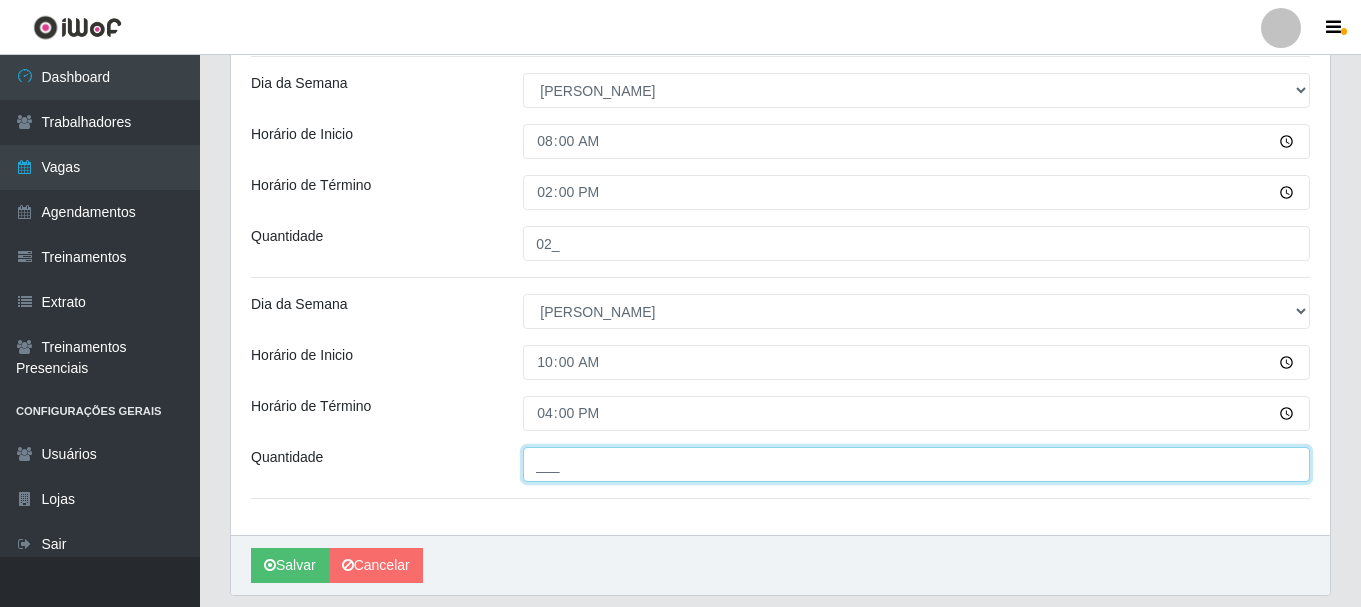 click on "___" at bounding box center [916, 464] 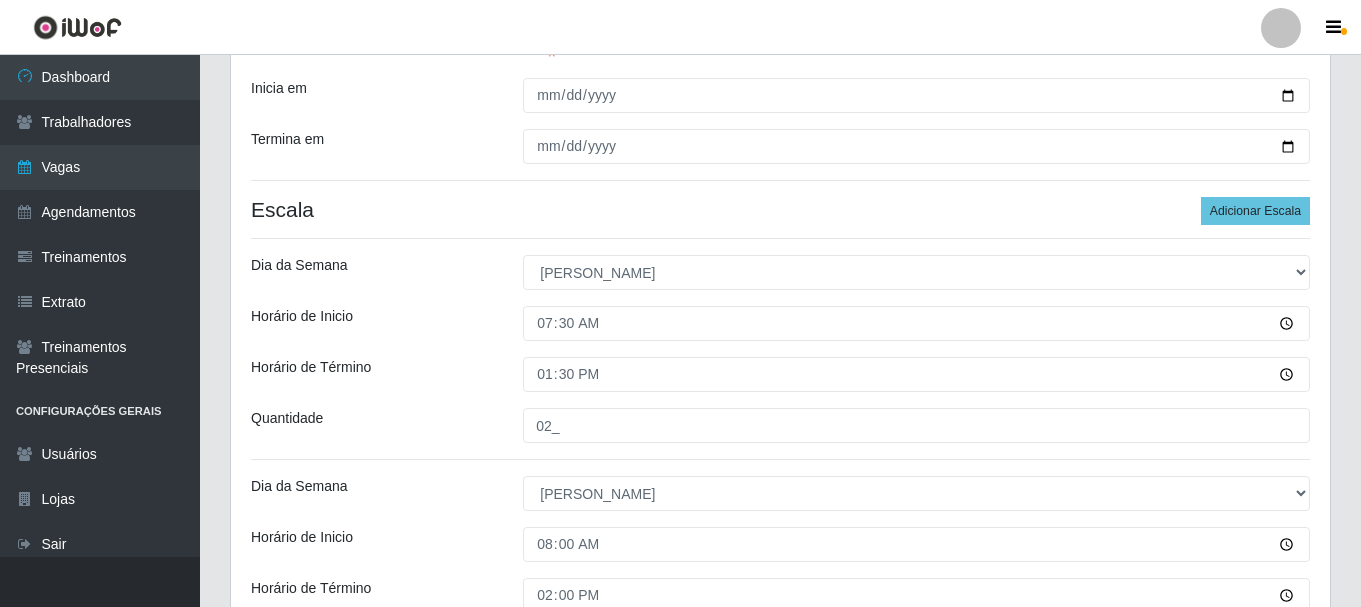 scroll, scrollTop: 229, scrollLeft: 0, axis: vertical 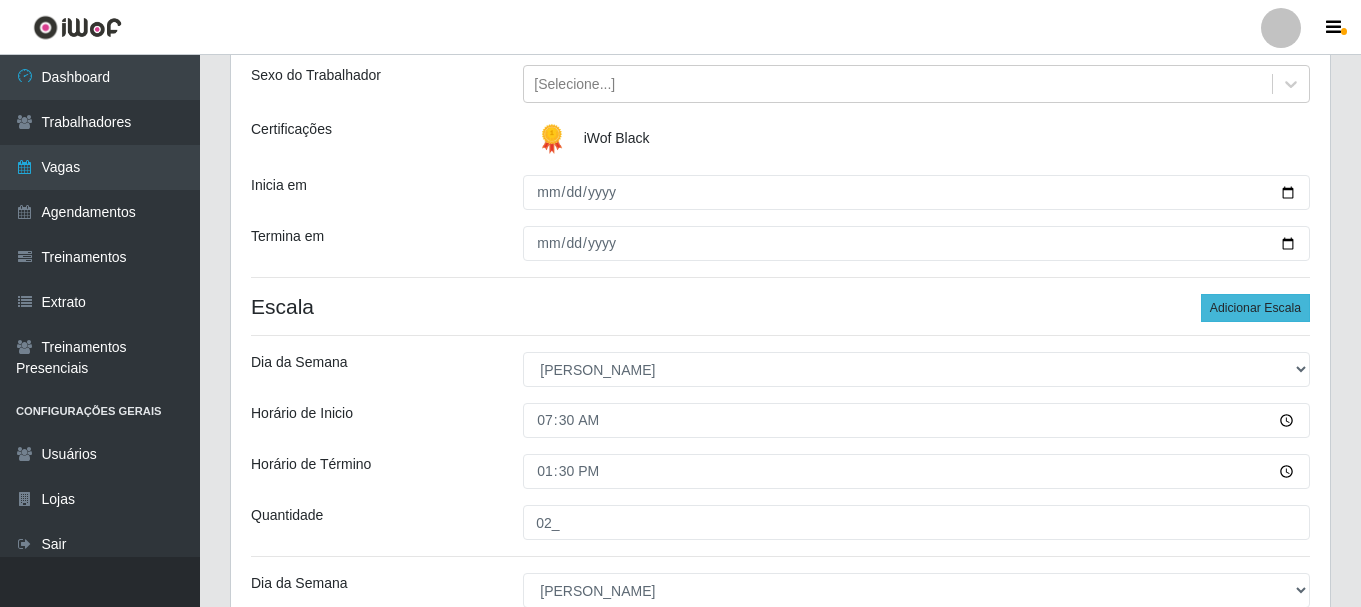 type on "03_" 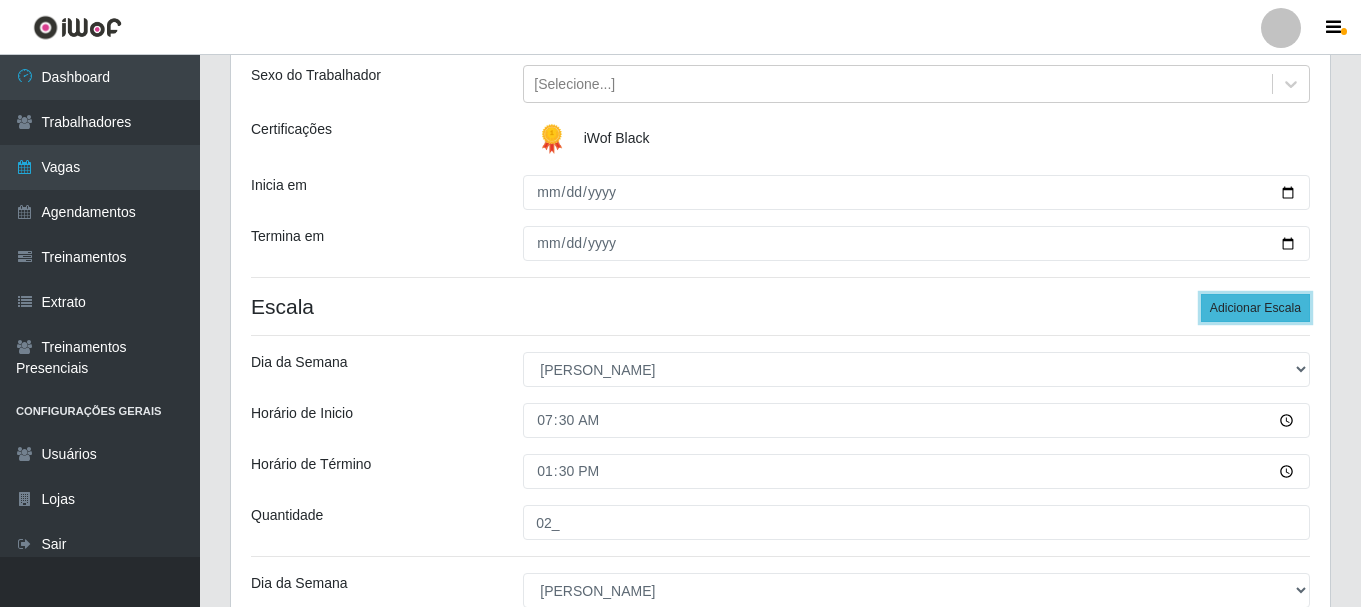 click on "Adicionar Escala" at bounding box center (1255, 308) 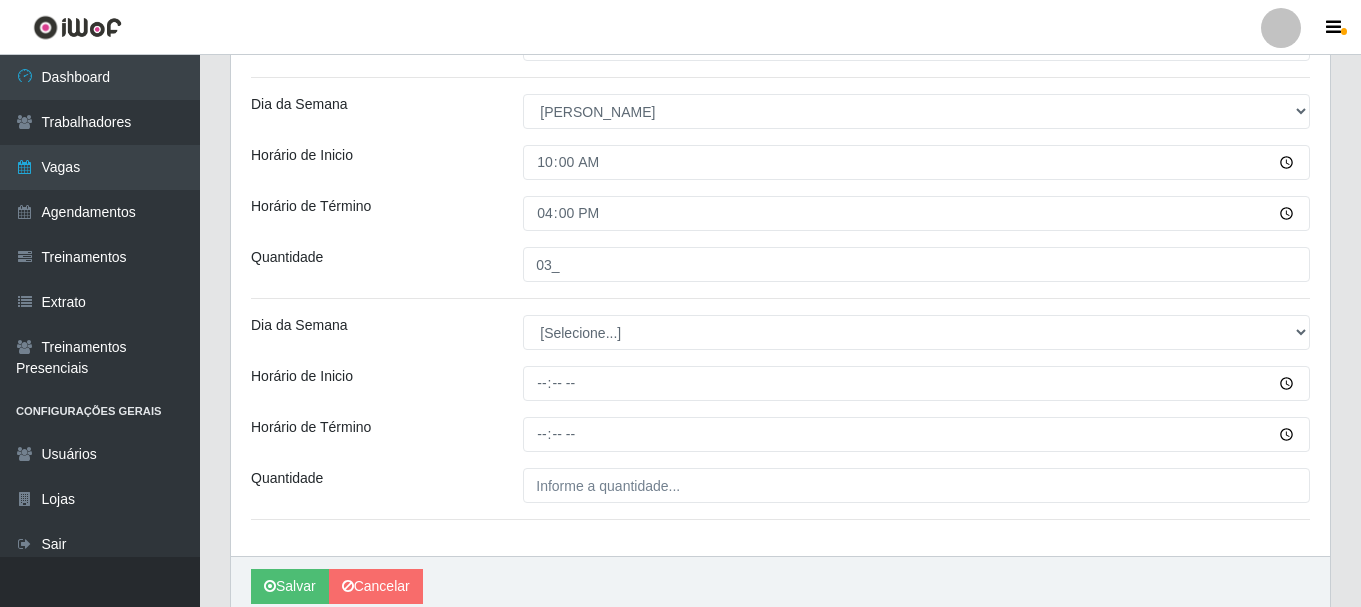 scroll, scrollTop: 1013, scrollLeft: 0, axis: vertical 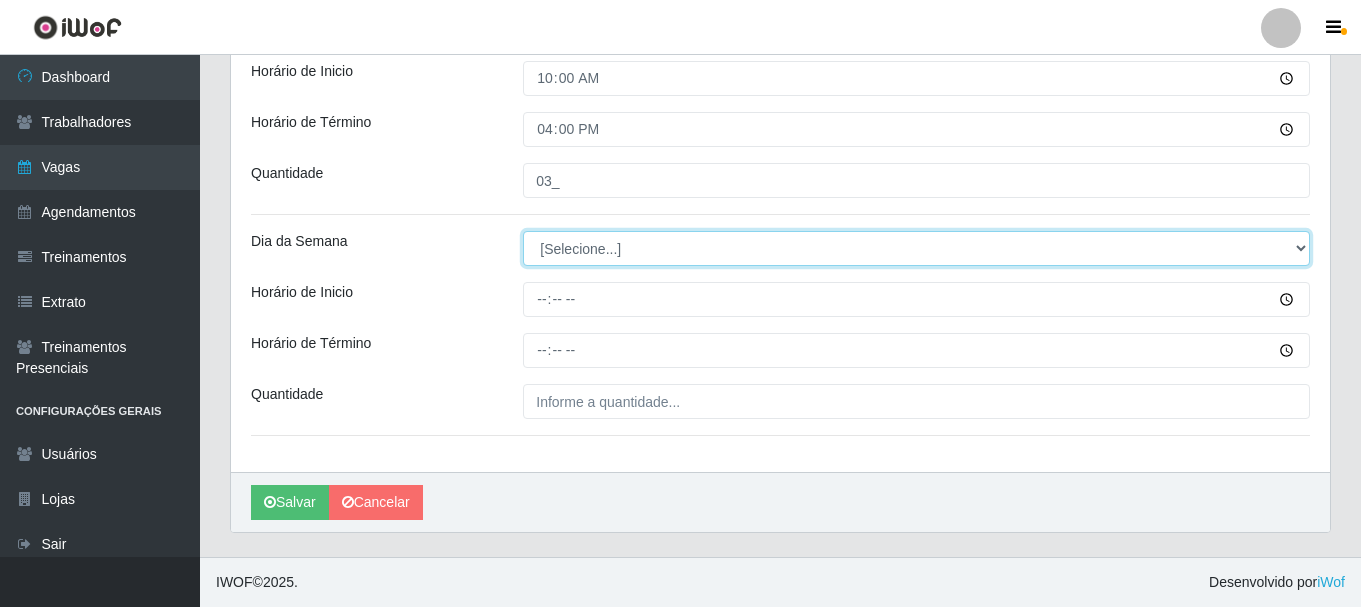 click on "[Selecione...] Segunda Terça Quarta Quinta Sexta Sábado Domingo" at bounding box center [916, 248] 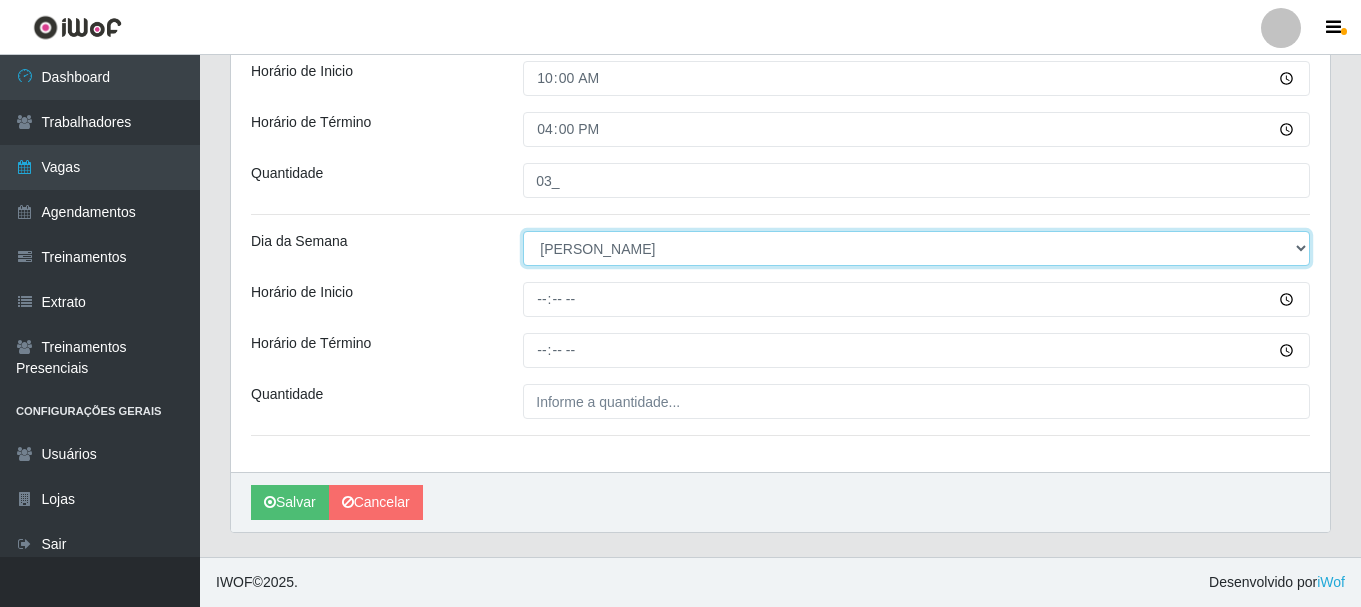 click on "[Selecione...] Segunda Terça Quarta Quinta Sexta Sábado Domingo" at bounding box center [916, 248] 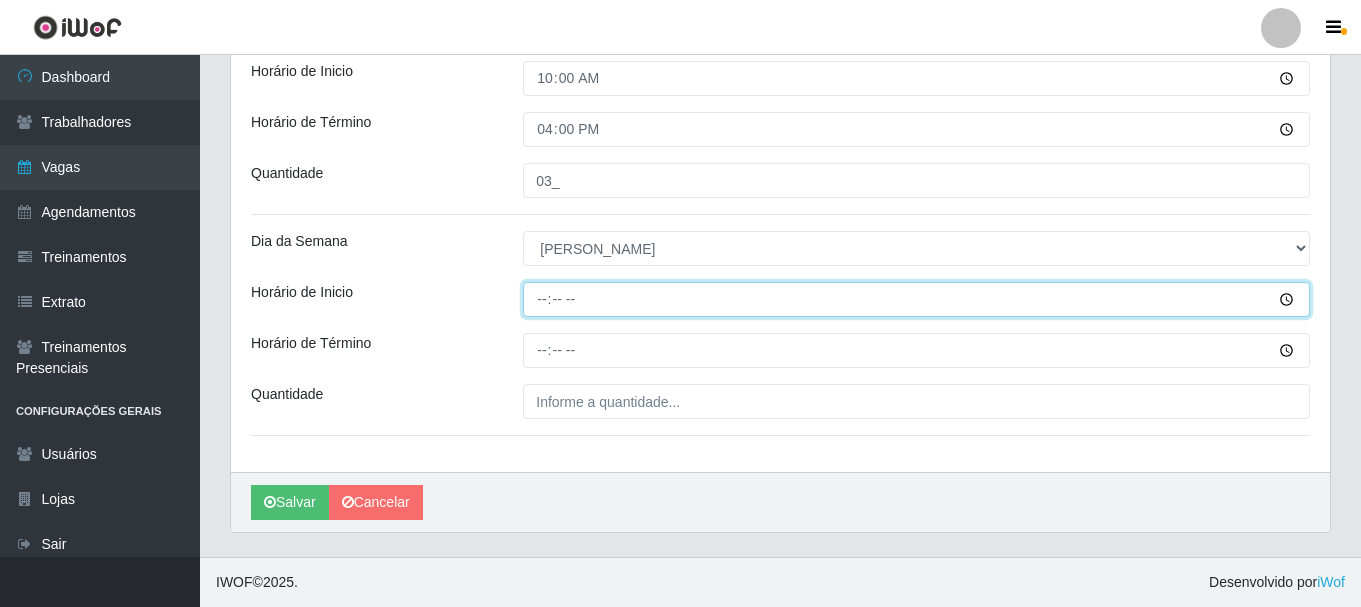 click on "Horário de Inicio" at bounding box center [916, 299] 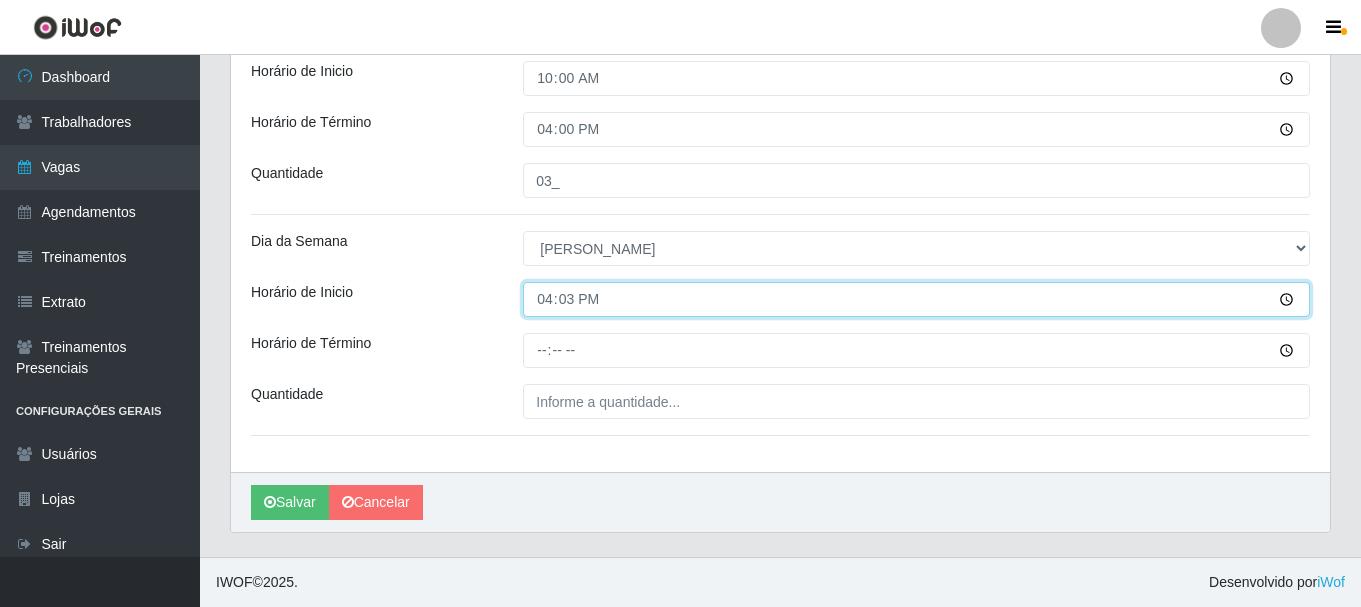 type on "16:30" 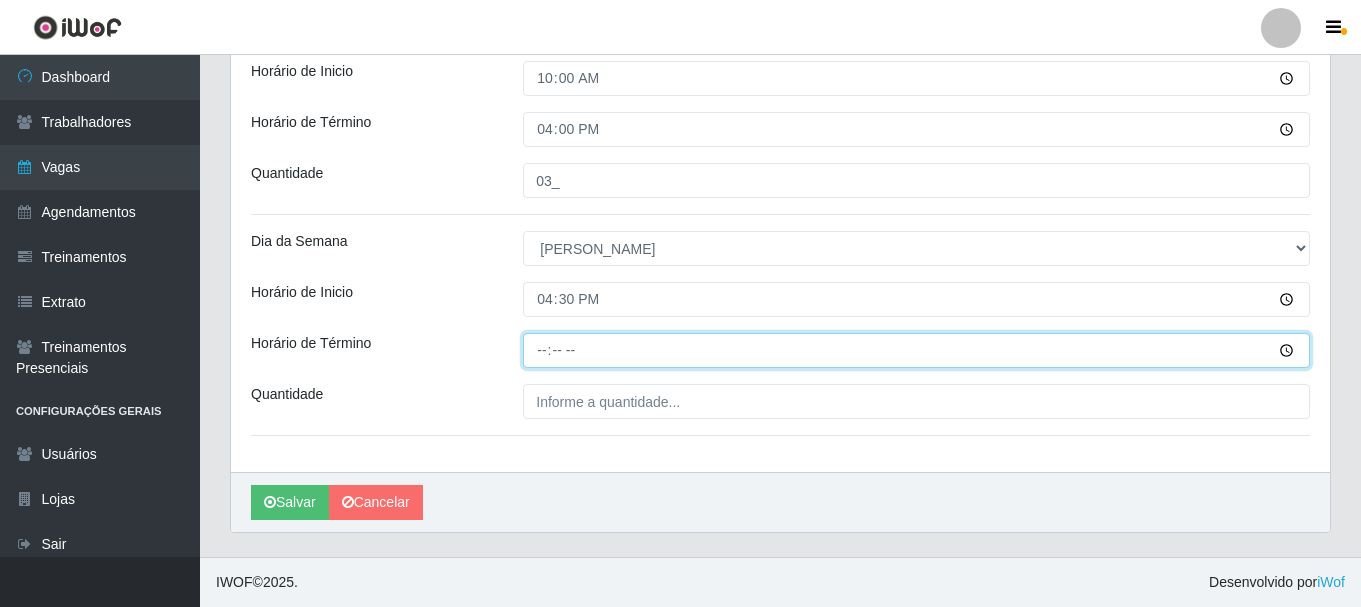 click on "Horário de Término" at bounding box center [916, 350] 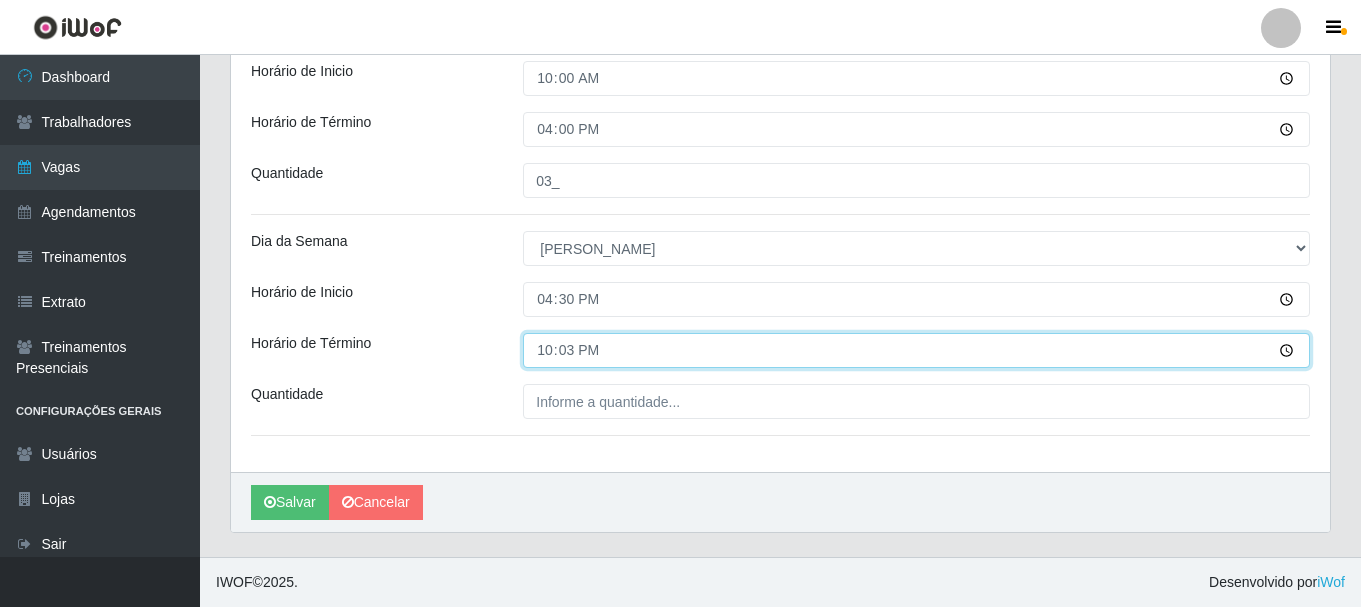 type on "22:30" 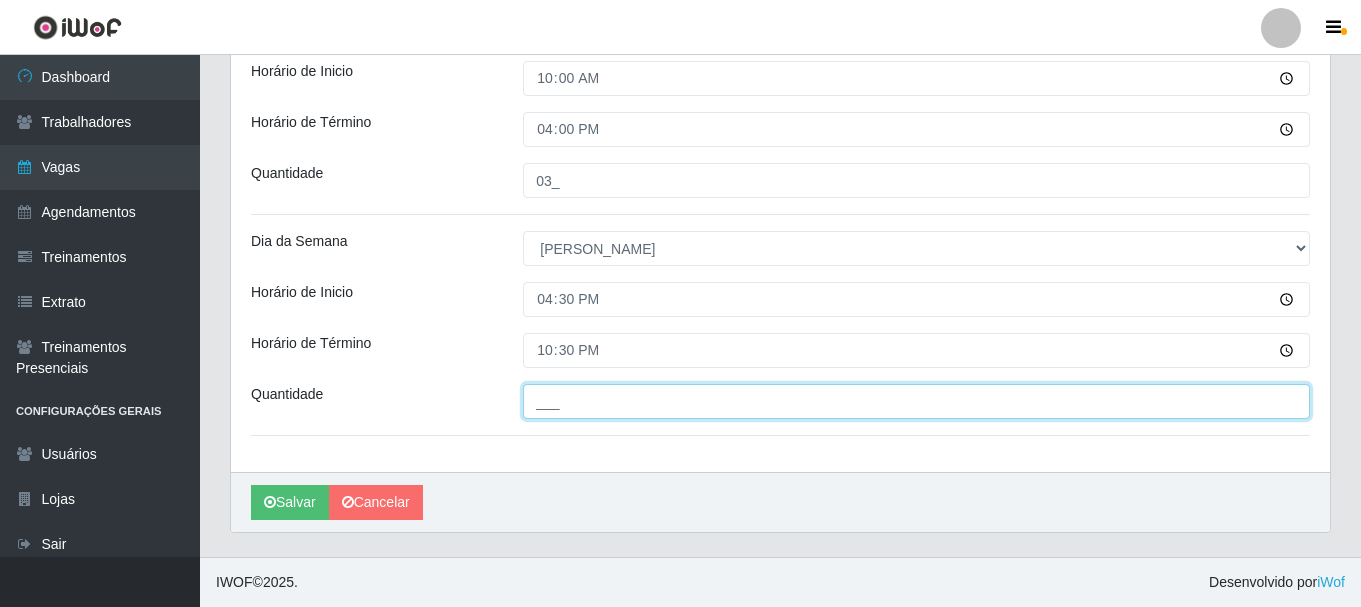 click on "___" at bounding box center [916, 401] 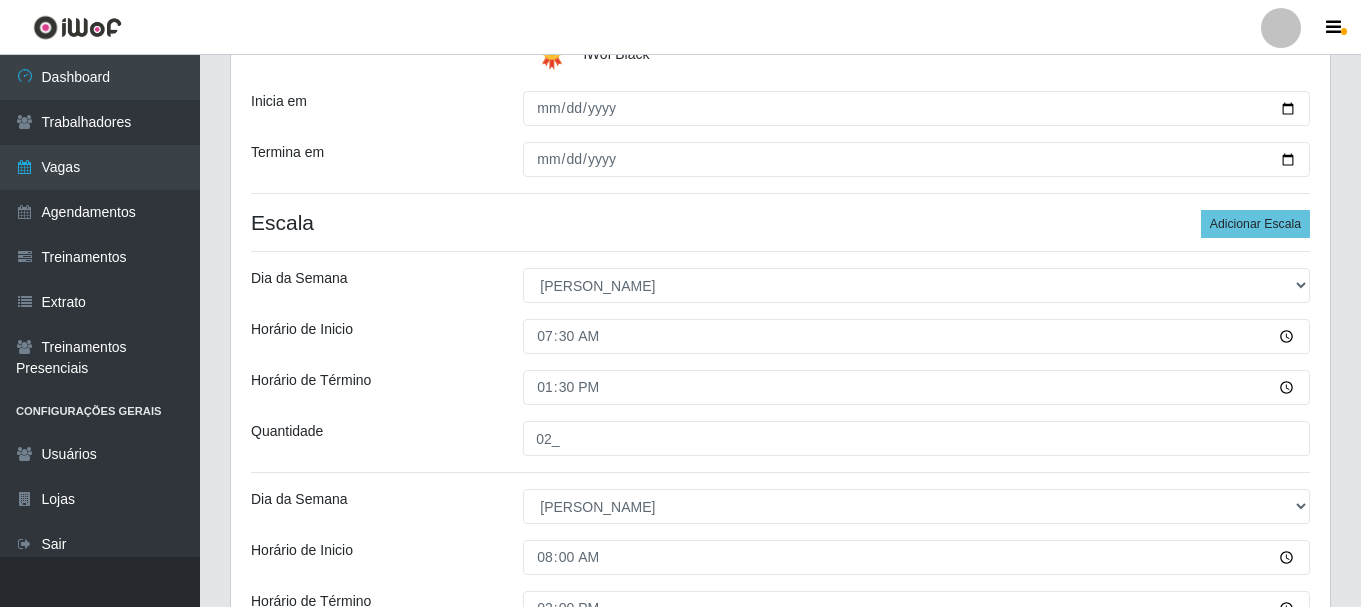 scroll, scrollTop: 213, scrollLeft: 0, axis: vertical 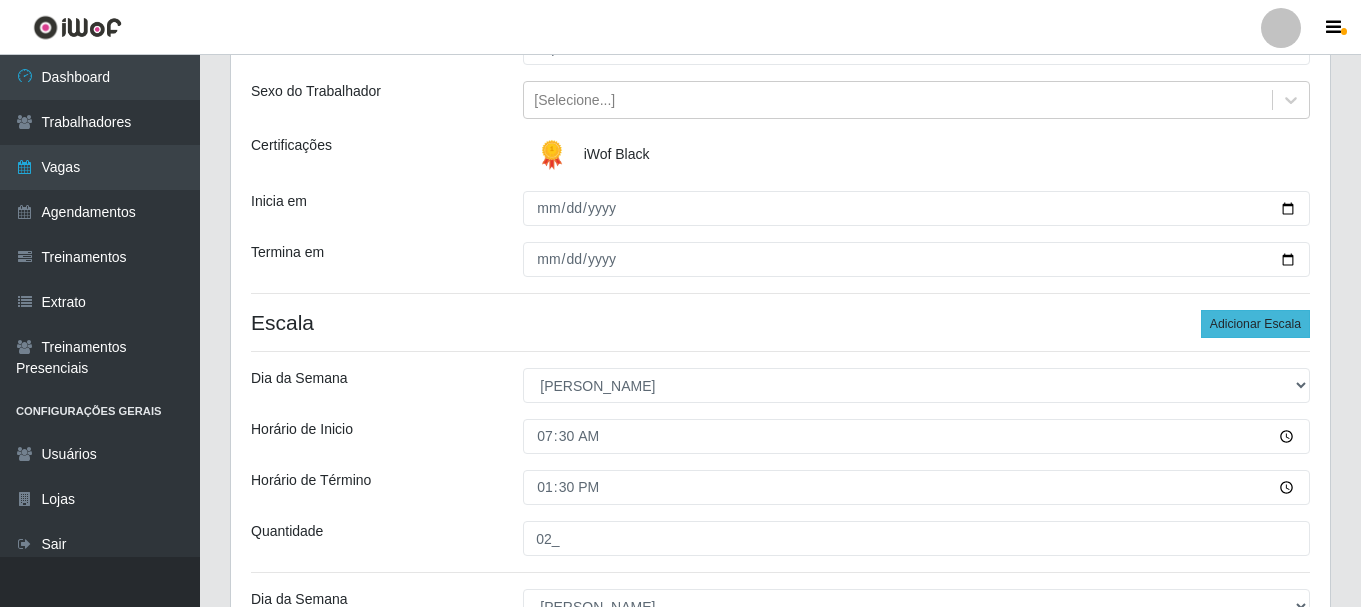 type on "03_" 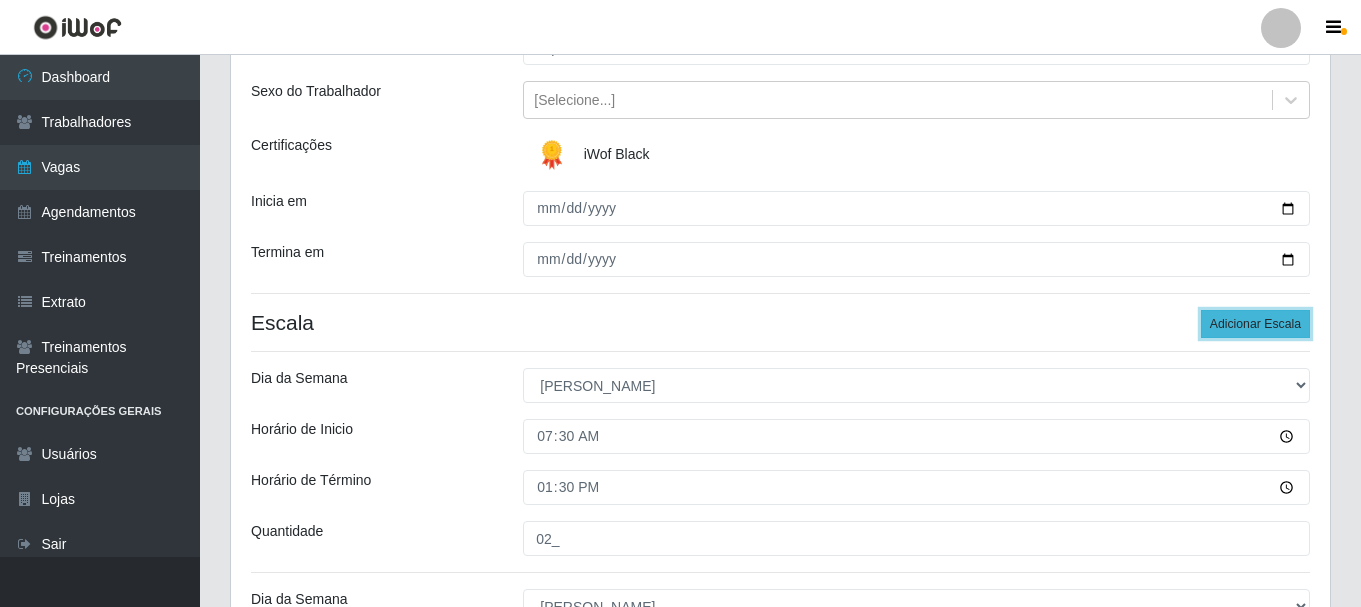 click on "Adicionar Escala" at bounding box center [1255, 324] 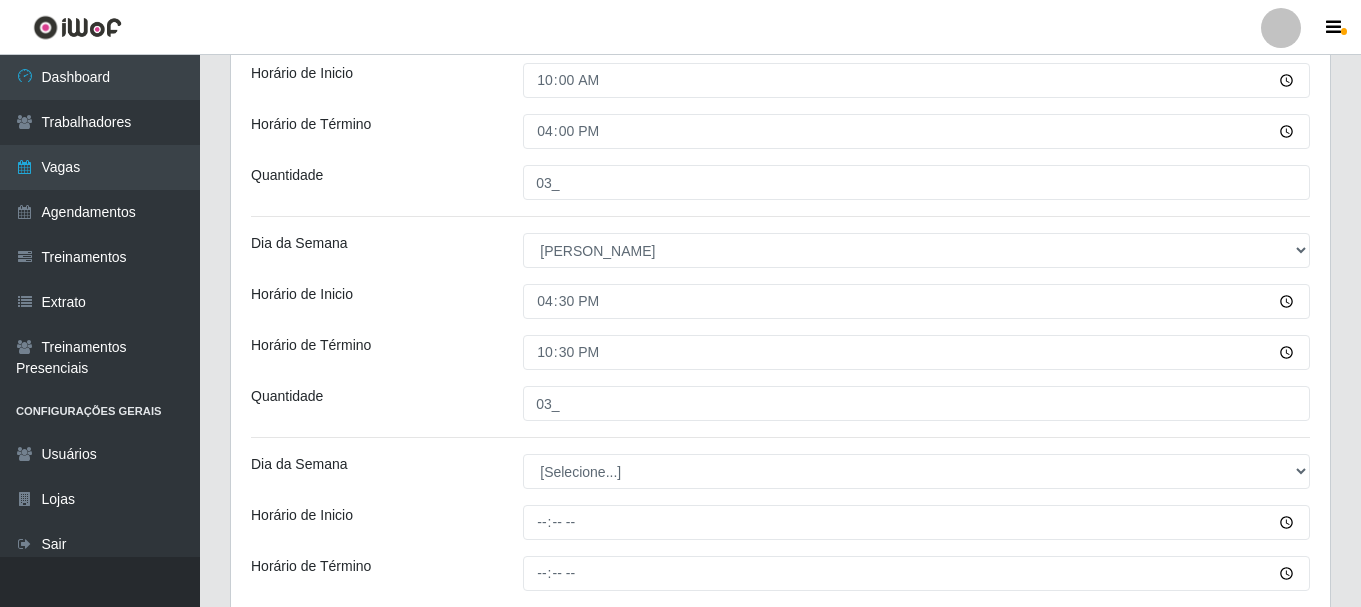 scroll, scrollTop: 1013, scrollLeft: 0, axis: vertical 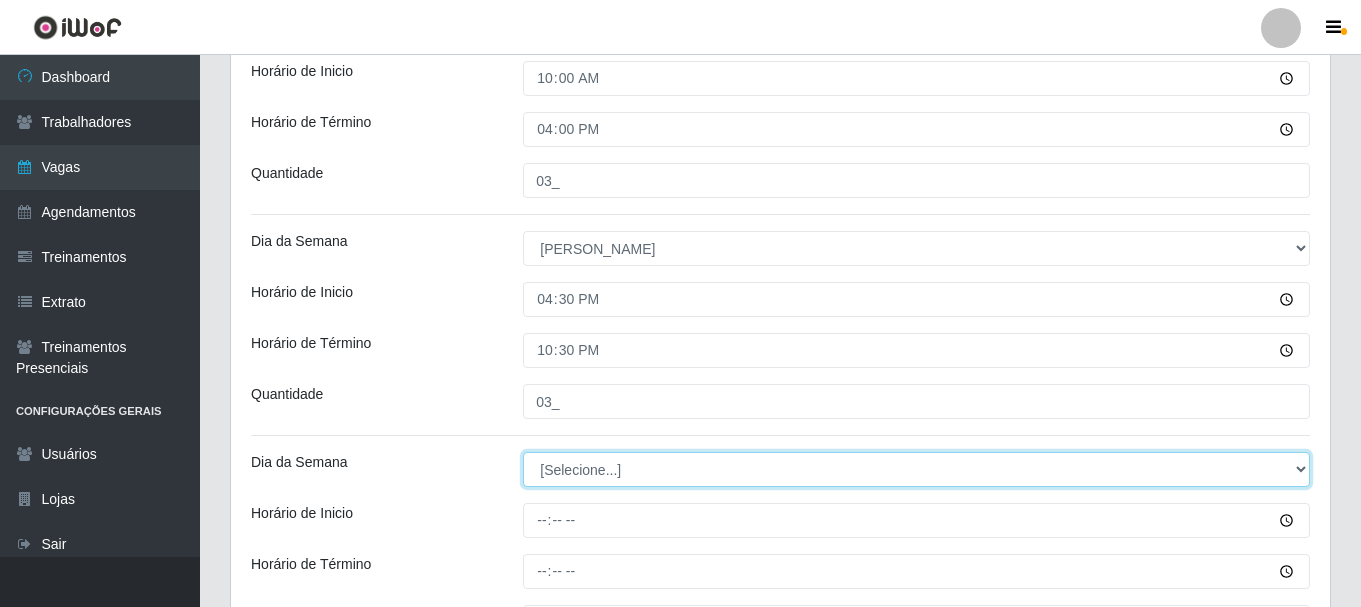 click on "[Selecione...] Segunda Terça Quarta Quinta Sexta Sábado Domingo" at bounding box center [916, 469] 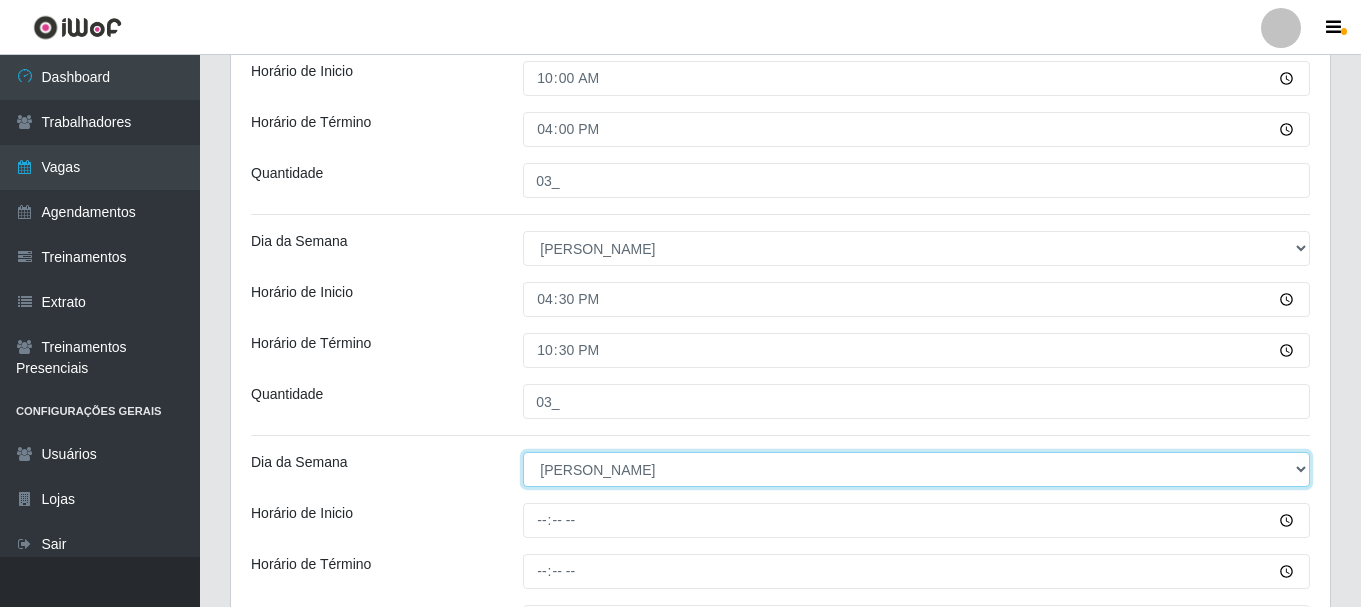 click on "[Selecione...] Segunda Terça Quarta Quinta Sexta Sábado Domingo" at bounding box center (916, 469) 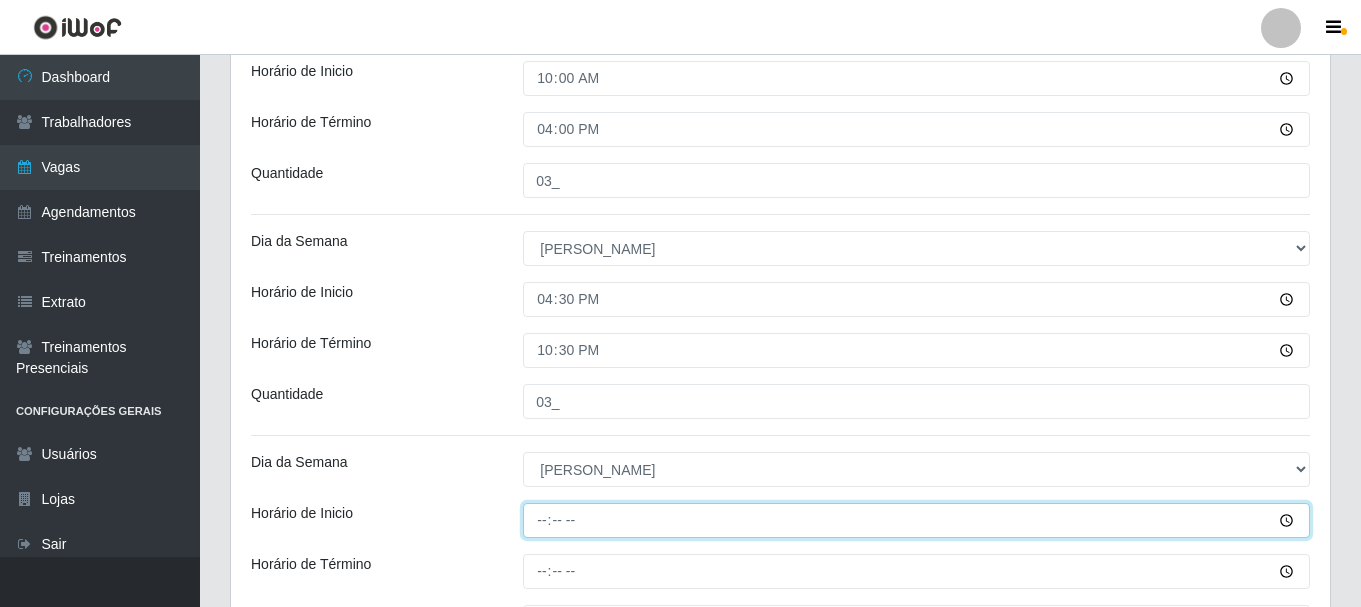 click on "Horário de Inicio" at bounding box center (916, 520) 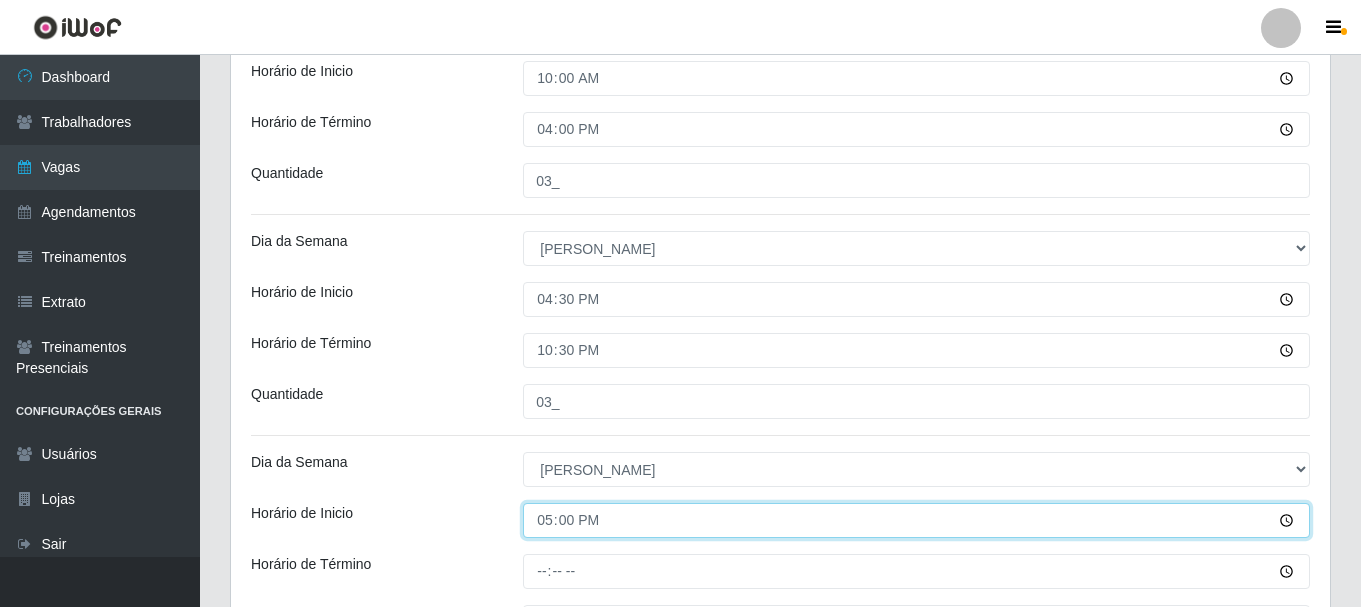 scroll, scrollTop: 913, scrollLeft: 0, axis: vertical 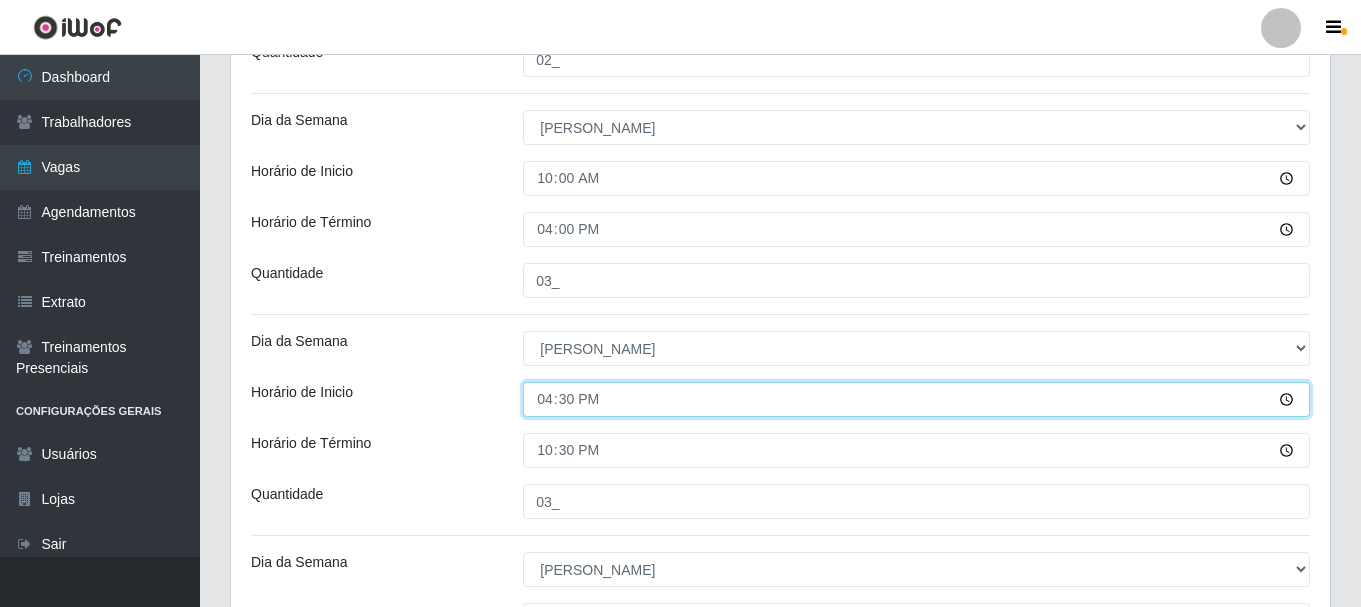 click on "16:30" at bounding box center (916, 399) 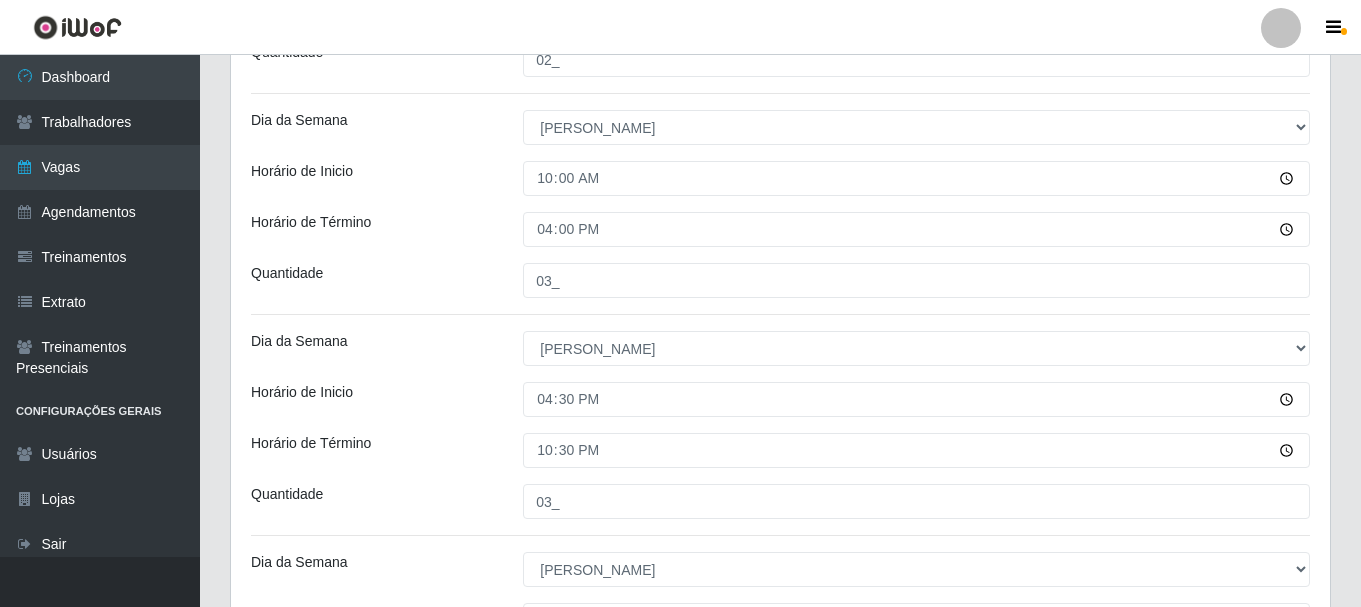 click on "Loja SuperFácil Atacado - João Pessoa Função [Selecione...] Embalador Embalador + Embalador ++ Operador de Caixa Operador de Caixa + Operador de Caixa ++ Repositor  Repositor + Repositor ++ Repositor de Frios Repositor de Frios + Repositor de Frios ++ Repositor de Hortifruti Repositor de Hortifruti + Repositor de Hortifruti ++ Sexo do Trabalhador [Selecione...] Certificações   iWof Black Inicia em 2025-08-01 Termina em 2025-08-08 Escala Adicionar Escala Dia da Semana [Selecione...] Segunda Terça Quarta Quinta Sexta Sábado Domingo Horário de Inicio 07:30 Horário de Término 13:30 Quantidade 02_ Dia da Semana [Selecione...] Segunda Terça Quarta Quinta Sexta Sábado Domingo Horário de Inicio 08:00 Horário de Término 14:00 Quantidade 02_ Dia da Semana [Selecione...] Segunda Terça Quarta Quinta Sexta Sábado Domingo Horário de Inicio 10:00 Horário de Término 16:00 Quantidade 03_ Dia da Semana [Selecione...] Segunda Terça Quarta Quinta Sexta Sábado Domingo Horário de Inicio 16:30 22:30 03_" at bounding box center [780, 26] 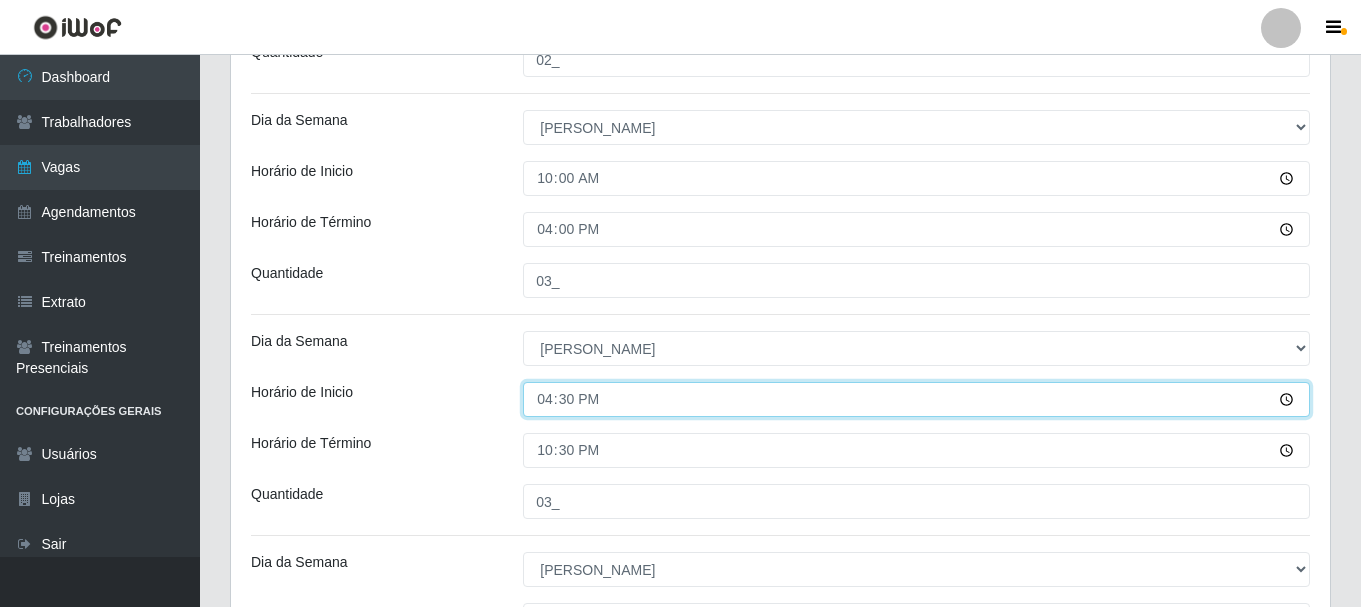 click on "16:30" at bounding box center (916, 399) 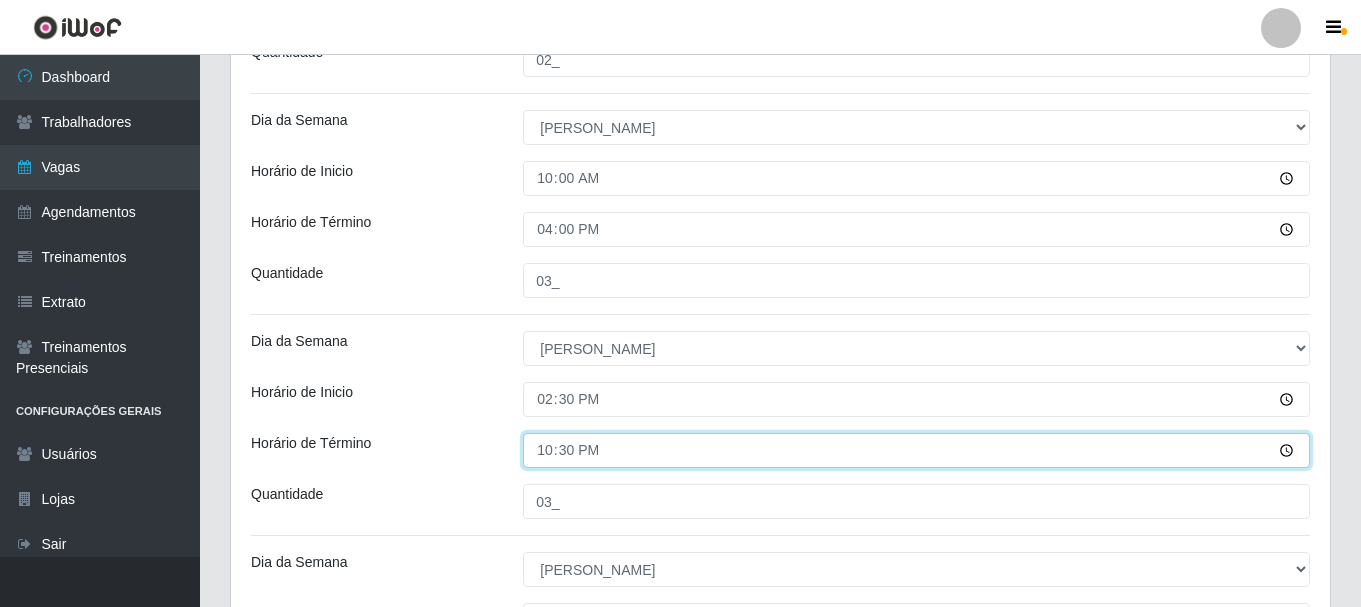 type on "14:30" 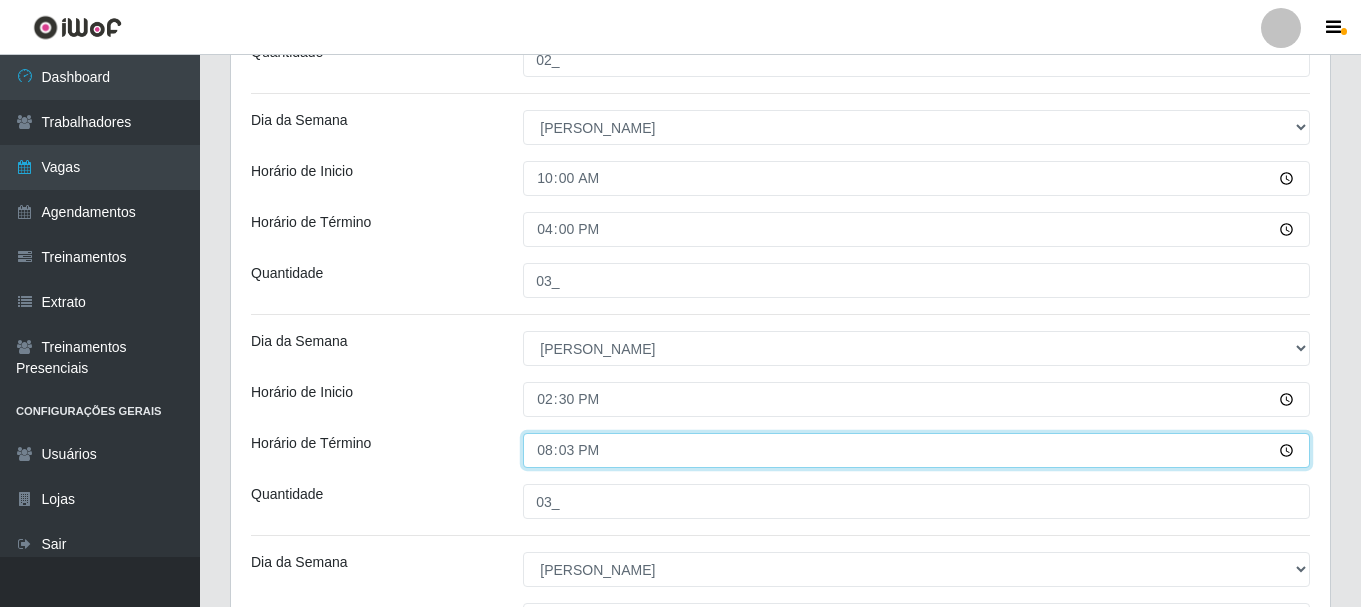 type on "20:30" 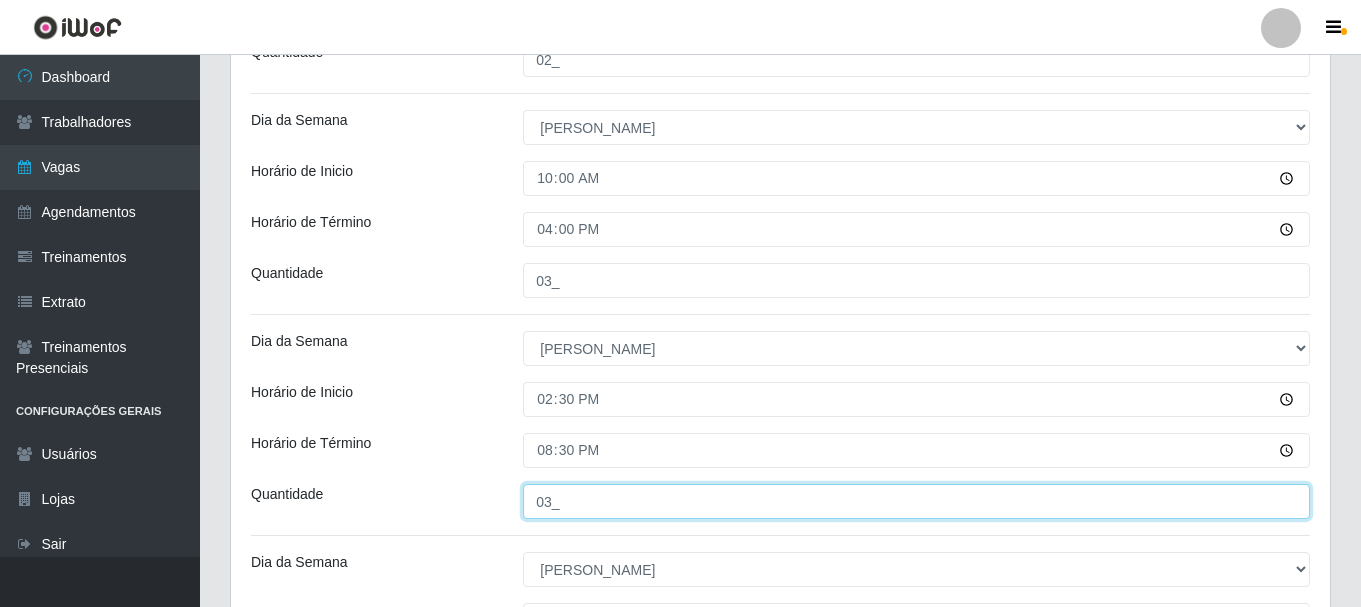 click on "03_" at bounding box center [916, 501] 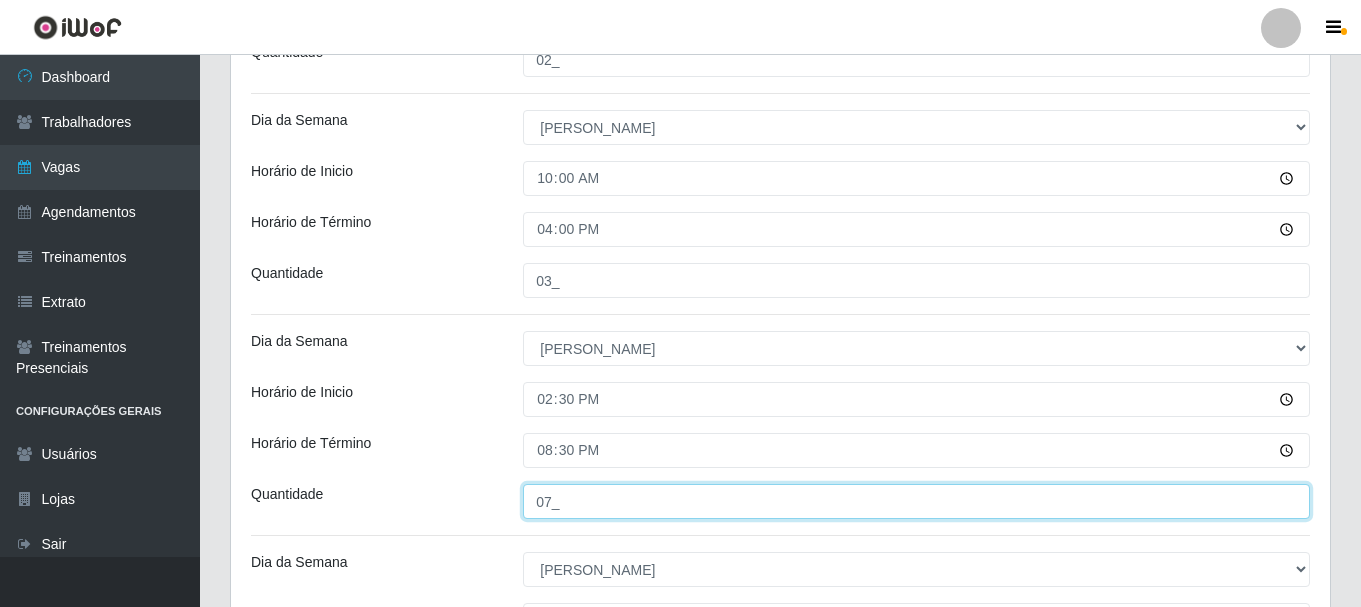 type on "07_" 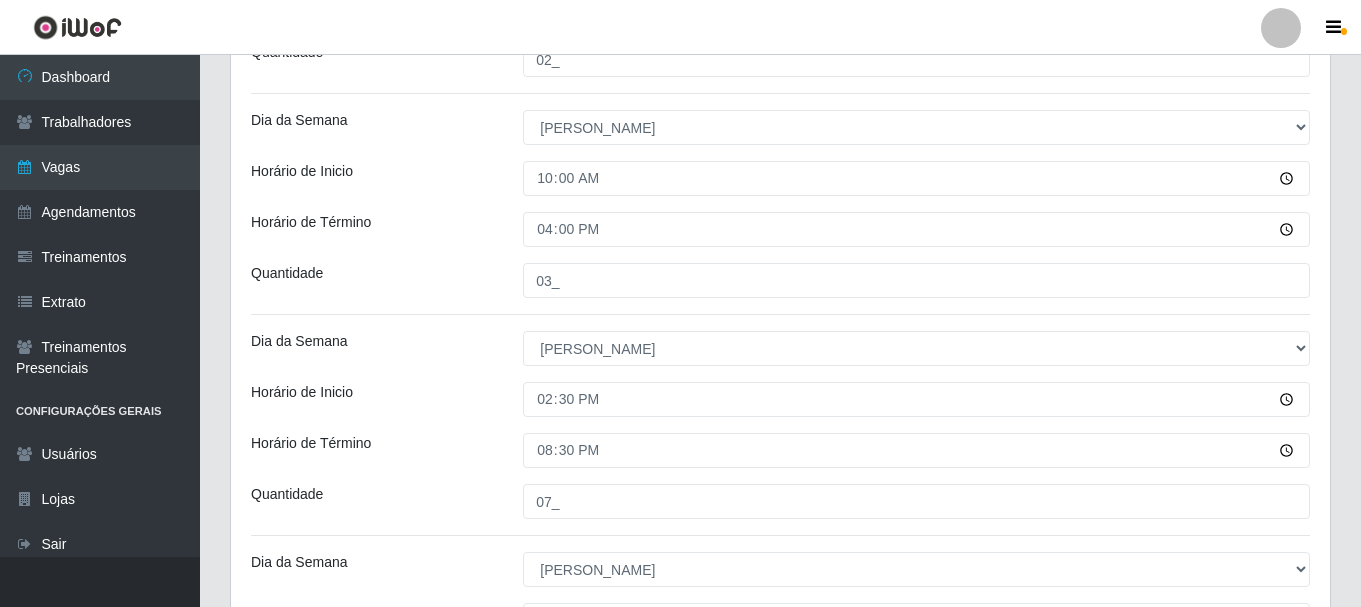 click on "Loja SuperFácil Atacado - João Pessoa Função [Selecione...] Embalador Embalador + Embalador ++ Operador de Caixa Operador de Caixa + Operador de Caixa ++ Repositor  Repositor + Repositor ++ Repositor de Frios Repositor de Frios + Repositor de Frios ++ Repositor de Hortifruti Repositor de Hortifruti + Repositor de Hortifruti ++ Sexo do Trabalhador [Selecione...] Certificações   iWof Black Inicia em 2025-08-01 Termina em 2025-08-08 Escala Adicionar Escala Dia da Semana [Selecione...] Segunda Terça Quarta Quinta Sexta Sábado Domingo Horário de Inicio 07:30 Horário de Término 13:30 Quantidade 02_ Dia da Semana [Selecione...] Segunda Terça Quarta Quinta Sexta Sábado Domingo Horário de Inicio 08:00 Horário de Término 14:00 Quantidade 02_ Dia da Semana [Selecione...] Segunda Terça Quarta Quinta Sexta Sábado Domingo Horário de Inicio 10:00 Horário de Término 16:00 Quantidade 03_ Dia da Semana [Selecione...] Segunda Terça Quarta Quinta Sexta Sábado Domingo Horário de Inicio 14:30 20:30 07_" at bounding box center (780, 26) 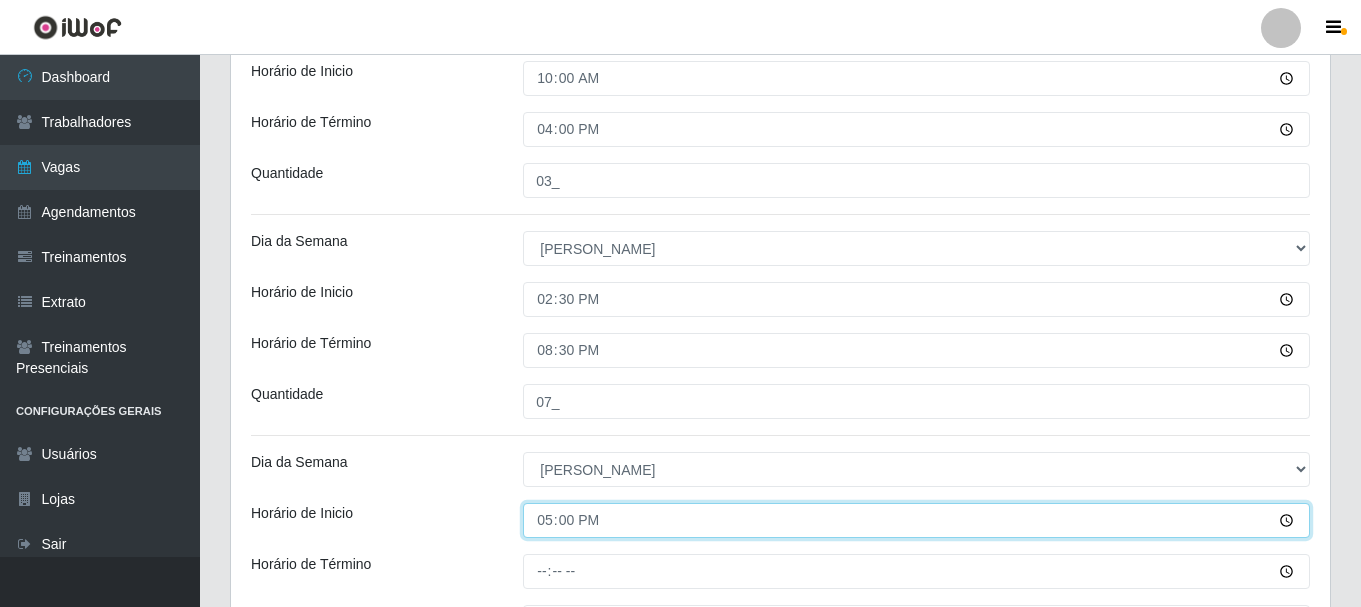 click on "17:00" at bounding box center [916, 520] 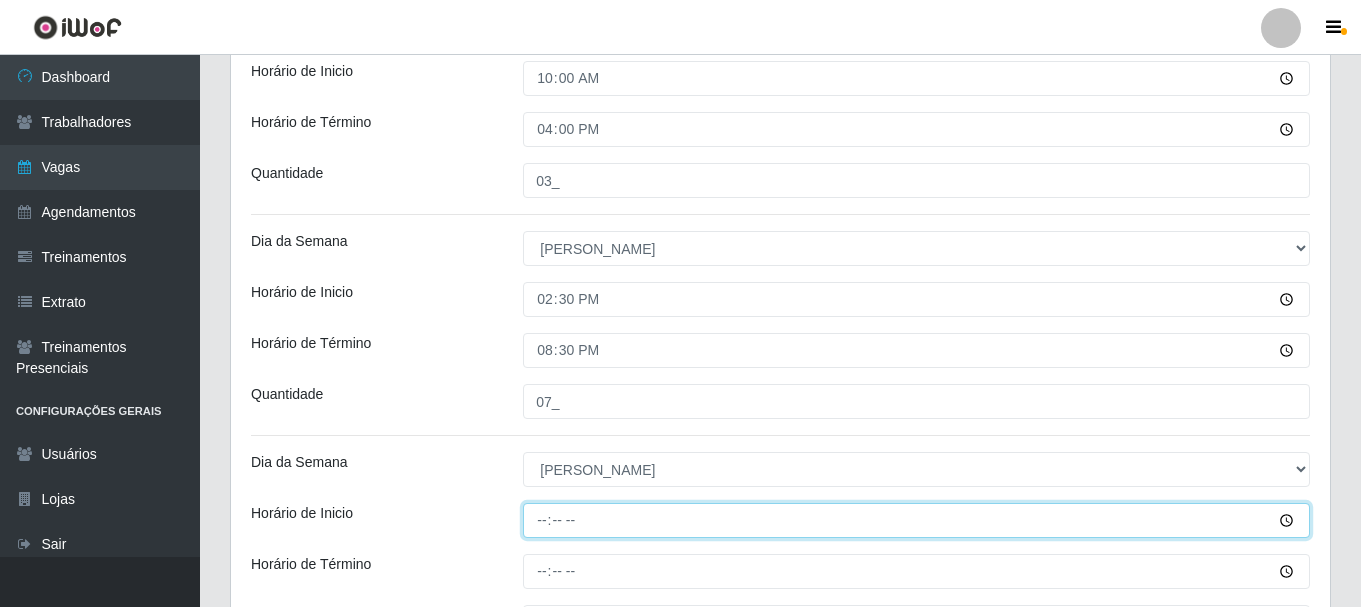 click on "Horário de Inicio" at bounding box center (916, 520) 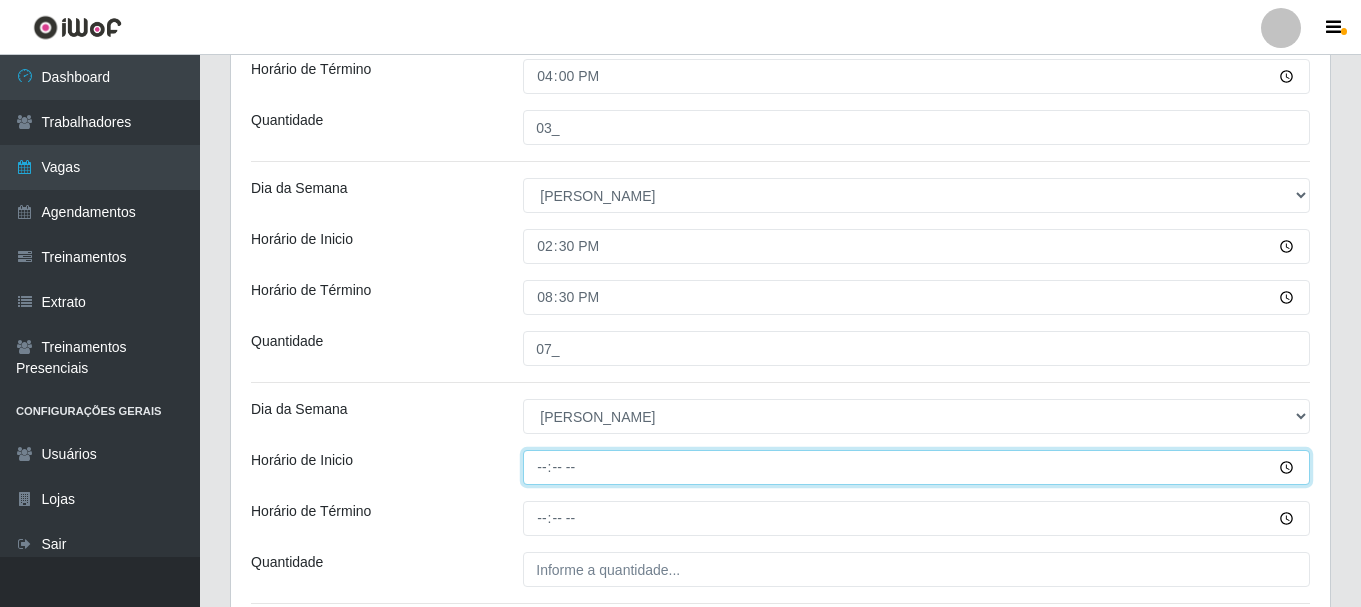scroll, scrollTop: 1113, scrollLeft: 0, axis: vertical 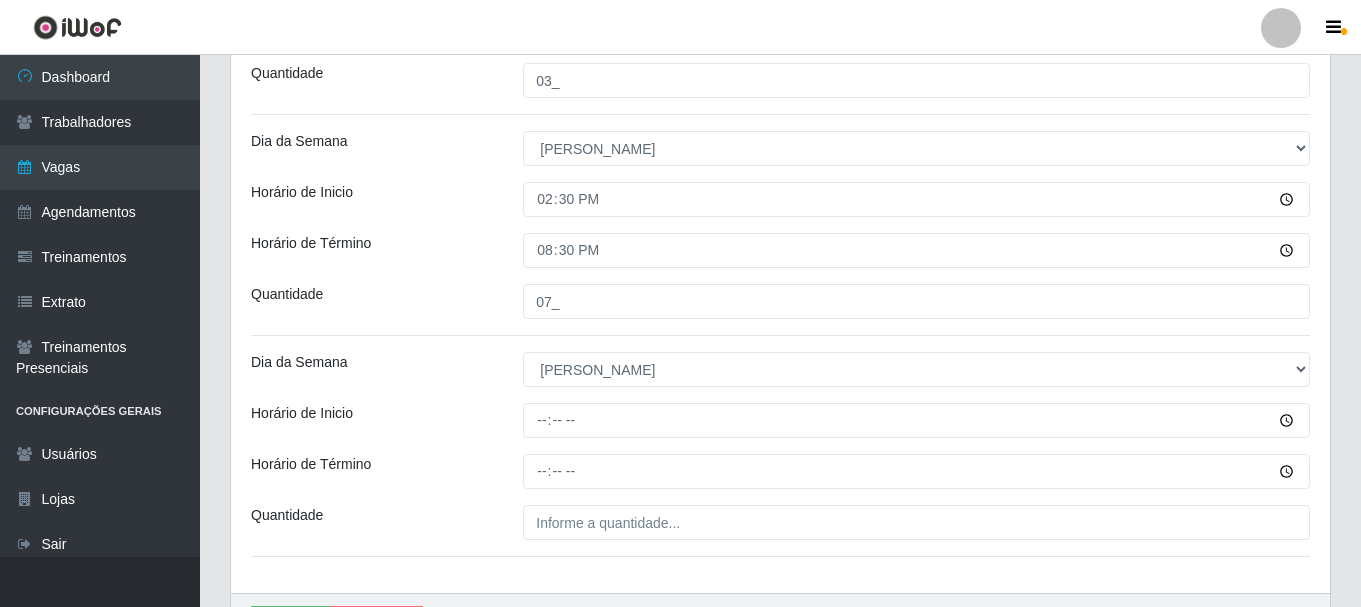 click on "Horário de Término" at bounding box center [372, 471] 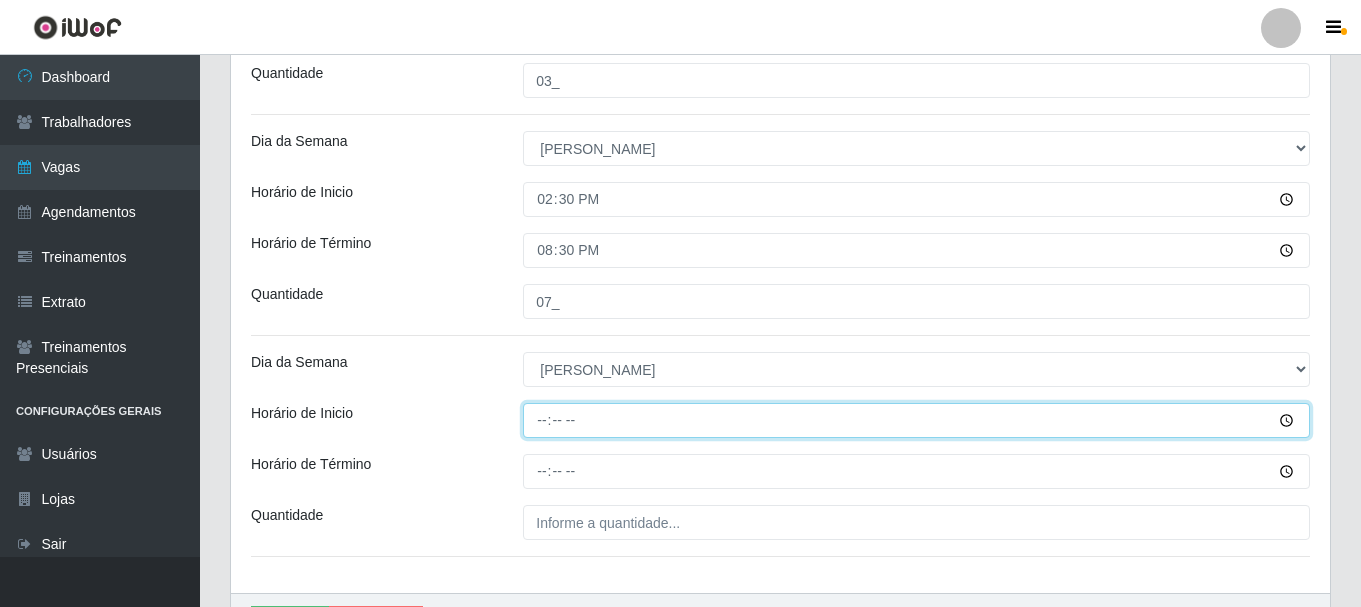 click on "Horário de Inicio" at bounding box center [916, 420] 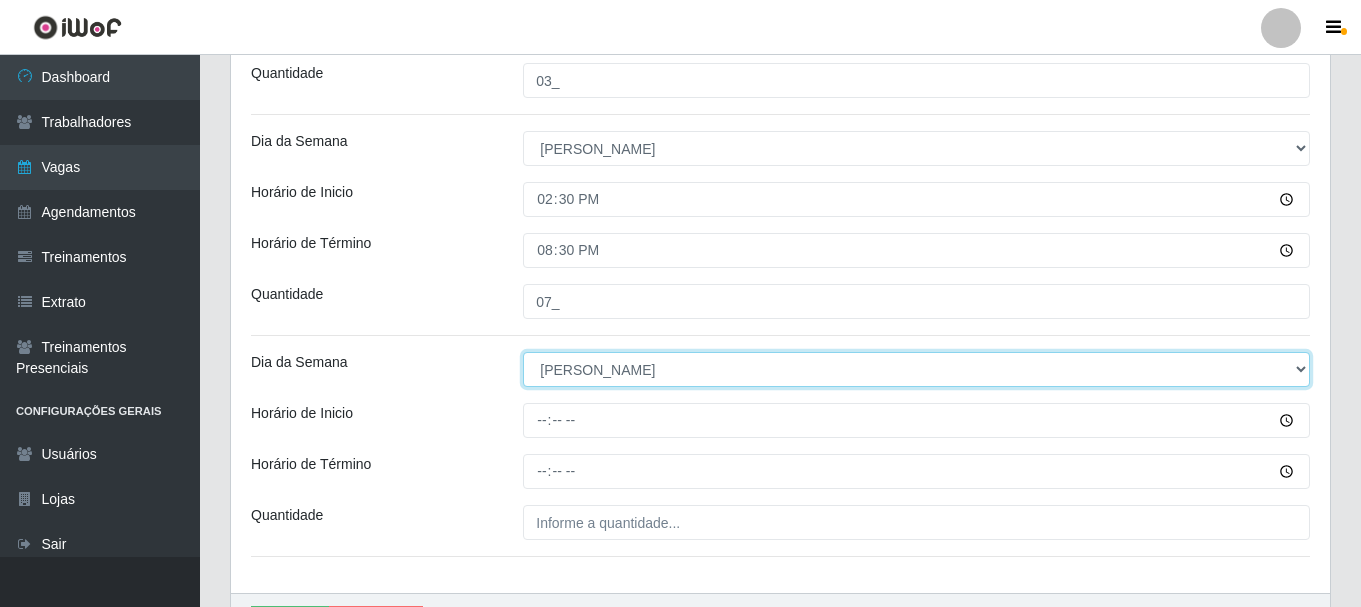 drag, startPoint x: 565, startPoint y: 421, endPoint x: 1293, endPoint y: 376, distance: 729.38947 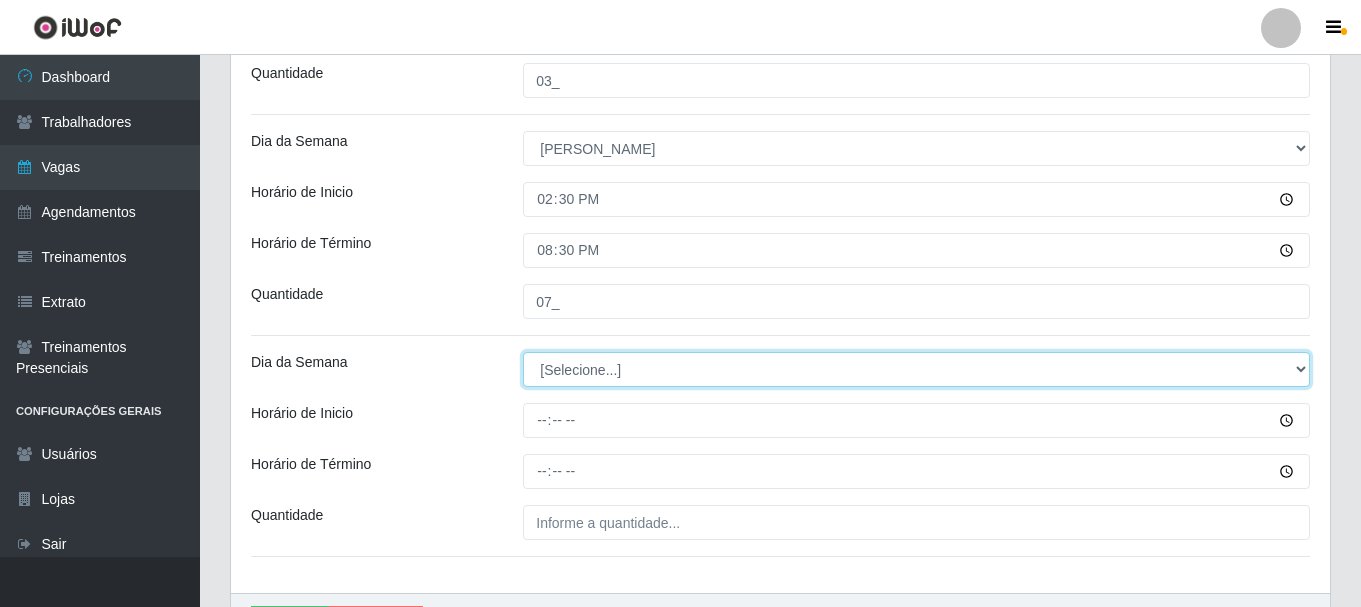click on "[Selecione...] Segunda Terça Quarta Quinta Sexta Sábado Domingo" at bounding box center [916, 369] 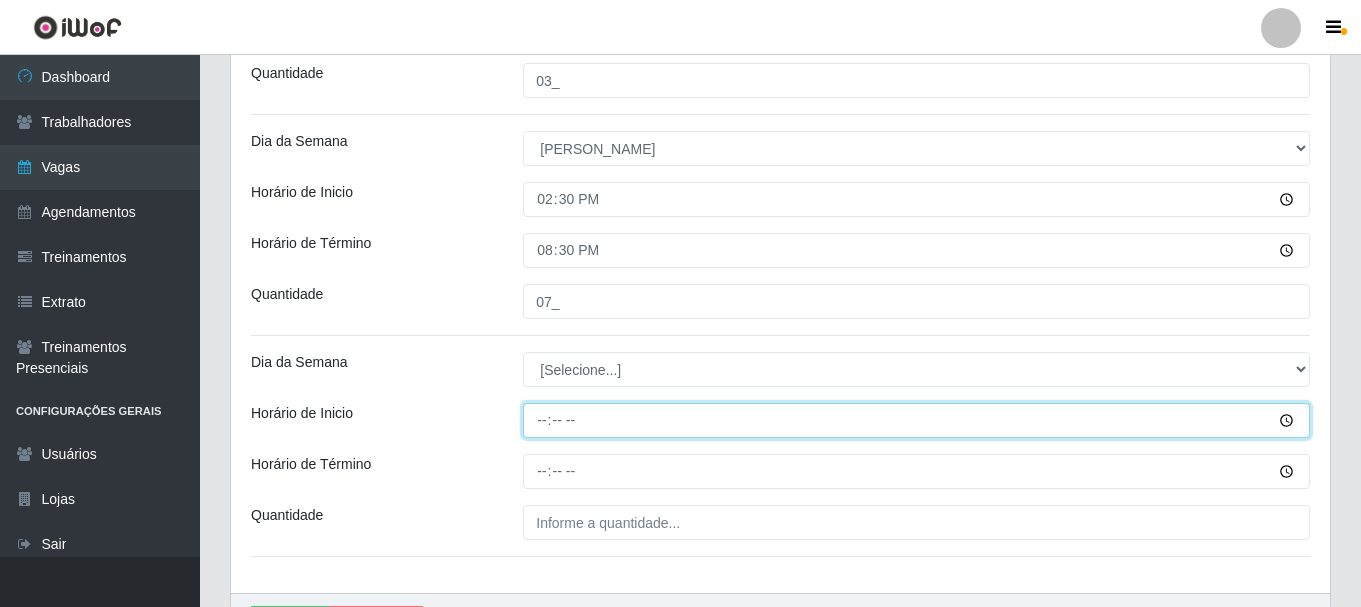 click on "Horário de Inicio" at bounding box center (916, 420) 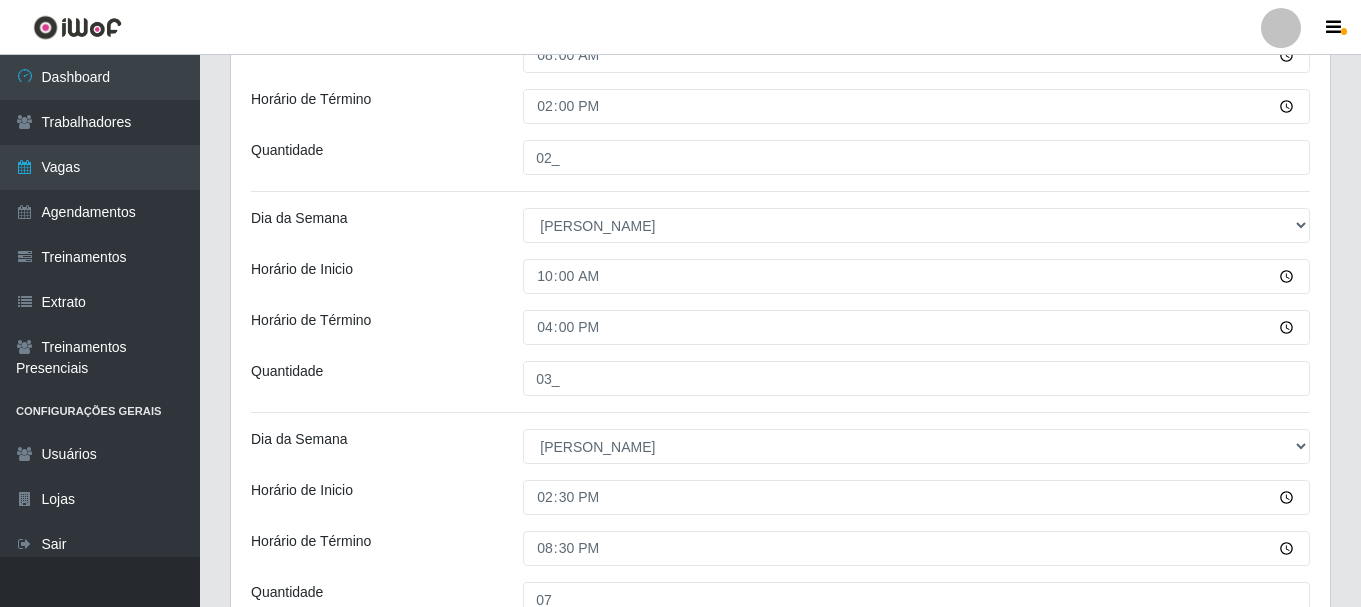 scroll, scrollTop: 813, scrollLeft: 0, axis: vertical 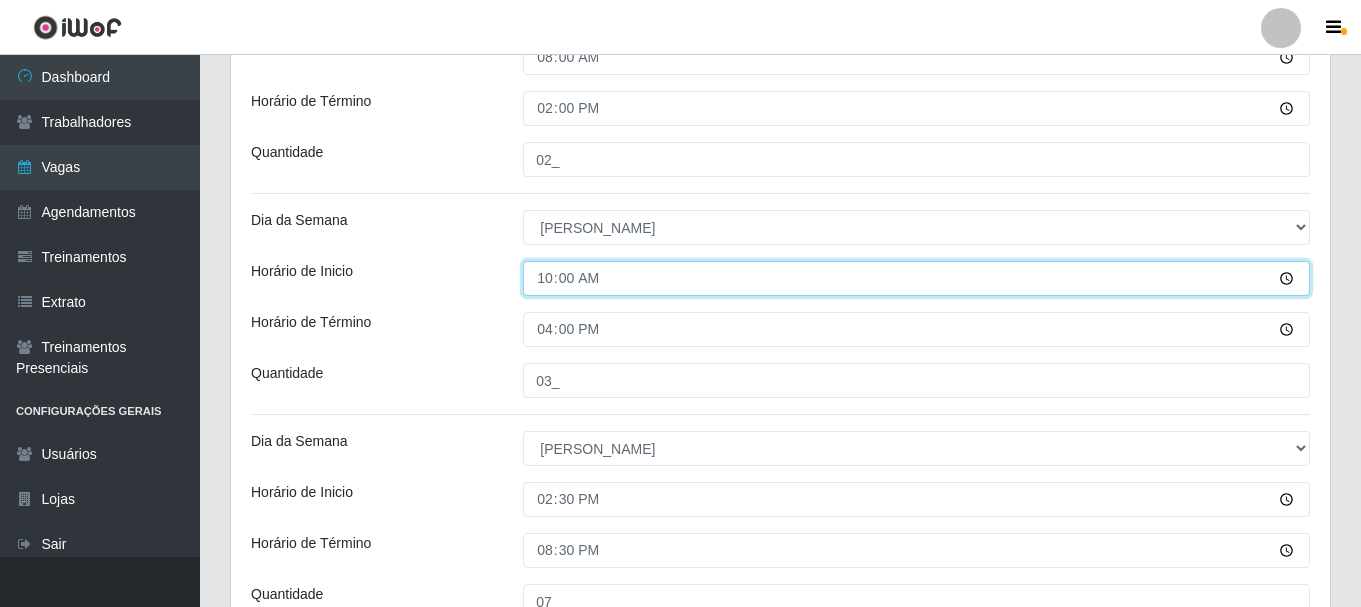 click on "10:00" at bounding box center (916, 278) 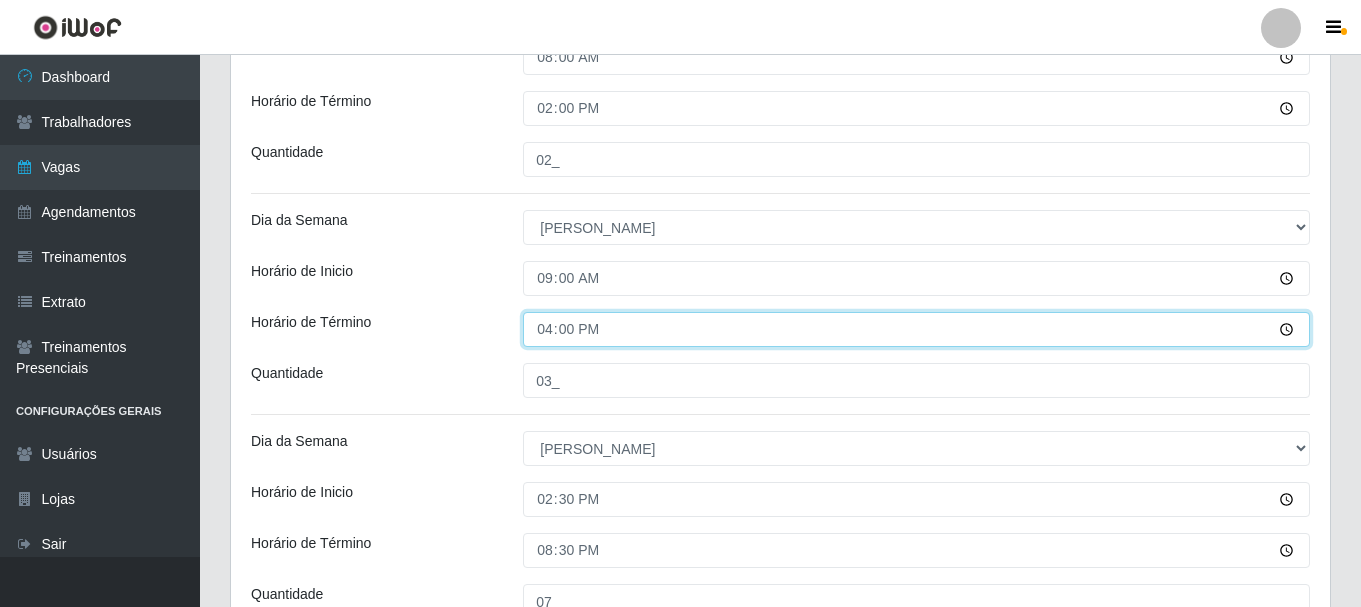 type on "09:00" 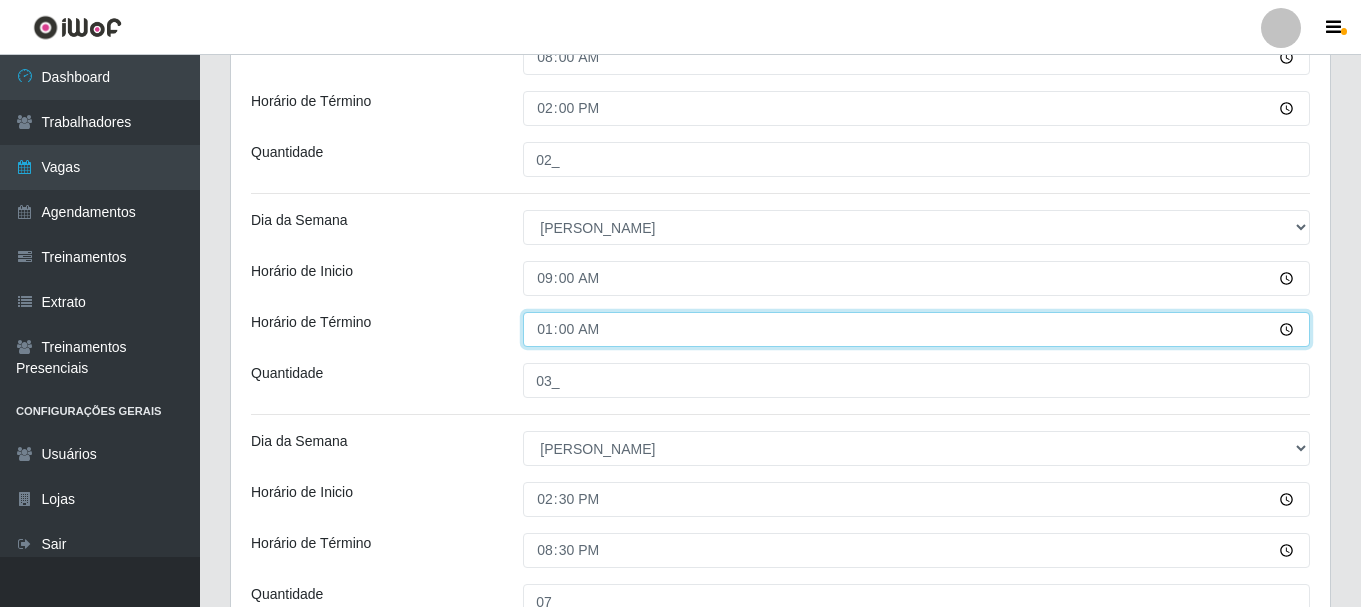 type on "15:00" 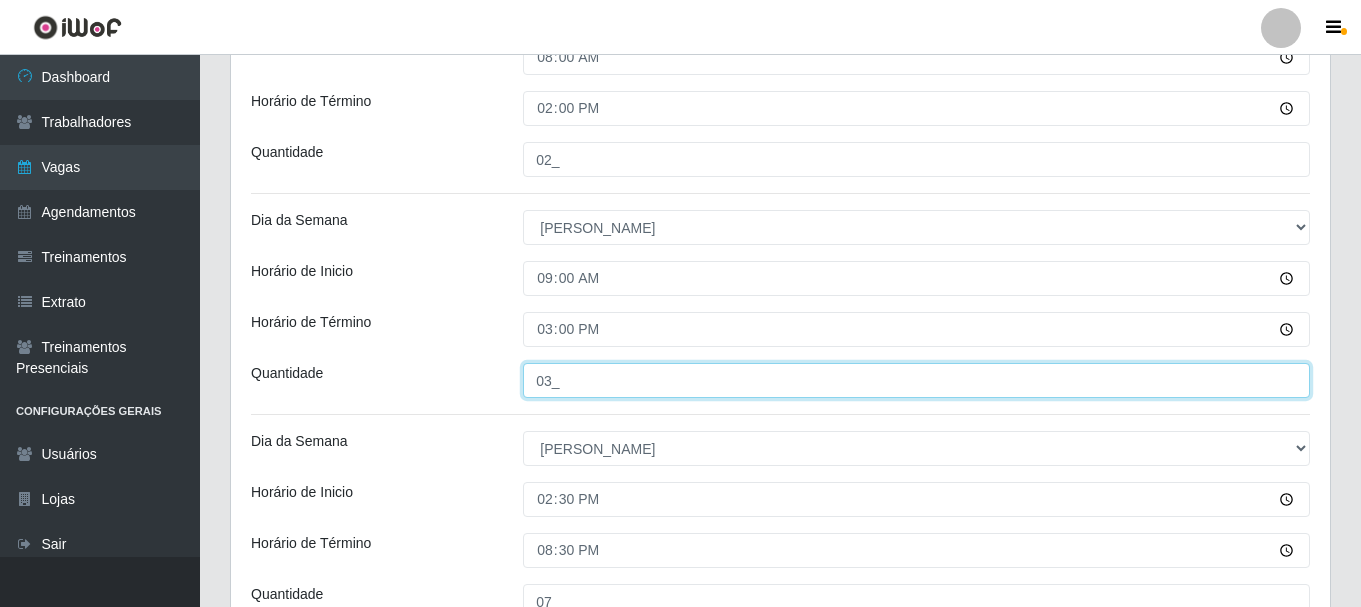 click on "03_" at bounding box center [916, 380] 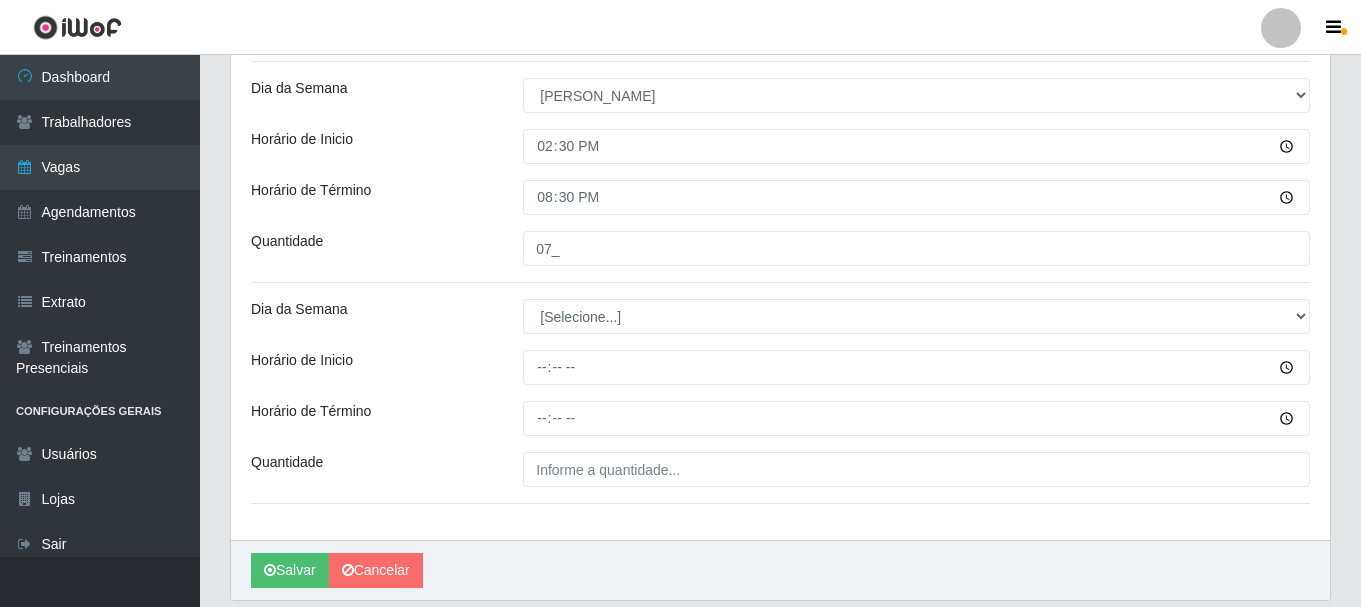 scroll, scrollTop: 1213, scrollLeft: 0, axis: vertical 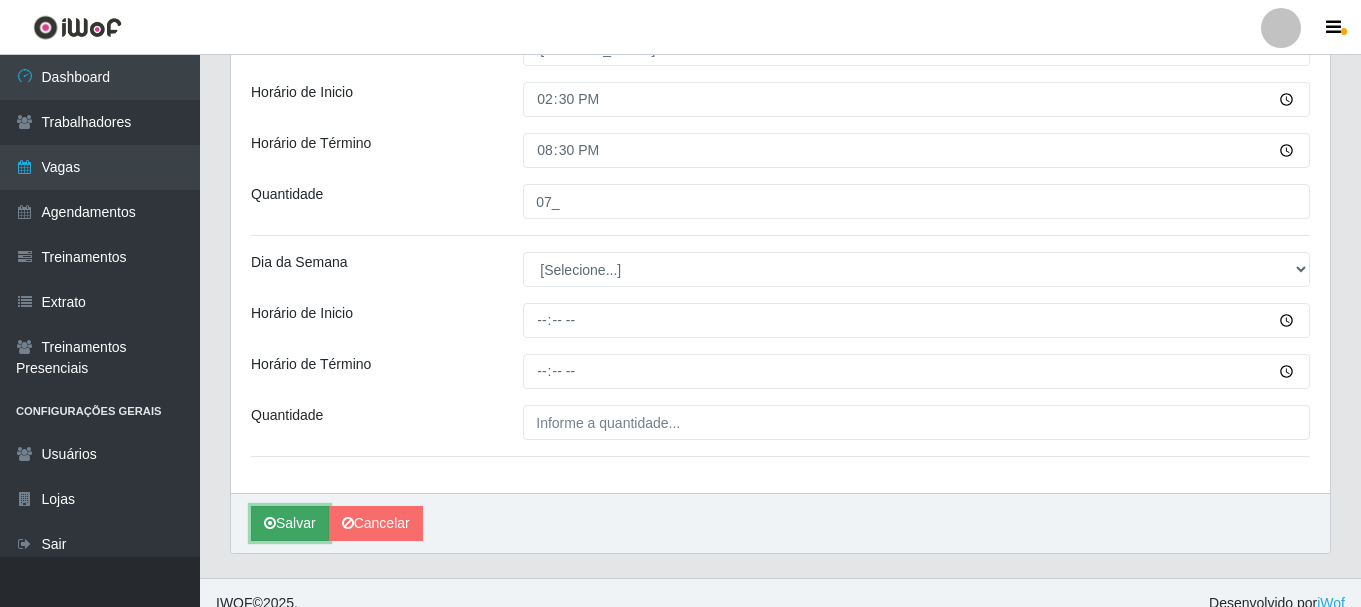 click on "Salvar" at bounding box center (290, 523) 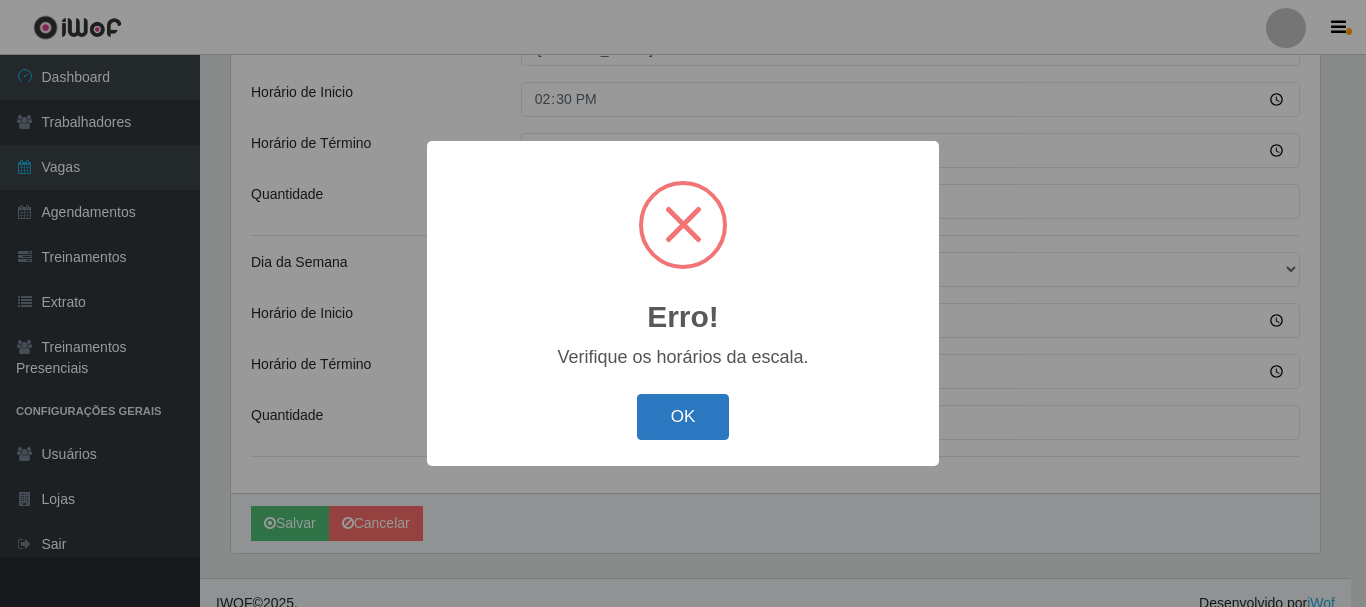 click on "OK" at bounding box center [683, 417] 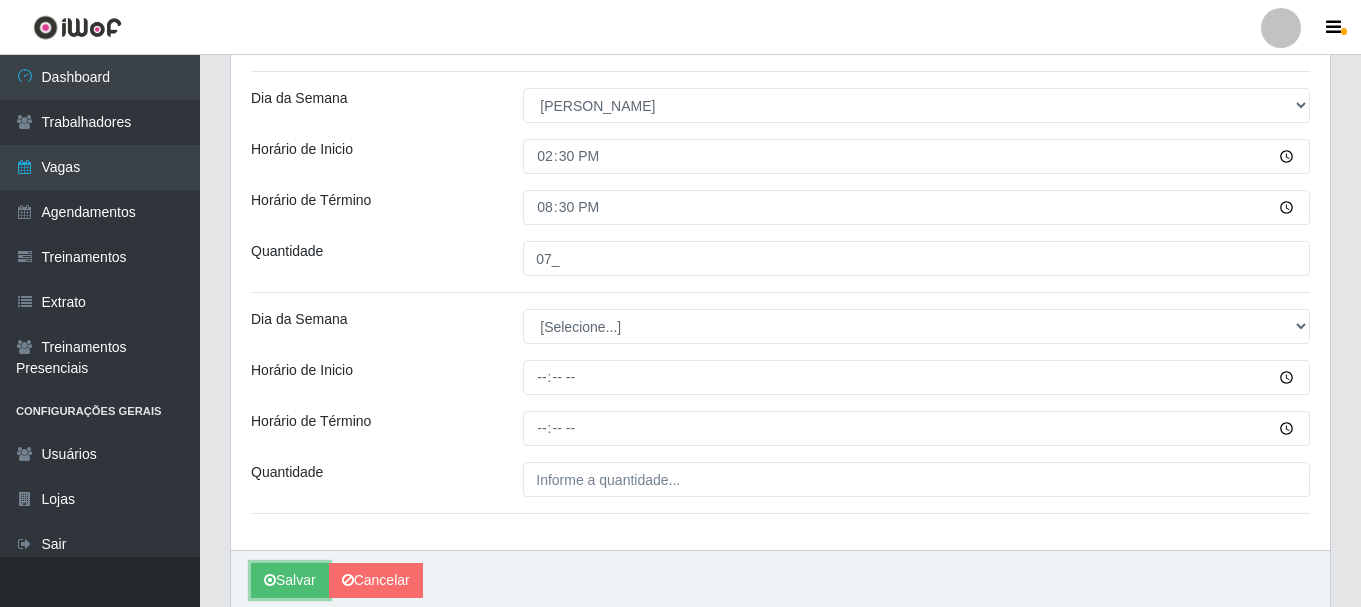 scroll, scrollTop: 1213, scrollLeft: 0, axis: vertical 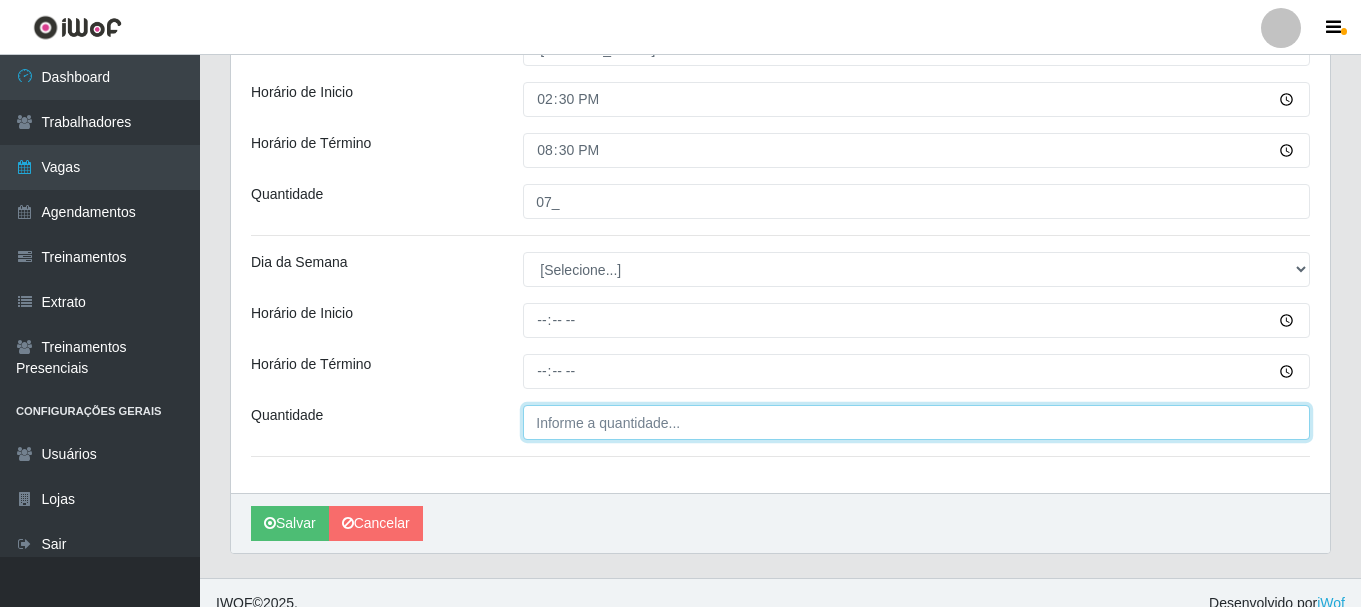 type on "___" 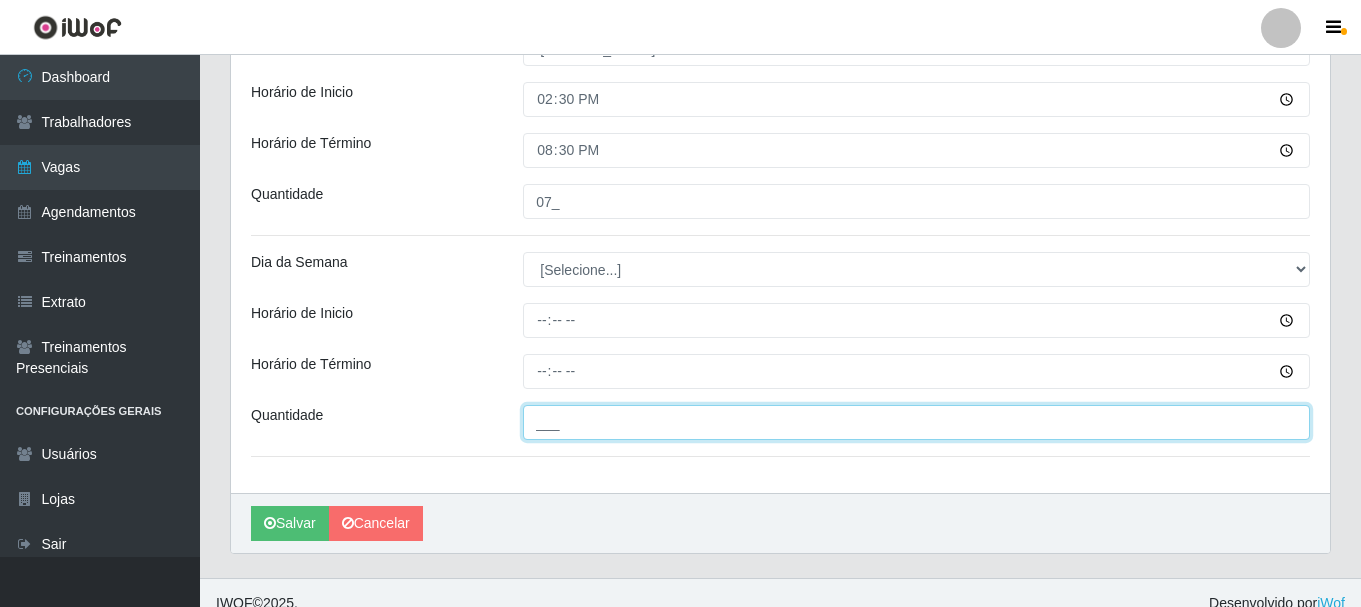 click on "___" at bounding box center [916, 422] 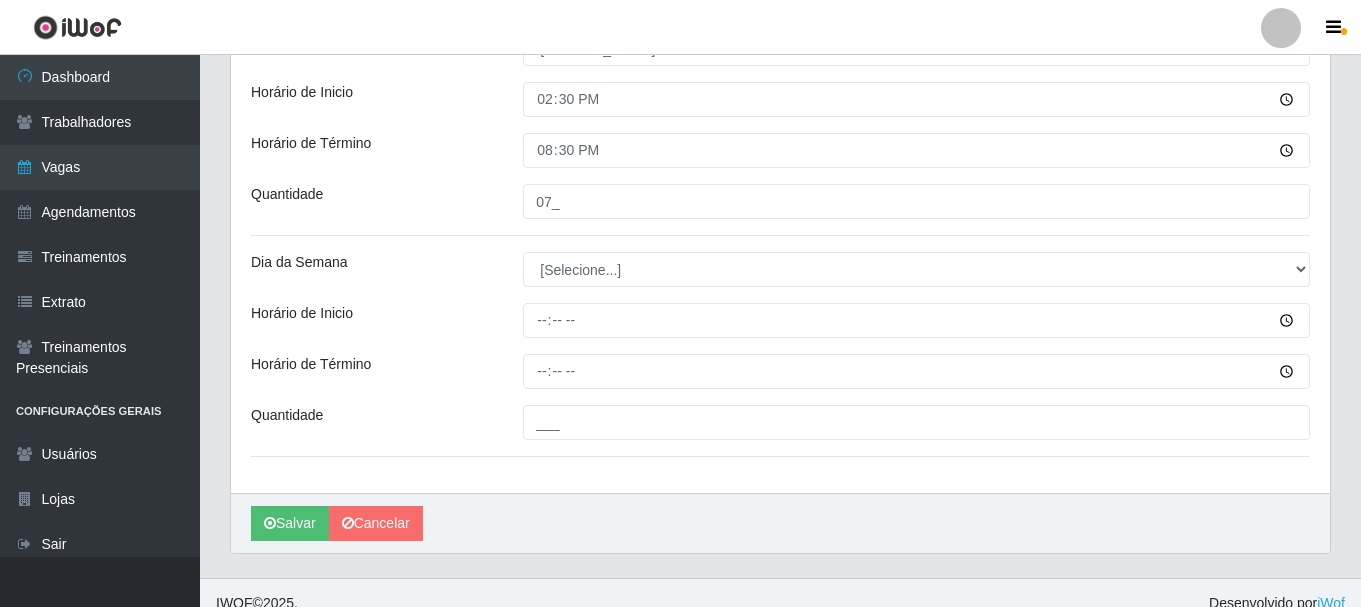 type 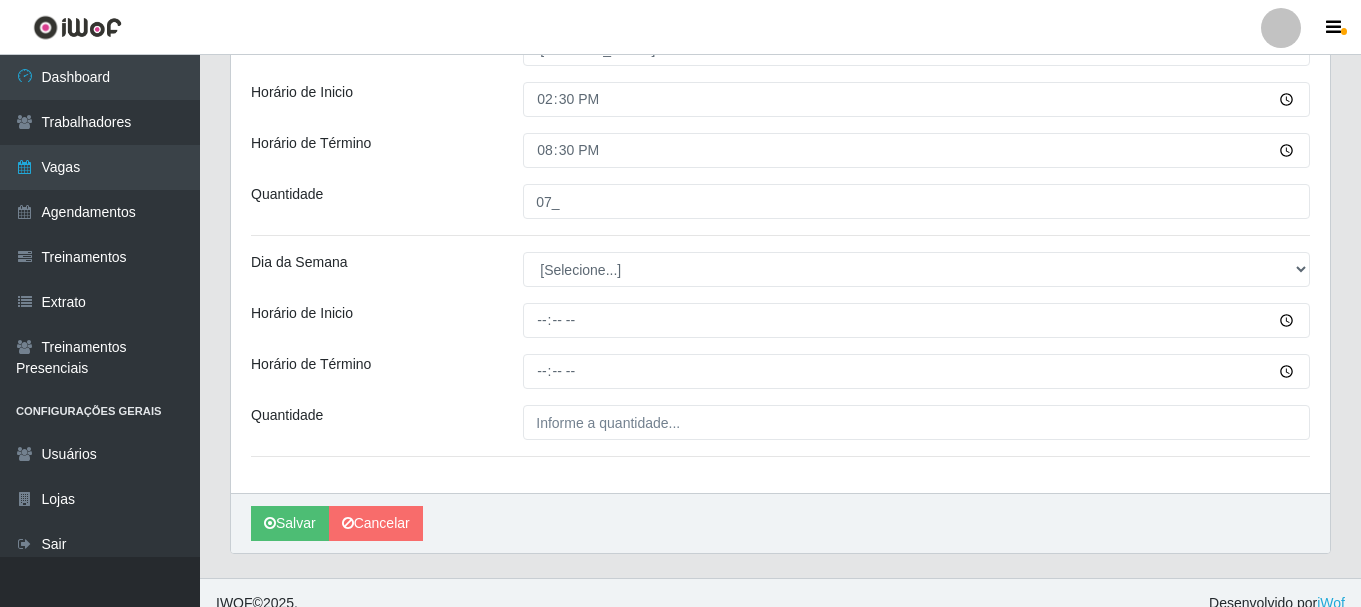 click on "Horário de Inicio" at bounding box center [372, 320] 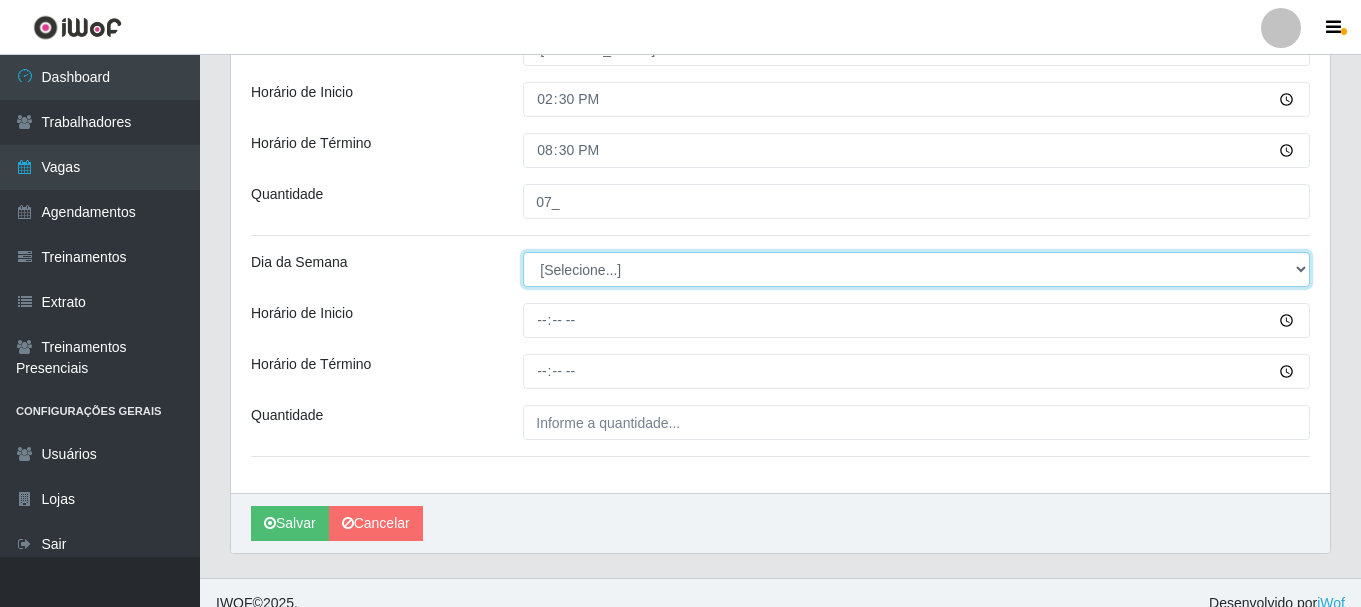 click on "[Selecione...] Segunda Terça Quarta Quinta Sexta Sábado Domingo" at bounding box center [916, 269] 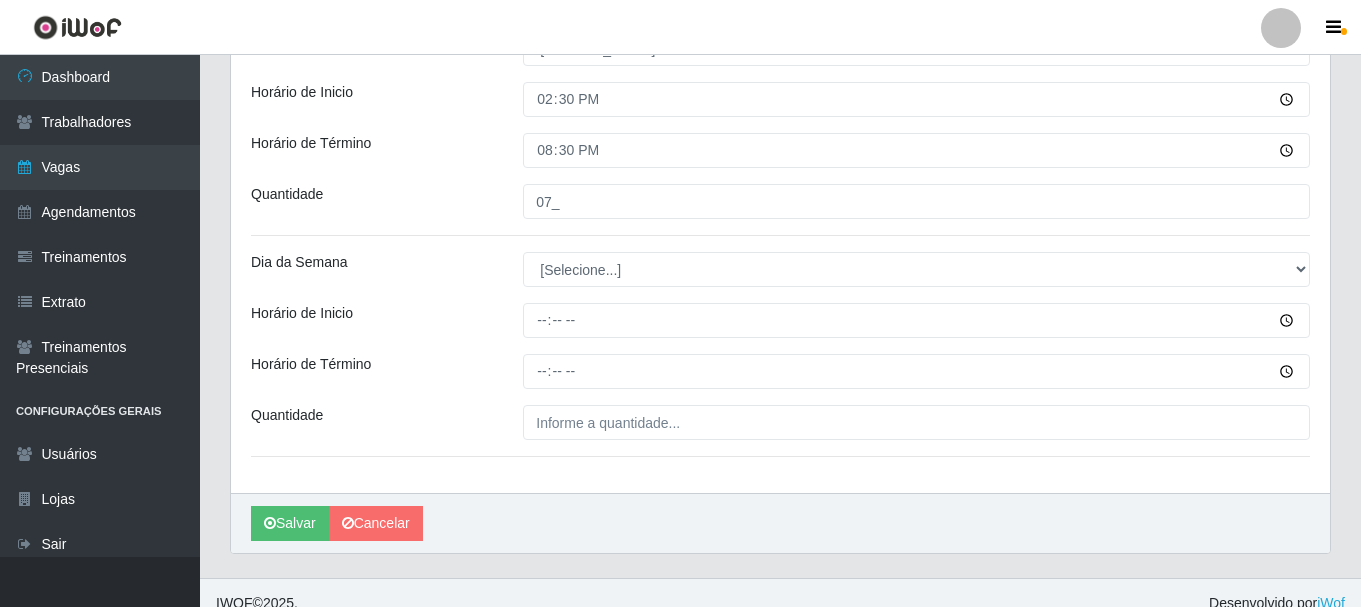 click on "Horário de Inicio" at bounding box center [372, 320] 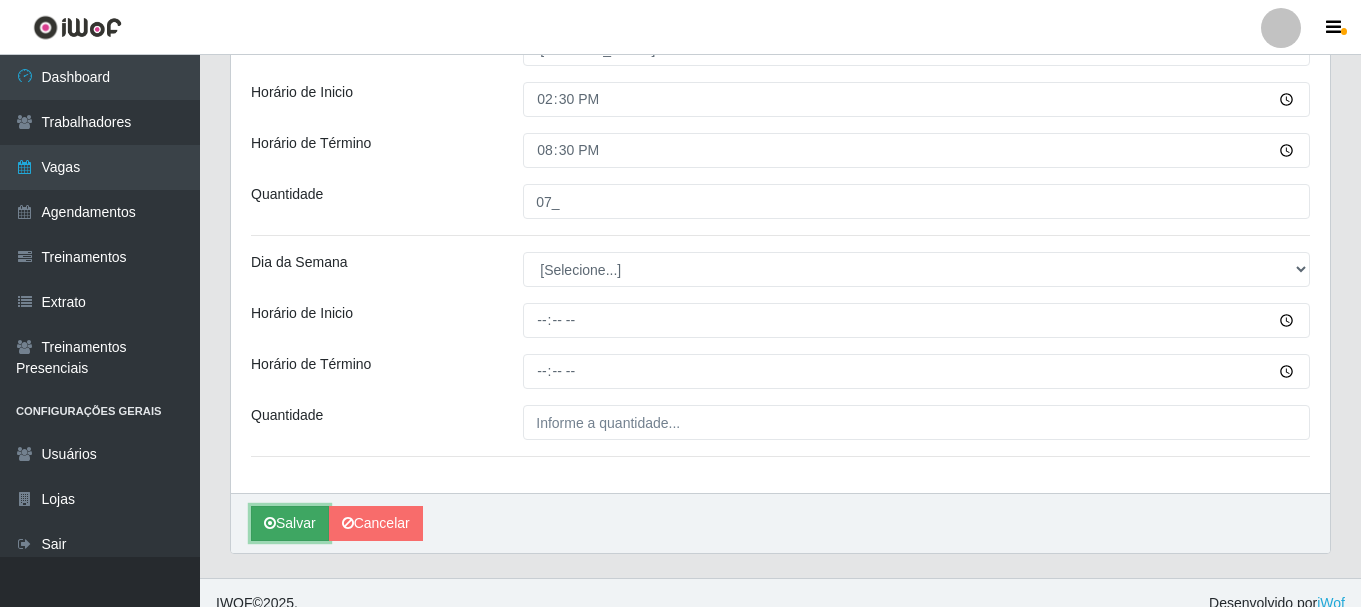 click on "Salvar" at bounding box center (290, 523) 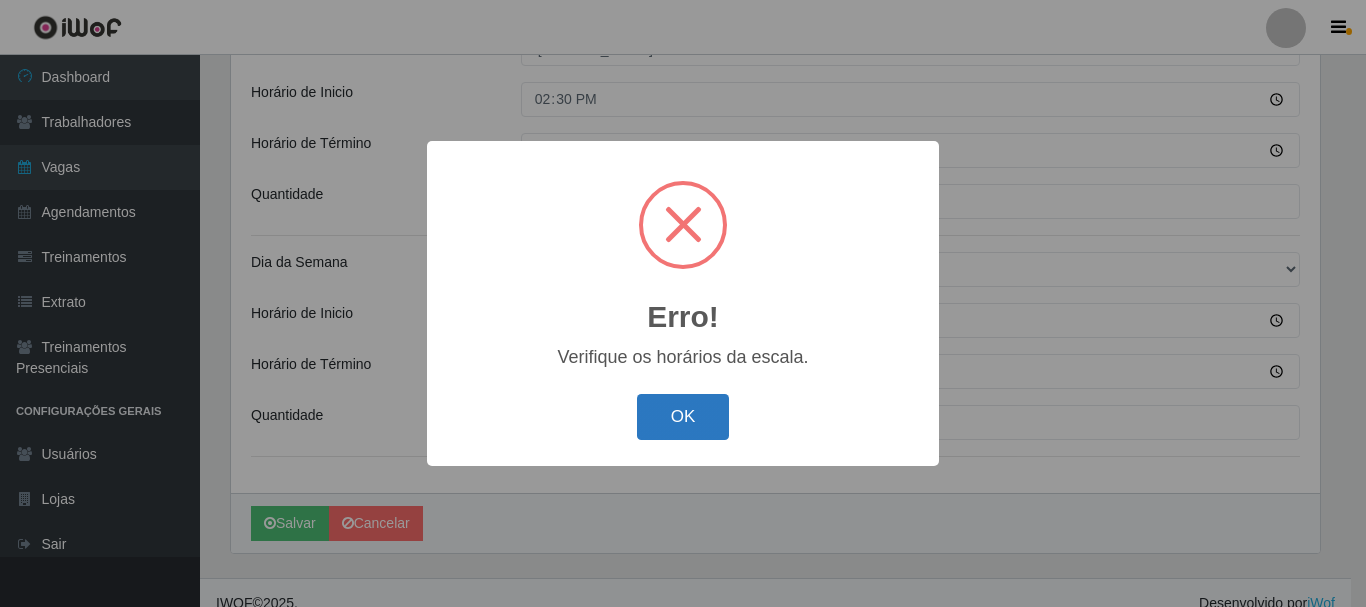 click on "OK" at bounding box center (683, 417) 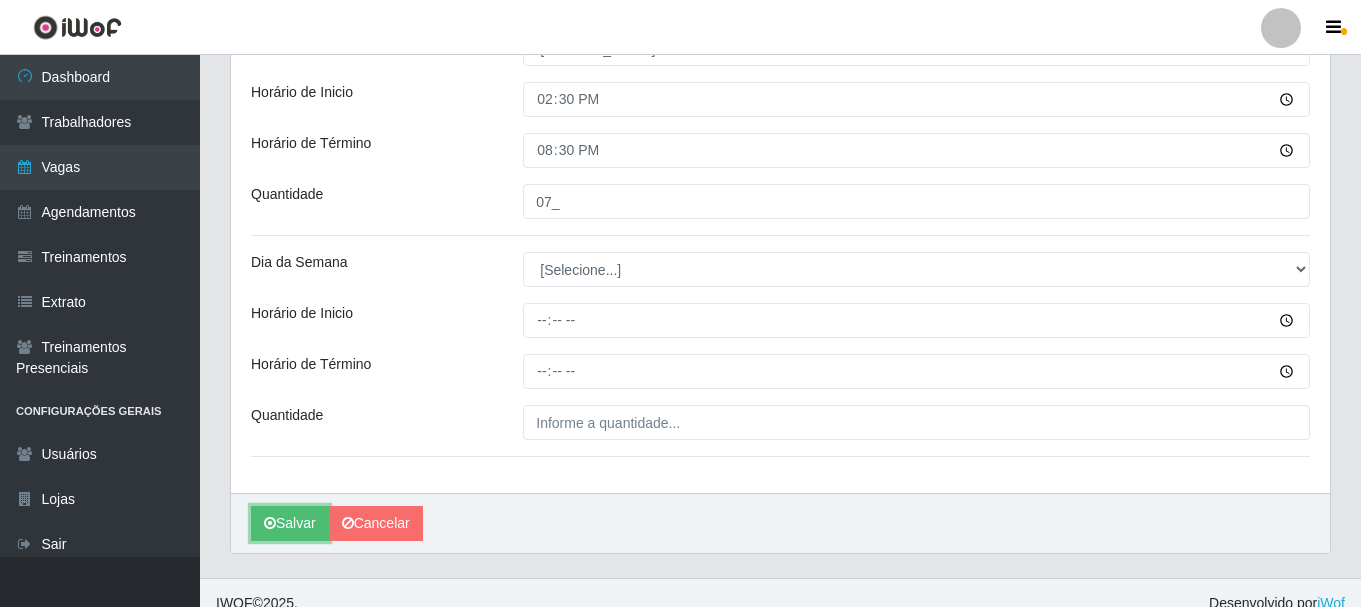 scroll, scrollTop: 1113, scrollLeft: 0, axis: vertical 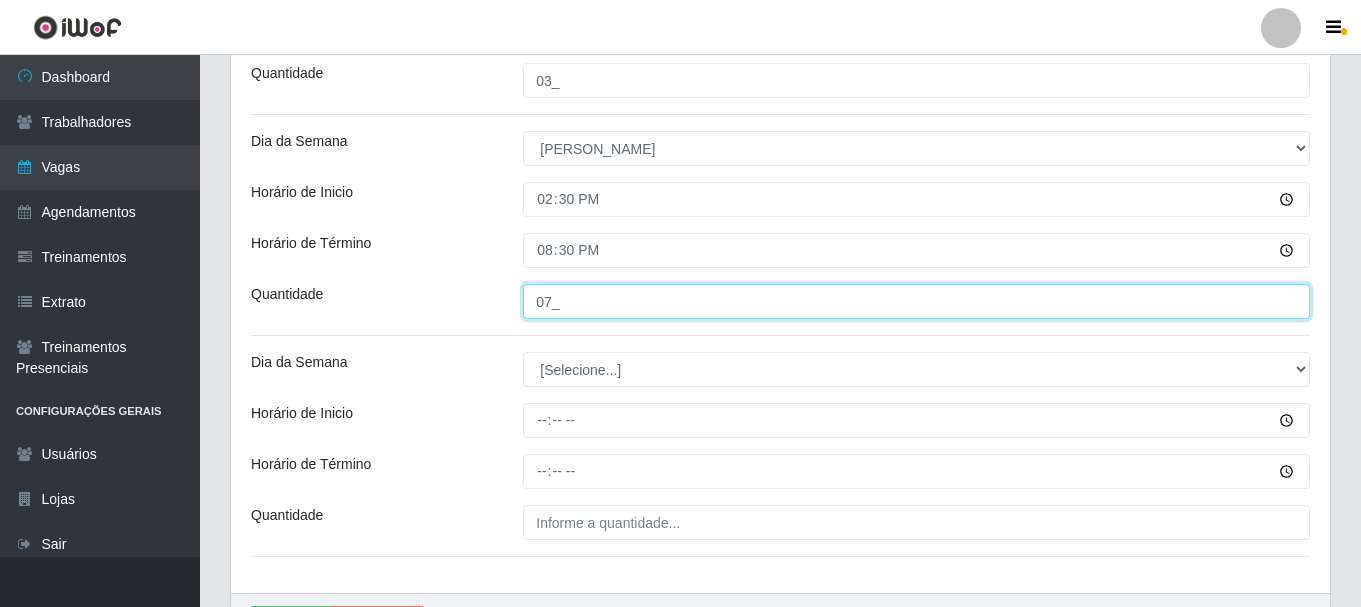 click on "07_" at bounding box center (916, 301) 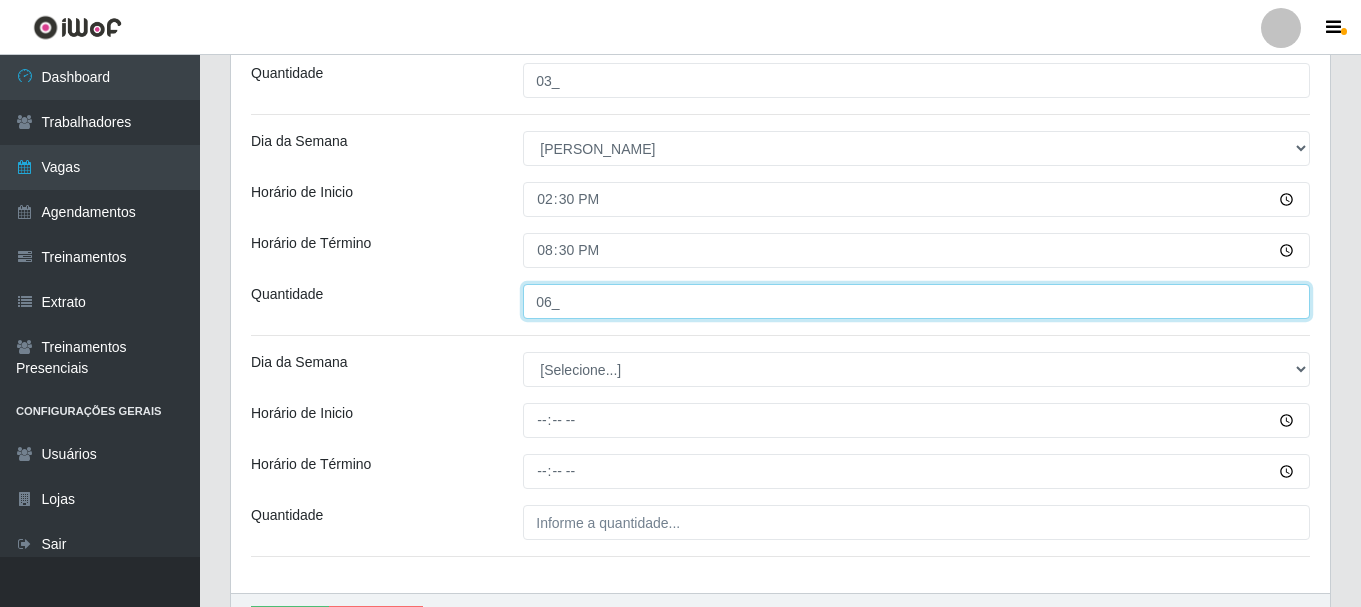 type on "06_" 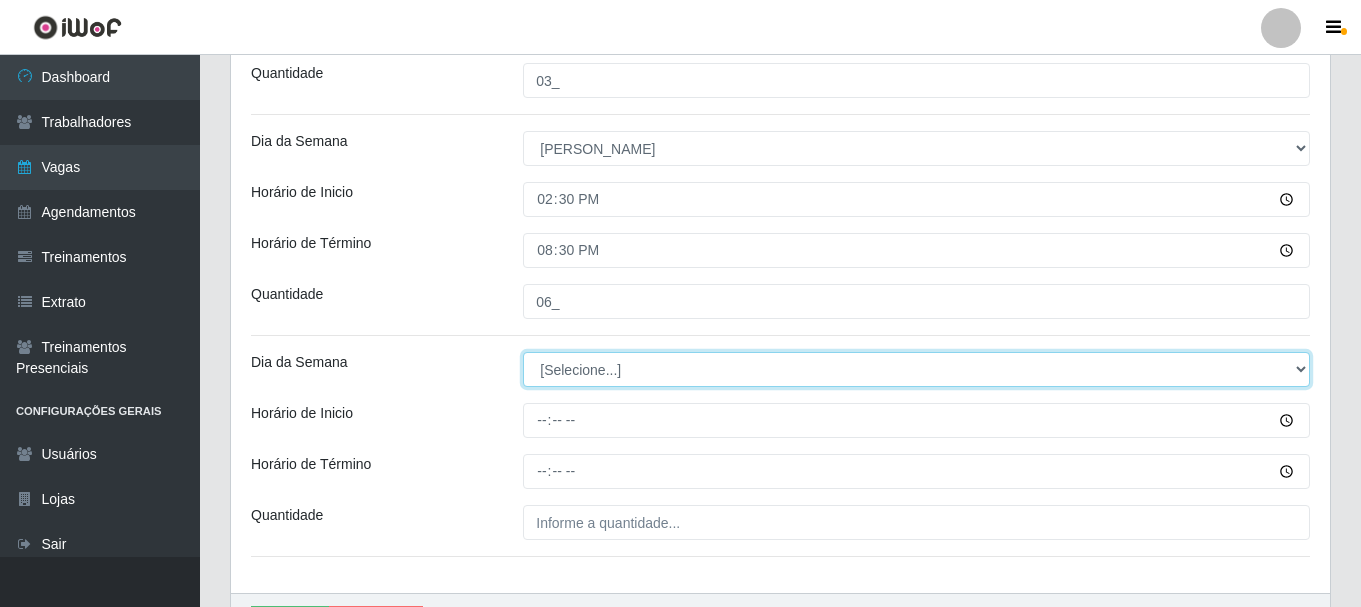 click on "[Selecione...] Segunda Terça Quarta Quinta Sexta Sábado Domingo" at bounding box center [916, 369] 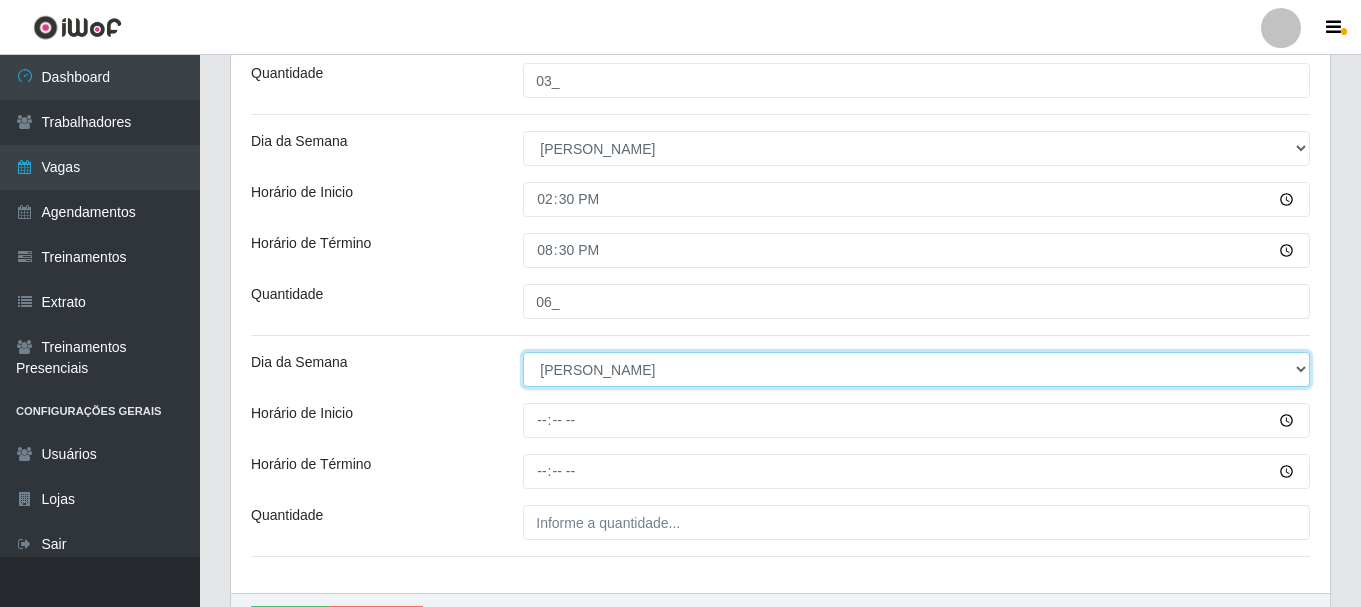 click on "[Selecione...] Segunda Terça Quarta Quinta Sexta Sábado Domingo" at bounding box center [916, 369] 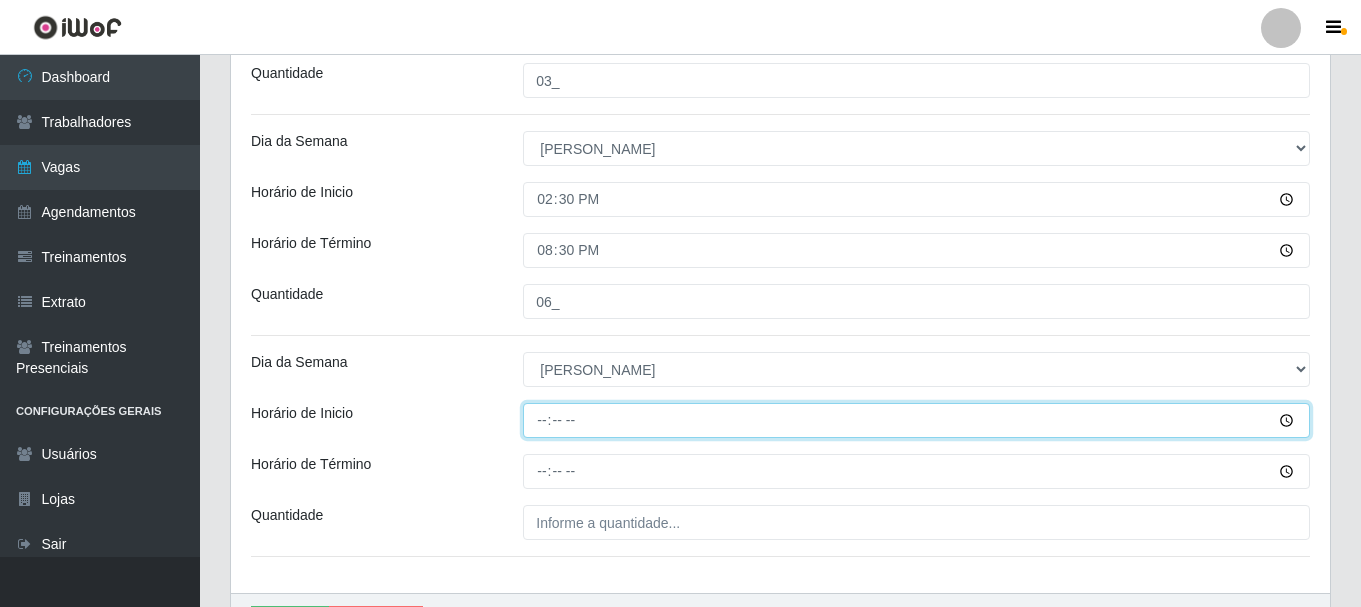 click on "Horário de Inicio" at bounding box center [916, 420] 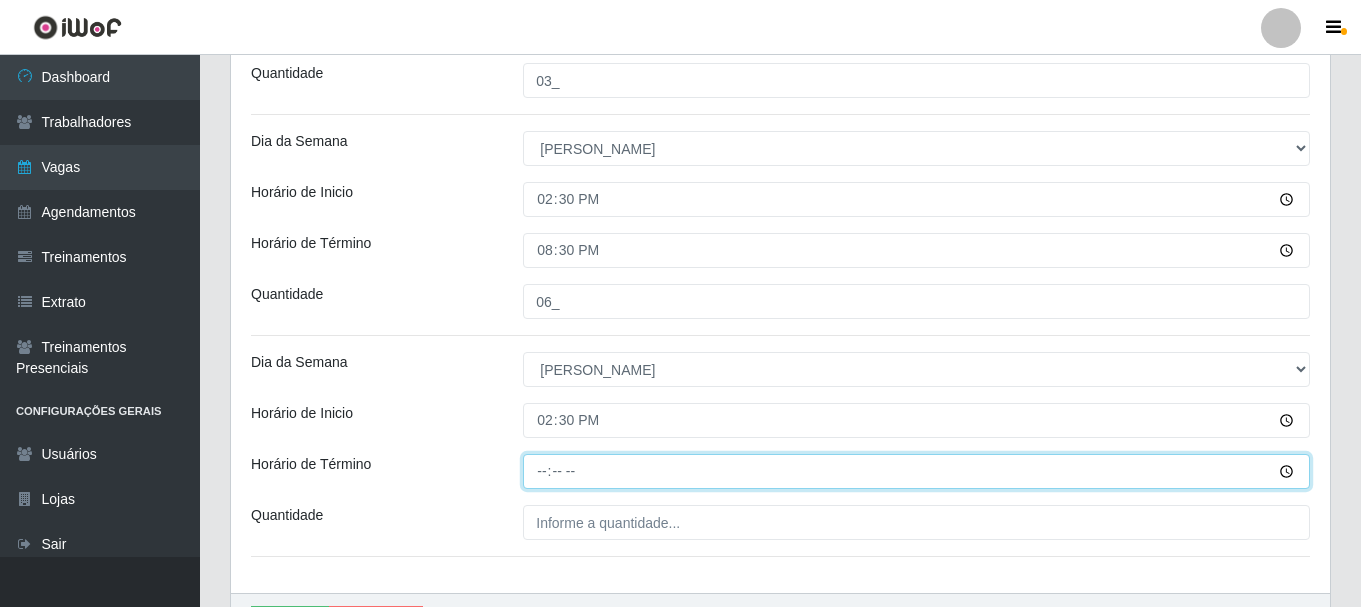 type on "14:30" 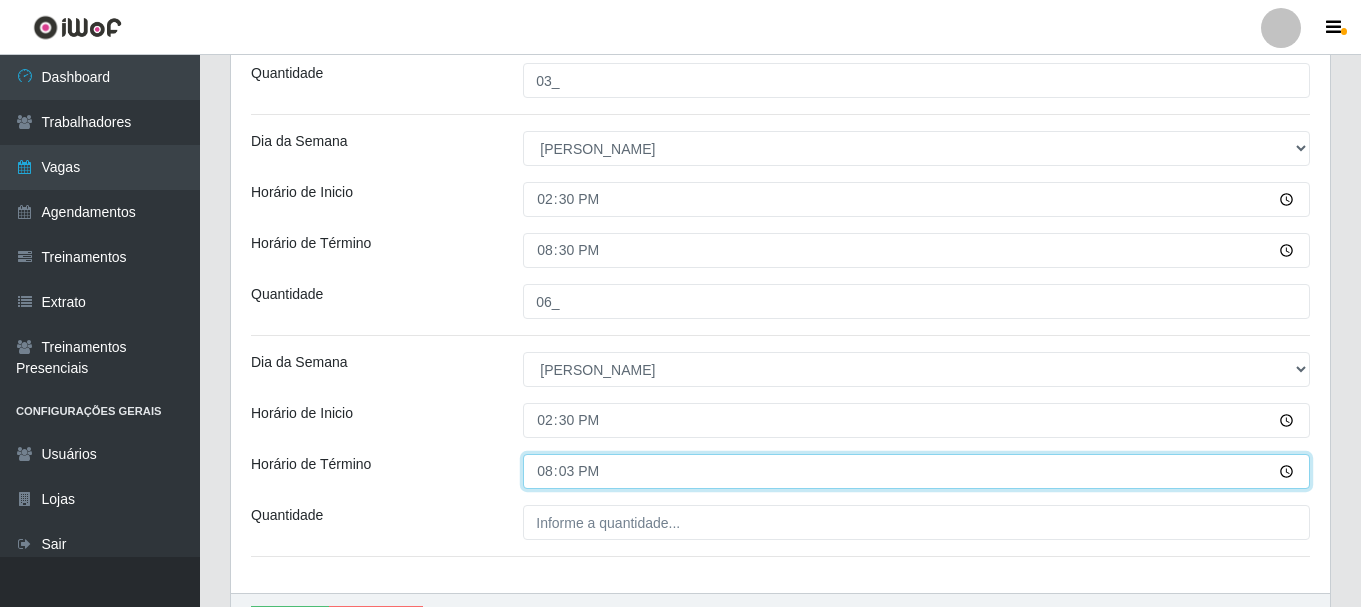 type on "20:30" 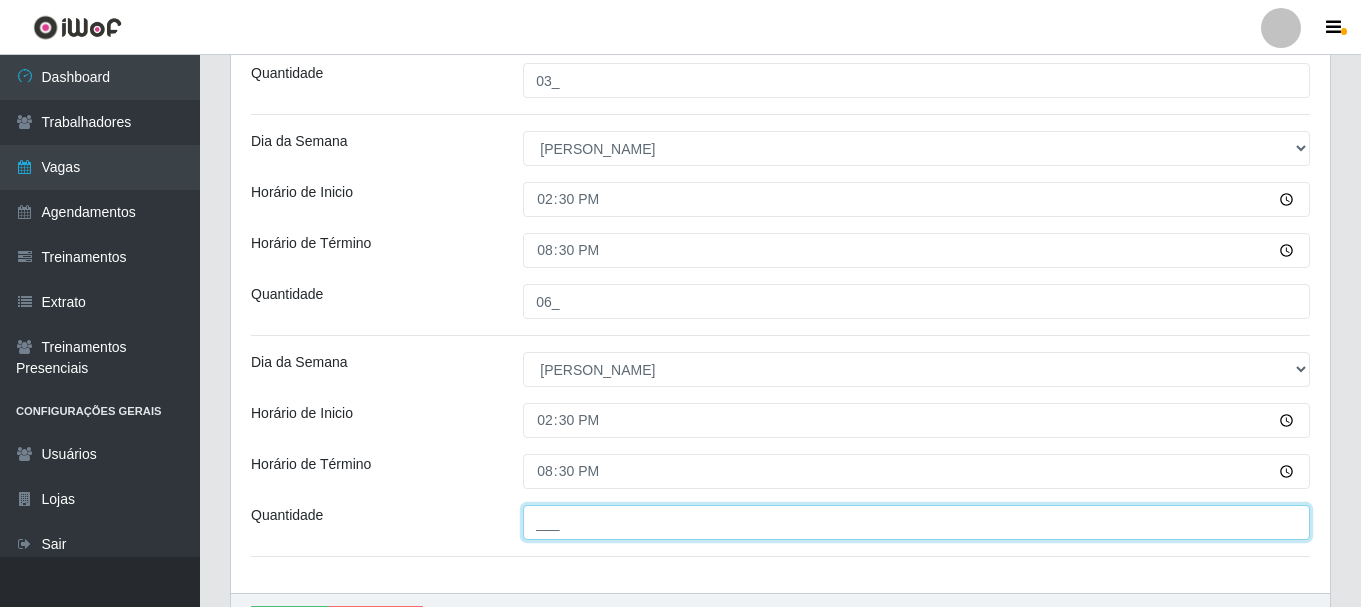 click on "___" at bounding box center (916, 522) 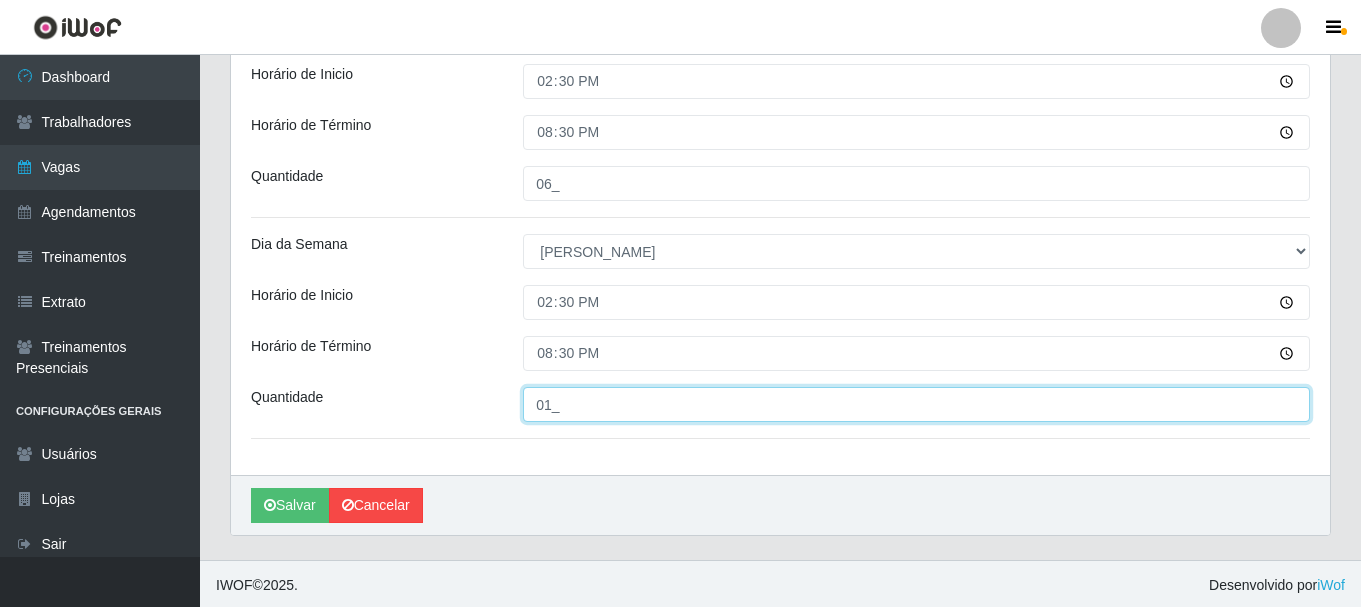 scroll, scrollTop: 1234, scrollLeft: 0, axis: vertical 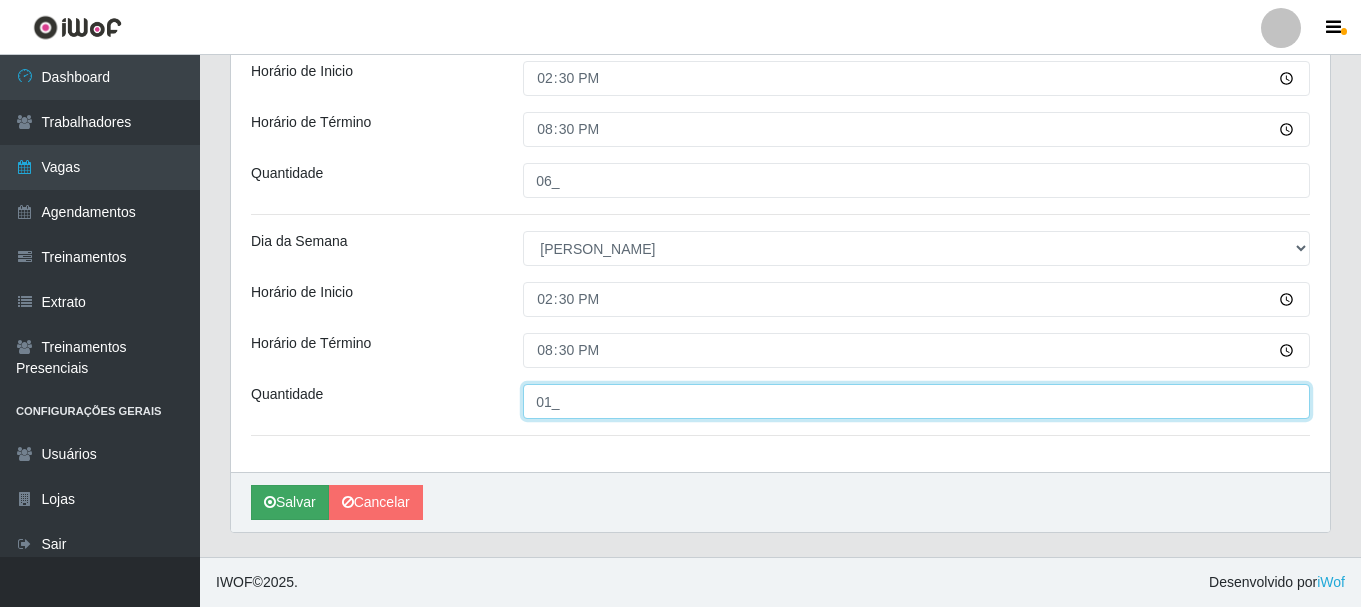 type on "01_" 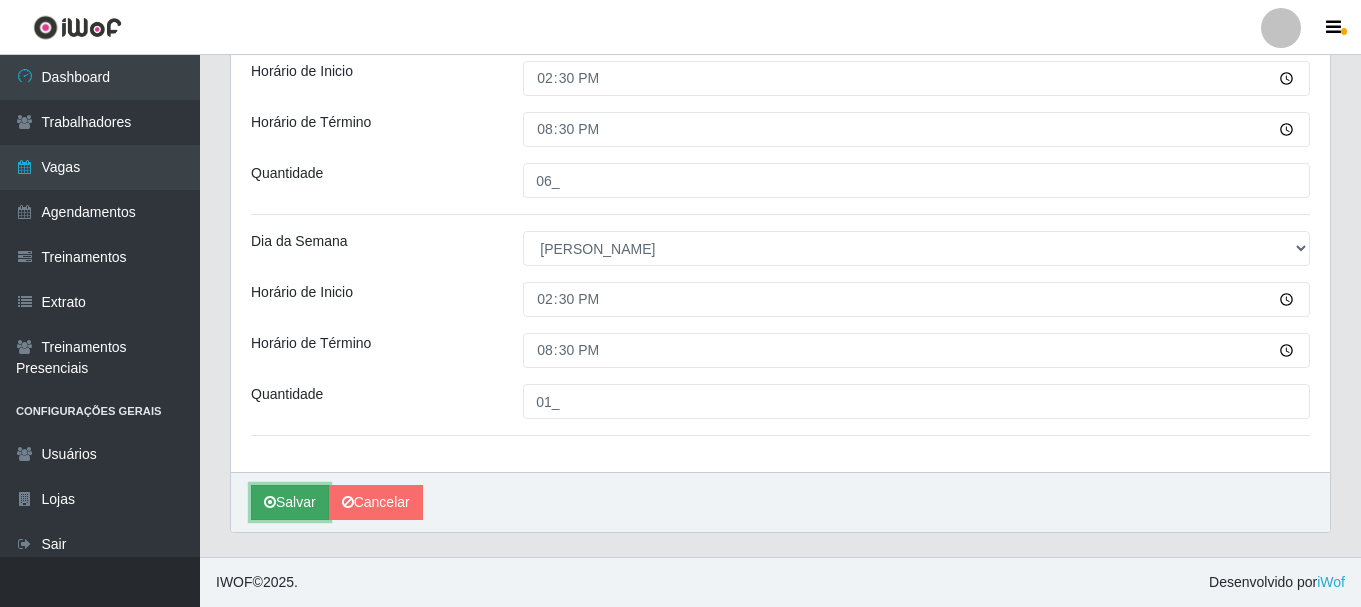 click on "Salvar" at bounding box center [290, 502] 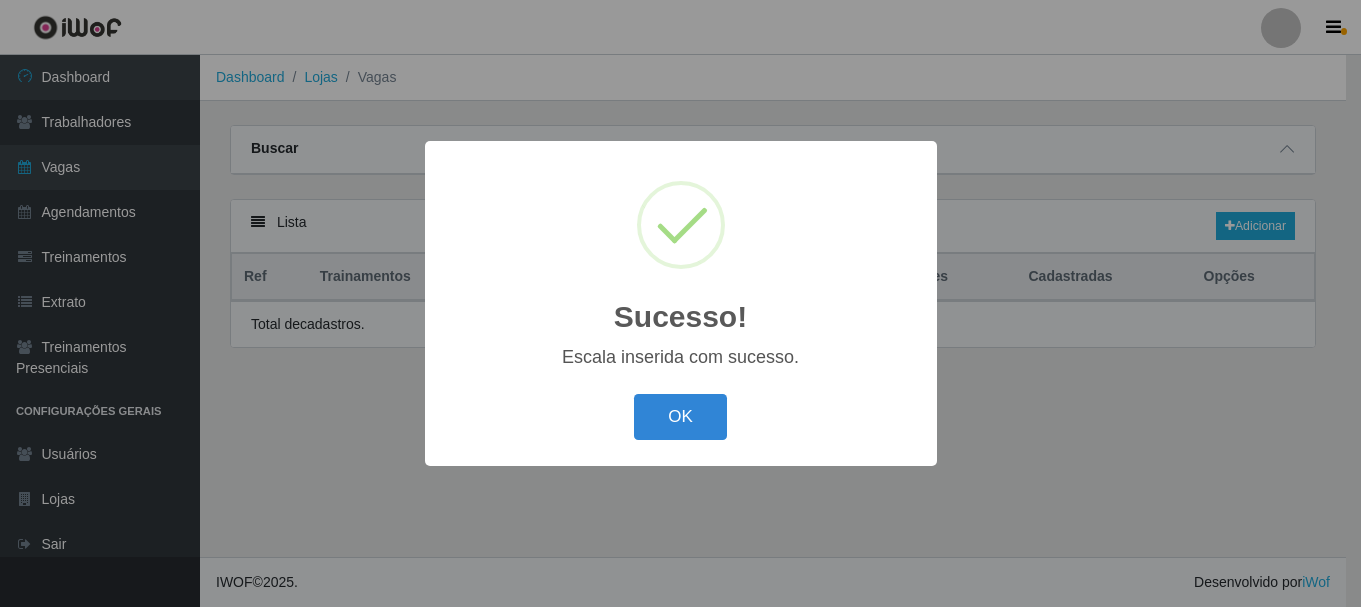 scroll, scrollTop: 0, scrollLeft: 0, axis: both 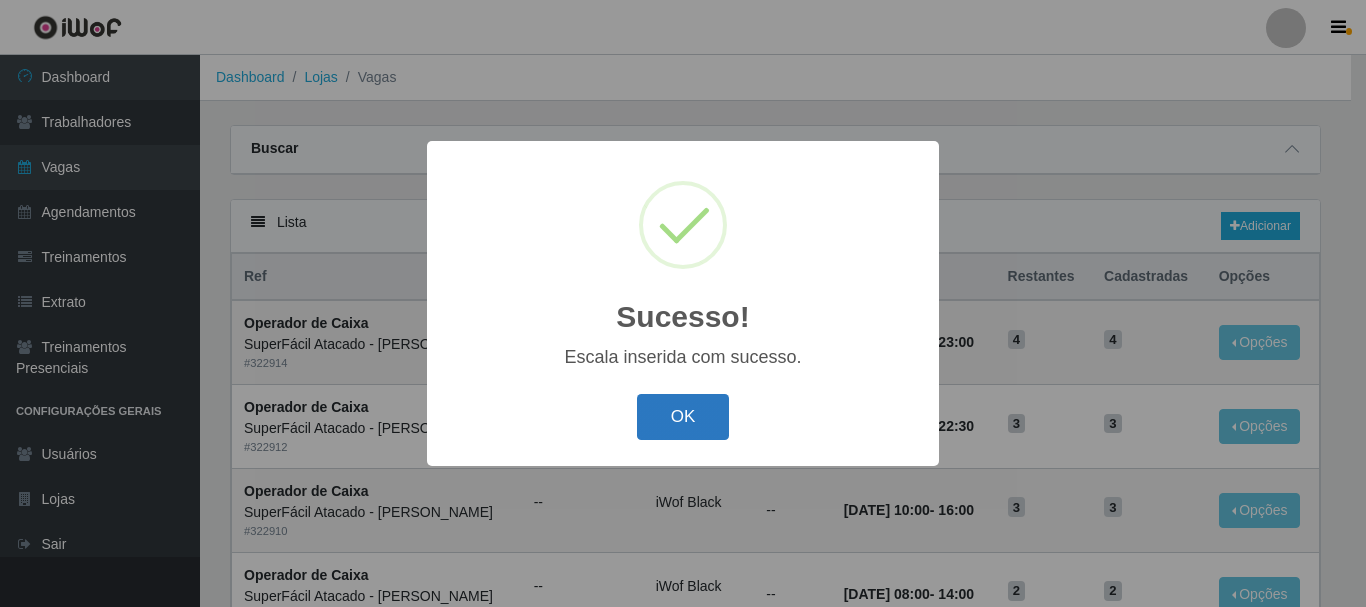 click on "OK" at bounding box center (683, 417) 